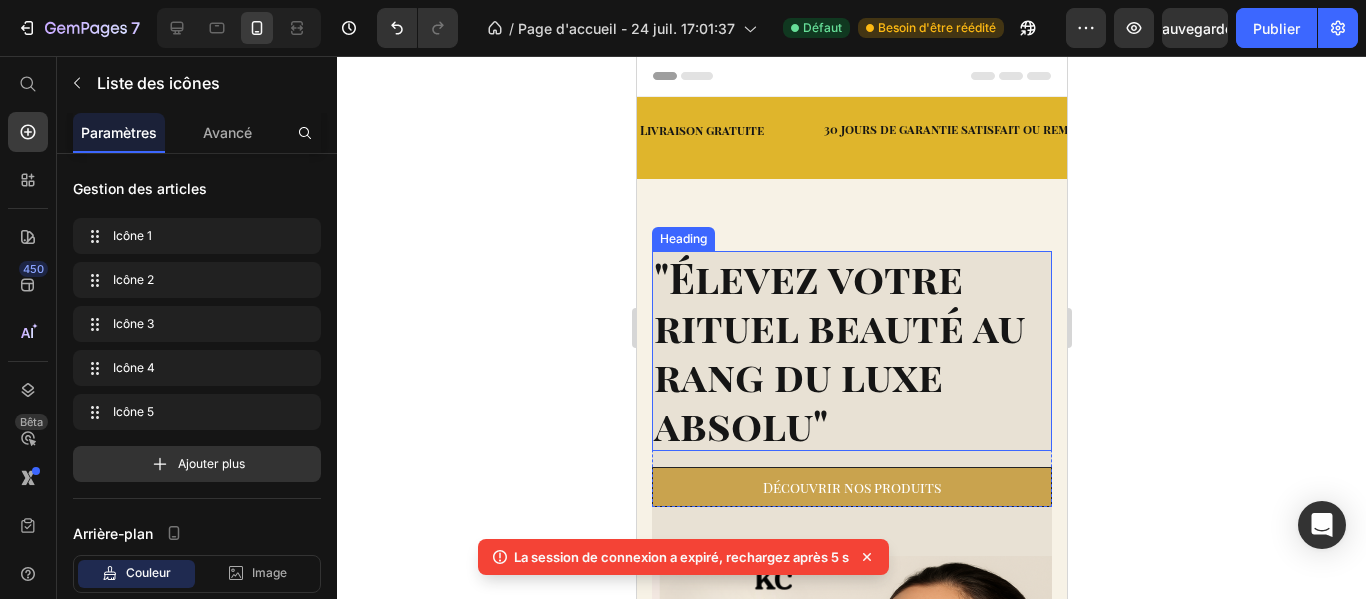 scroll, scrollTop: 86, scrollLeft: 0, axis: vertical 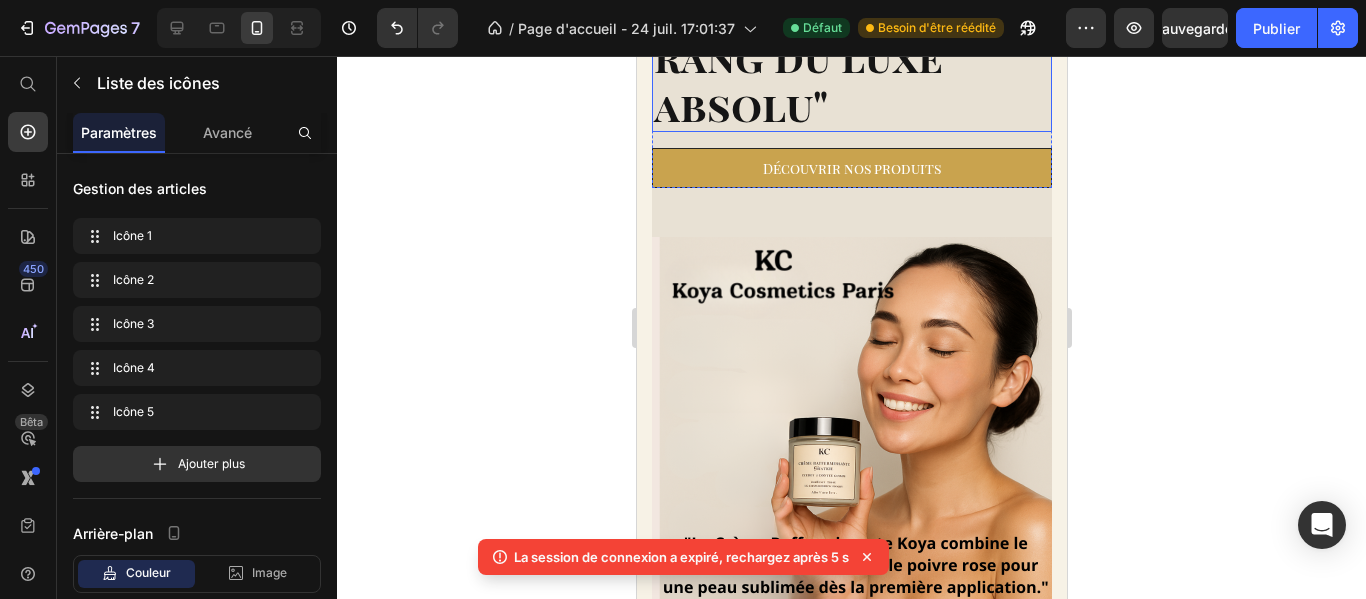 click at bounding box center [851, 437] 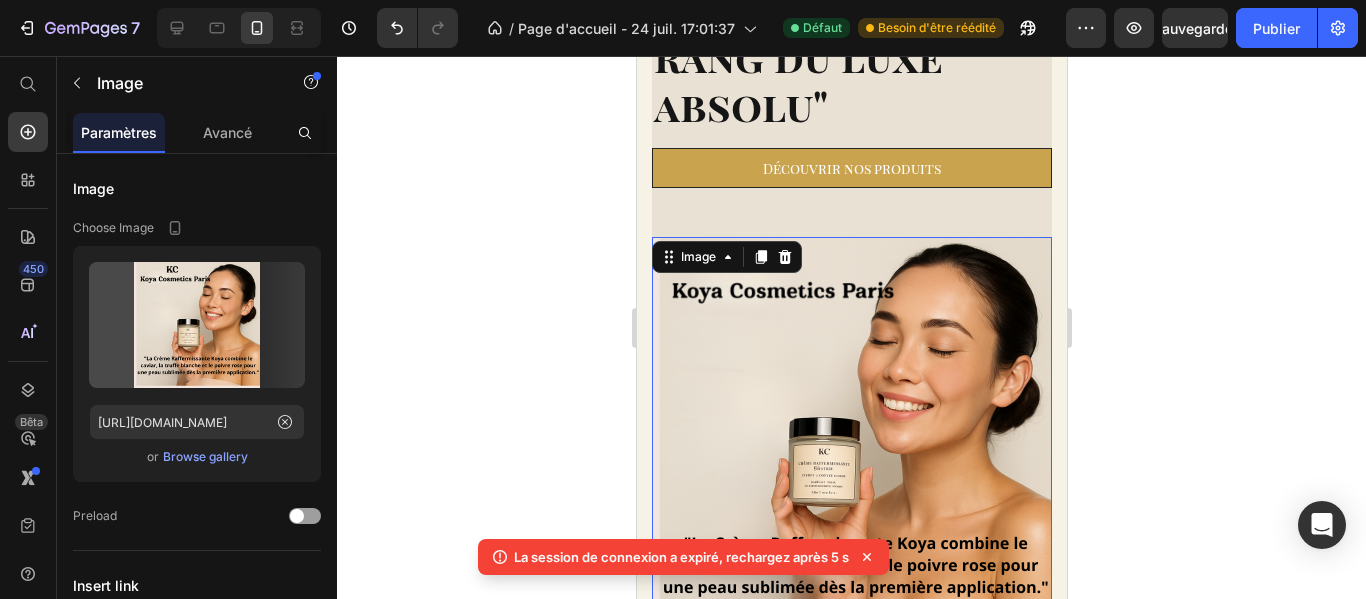 scroll, scrollTop: 882, scrollLeft: 0, axis: vertical 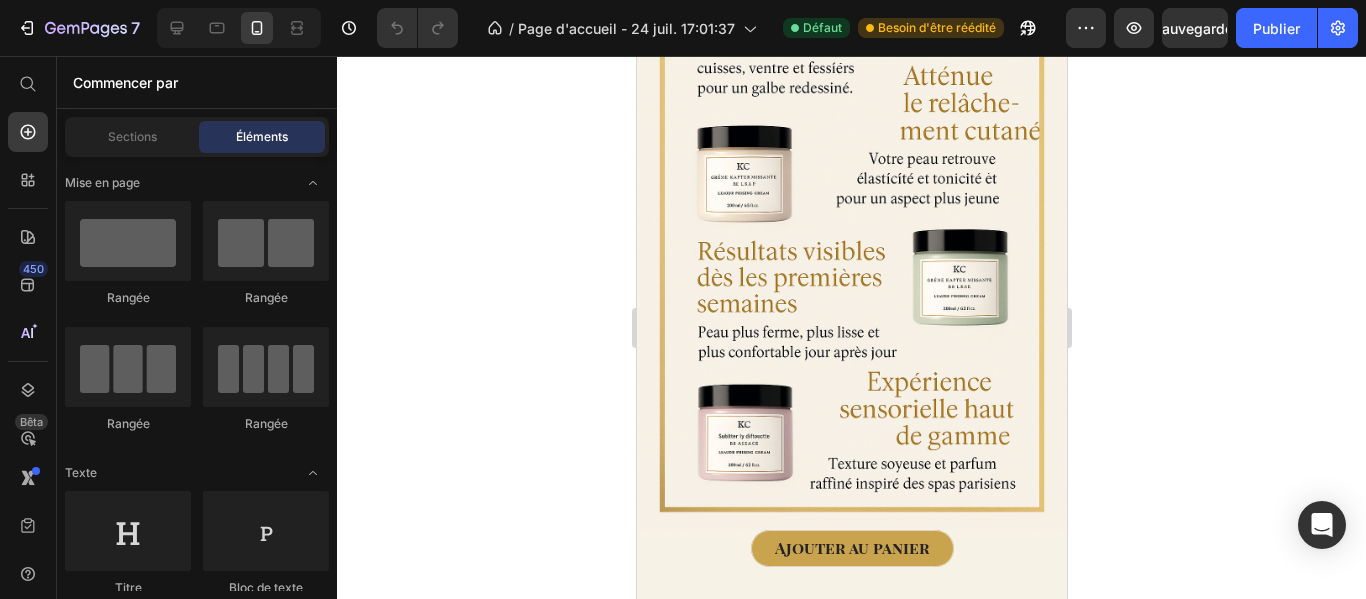 click on "Image" at bounding box center [751, -226] 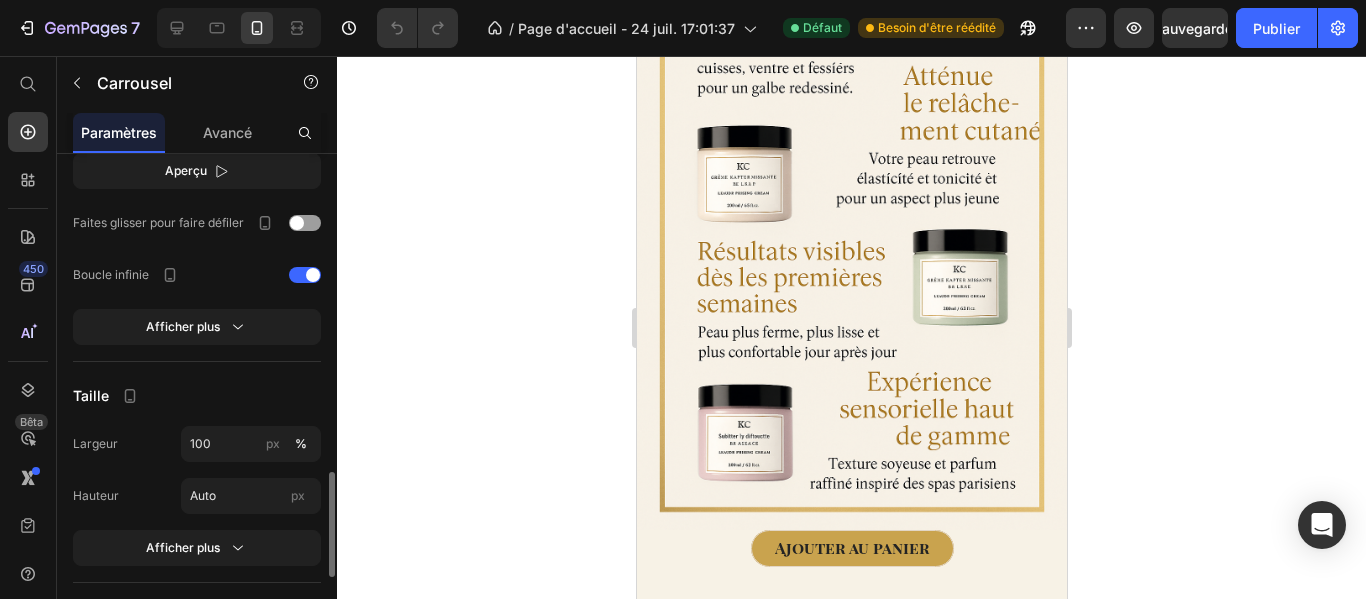 scroll, scrollTop: 1452, scrollLeft: 0, axis: vertical 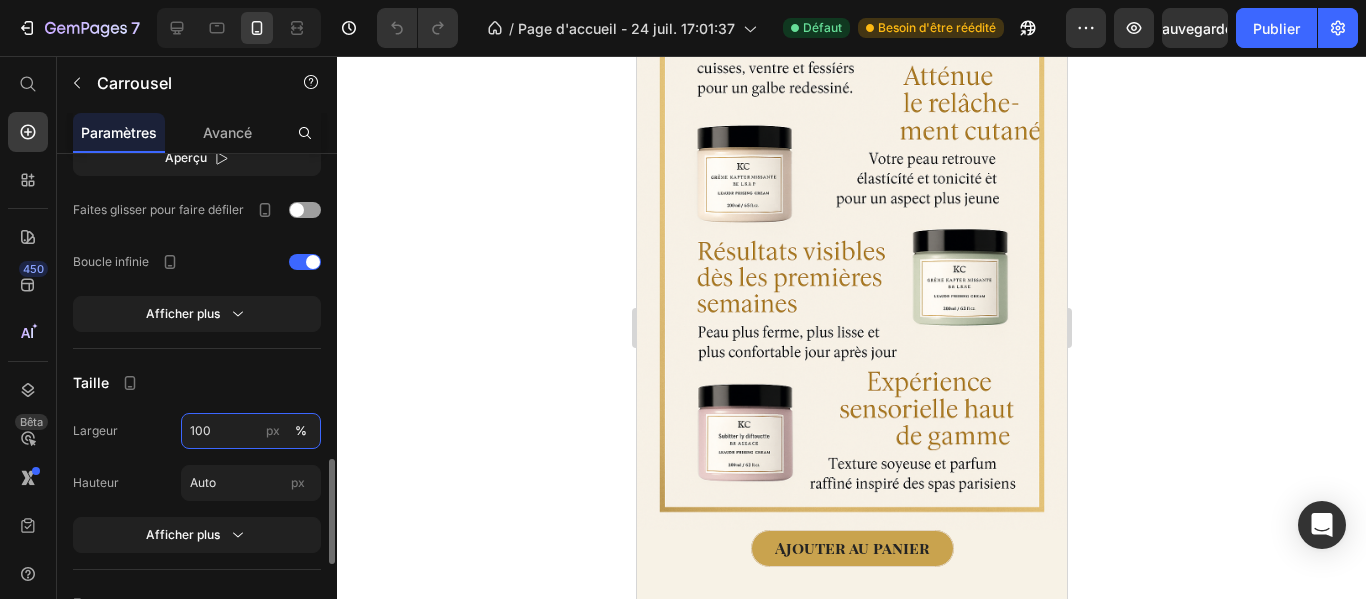 click on "100" at bounding box center (251, 431) 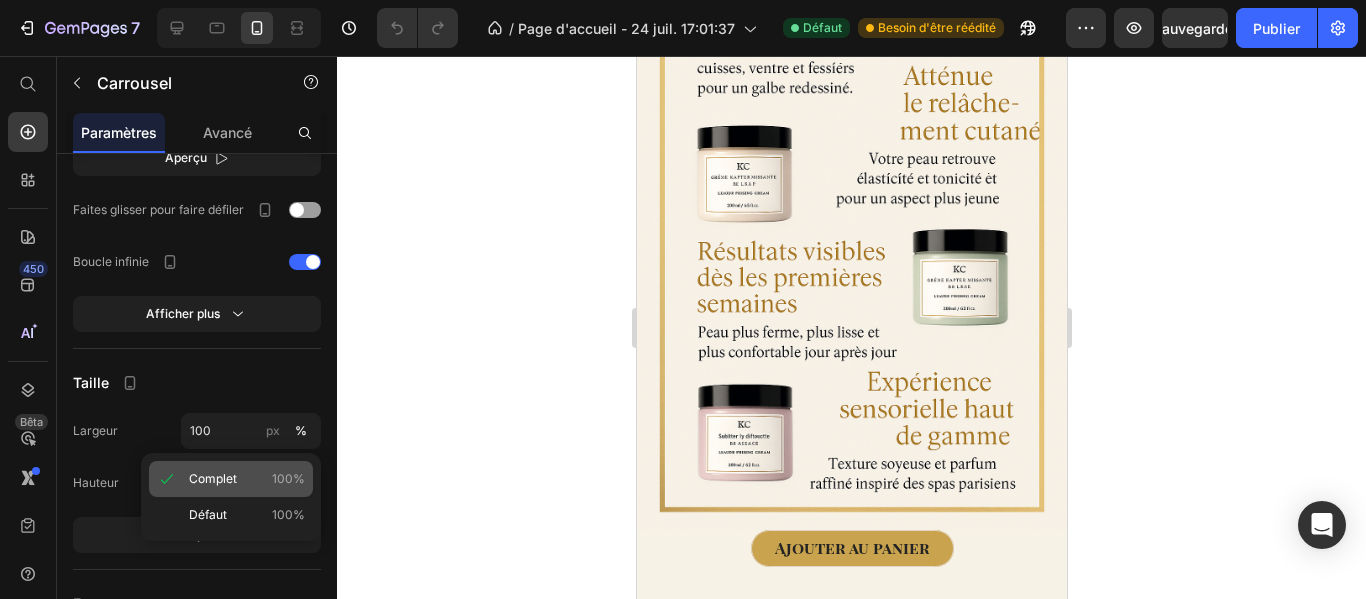 click on "Complet 100%" 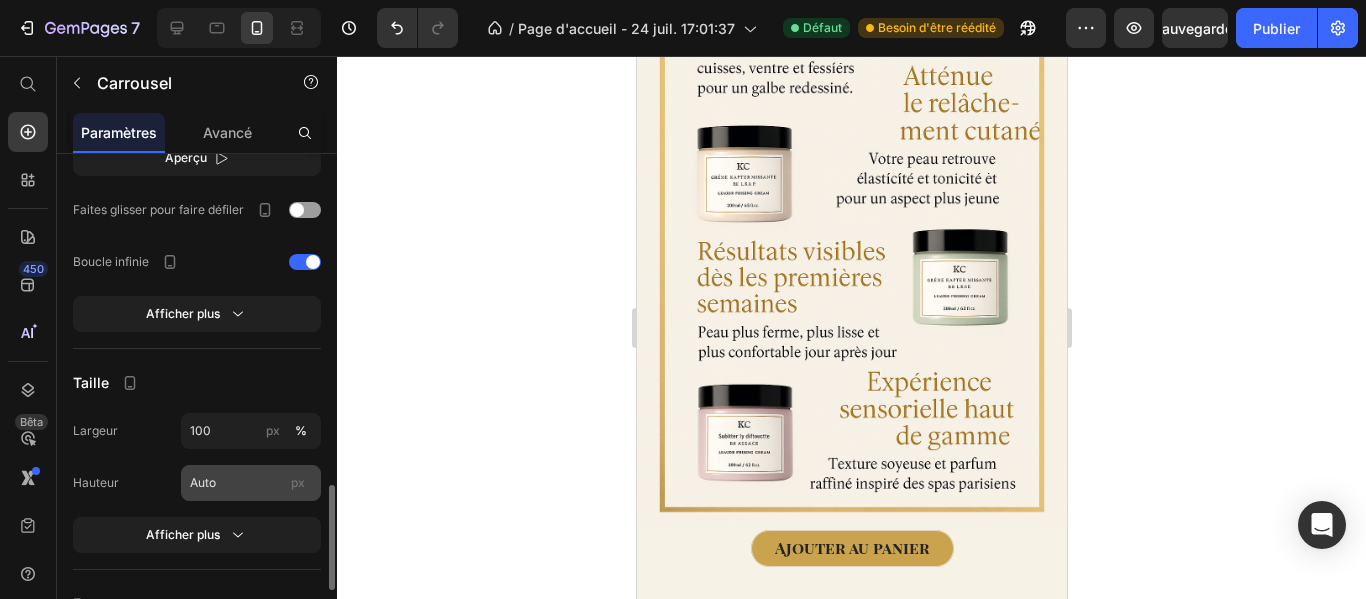 scroll, scrollTop: 1473, scrollLeft: 0, axis: vertical 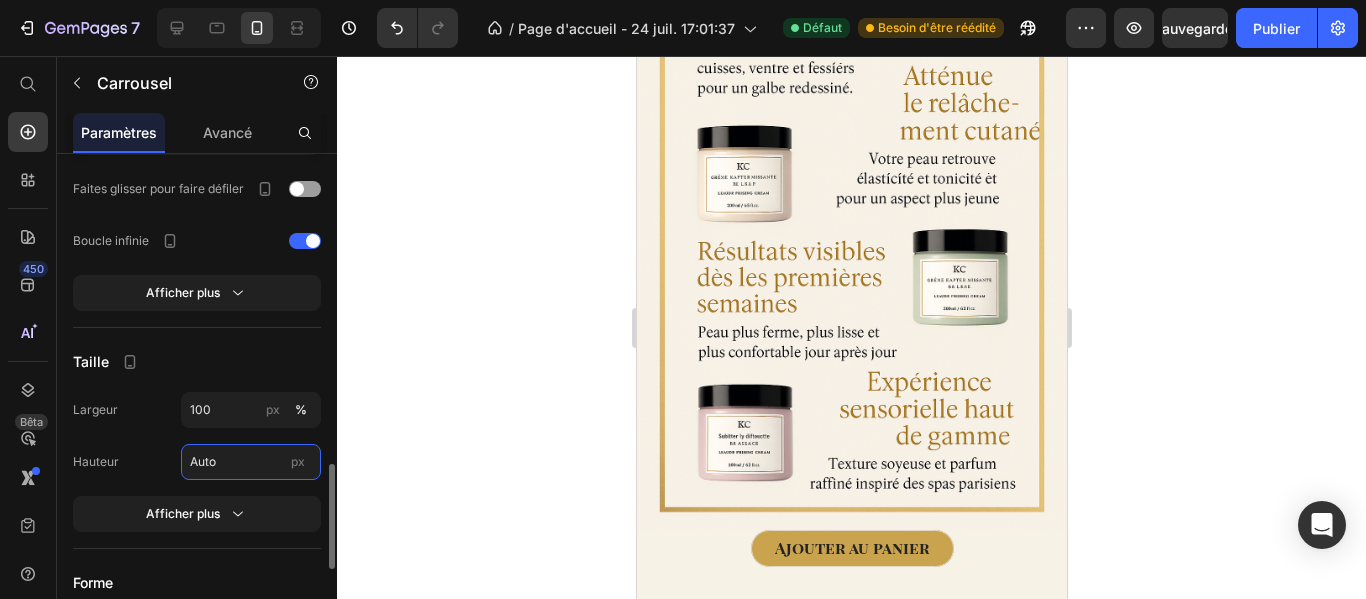 click on "Auto" at bounding box center (251, 462) 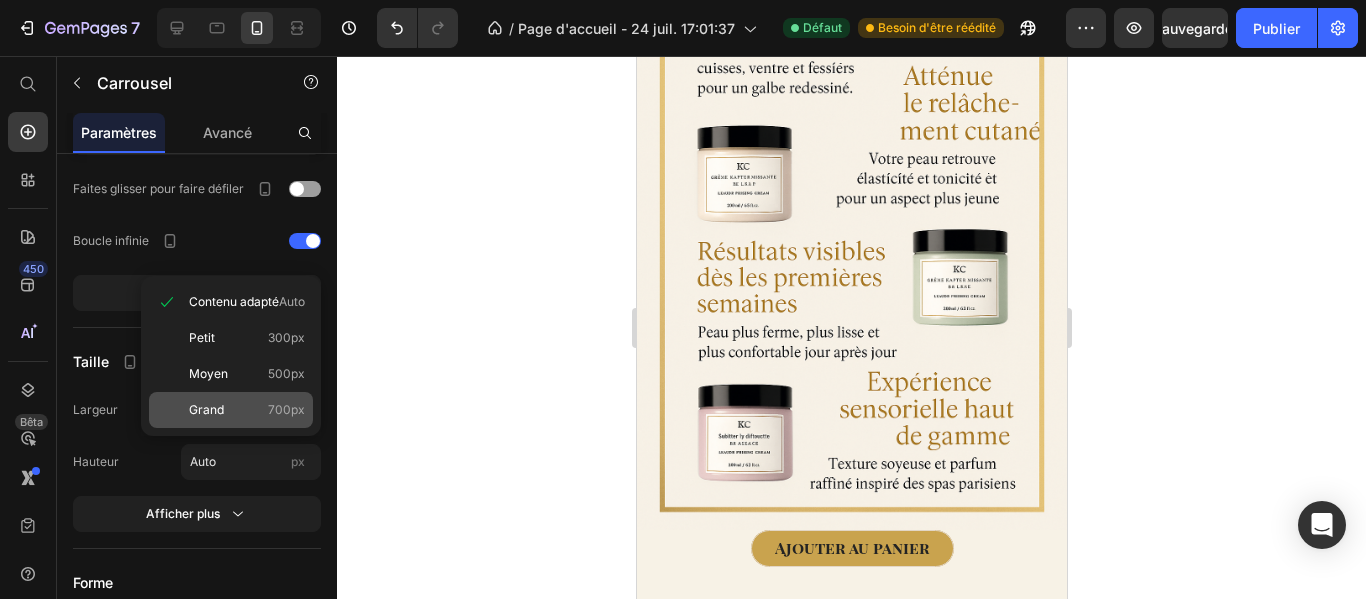 click on "Grand 700px" at bounding box center [247, 410] 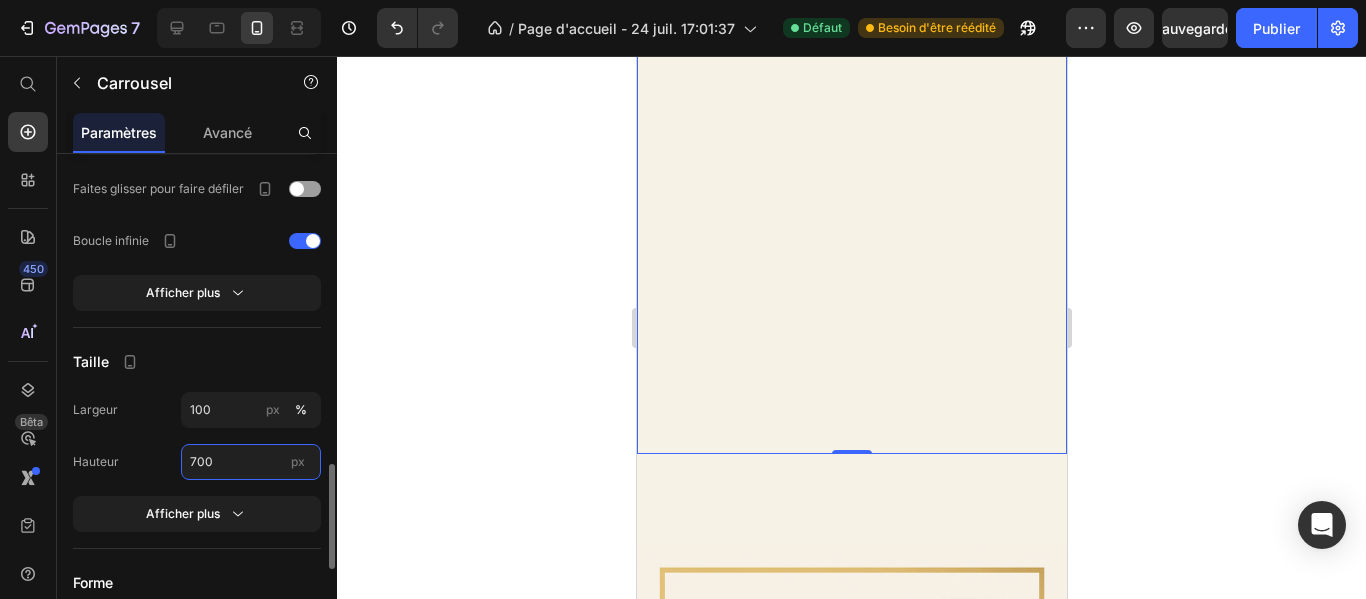 click on "700" at bounding box center [251, 462] 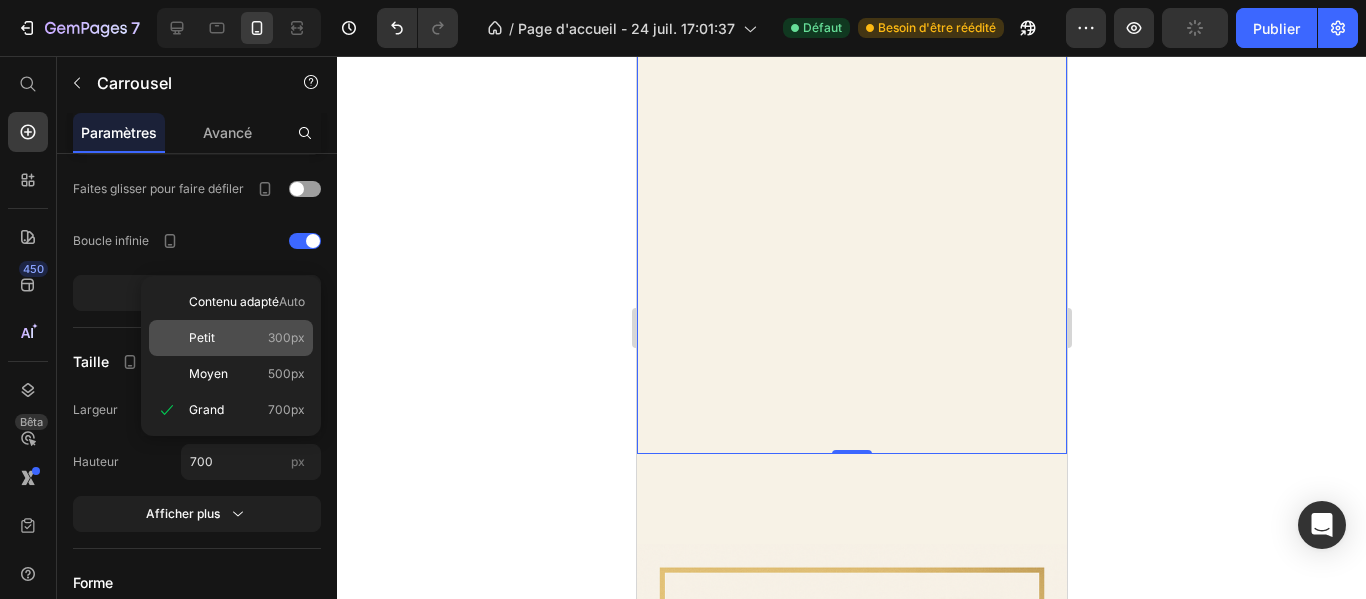 click on "Petit 300px" at bounding box center (247, 338) 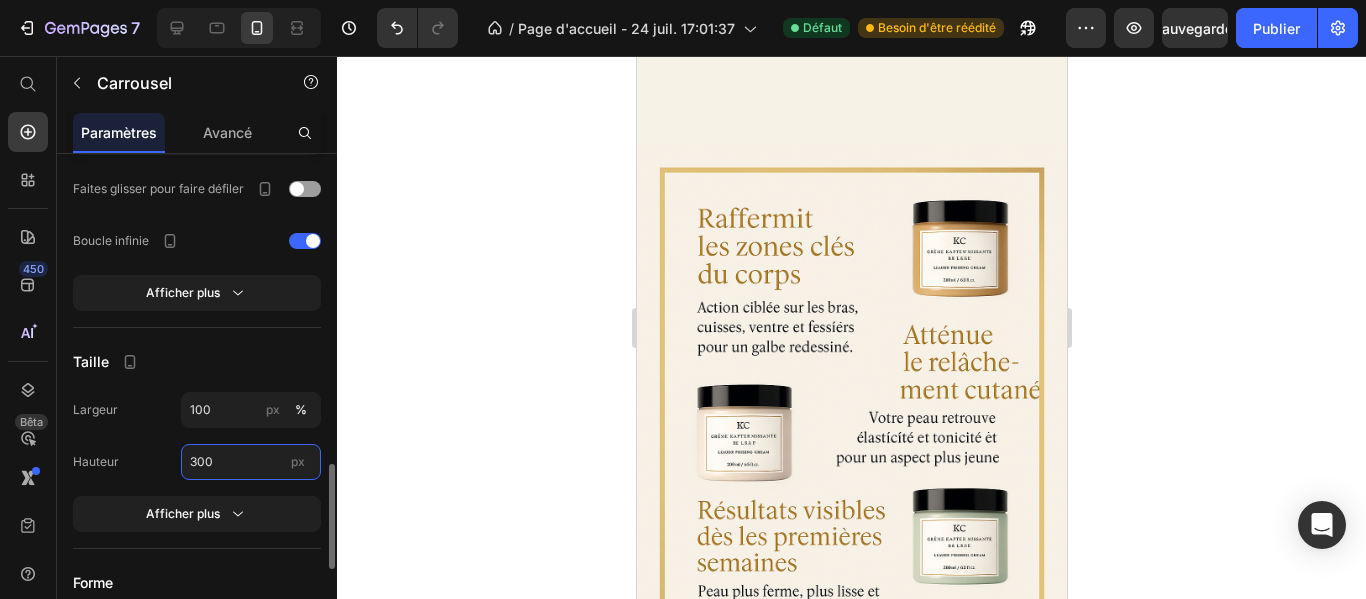 click on "300" at bounding box center (251, 462) 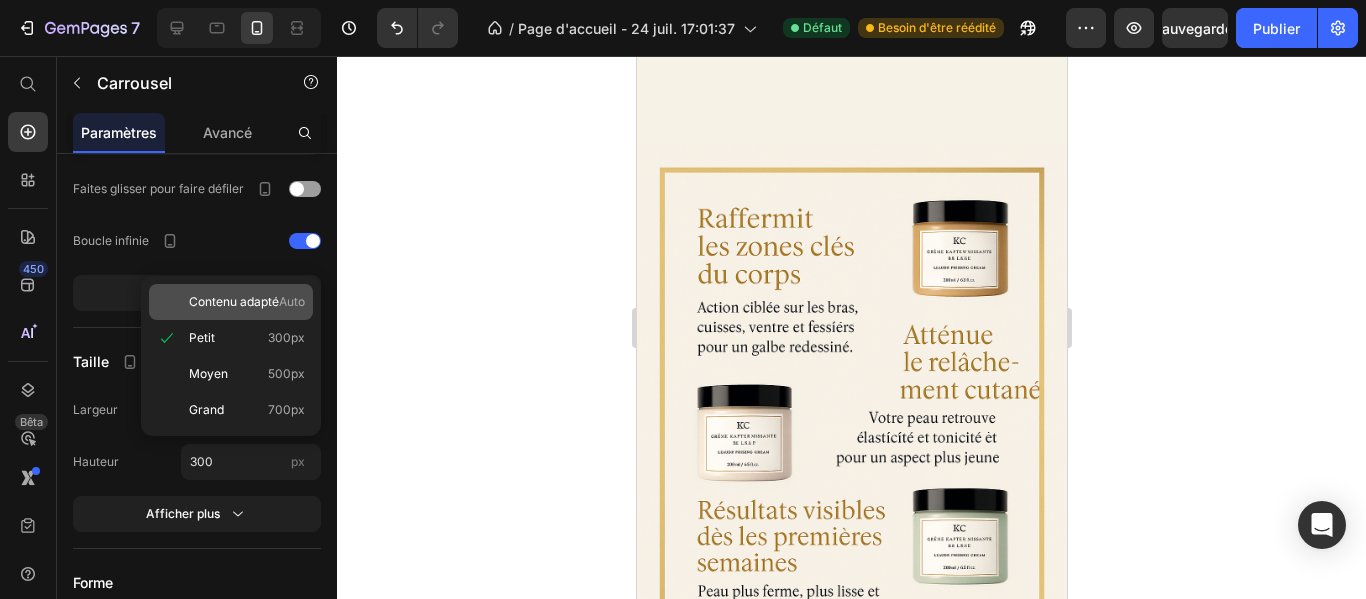 click on "Contenu adapté" at bounding box center [234, 301] 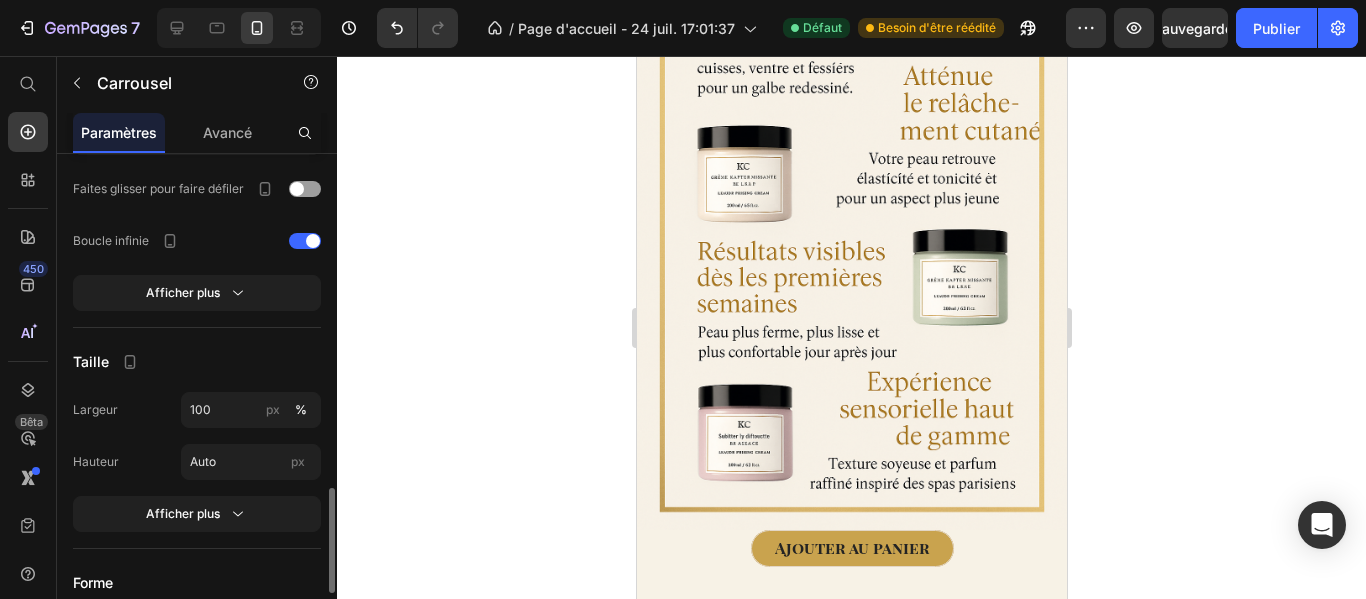scroll, scrollTop: 1529, scrollLeft: 0, axis: vertical 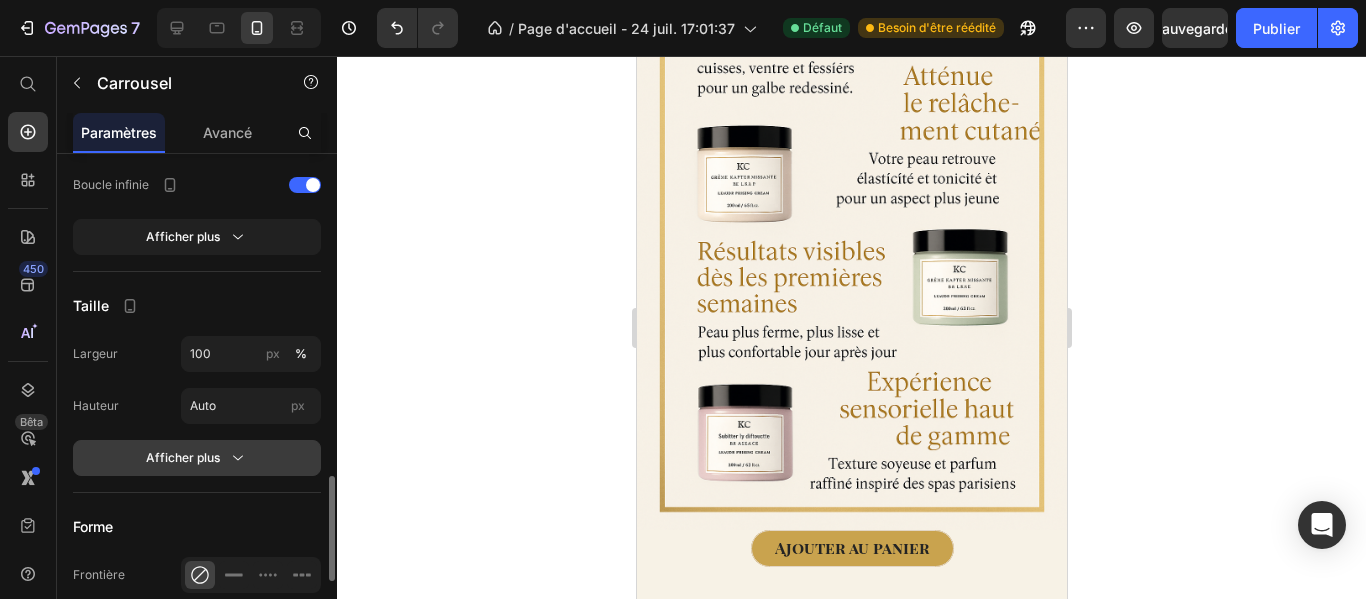 click on "Afficher plus" at bounding box center [197, 458] 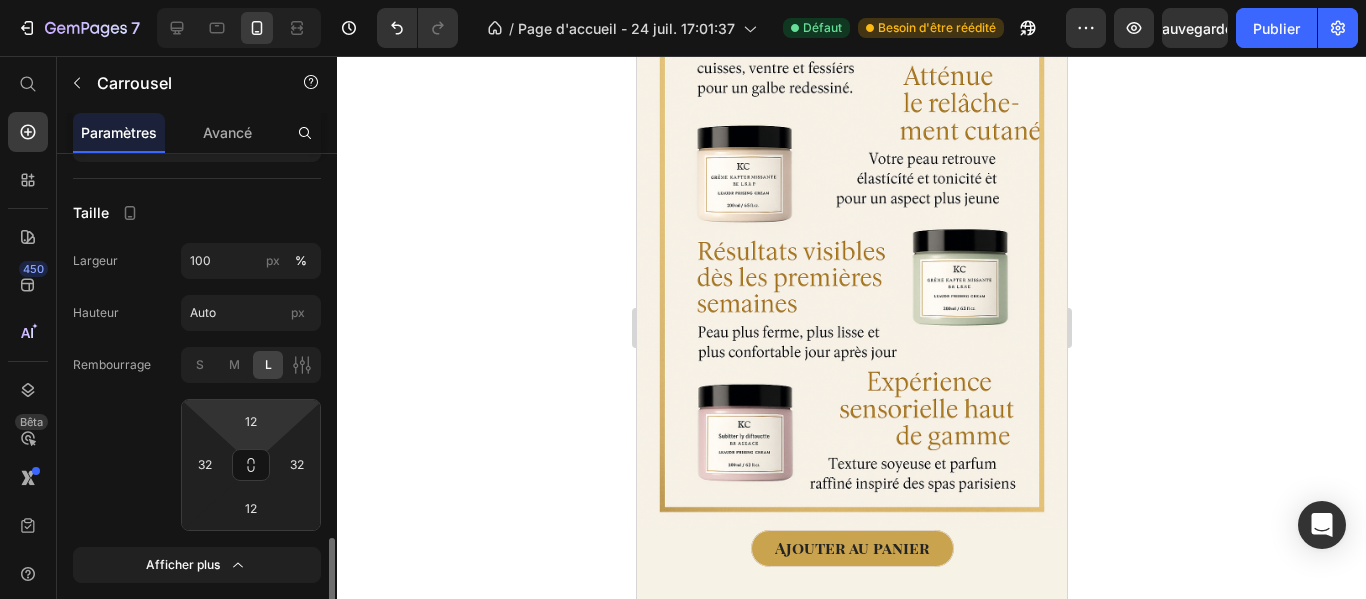 scroll, scrollTop: 1680, scrollLeft: 0, axis: vertical 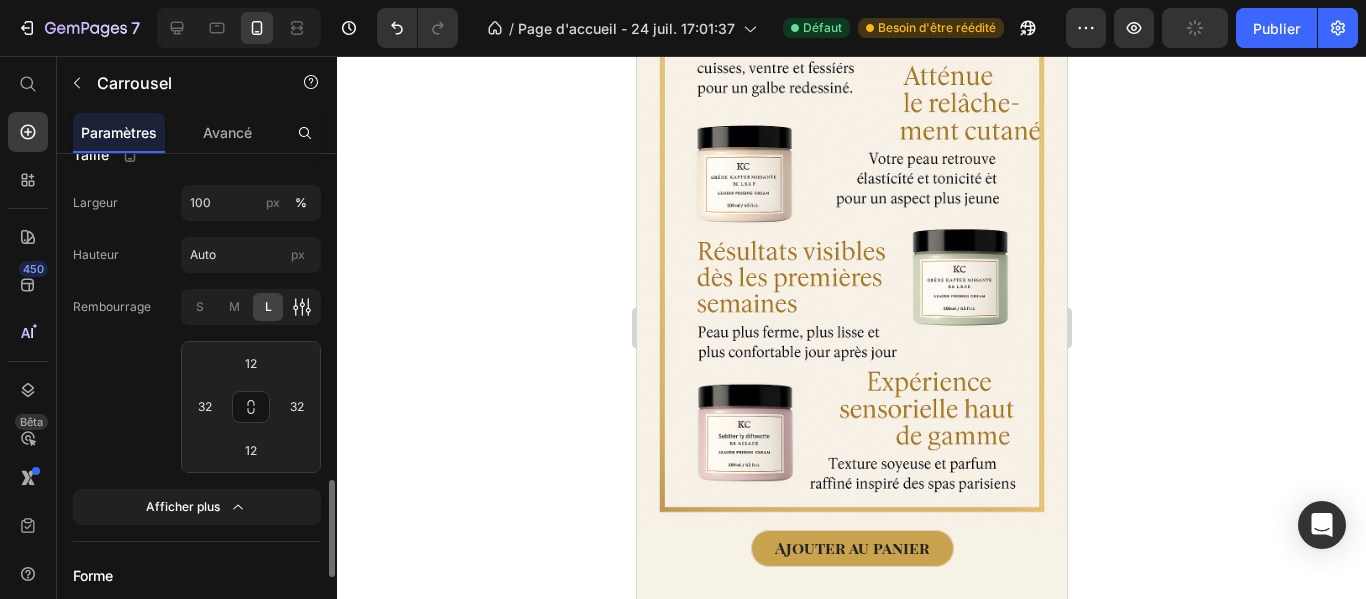 click 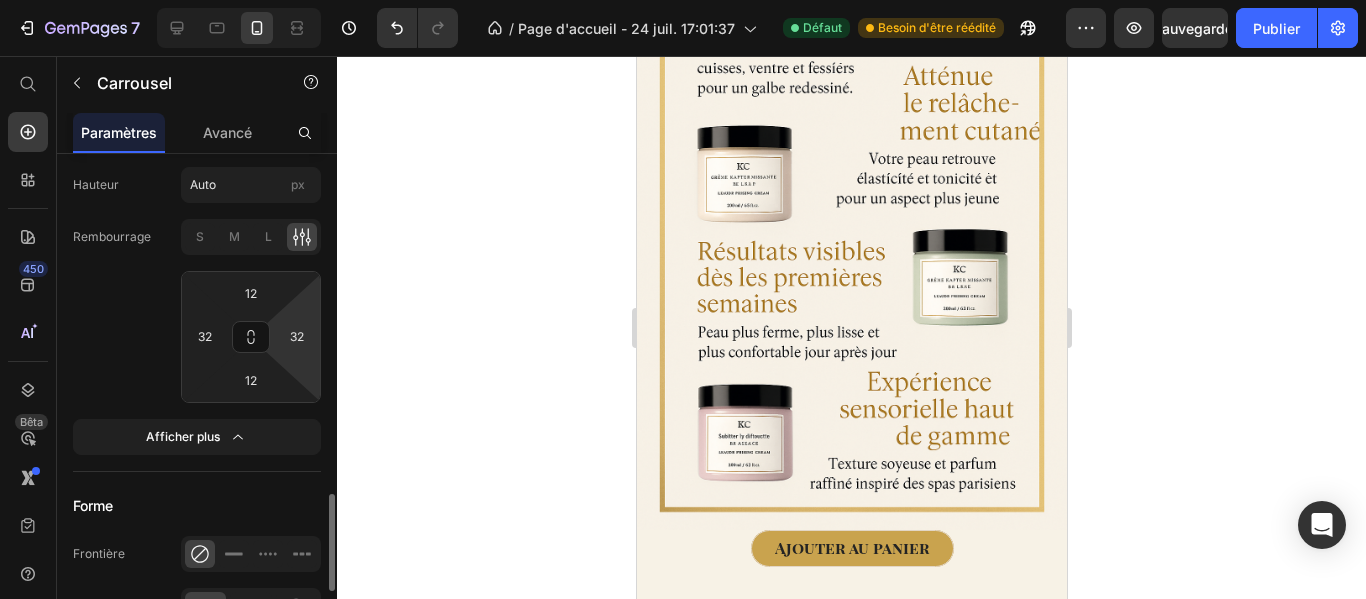 scroll, scrollTop: 1765, scrollLeft: 0, axis: vertical 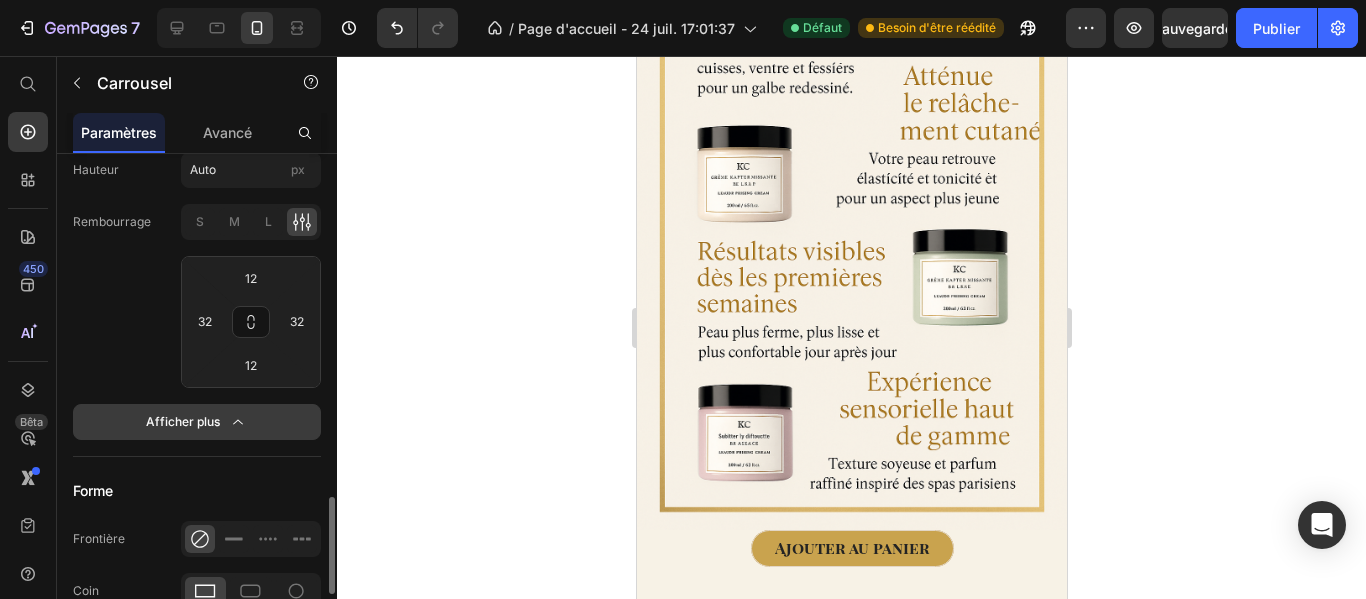click on "Afficher plus" at bounding box center (197, 422) 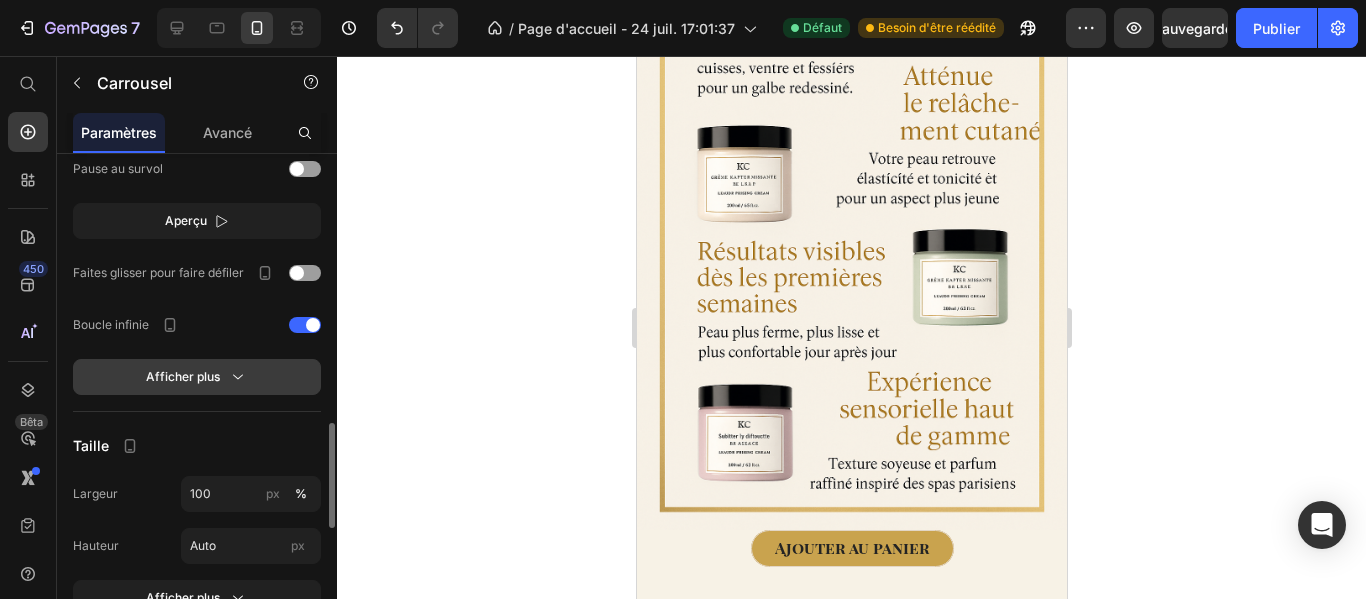 scroll, scrollTop: 1370, scrollLeft: 0, axis: vertical 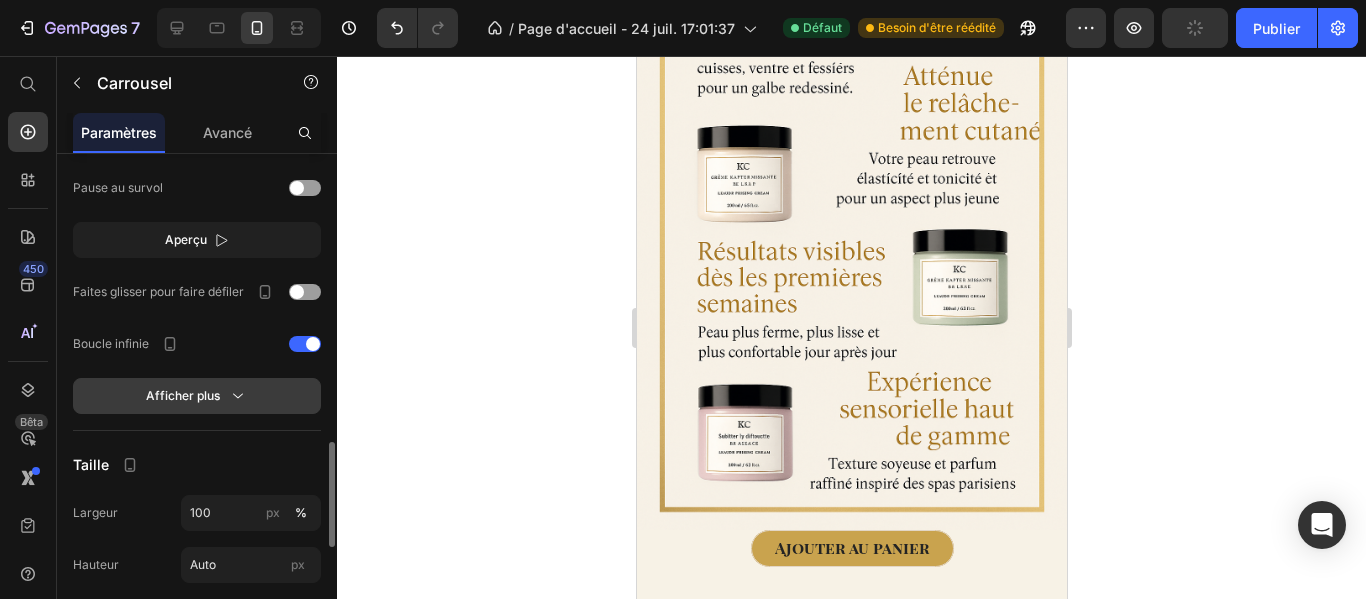 click on "Afficher plus" at bounding box center [197, 396] 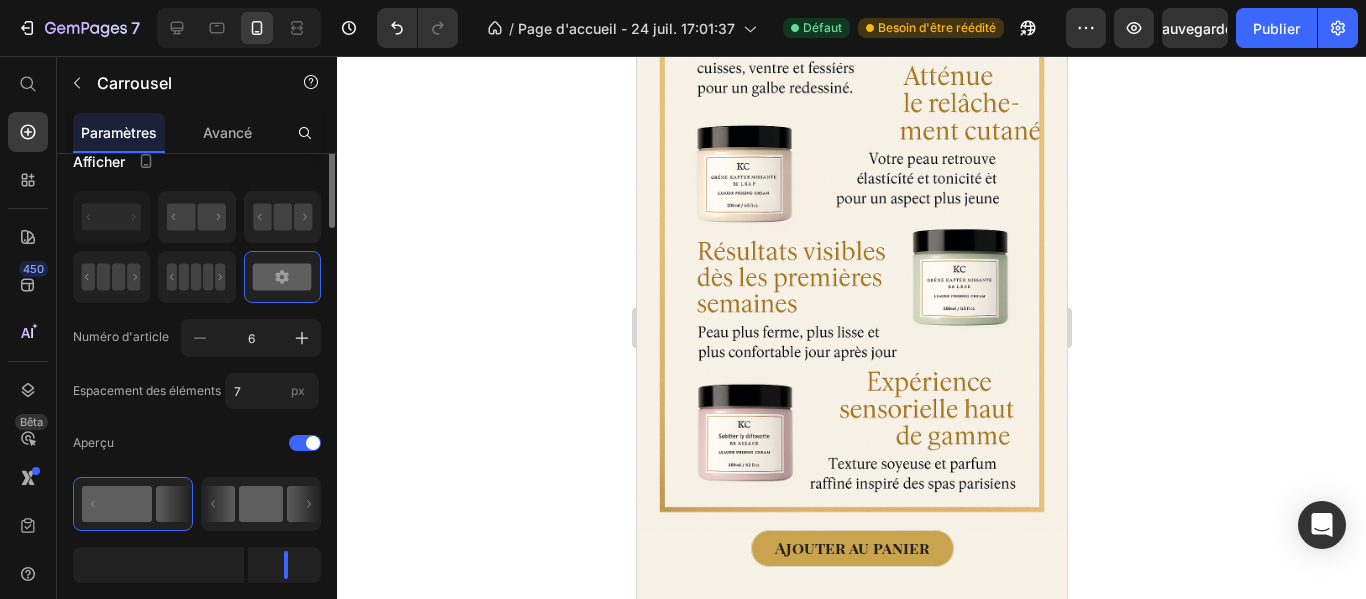 scroll, scrollTop: 0, scrollLeft: 0, axis: both 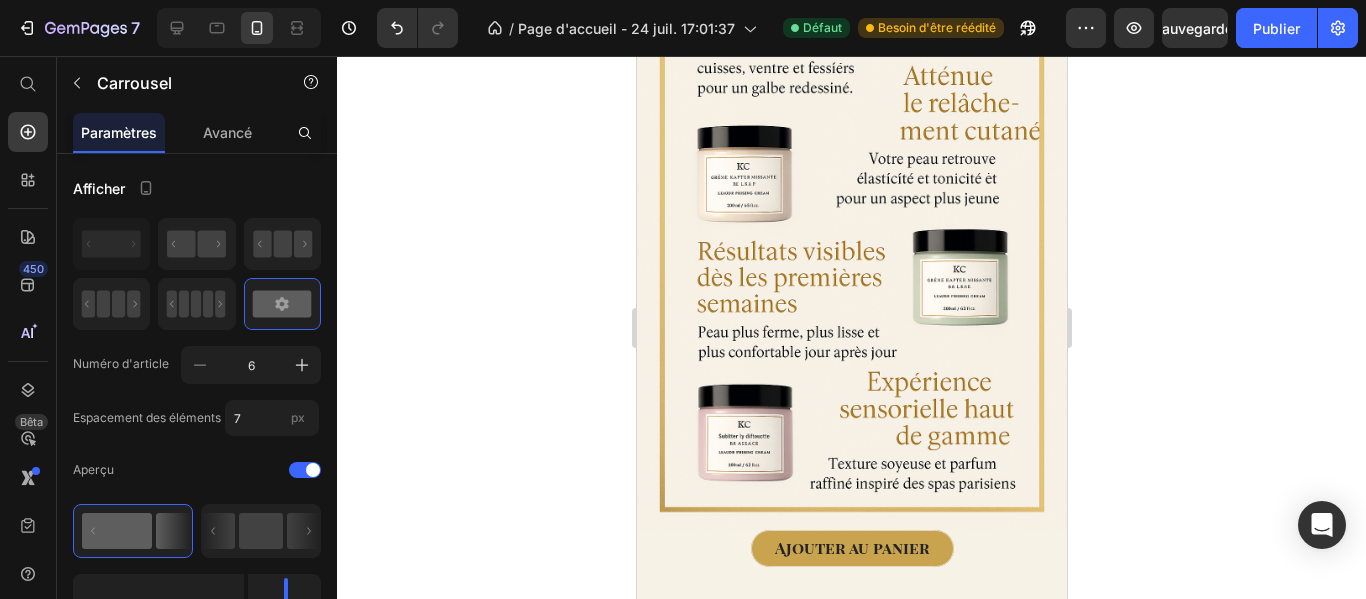 click on "Image" at bounding box center (751, -226) 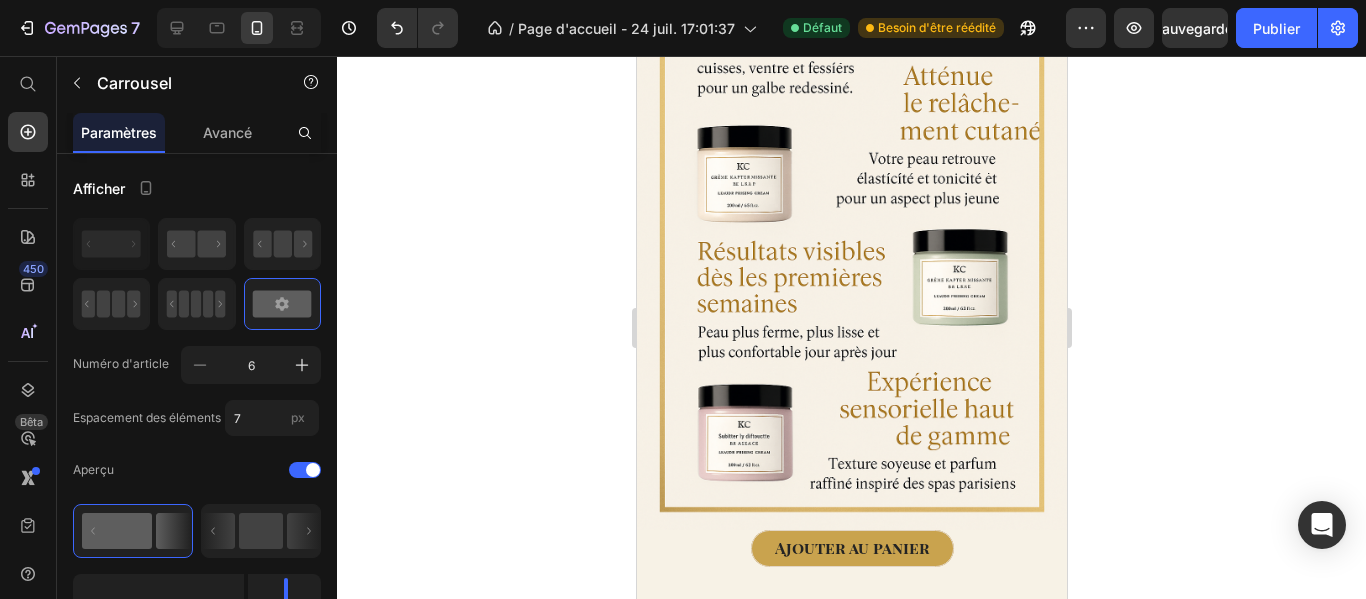 click 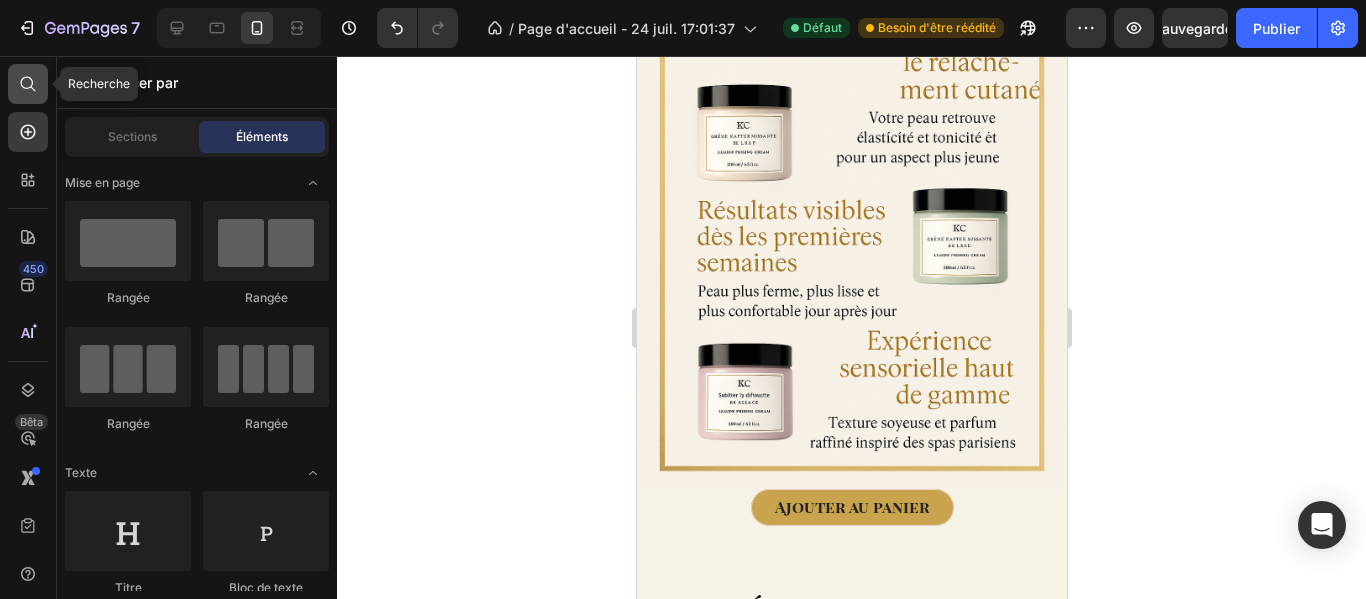click 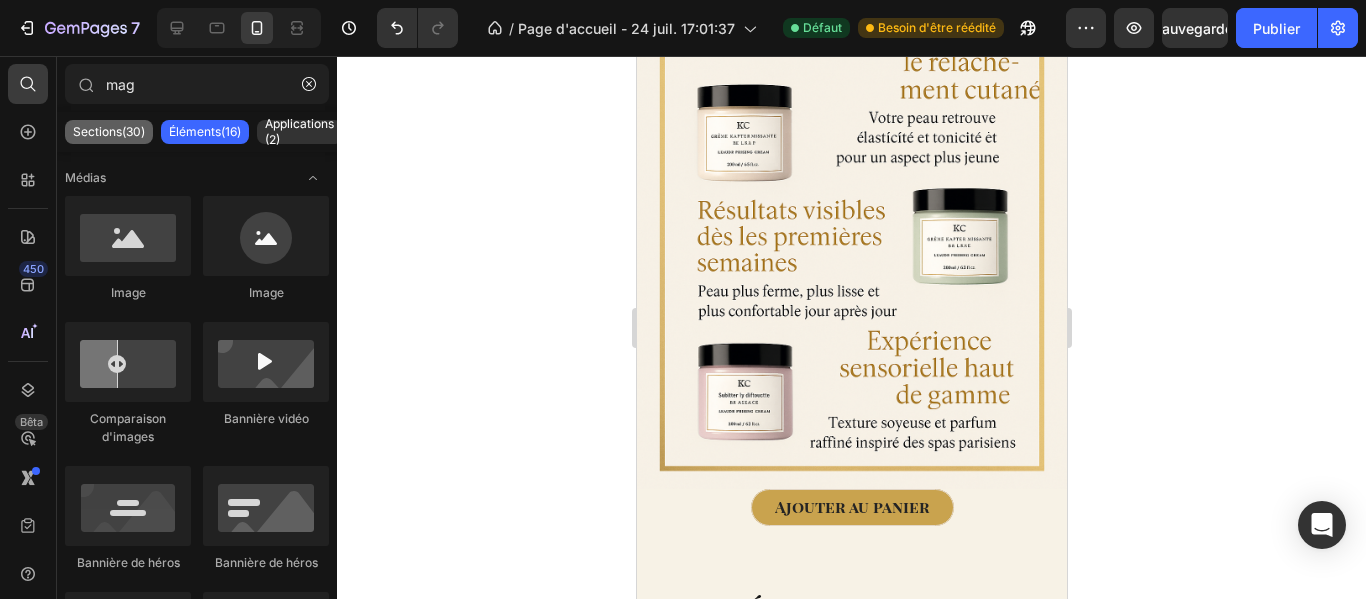 click on "Sections(30)" at bounding box center [109, 131] 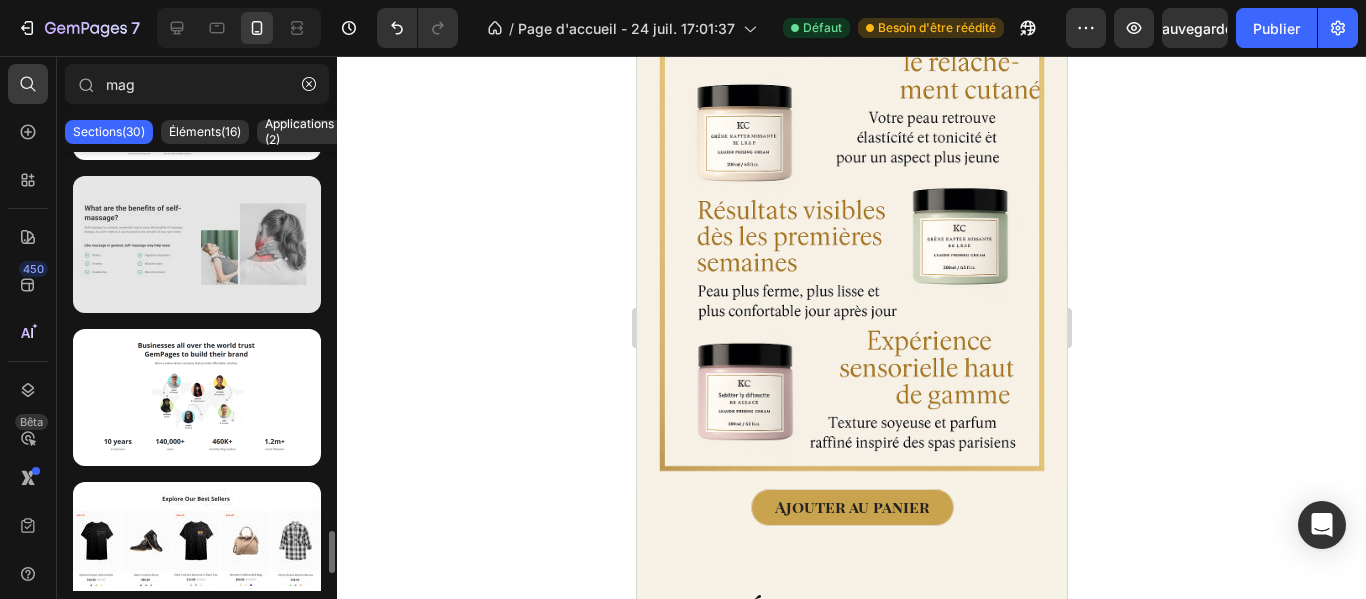scroll, scrollTop: 4143, scrollLeft: 0, axis: vertical 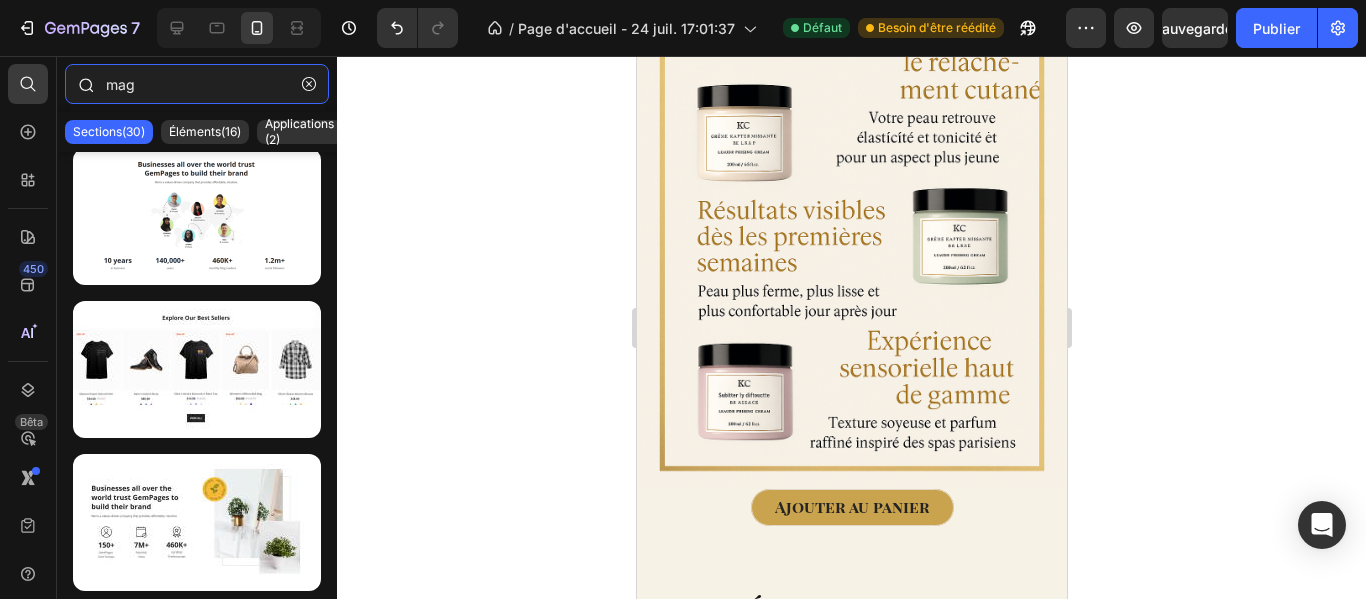 click on "mag" at bounding box center [197, 84] 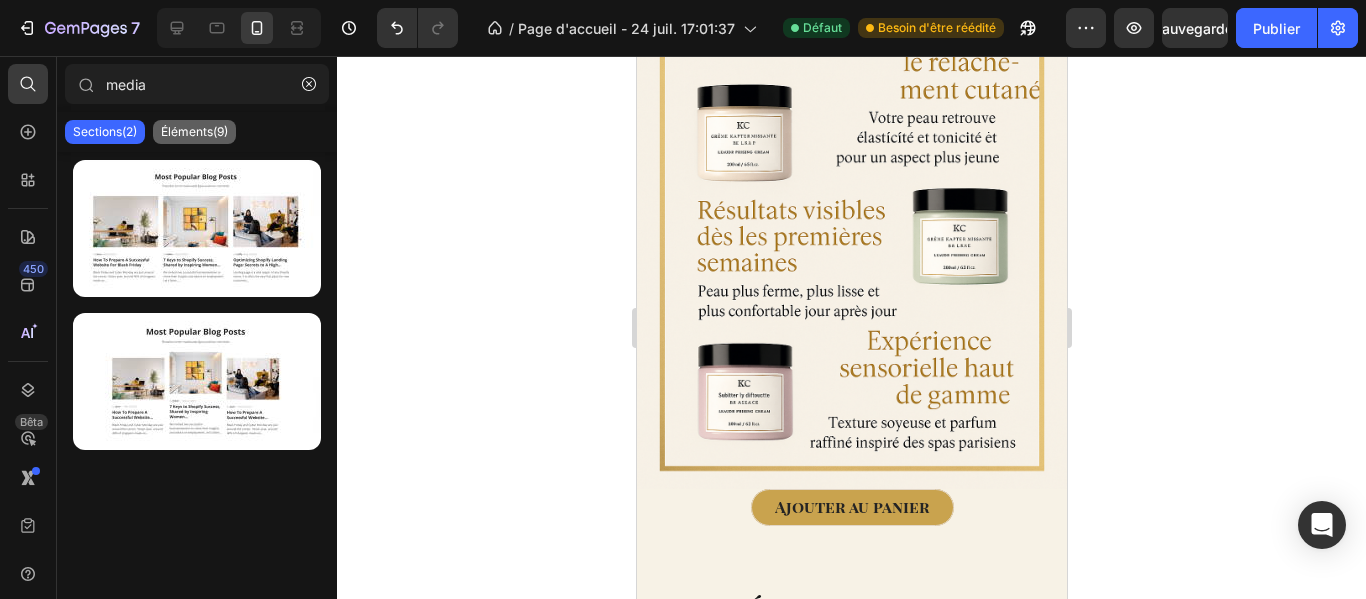 click on "Éléments(9)" at bounding box center [194, 131] 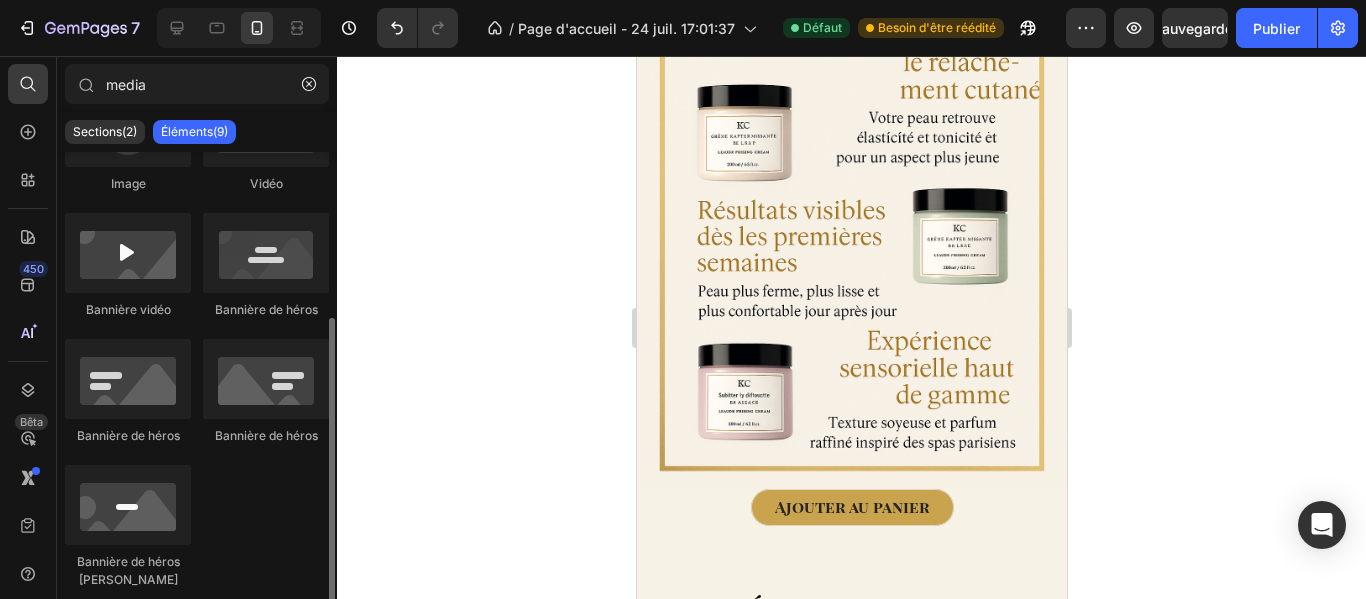 scroll, scrollTop: 0, scrollLeft: 0, axis: both 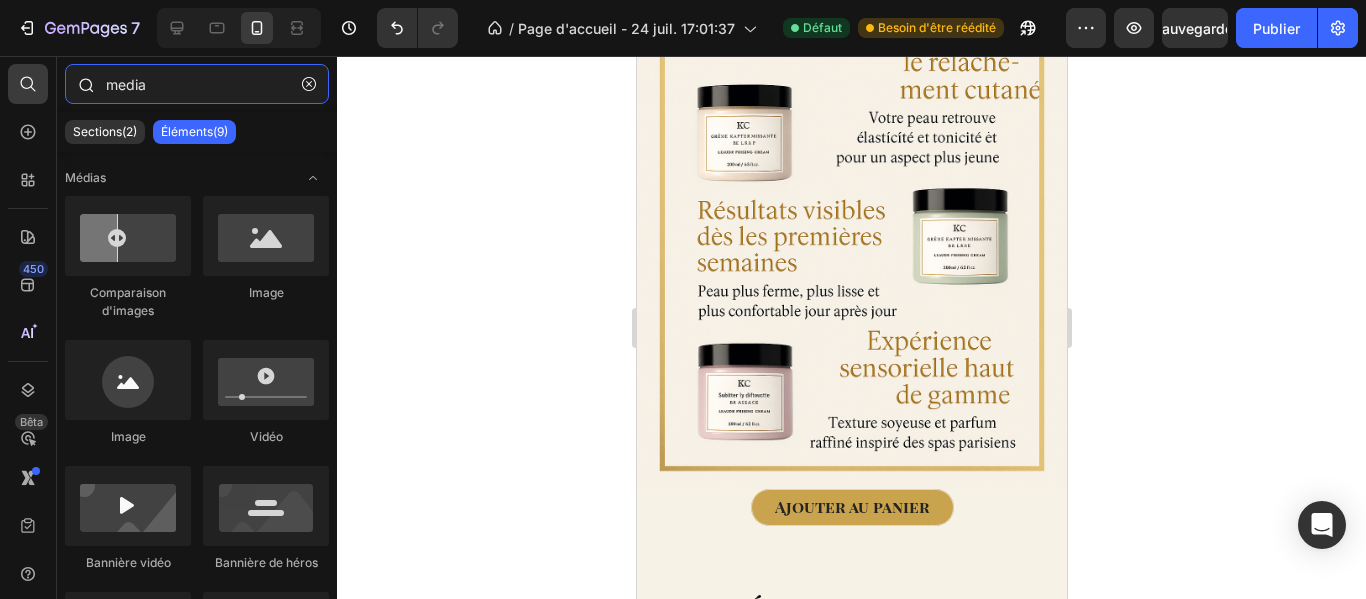 click on "media" at bounding box center [197, 84] 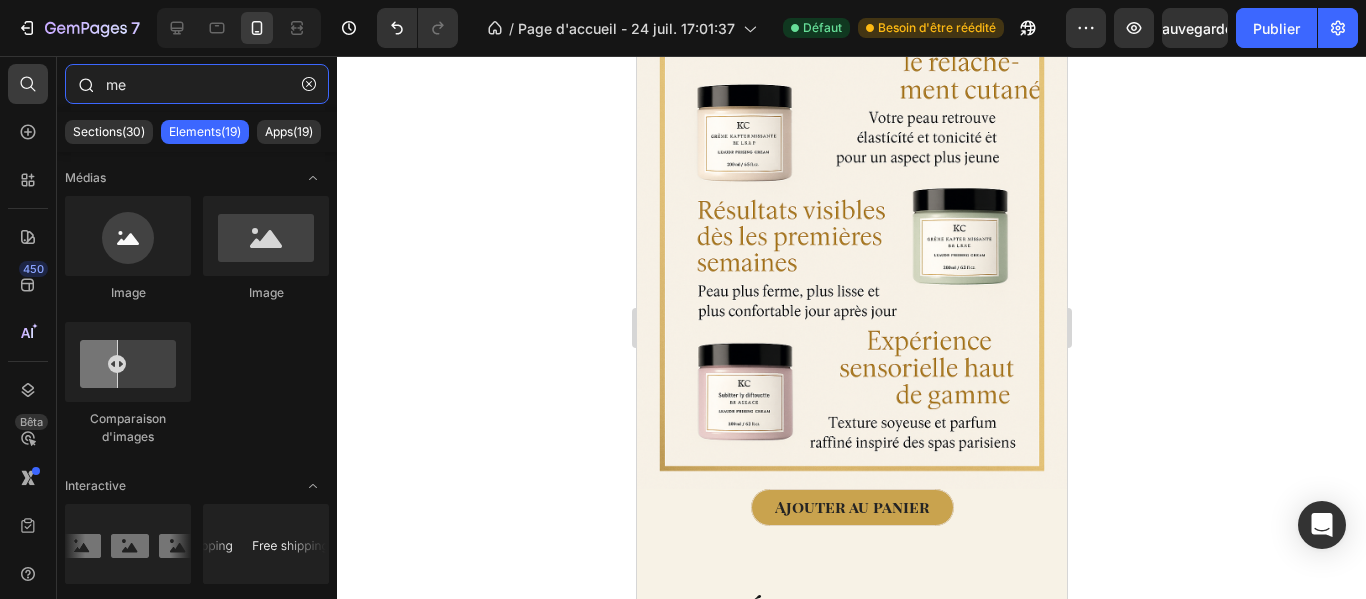 type on "m" 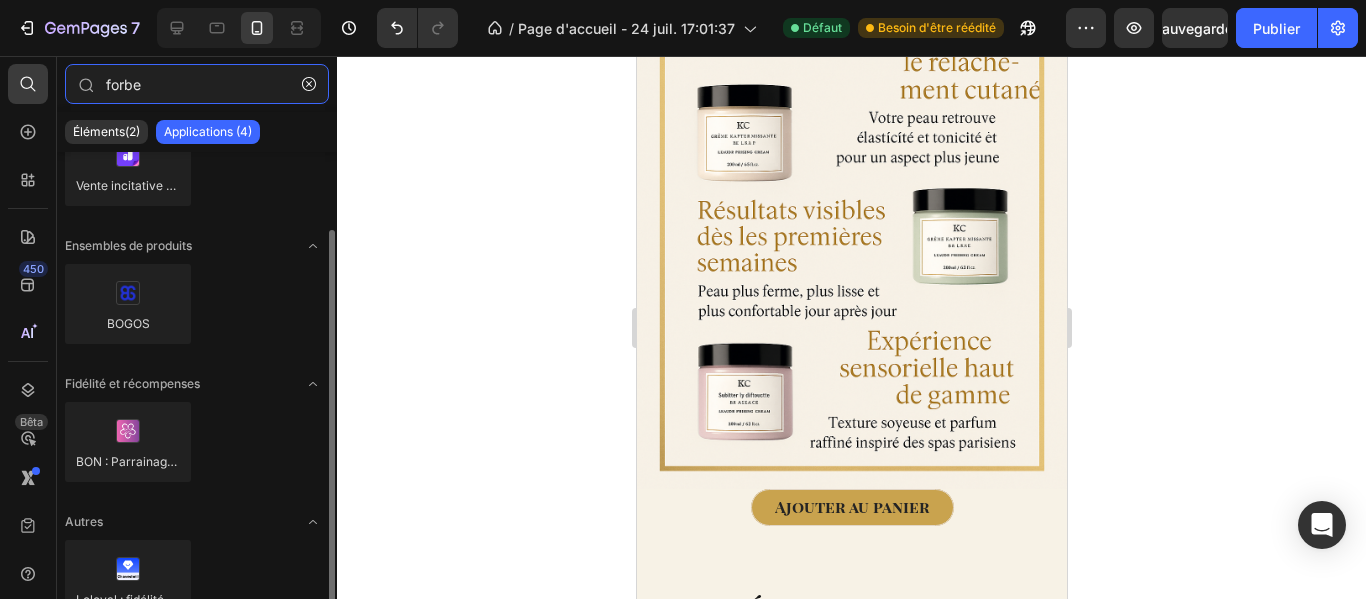 scroll, scrollTop: 0, scrollLeft: 0, axis: both 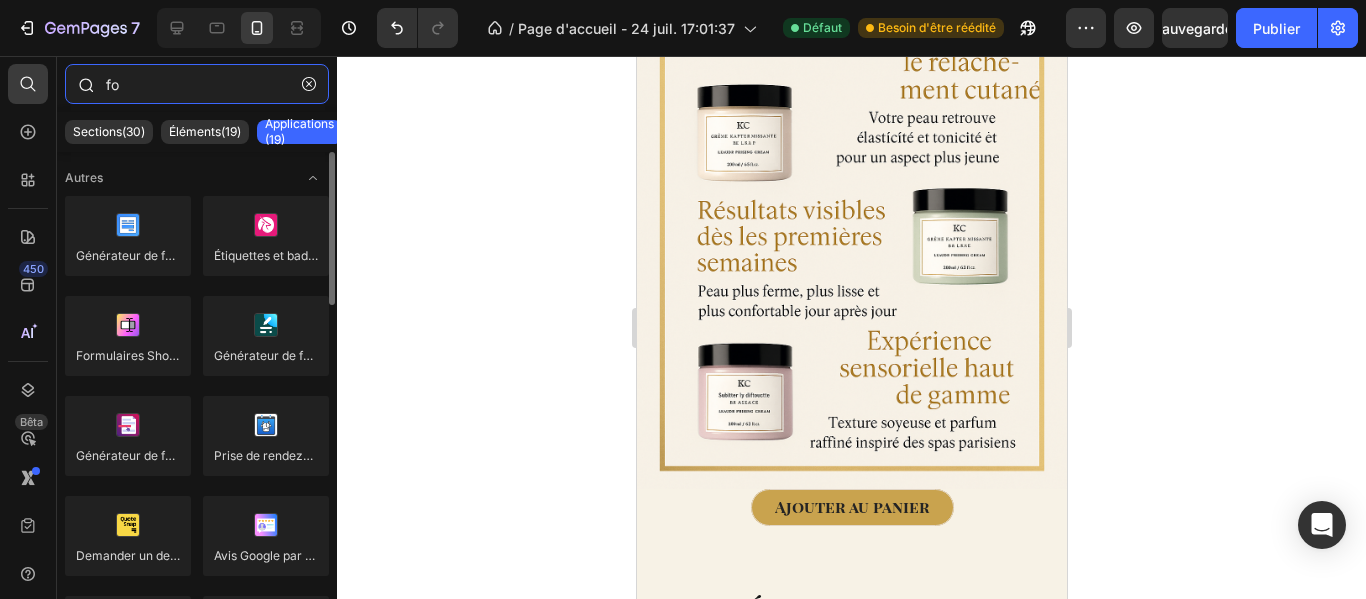 type on "f" 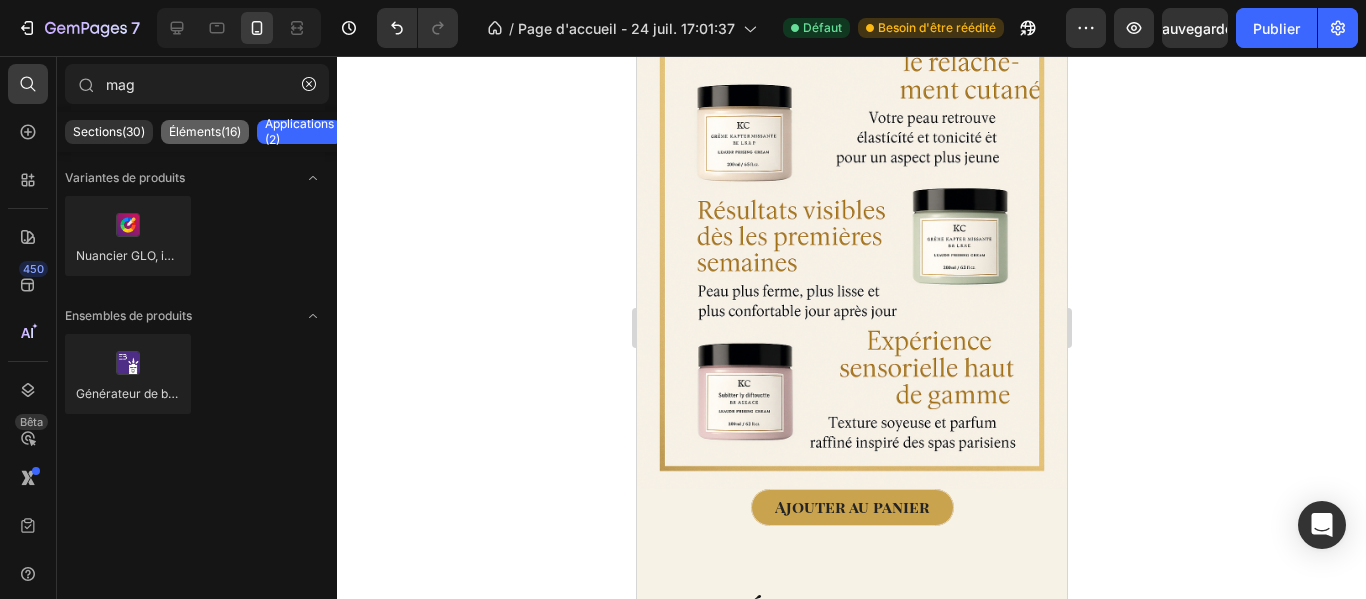 click on "Éléments(16)" at bounding box center (205, 131) 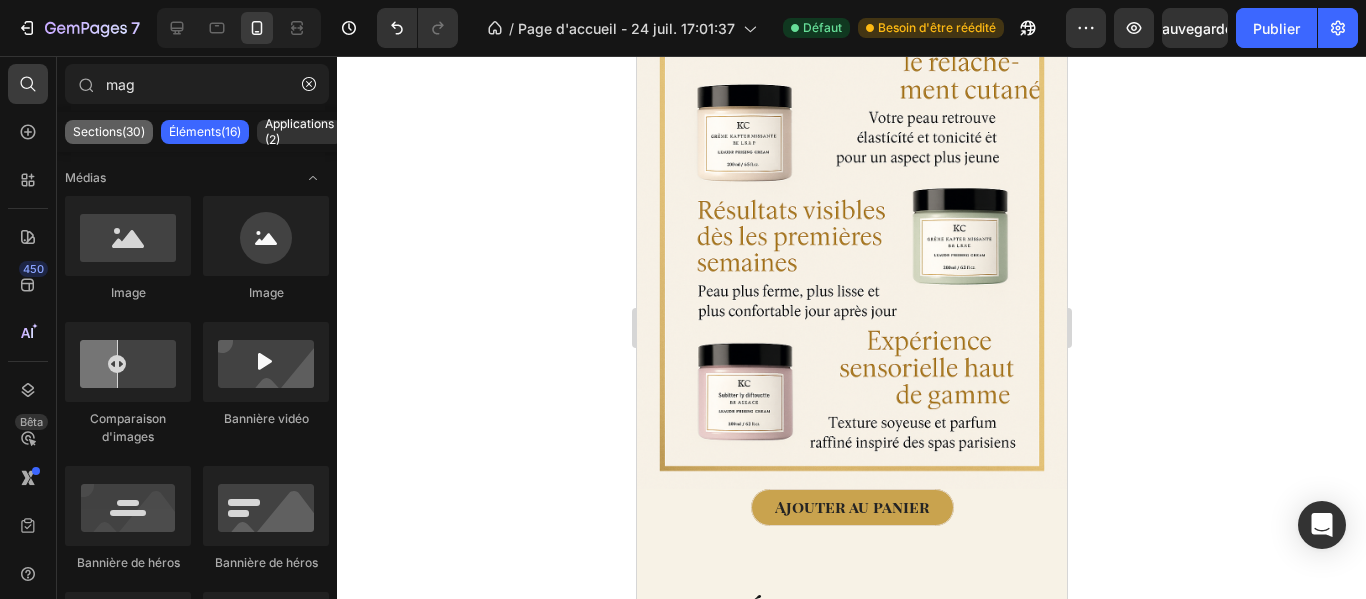 click on "Sections(30)" at bounding box center [109, 131] 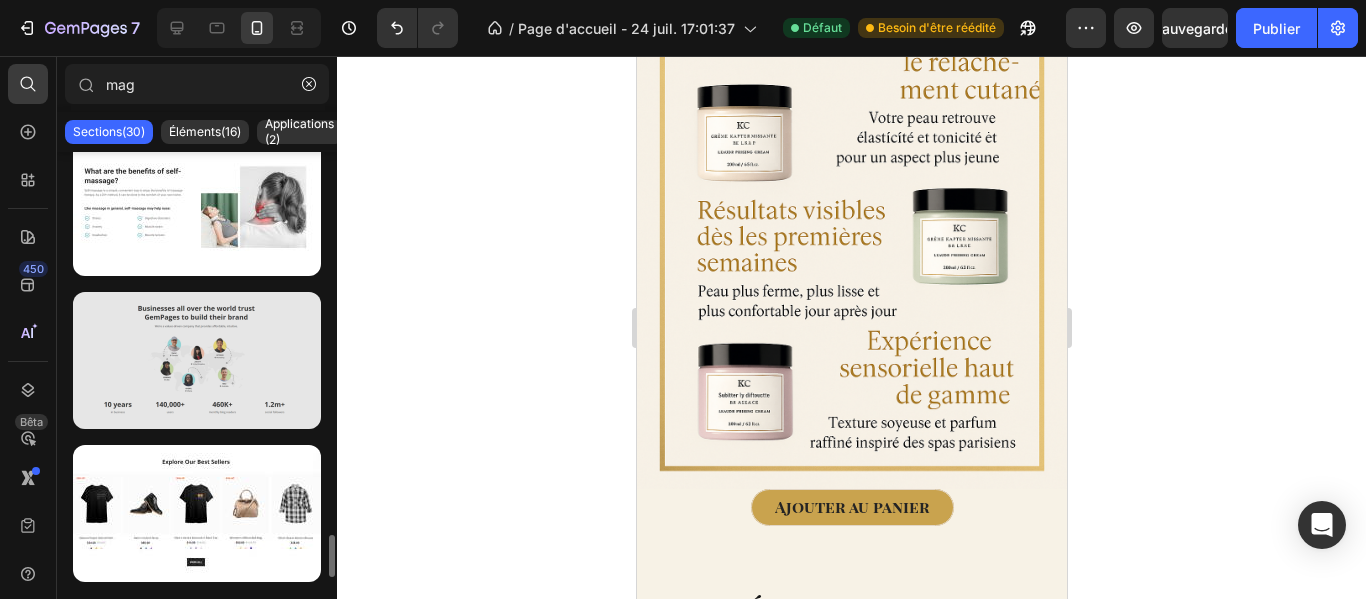 scroll, scrollTop: 3978, scrollLeft: 0, axis: vertical 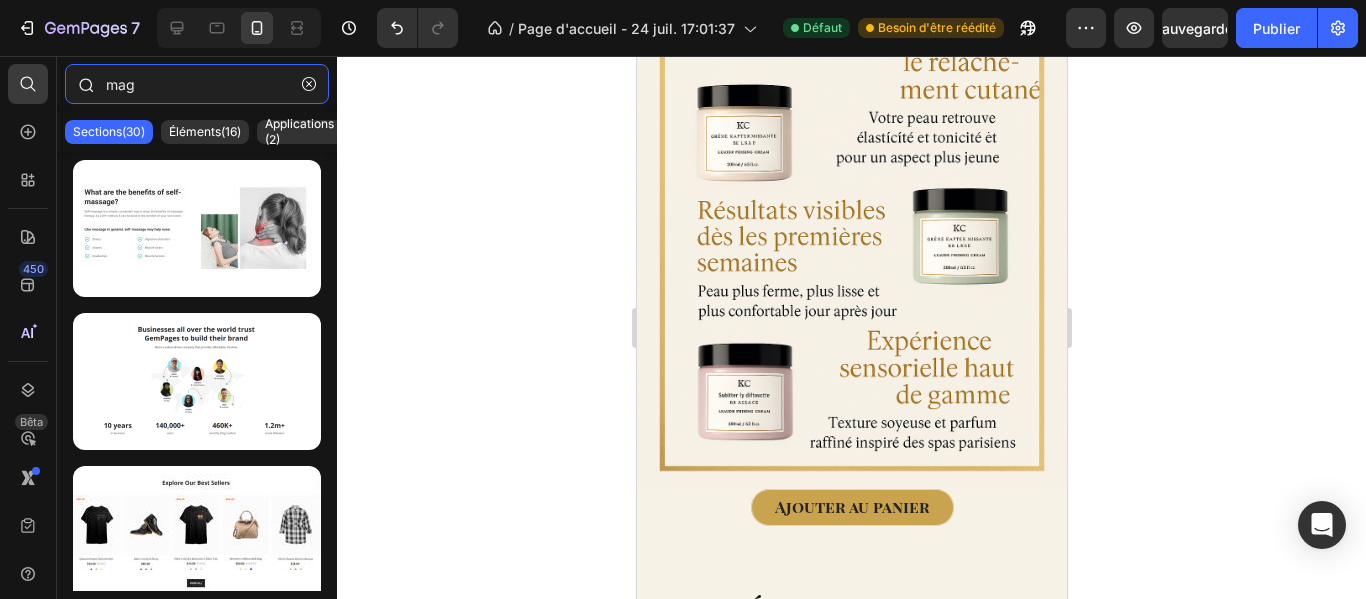 click on "mag" at bounding box center (197, 84) 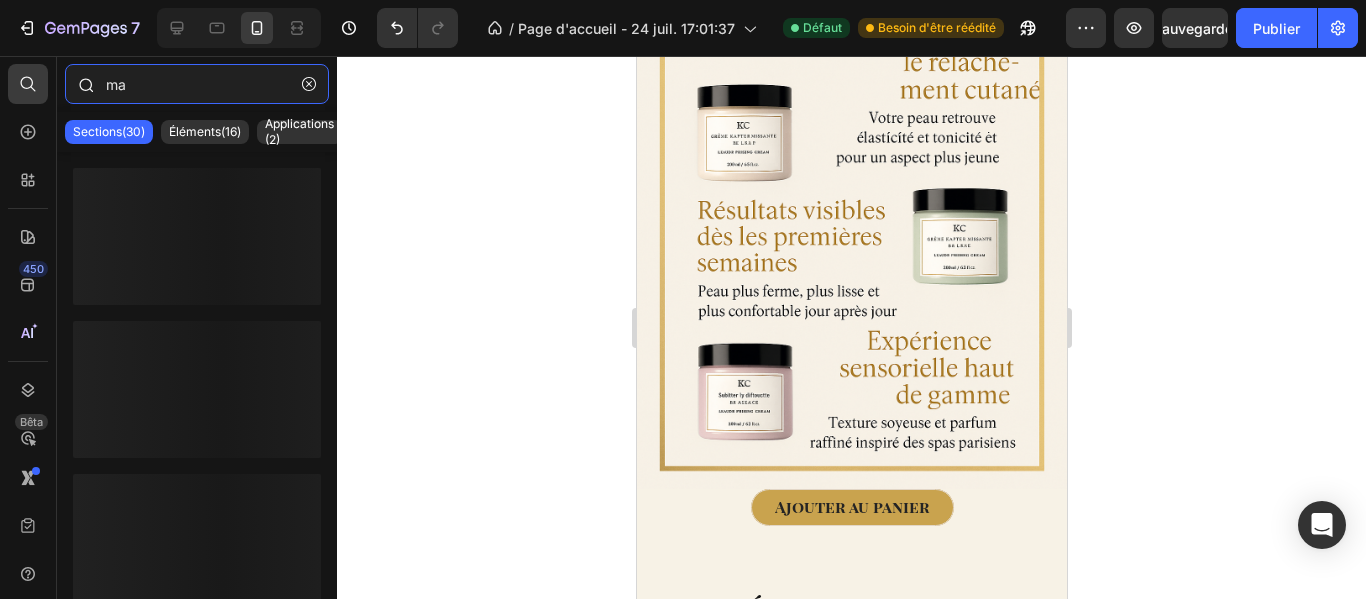 type on "m" 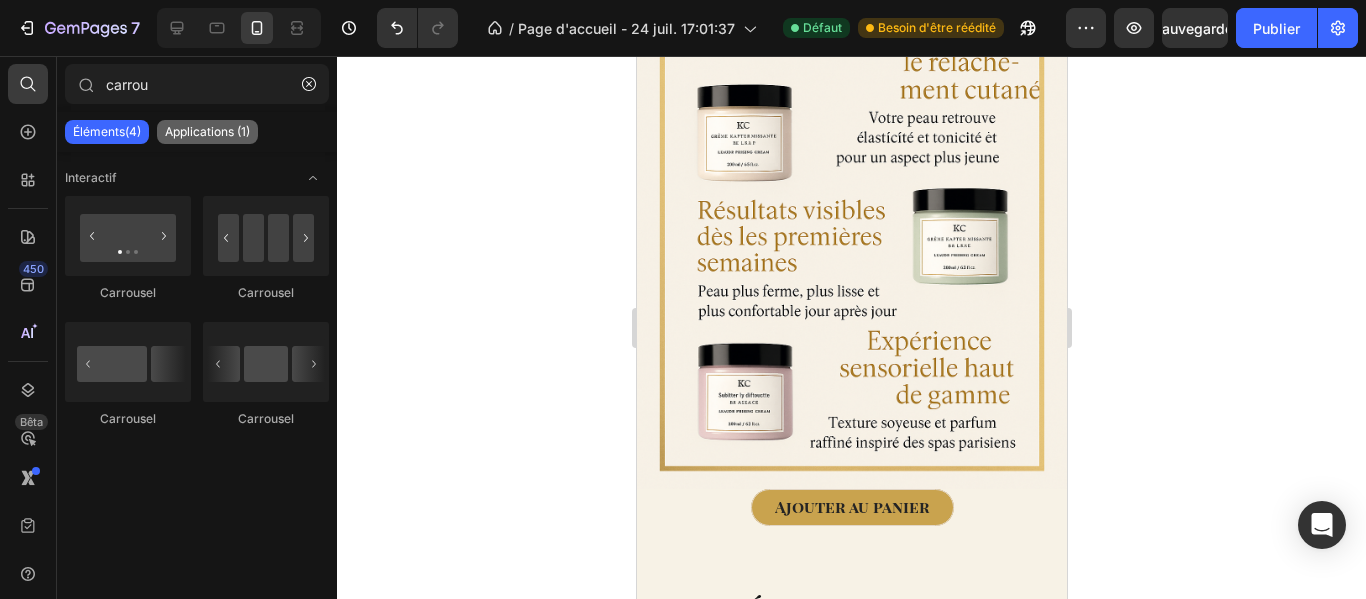 click on "Applications (1)" at bounding box center (207, 131) 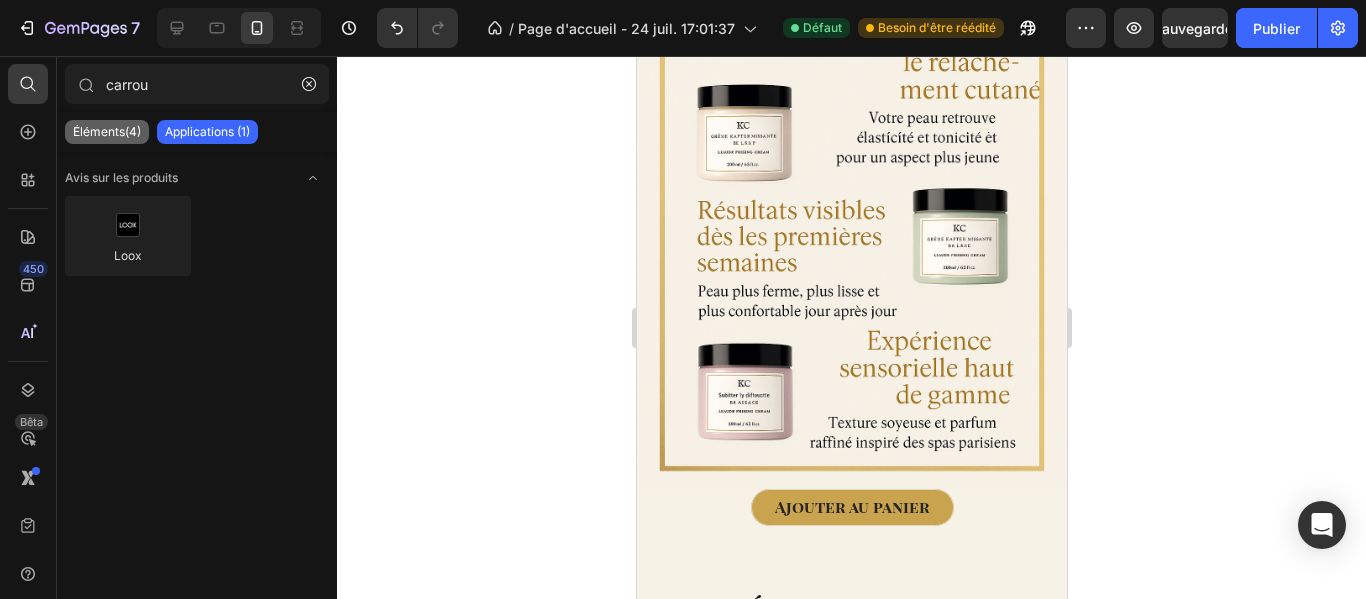 click on "Éléments(4)" at bounding box center [107, 131] 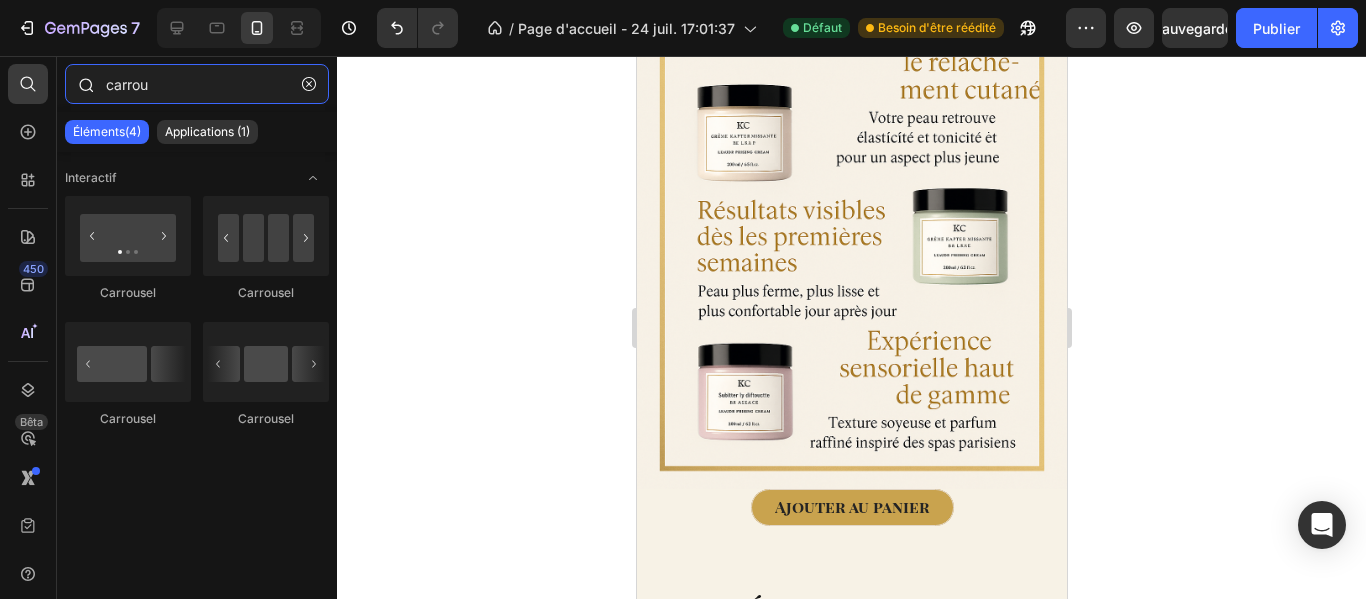 click on "carrou" at bounding box center [197, 84] 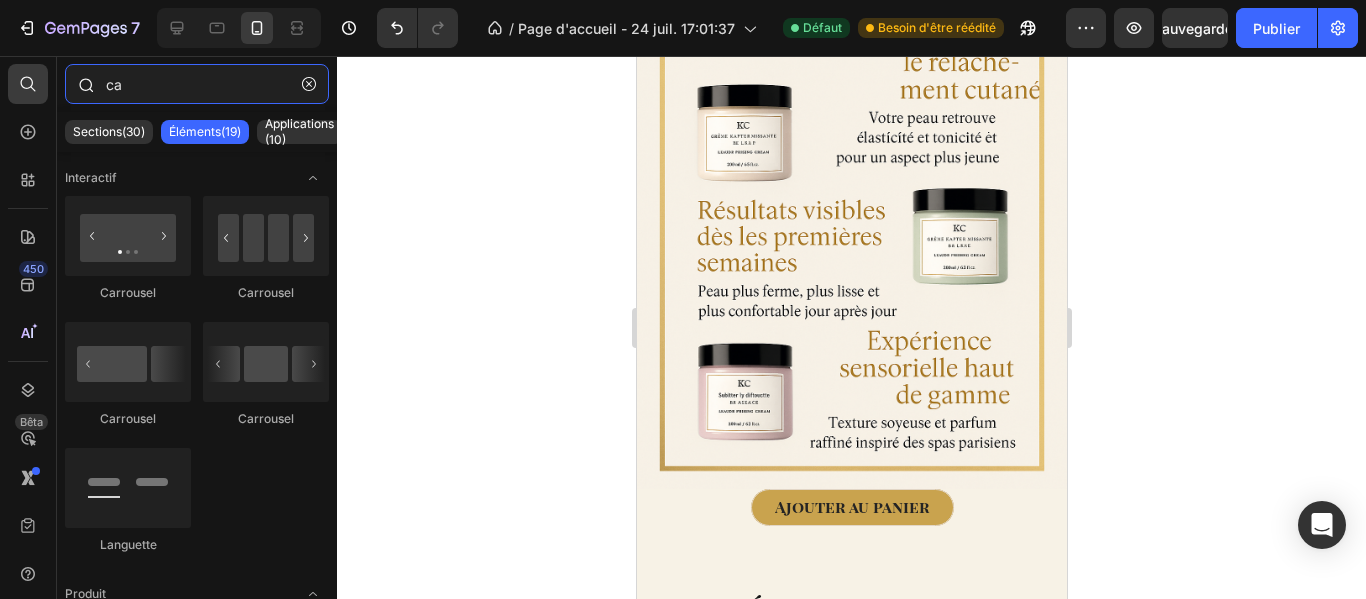 type on "c" 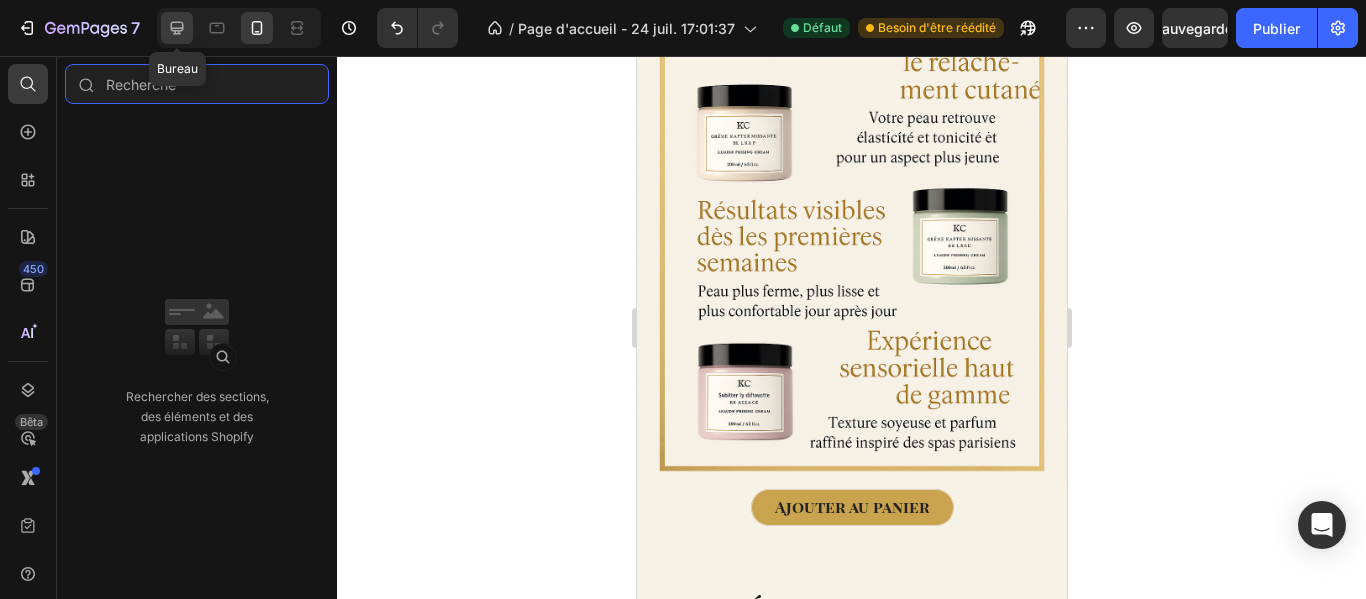 type 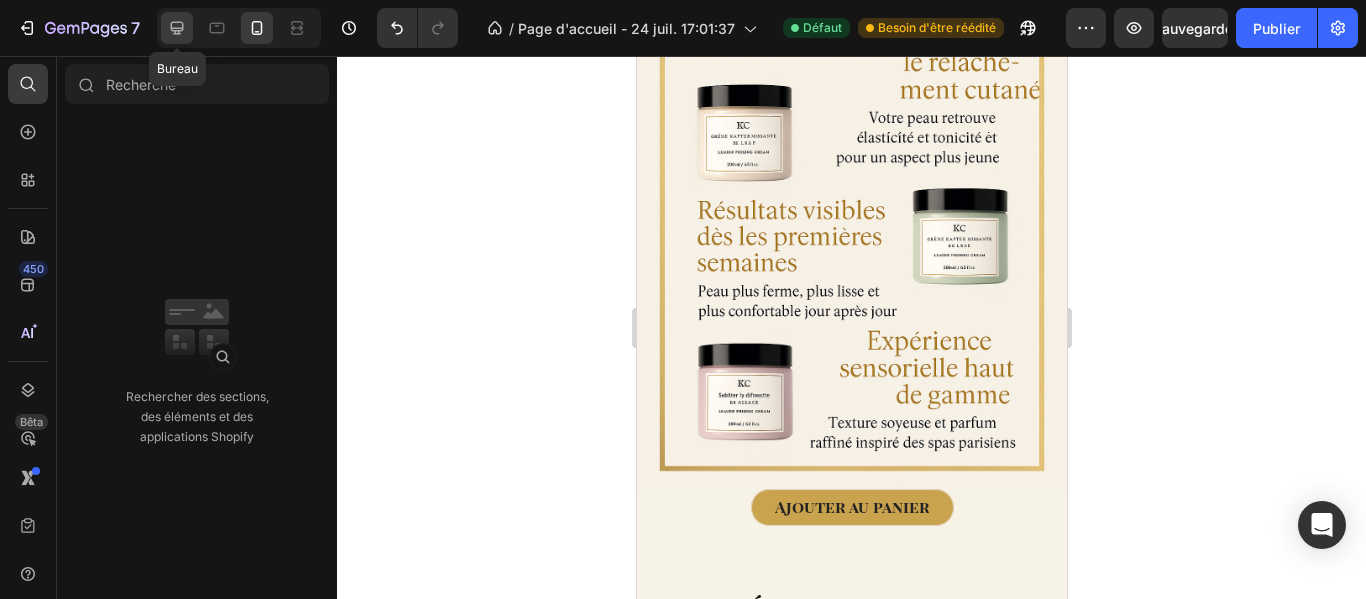 click 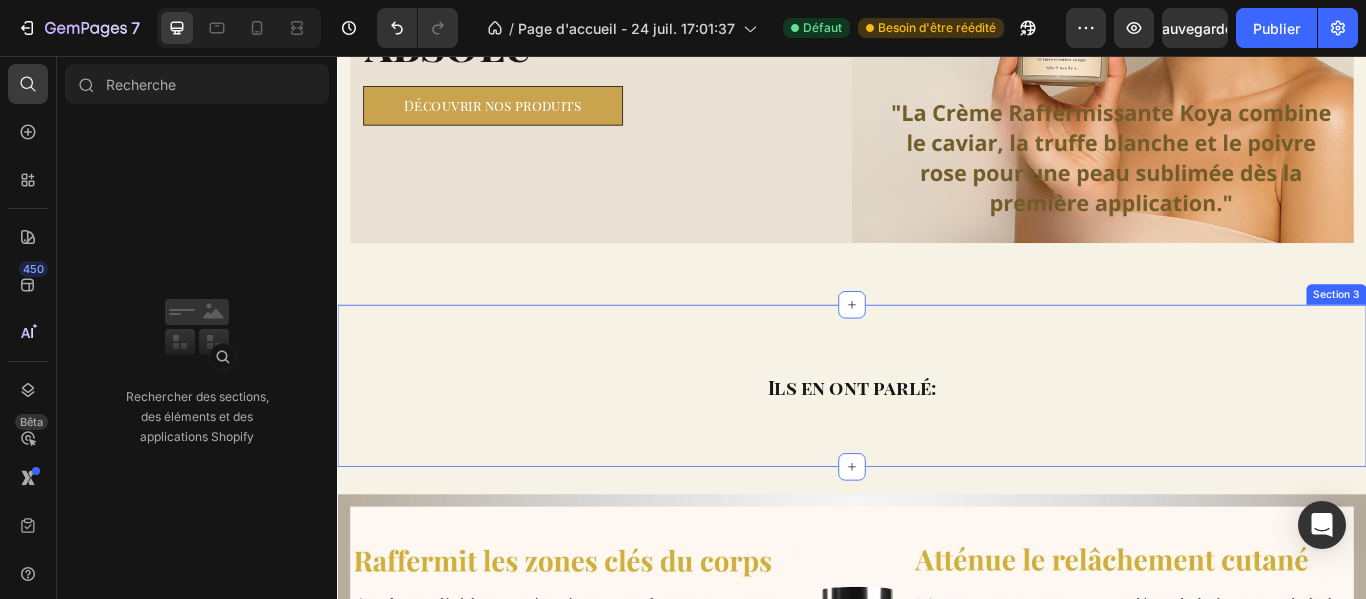 scroll, scrollTop: 644, scrollLeft: 0, axis: vertical 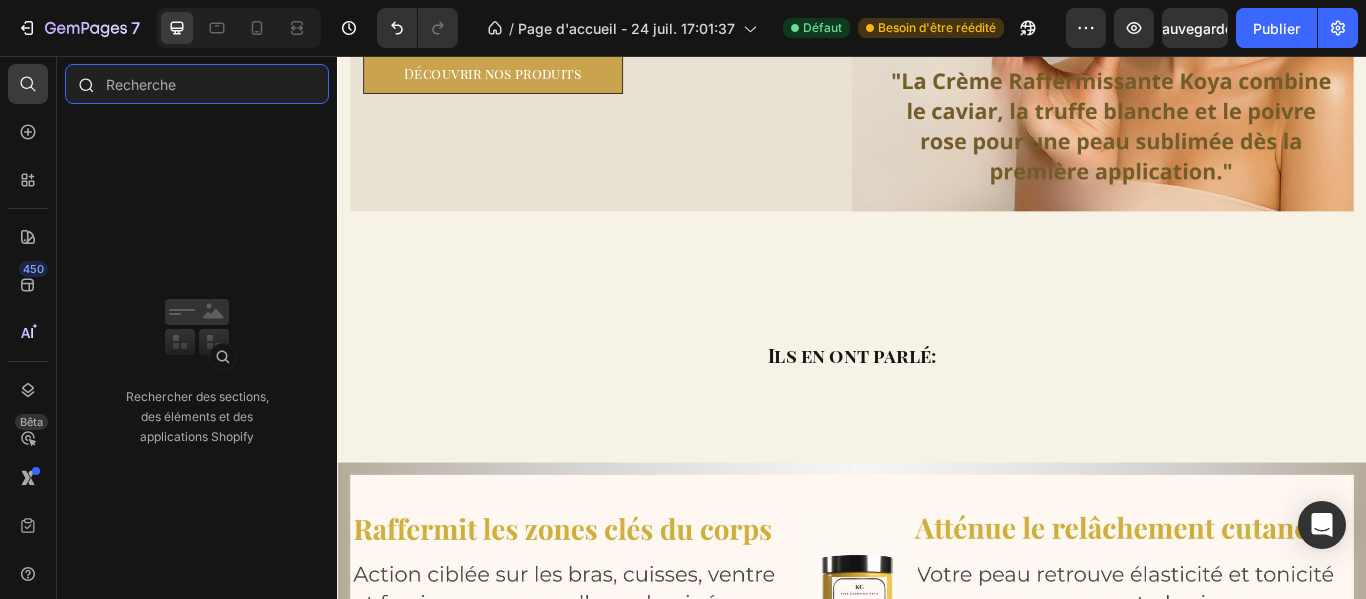click at bounding box center [197, 84] 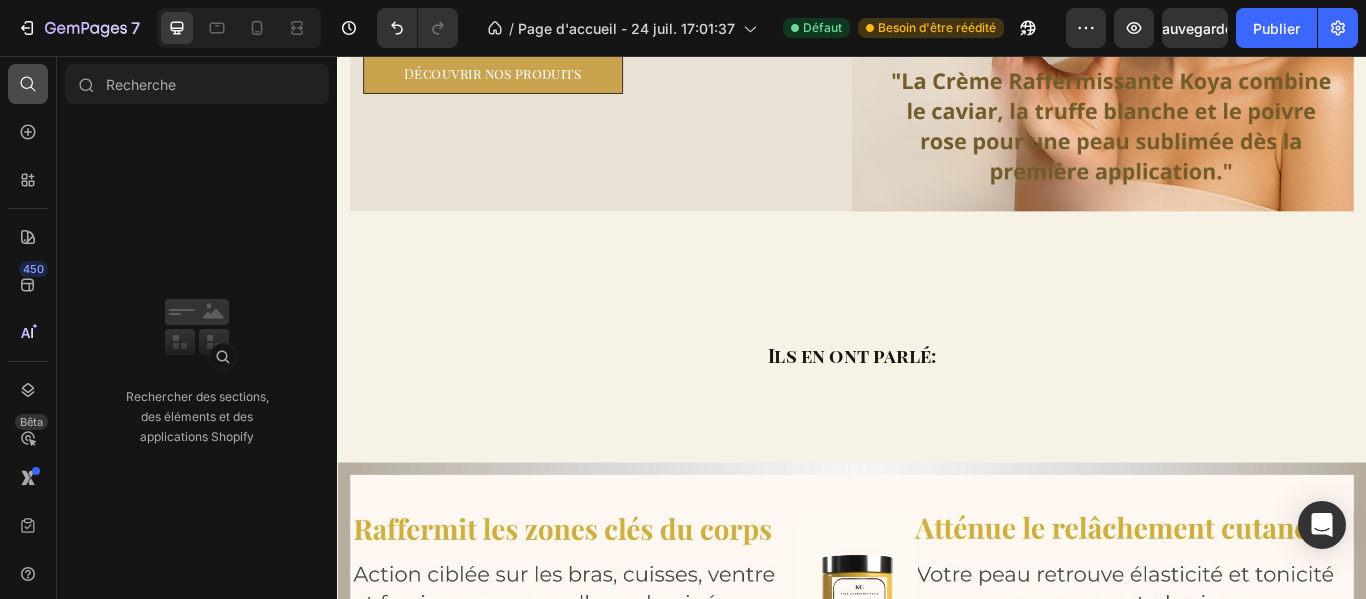 click 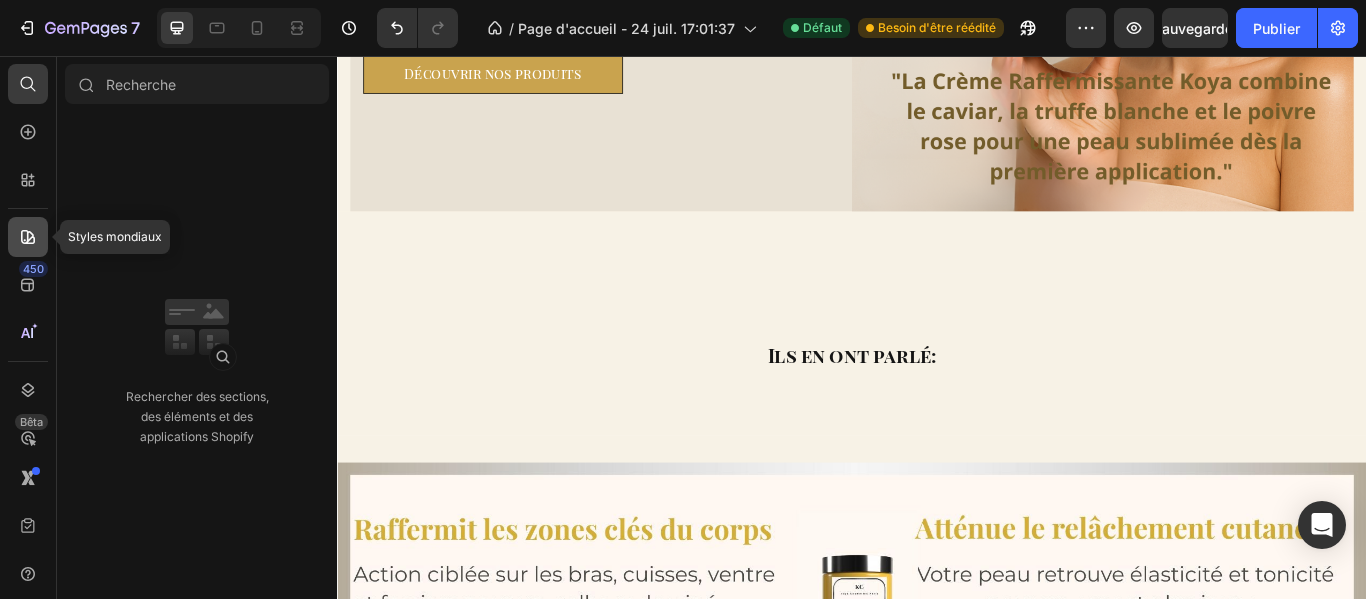 click 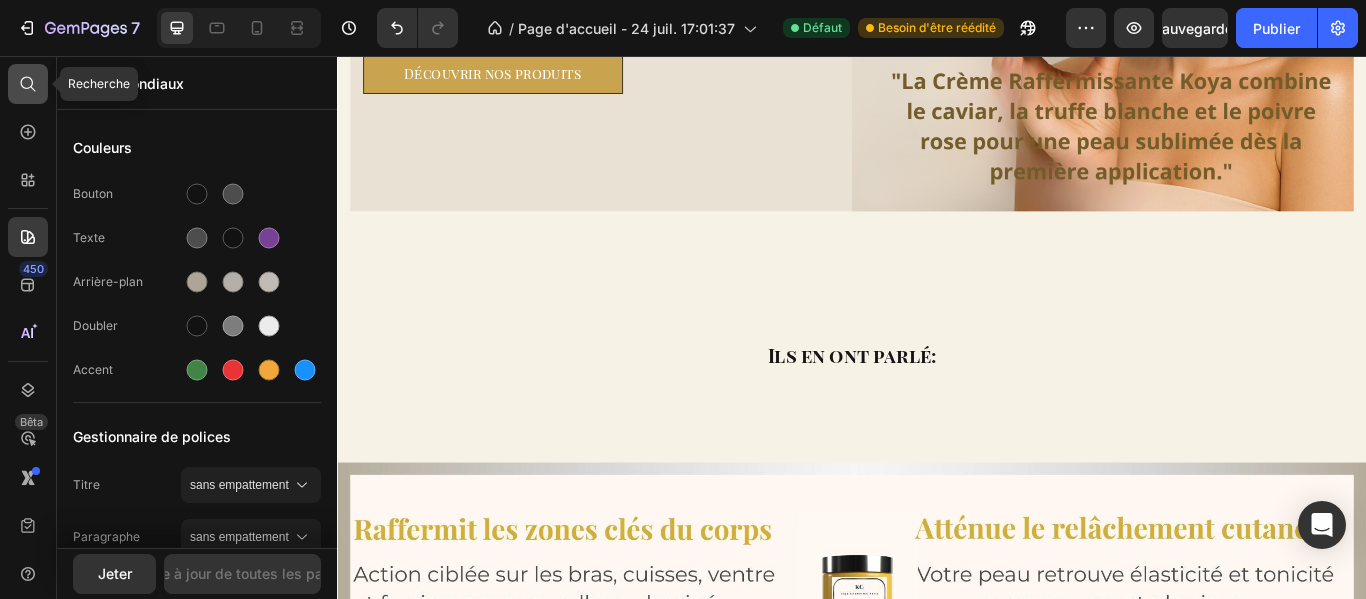 click 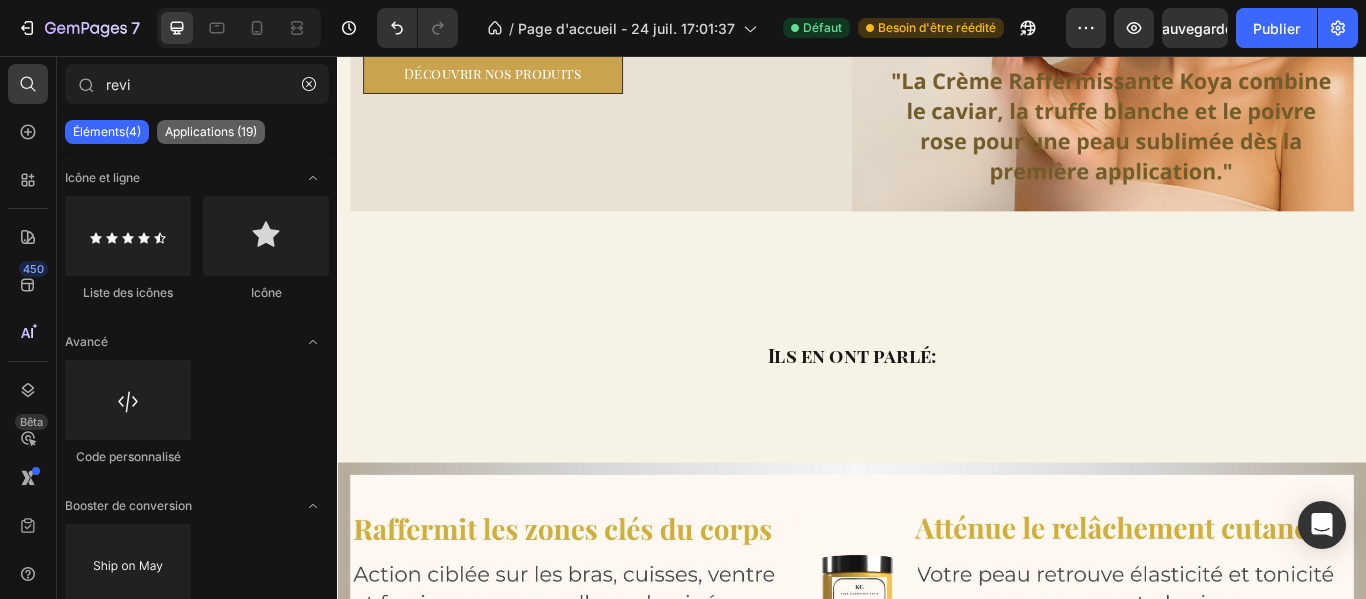 click on "Applications (19)" at bounding box center [211, 131] 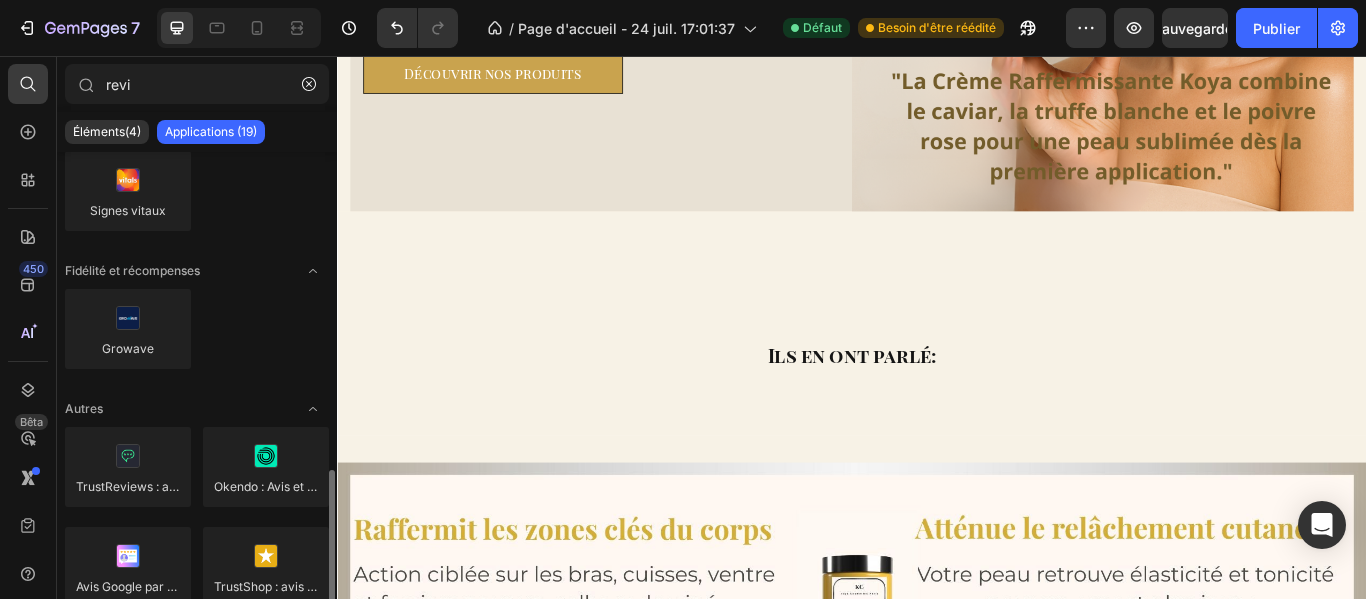 scroll, scrollTop: 801, scrollLeft: 0, axis: vertical 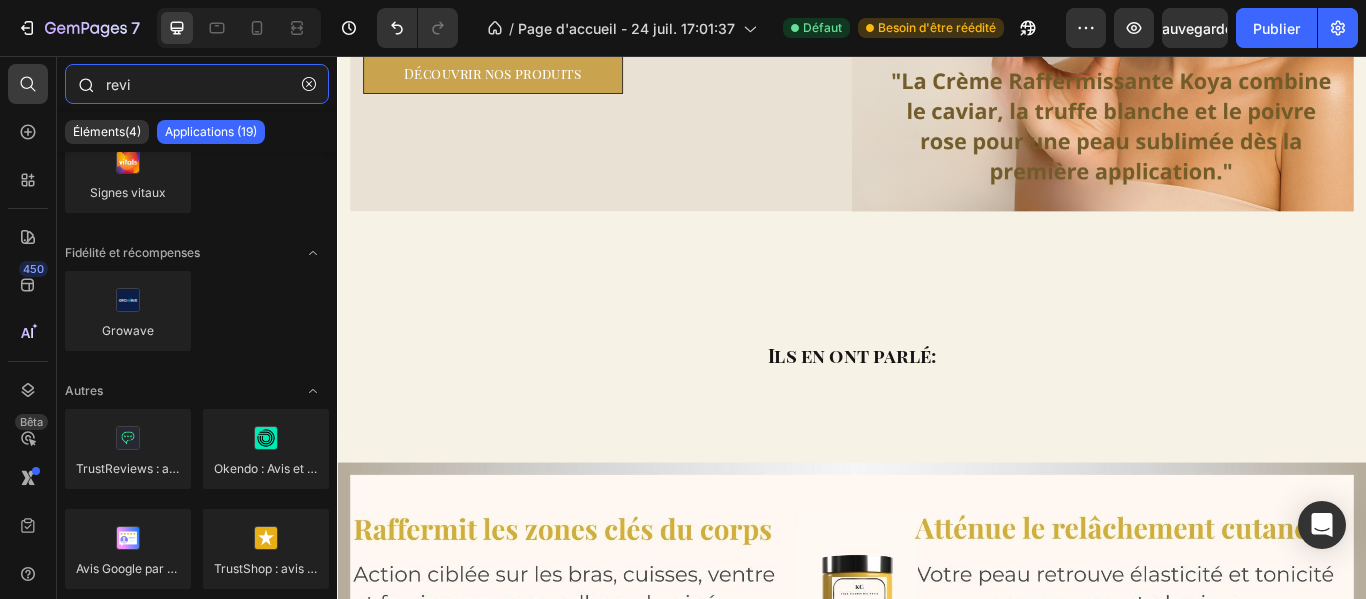 click on "revi" at bounding box center (197, 84) 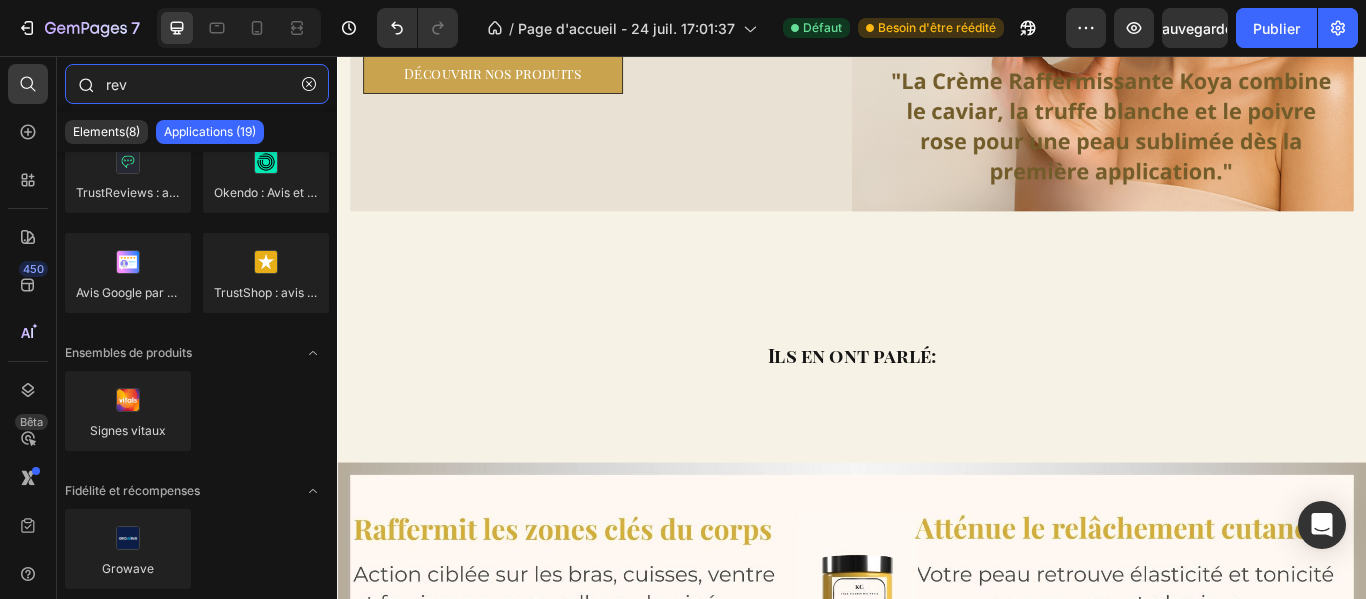 scroll, scrollTop: 0, scrollLeft: 0, axis: both 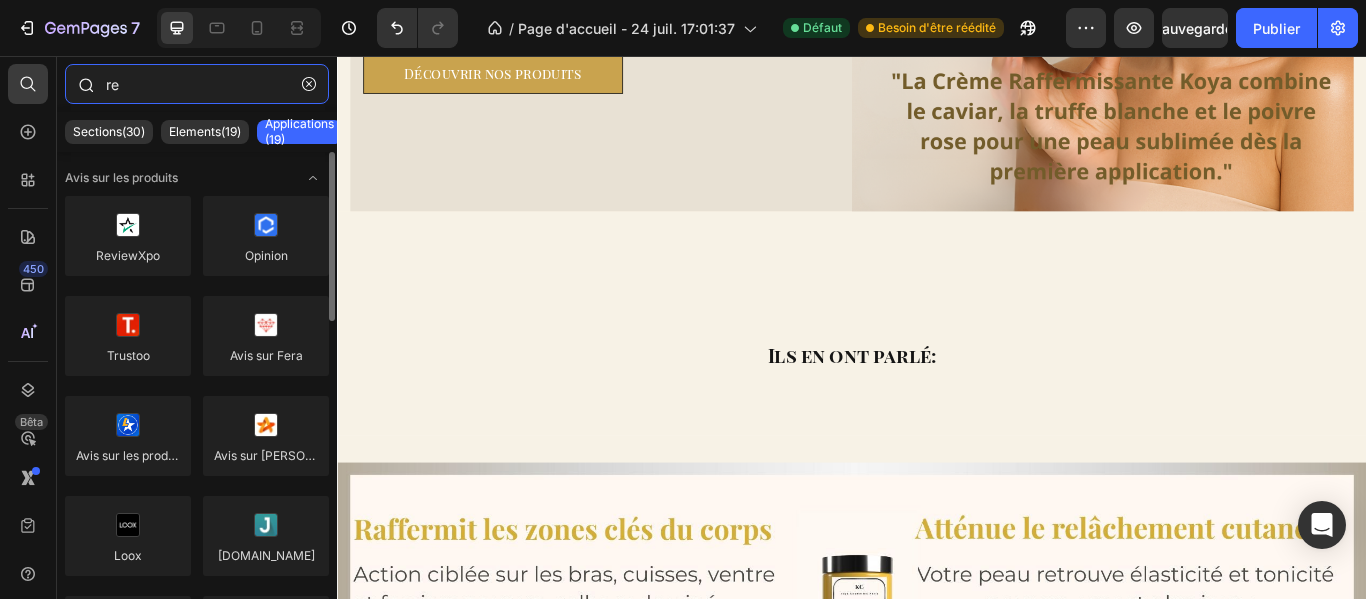 type on "r" 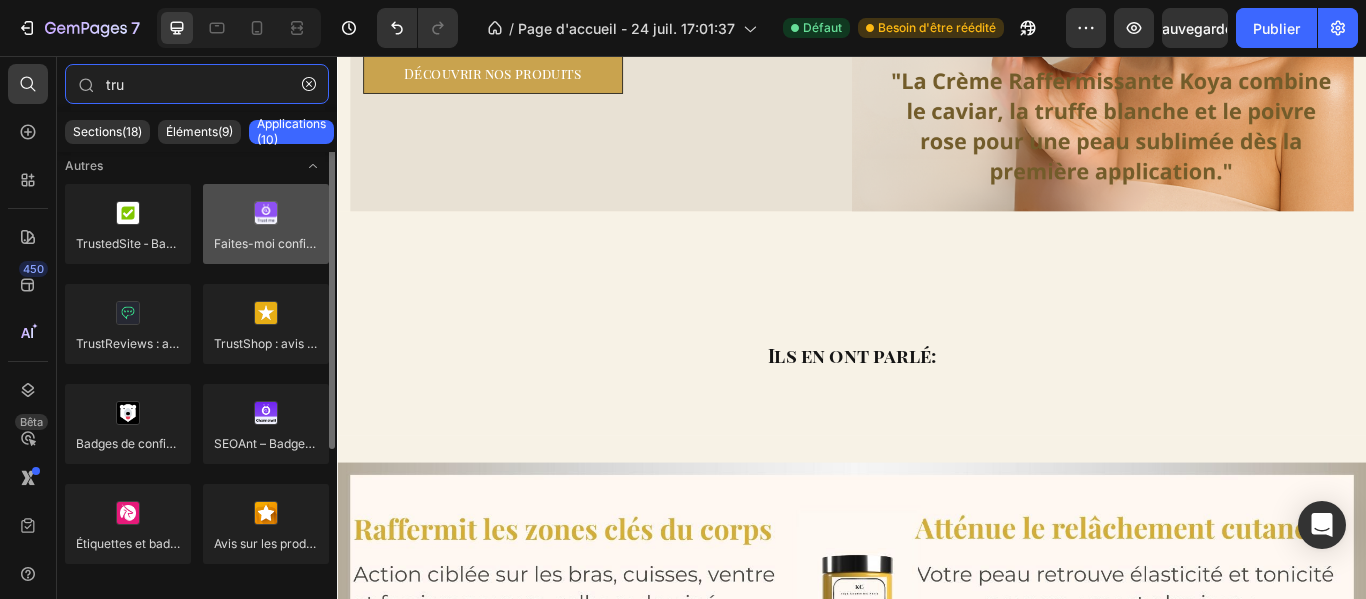 scroll, scrollTop: 0, scrollLeft: 0, axis: both 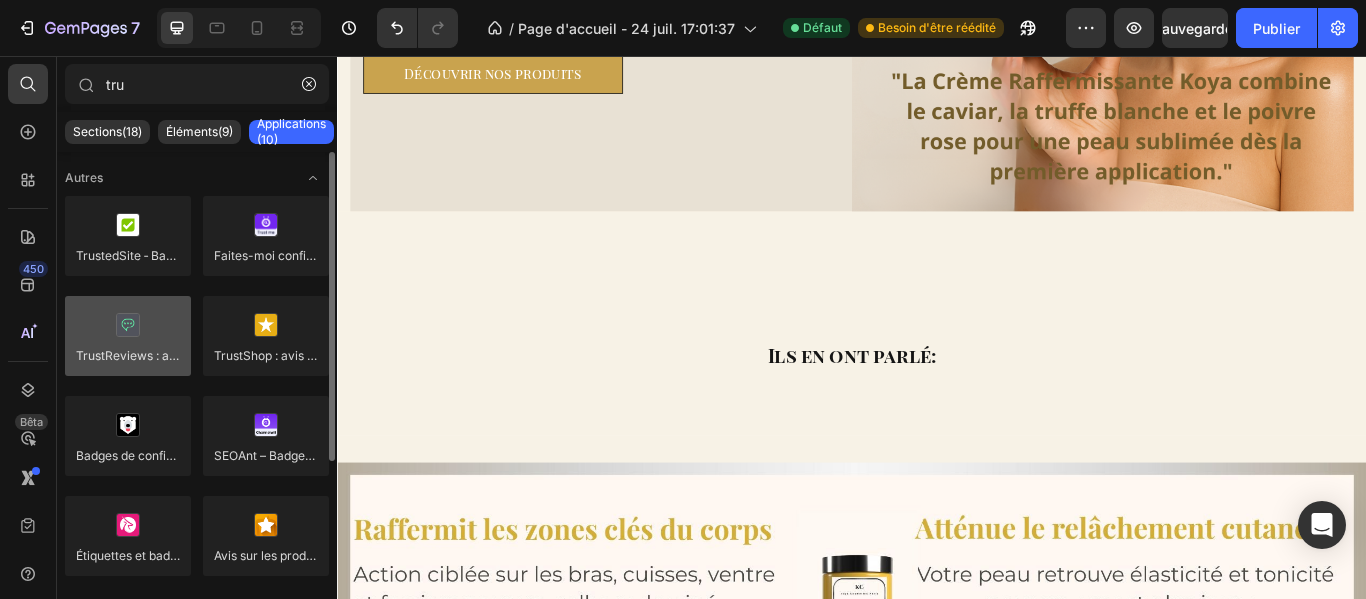 click at bounding box center (128, 336) 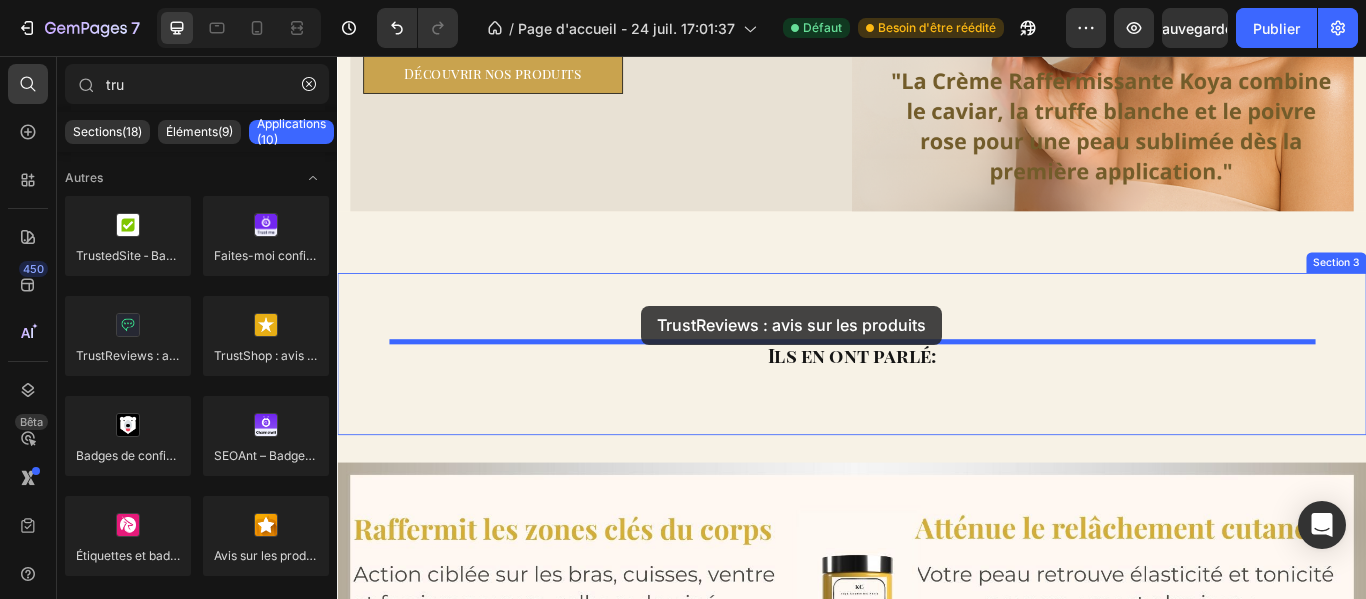 drag, startPoint x: 467, startPoint y: 384, endPoint x: 691, endPoint y: 347, distance: 227.03523 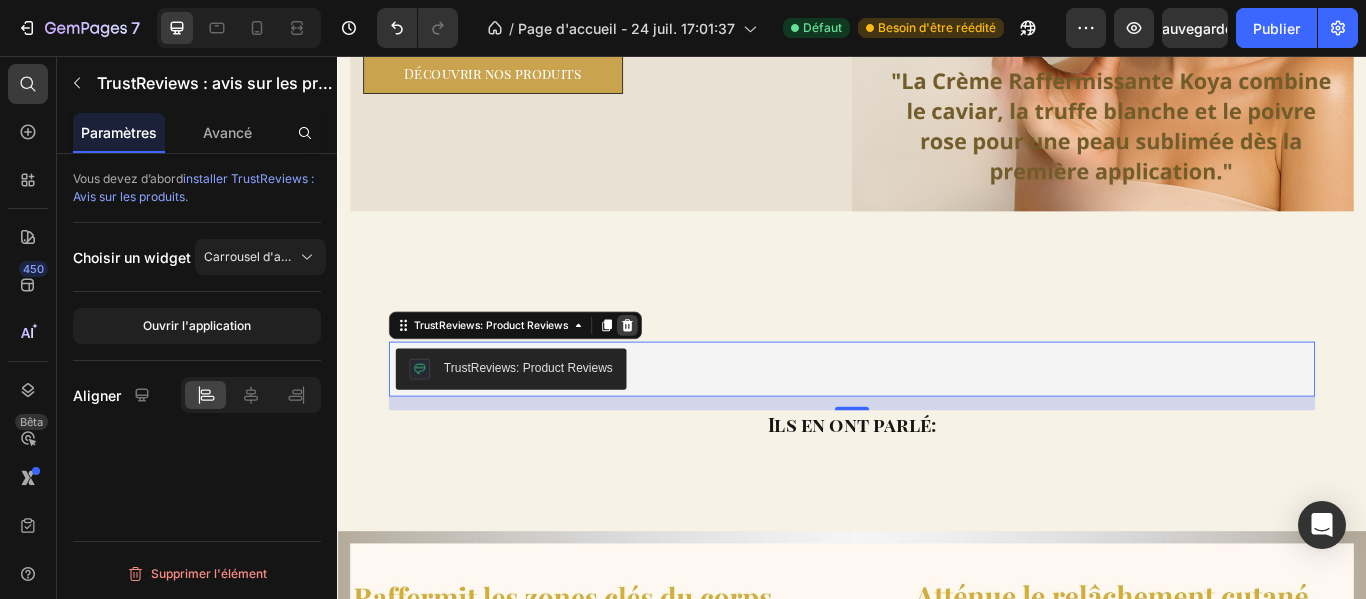 click at bounding box center (675, 370) 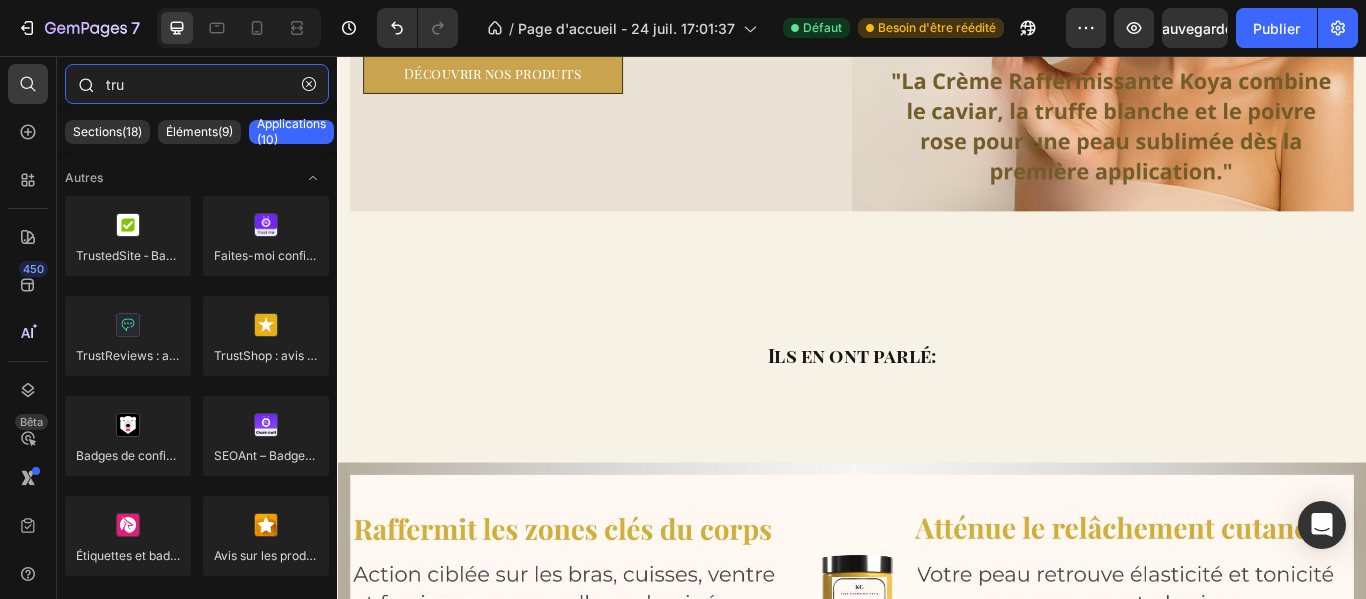 click on "tru" at bounding box center (197, 84) 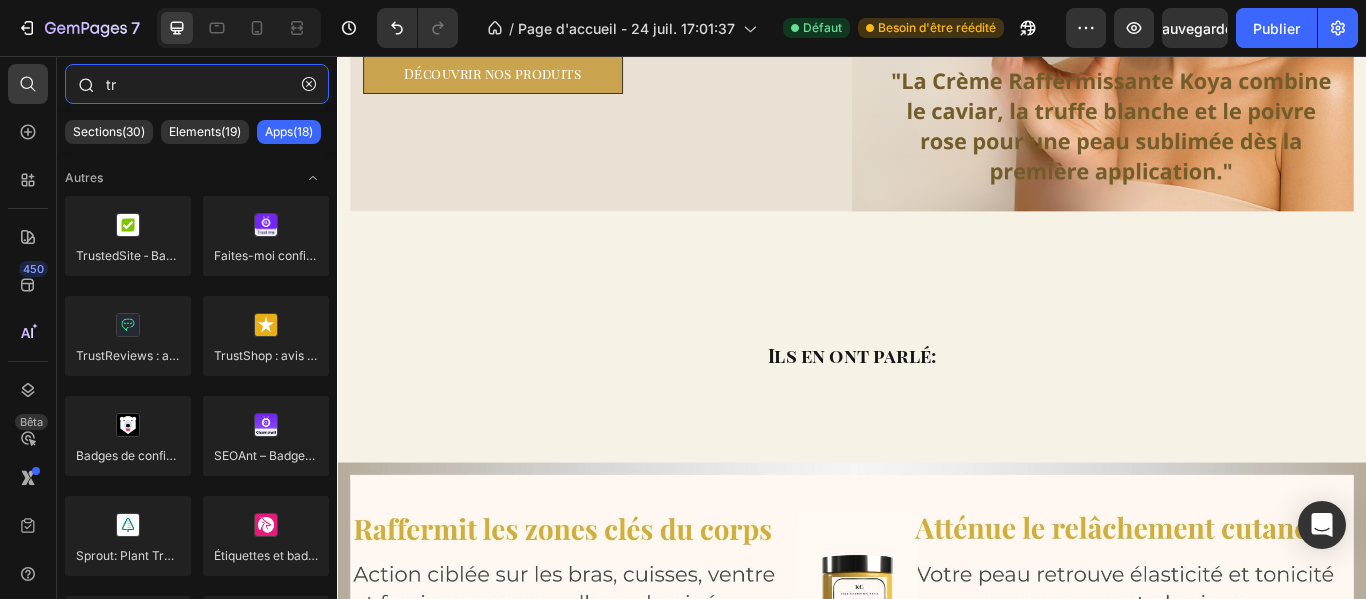 type on "t" 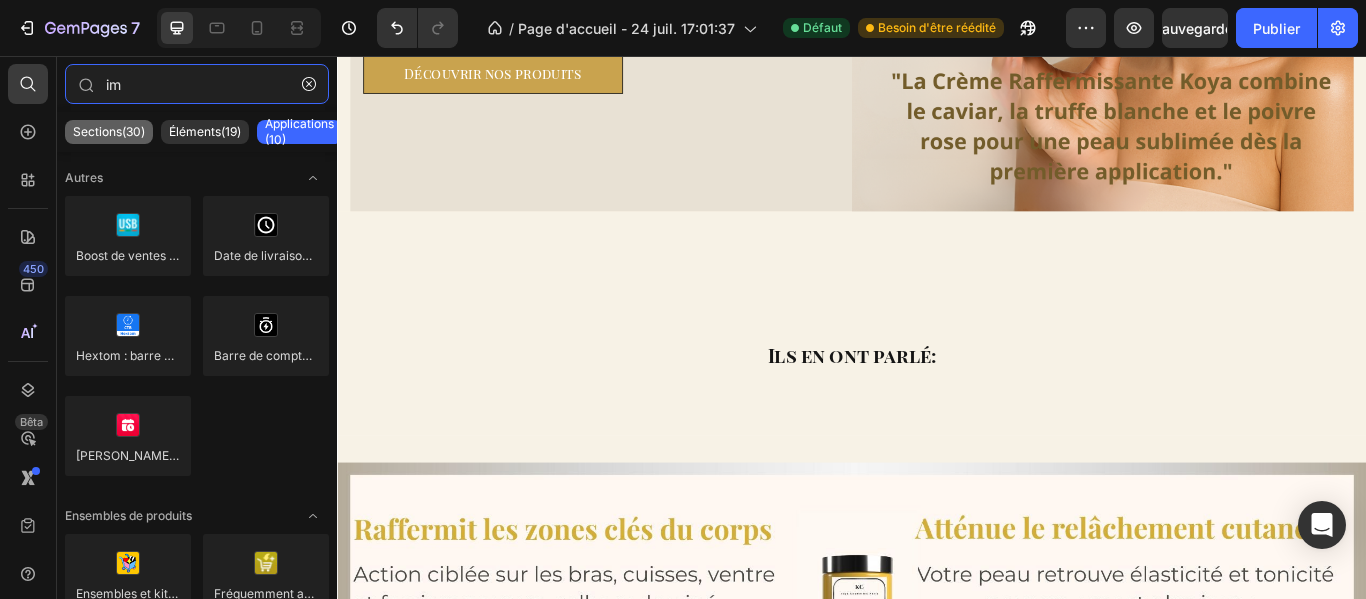 type on "im" 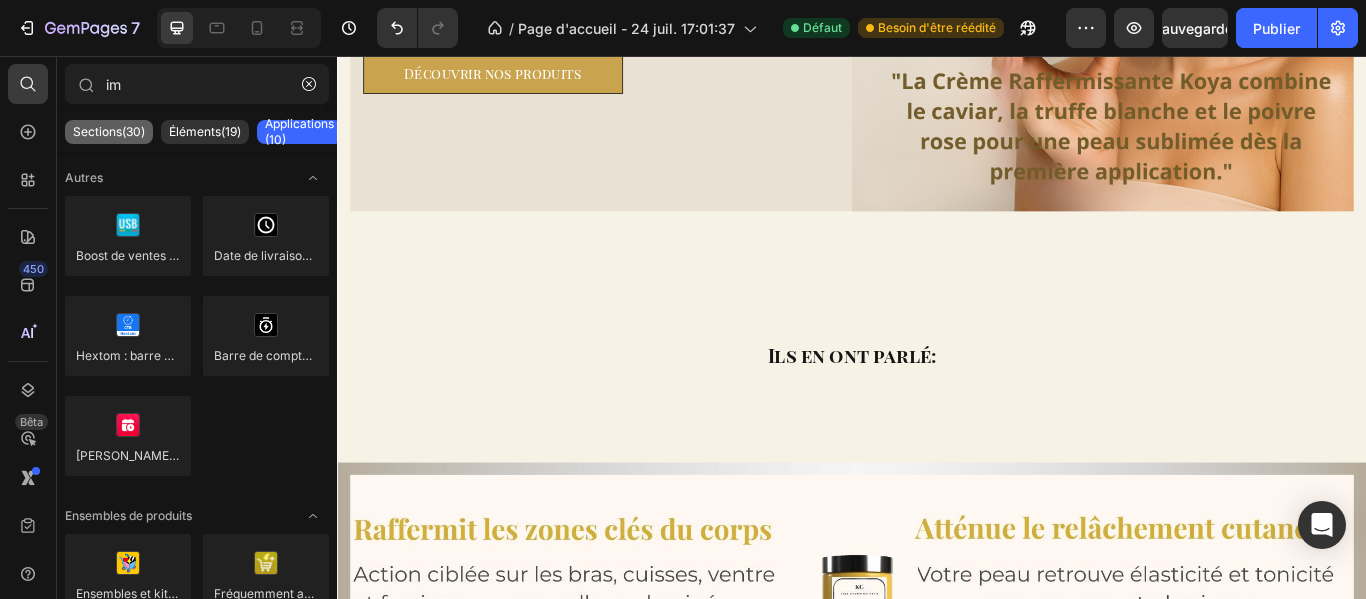 click on "Sections(30)" at bounding box center [109, 131] 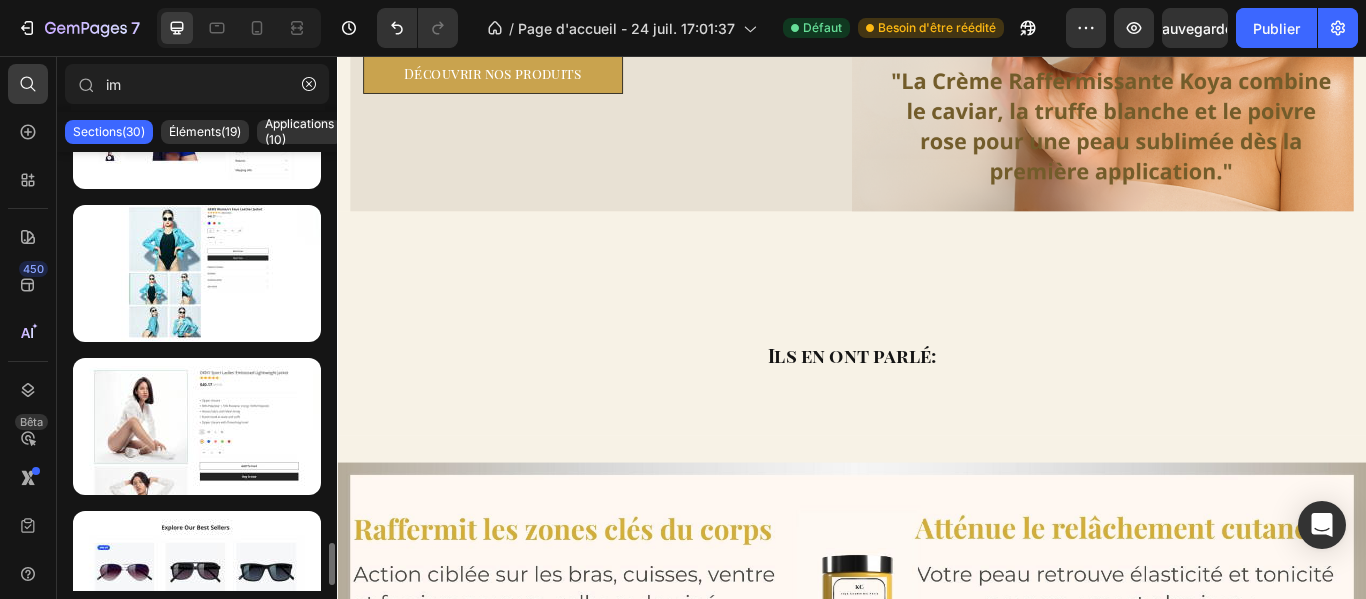 scroll, scrollTop: 4143, scrollLeft: 0, axis: vertical 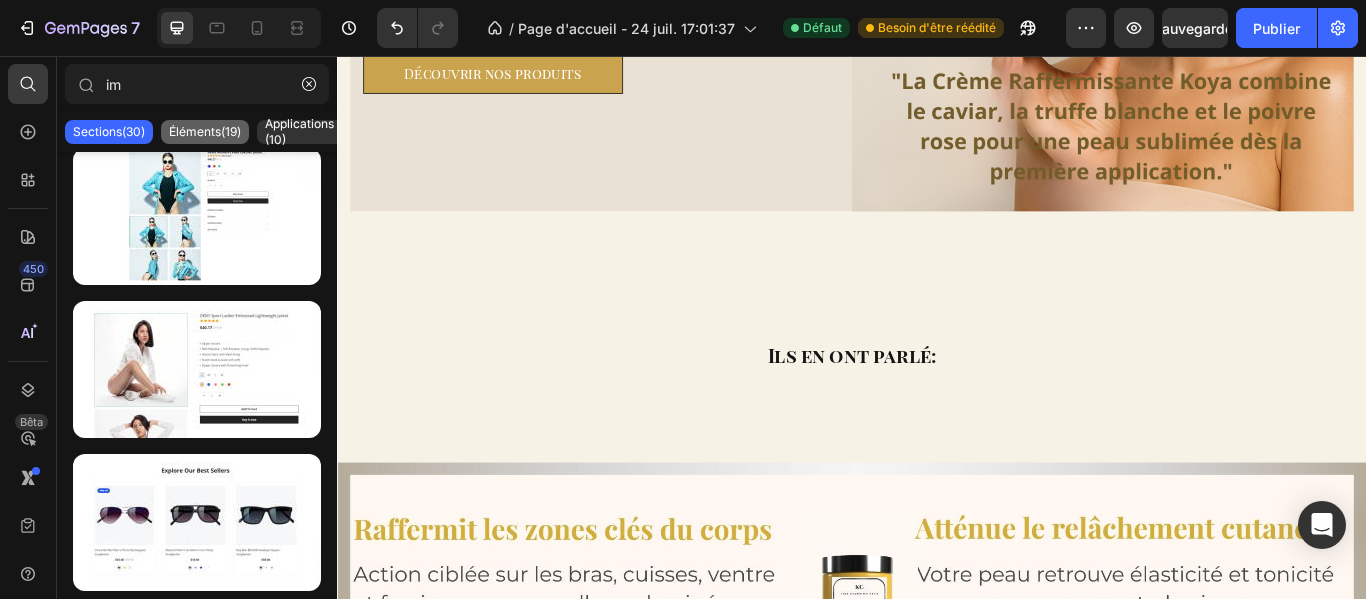 click on "Éléments(19)" at bounding box center [205, 131] 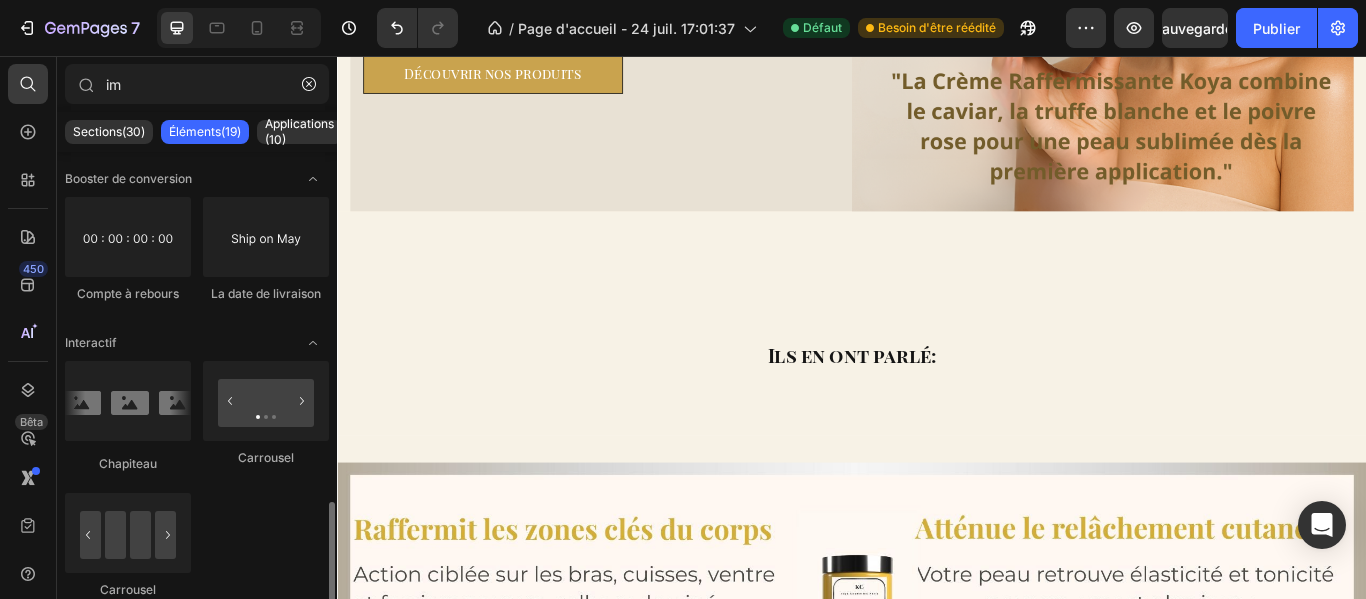 scroll, scrollTop: 1167, scrollLeft: 0, axis: vertical 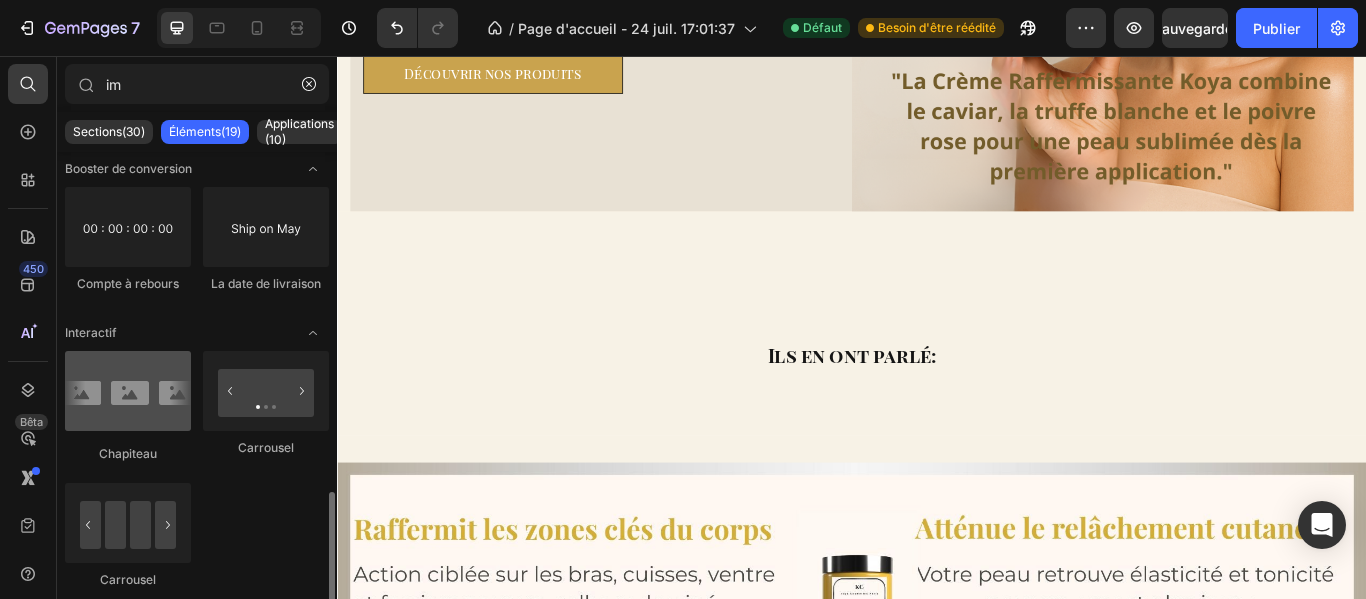 click at bounding box center (128, 391) 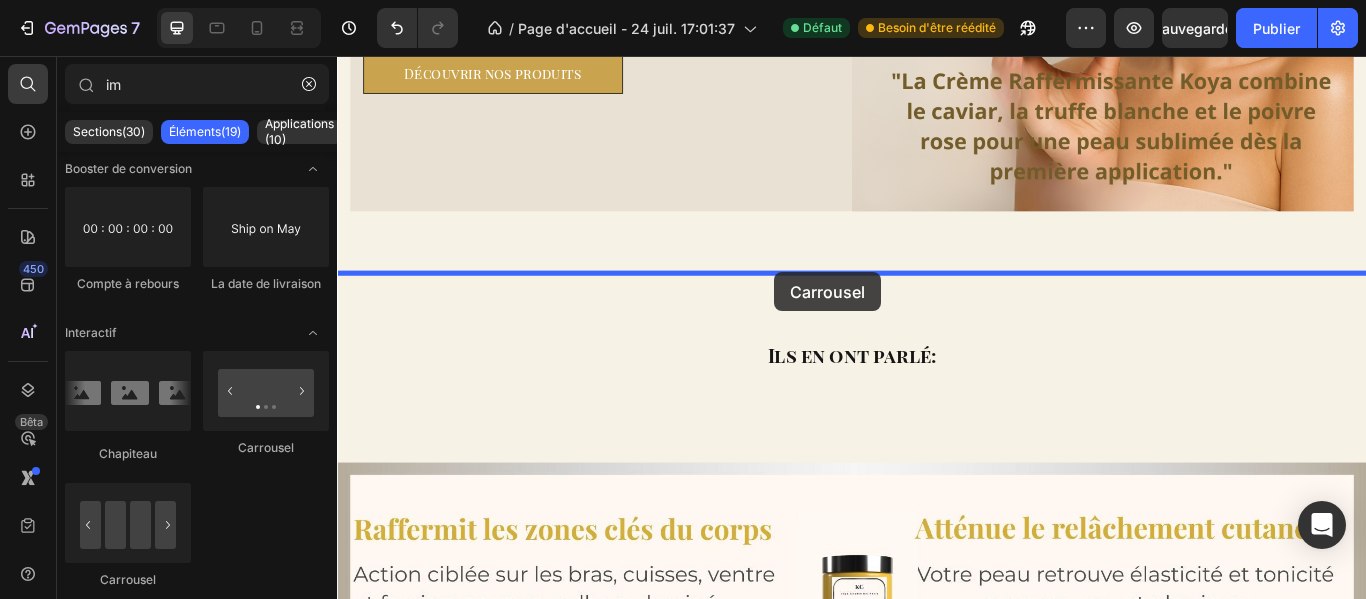 drag, startPoint x: 596, startPoint y: 448, endPoint x: 847, endPoint y: 308, distance: 287.4039 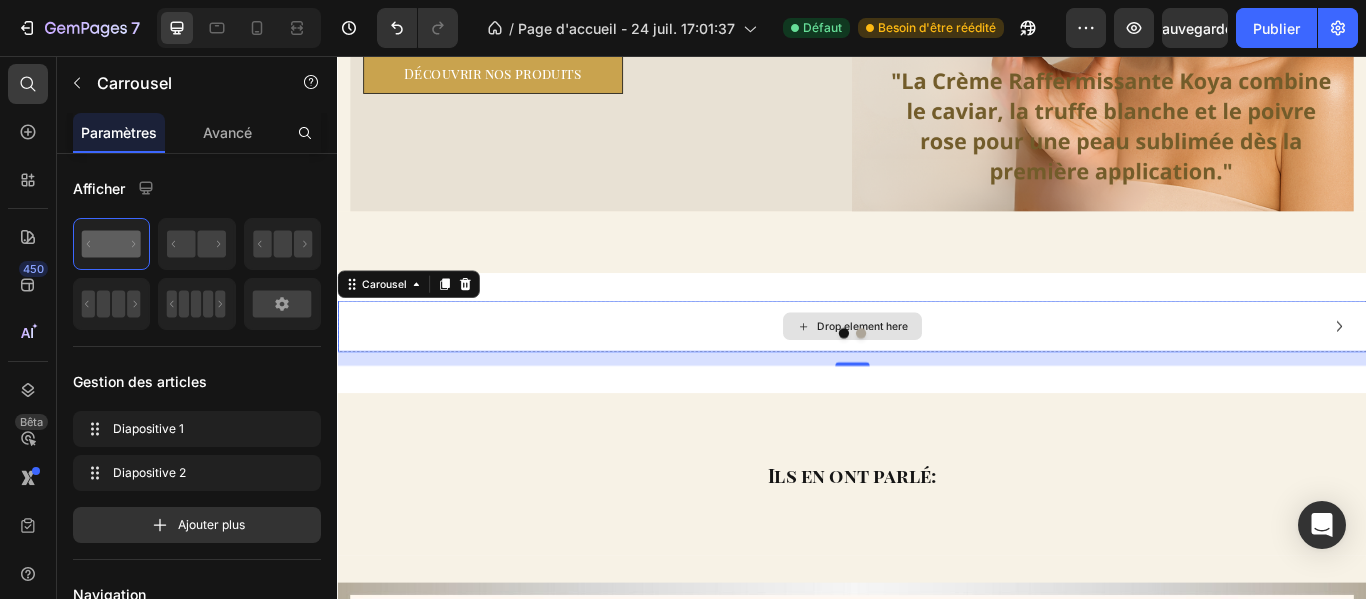 click on "Drop element here" at bounding box center [937, 371] 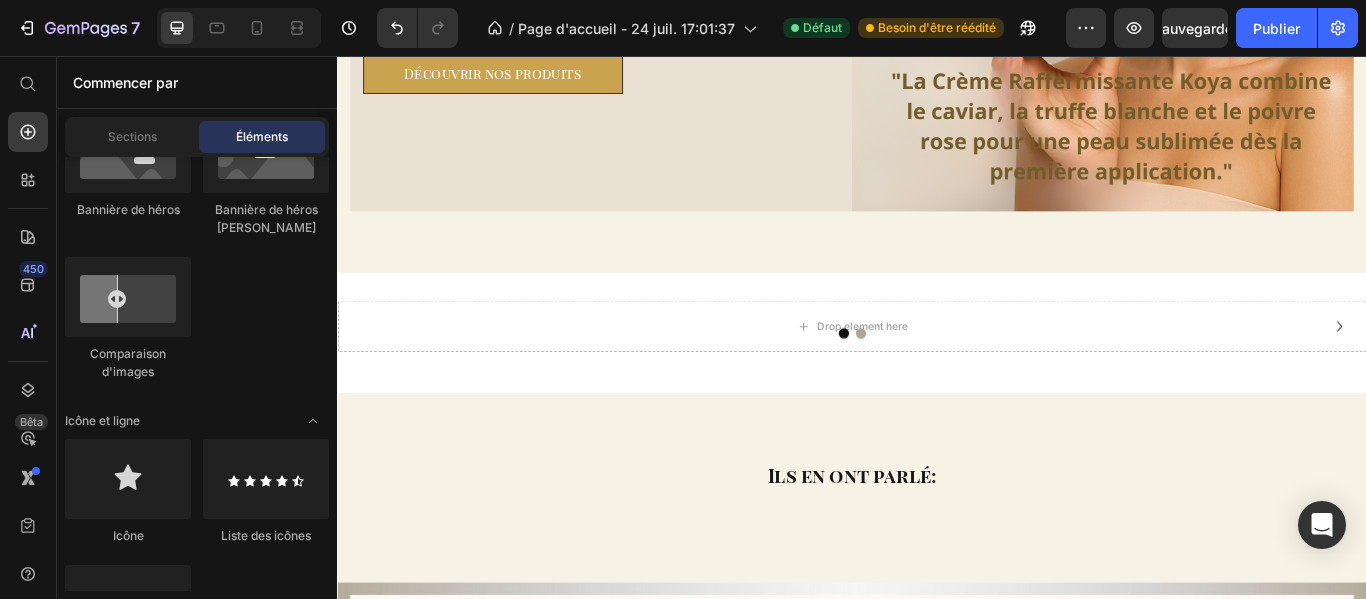 scroll, scrollTop: 860, scrollLeft: 0, axis: vertical 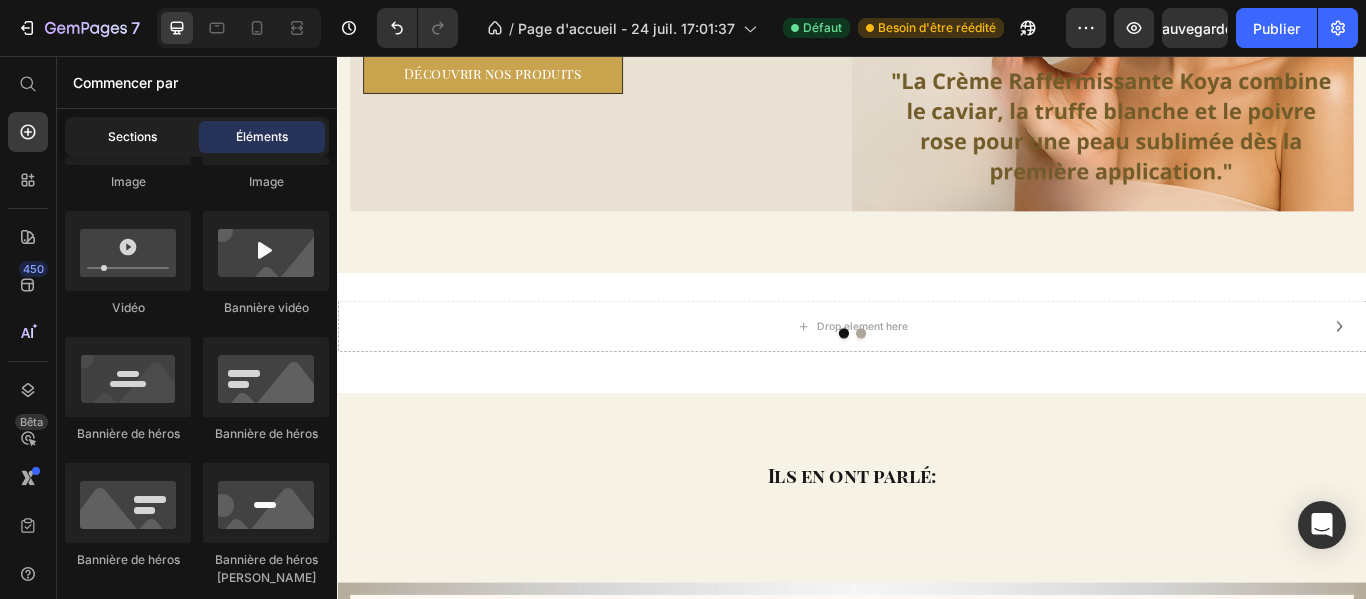 click on "Sections" at bounding box center (132, 136) 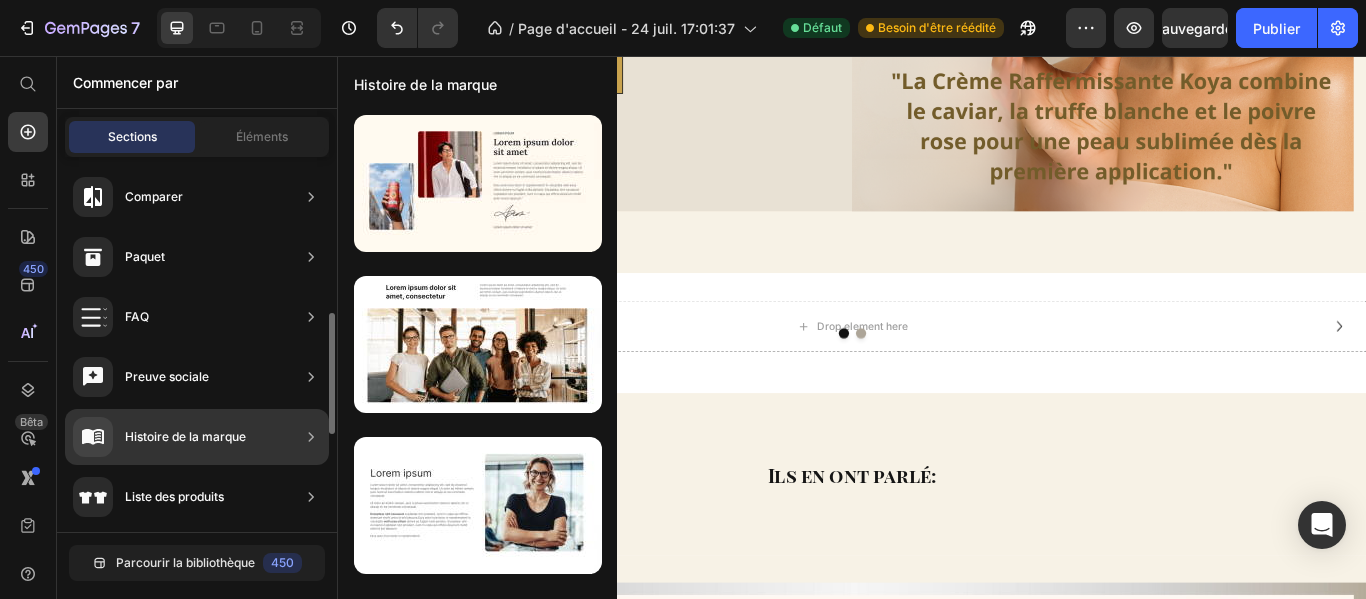 scroll, scrollTop: 422, scrollLeft: 0, axis: vertical 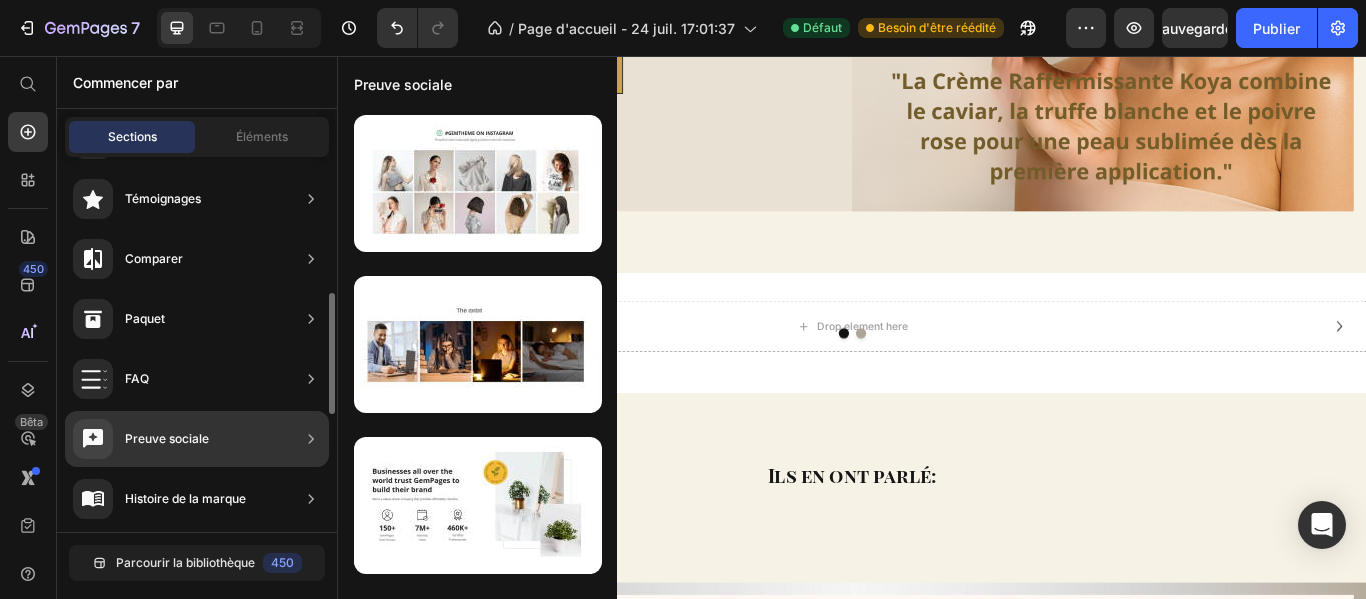 click on "Preuve sociale" at bounding box center [141, 439] 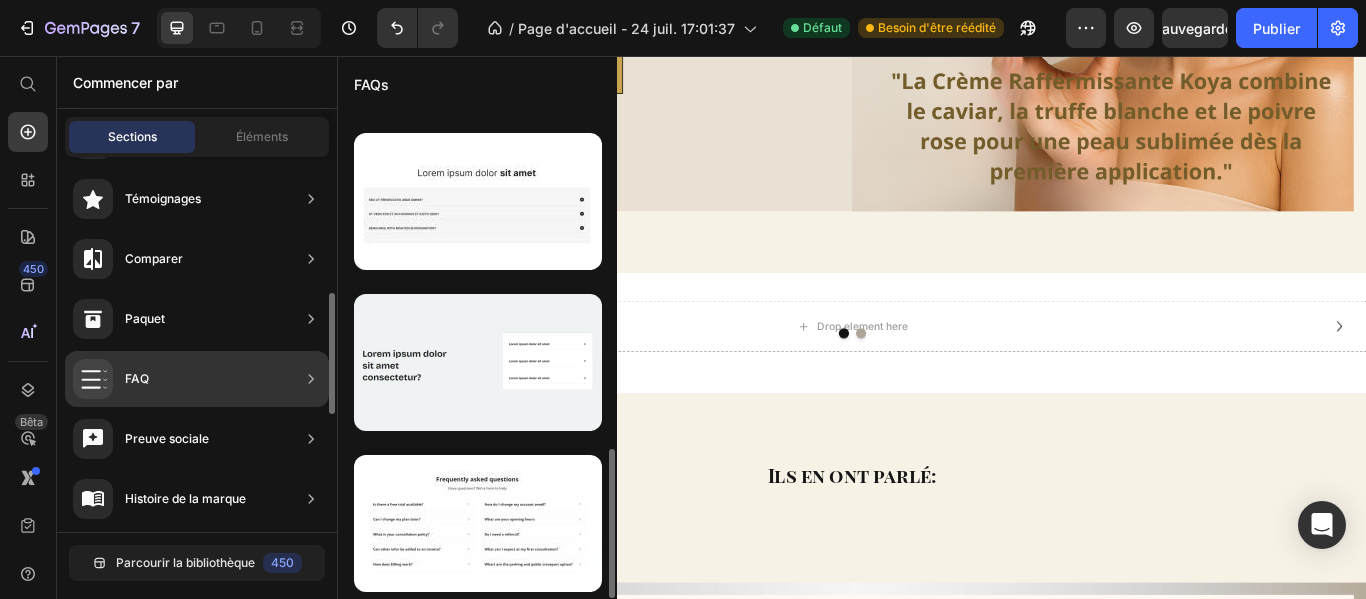scroll, scrollTop: 1109, scrollLeft: 0, axis: vertical 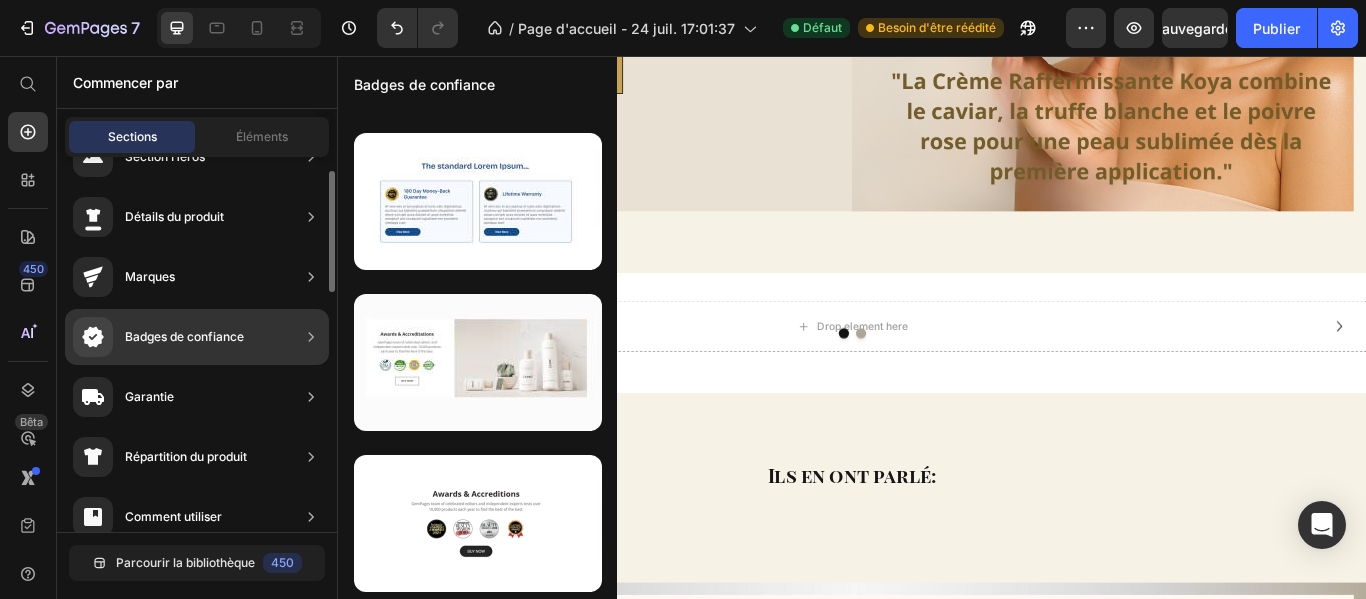 click on "Badges de confiance" at bounding box center [184, 336] 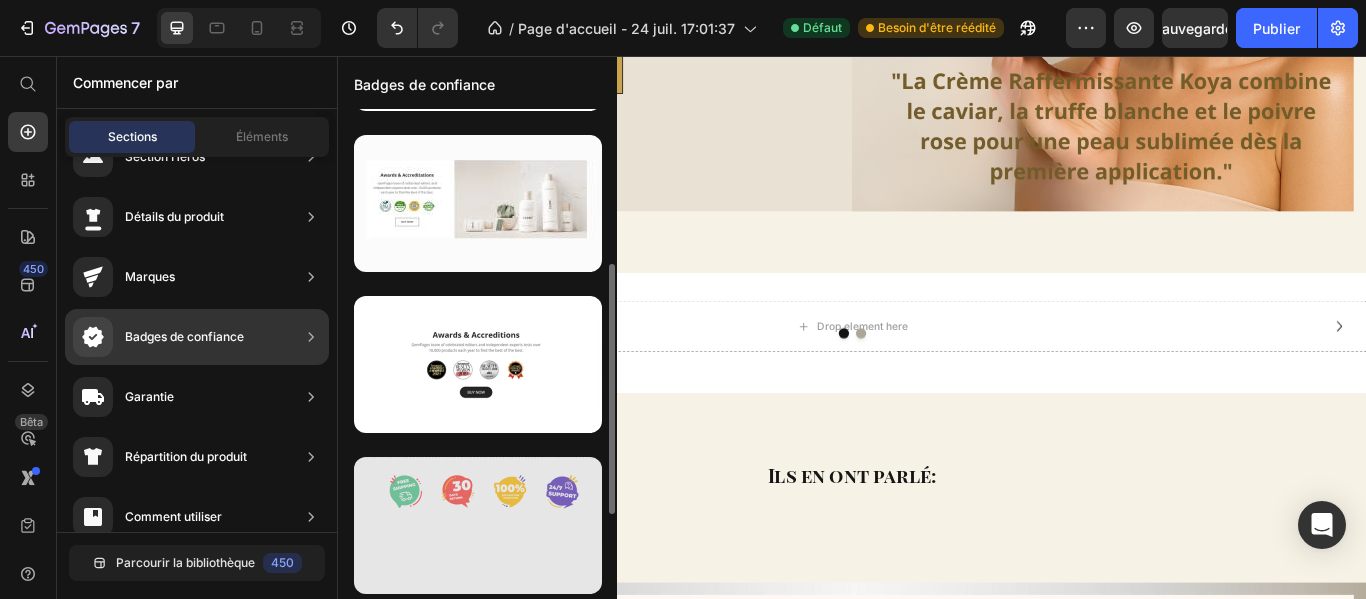 scroll, scrollTop: 0, scrollLeft: 0, axis: both 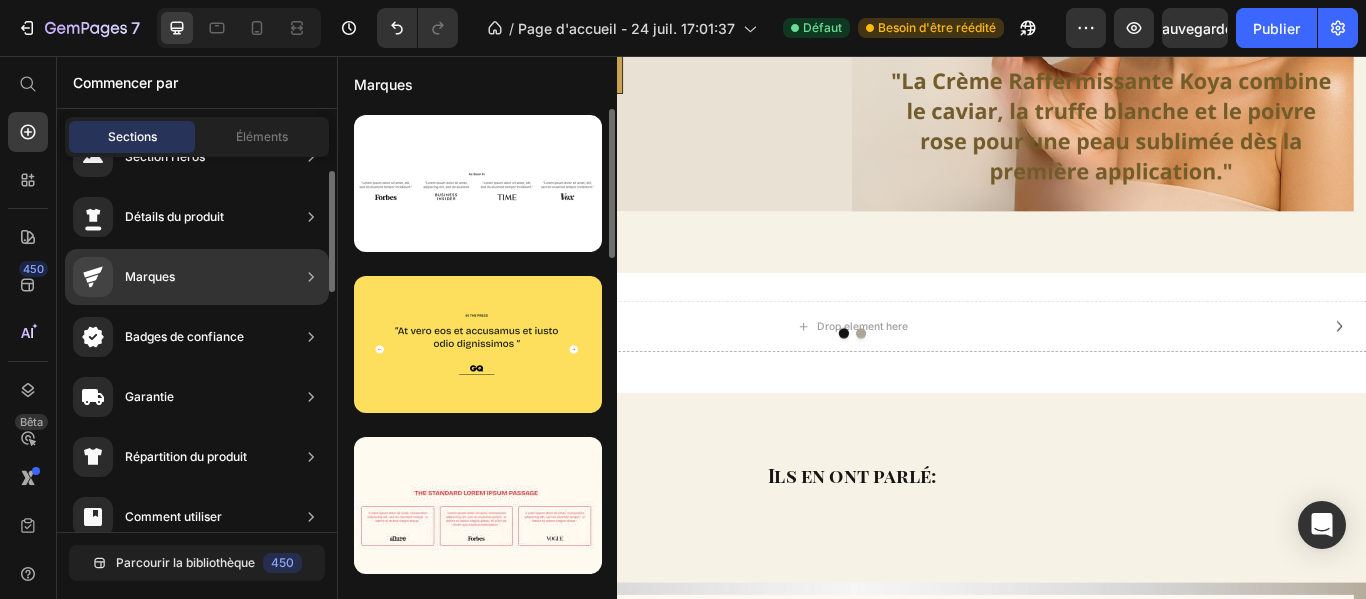 click on "Marques" at bounding box center [150, 276] 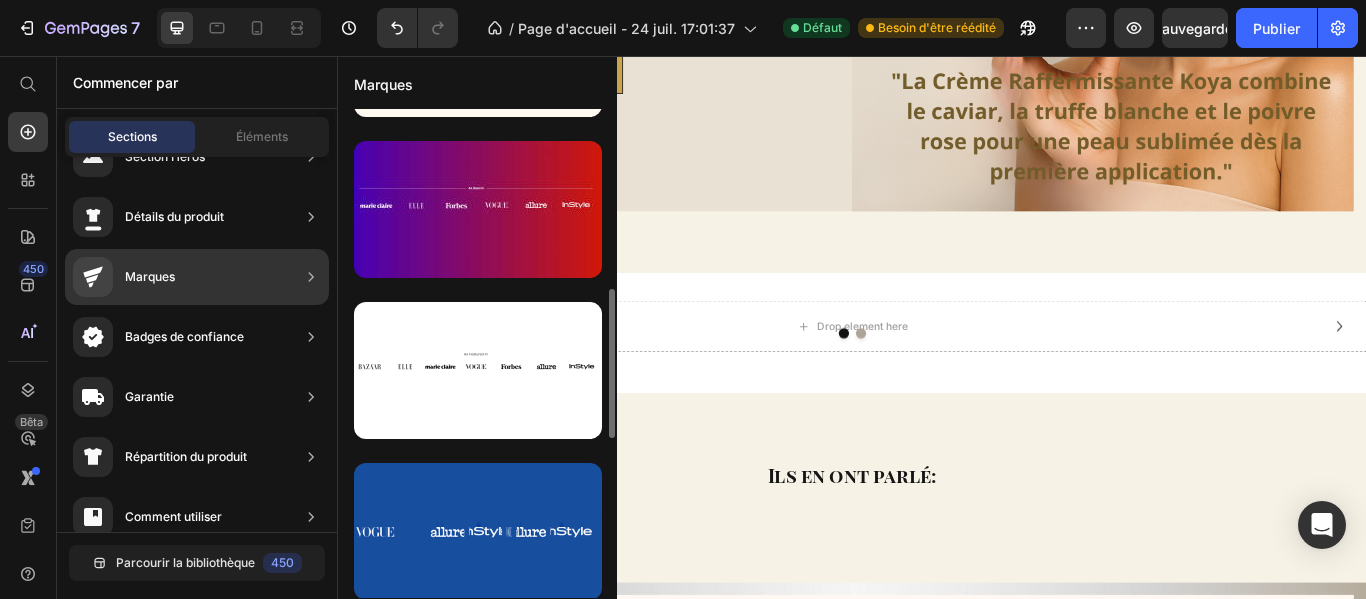 scroll, scrollTop: 488, scrollLeft: 0, axis: vertical 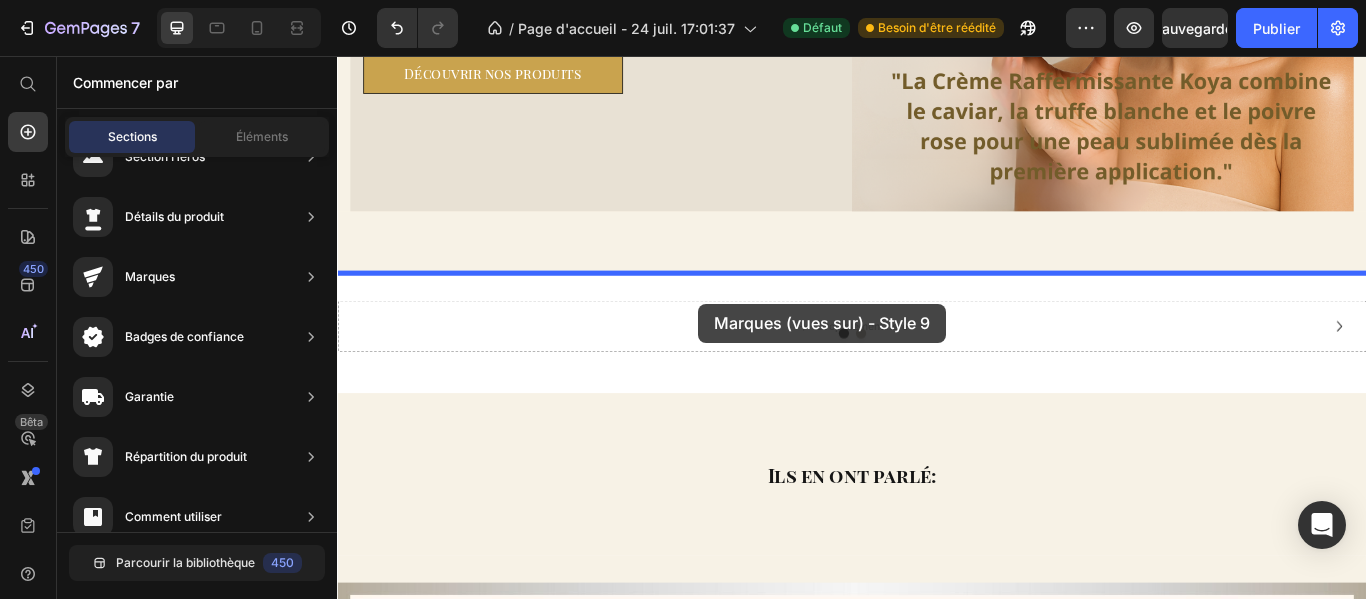 drag, startPoint x: 776, startPoint y: 385, endPoint x: 758, endPoint y: 345, distance: 43.863426 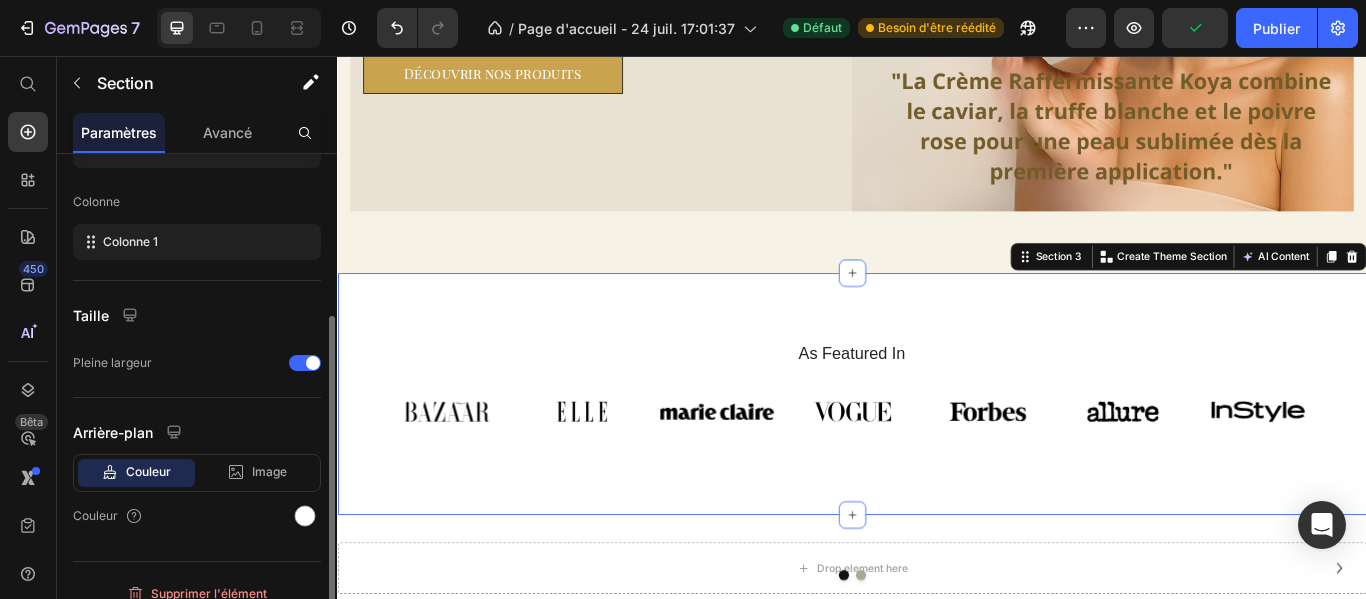 scroll, scrollTop: 276, scrollLeft: 0, axis: vertical 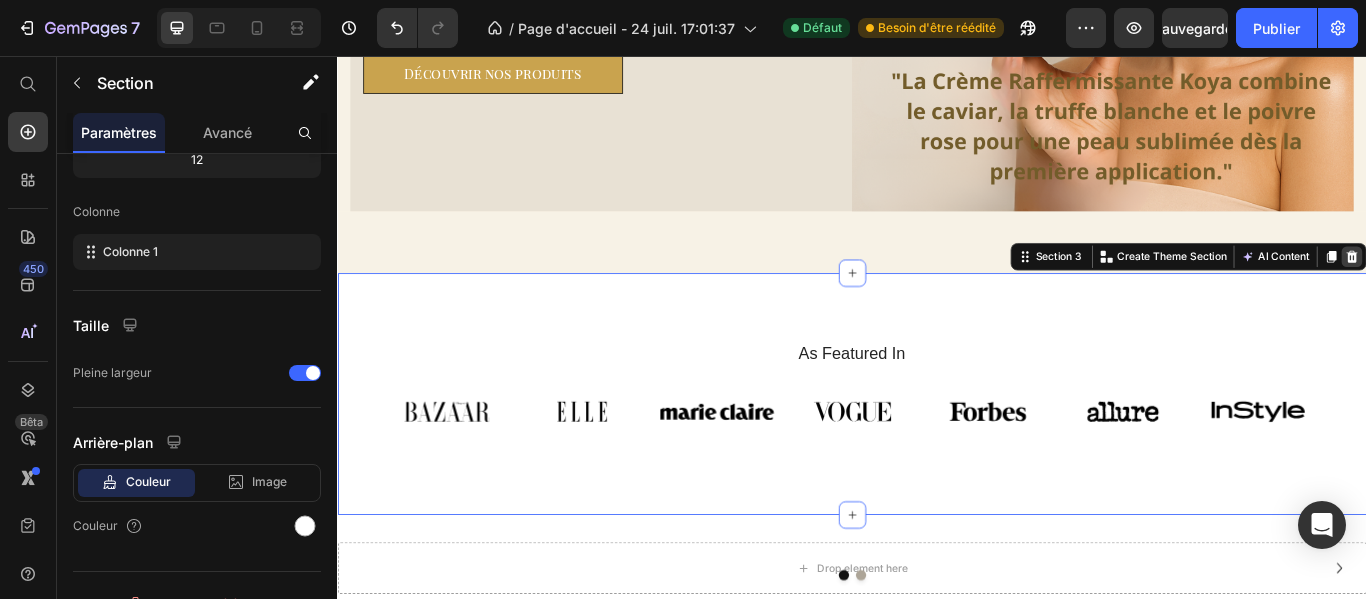click 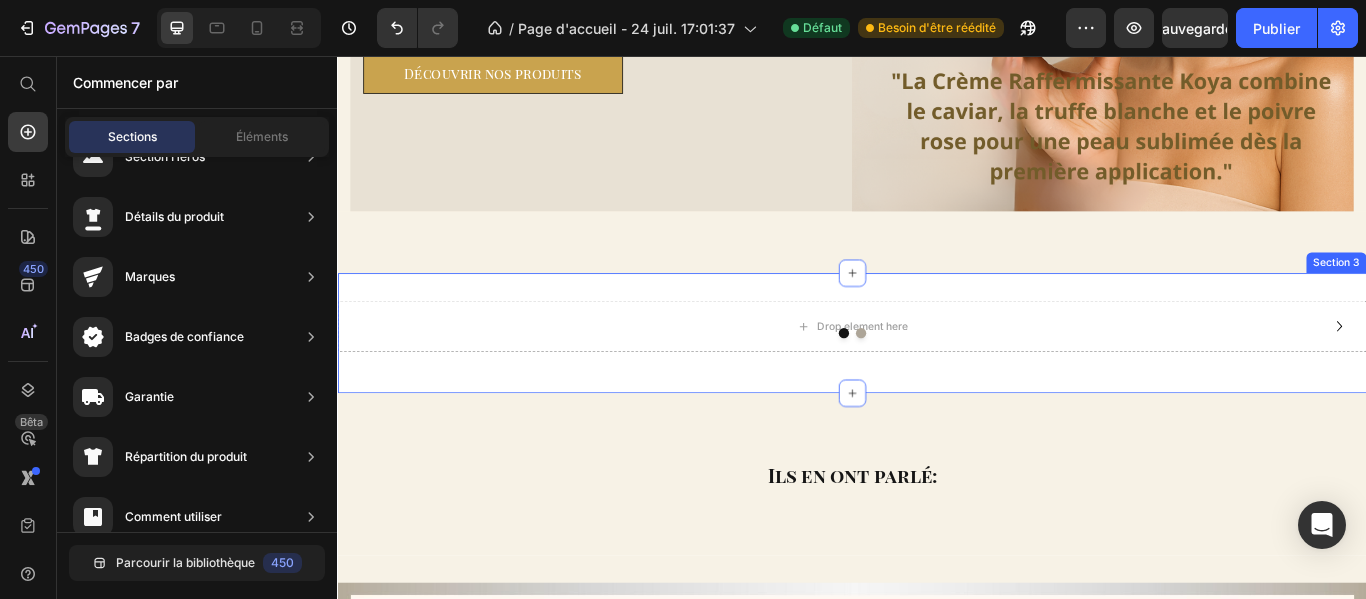 click on "Drop element here
Drop element here
Carousel Section 3" at bounding box center [937, 379] 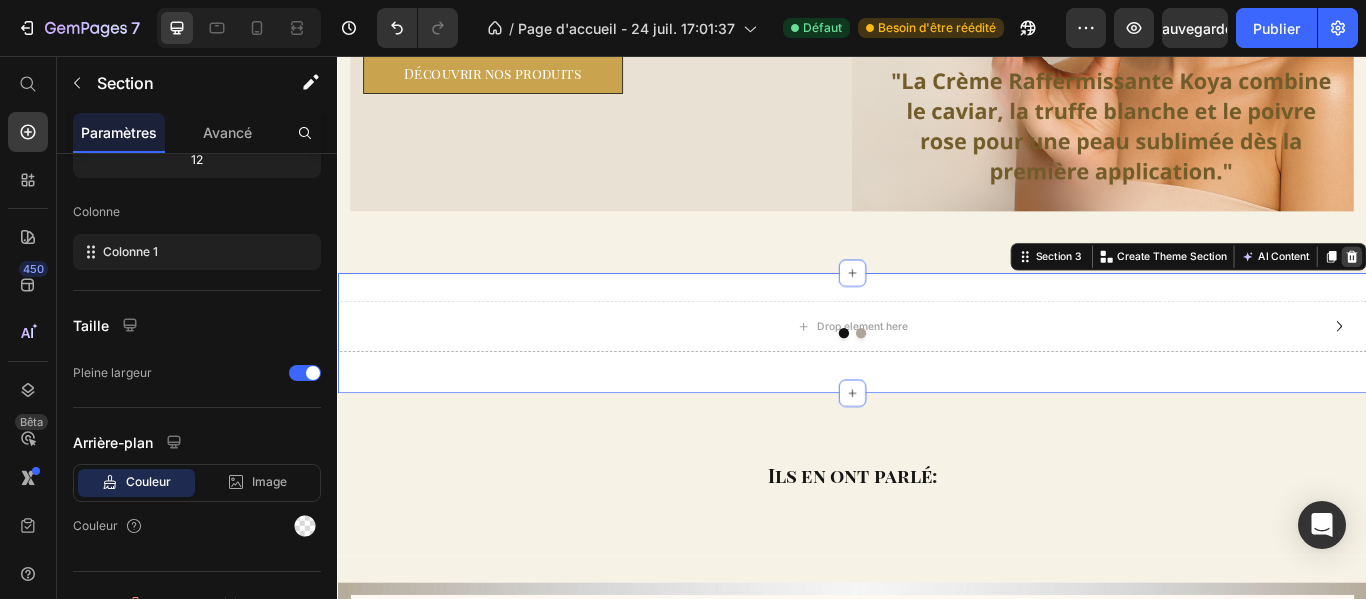 click 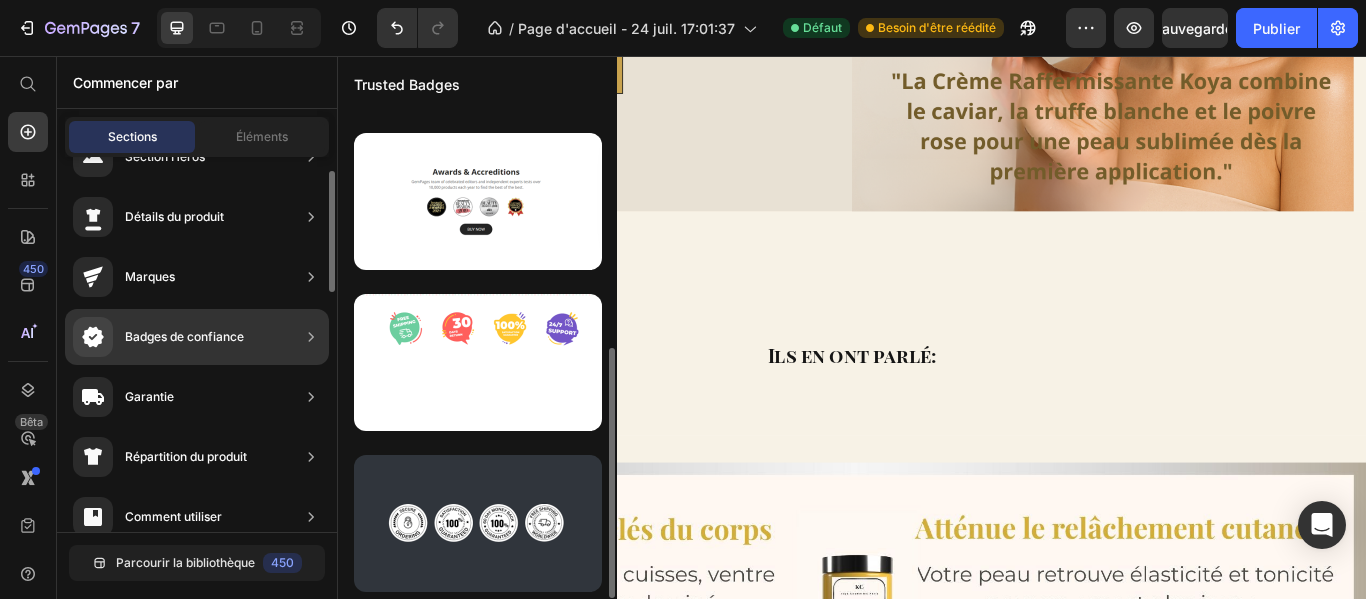 scroll, scrollTop: 465, scrollLeft: 0, axis: vertical 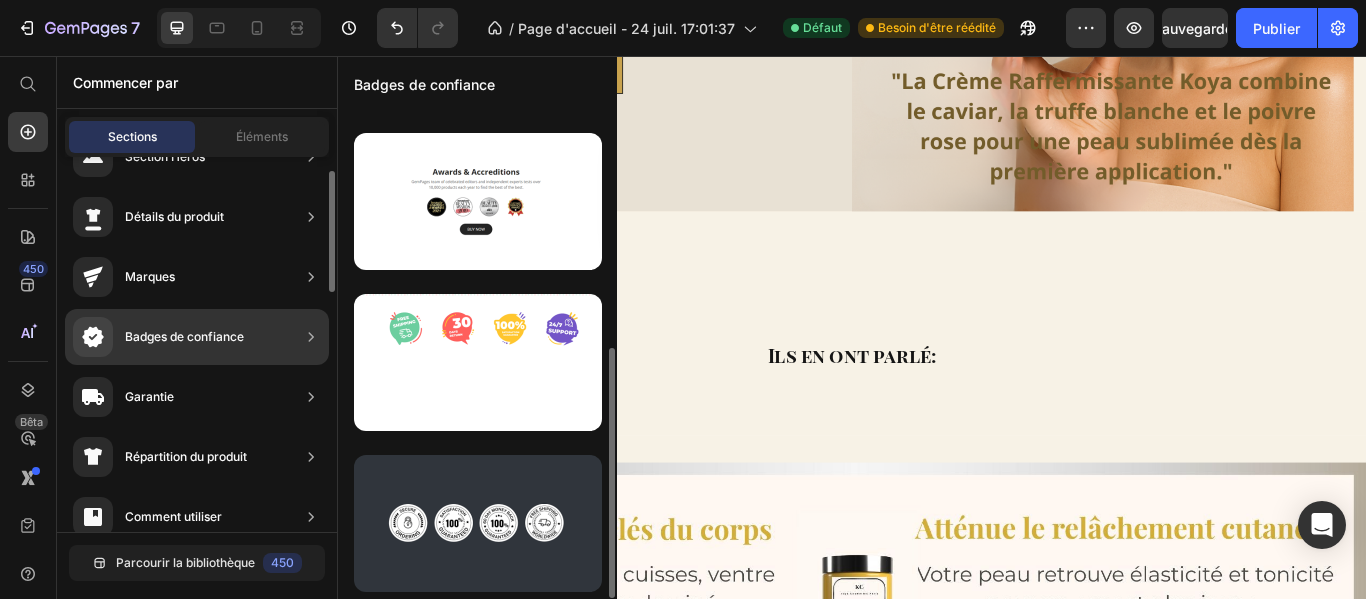 click on "Badges de confiance" at bounding box center [158, 337] 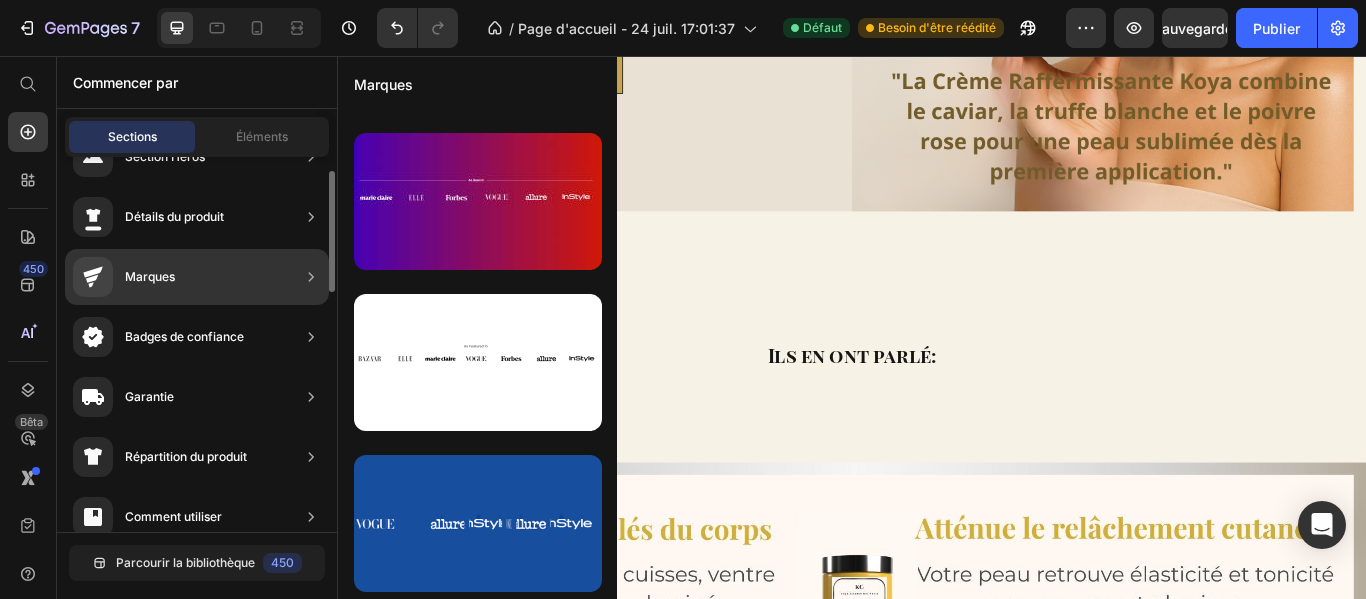 click on "Marques" 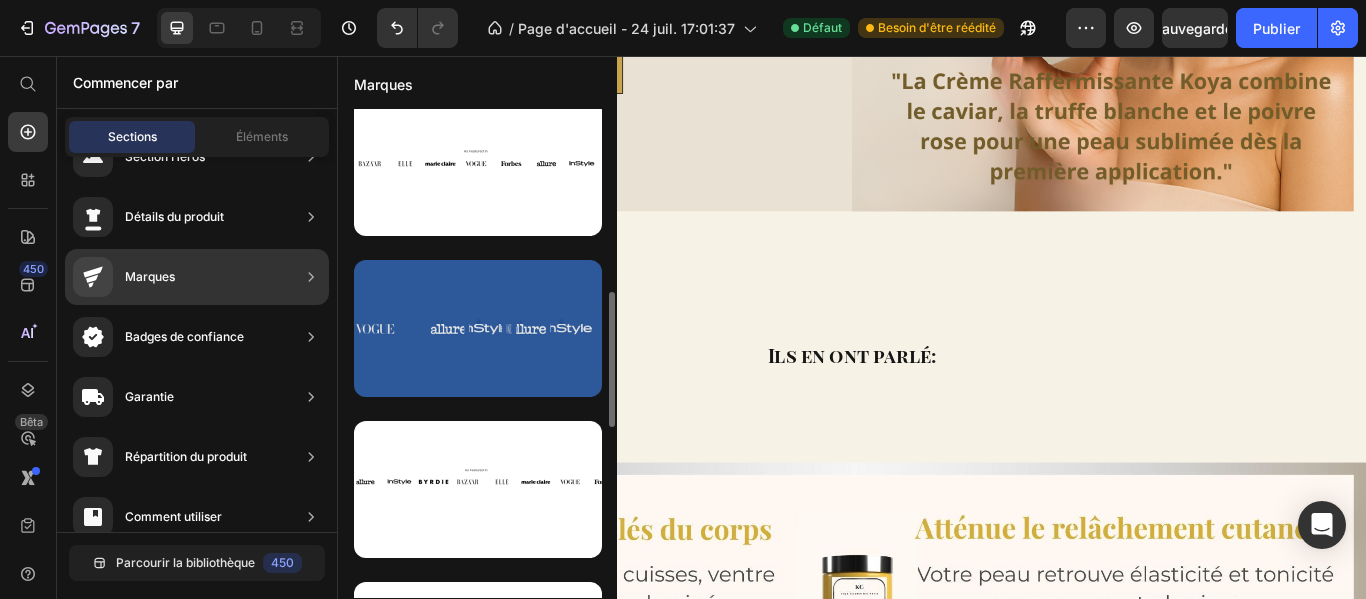 scroll, scrollTop: 542, scrollLeft: 0, axis: vertical 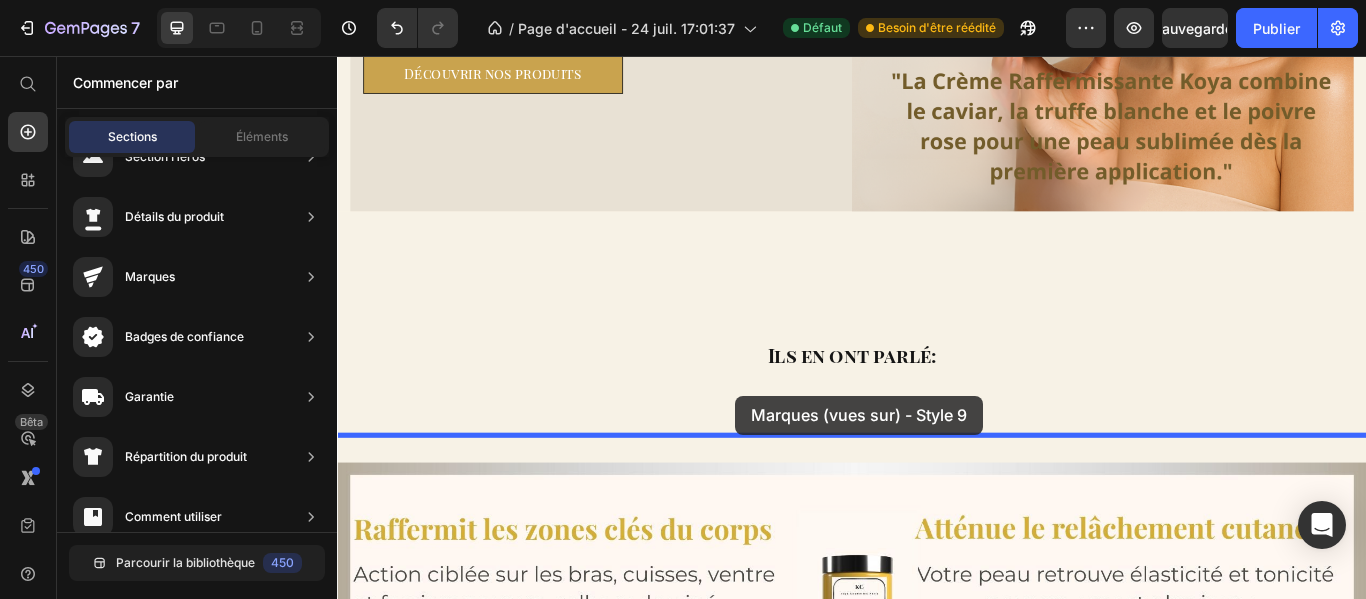 drag, startPoint x: 782, startPoint y: 338, endPoint x: 801, endPoint y: 452, distance: 115.57249 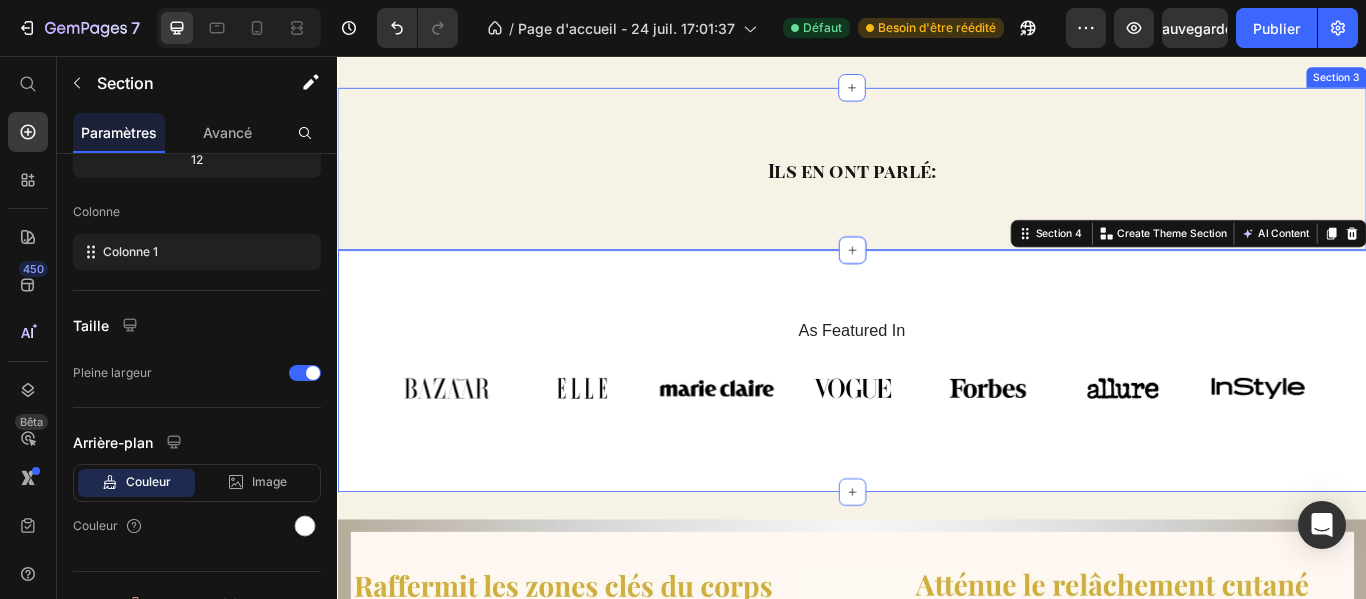 scroll, scrollTop: 960, scrollLeft: 0, axis: vertical 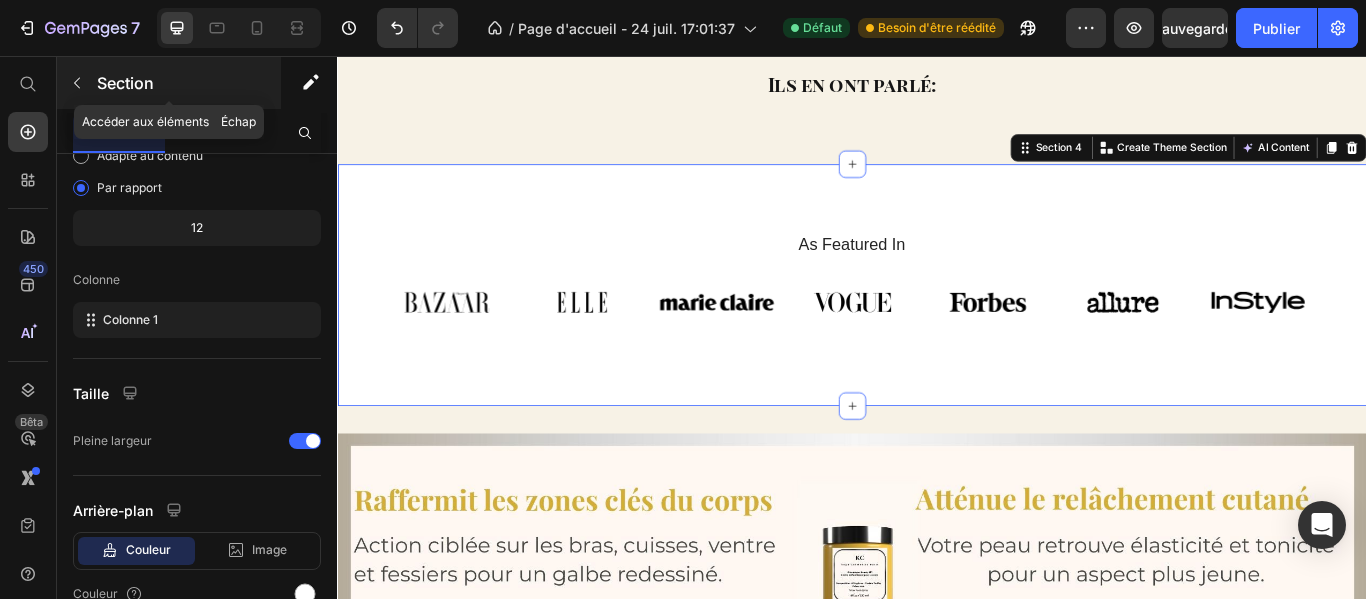 click 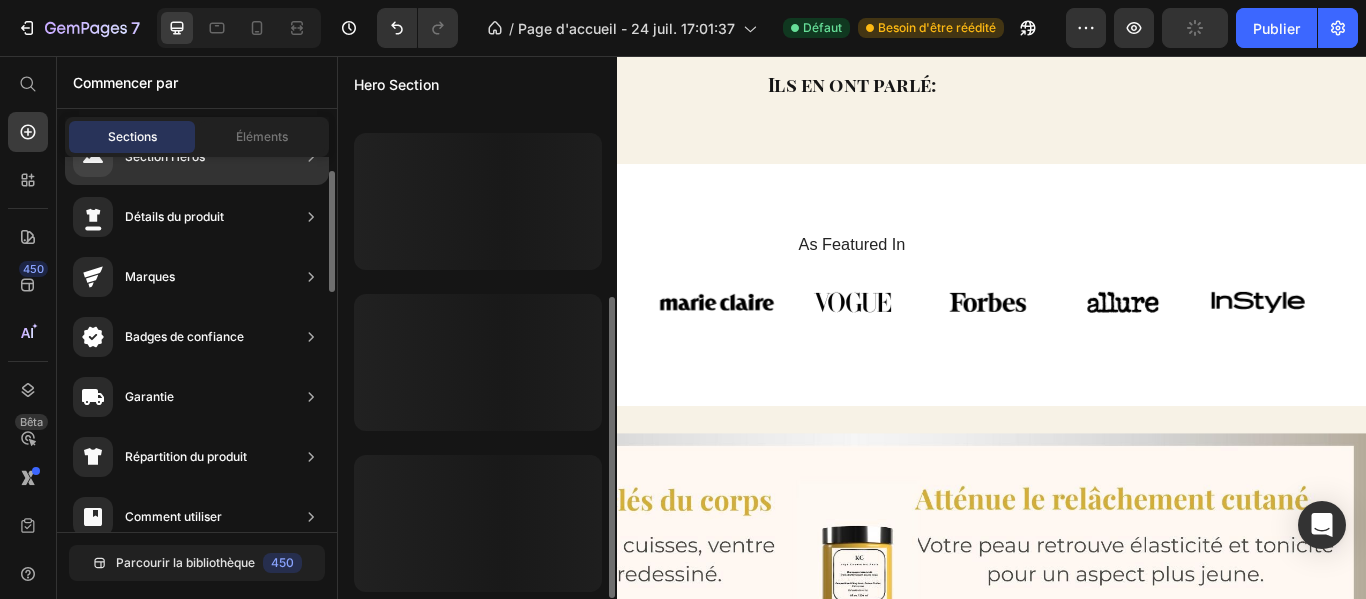 scroll, scrollTop: 304, scrollLeft: 0, axis: vertical 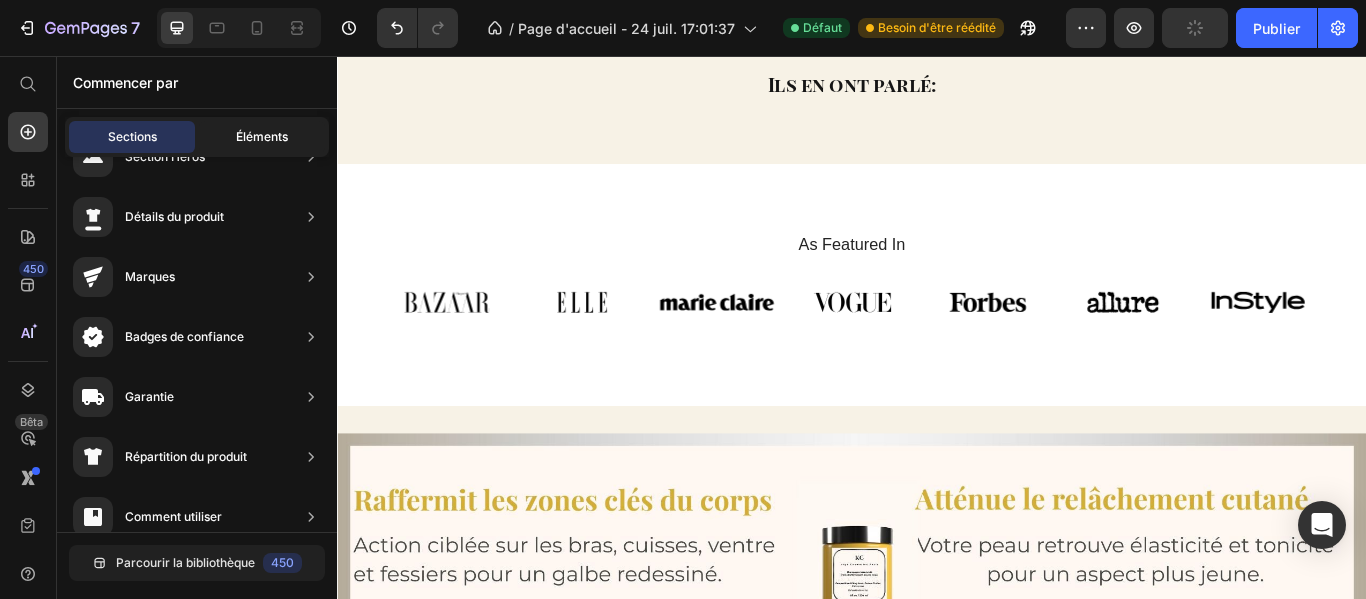click on "Éléments" at bounding box center (262, 136) 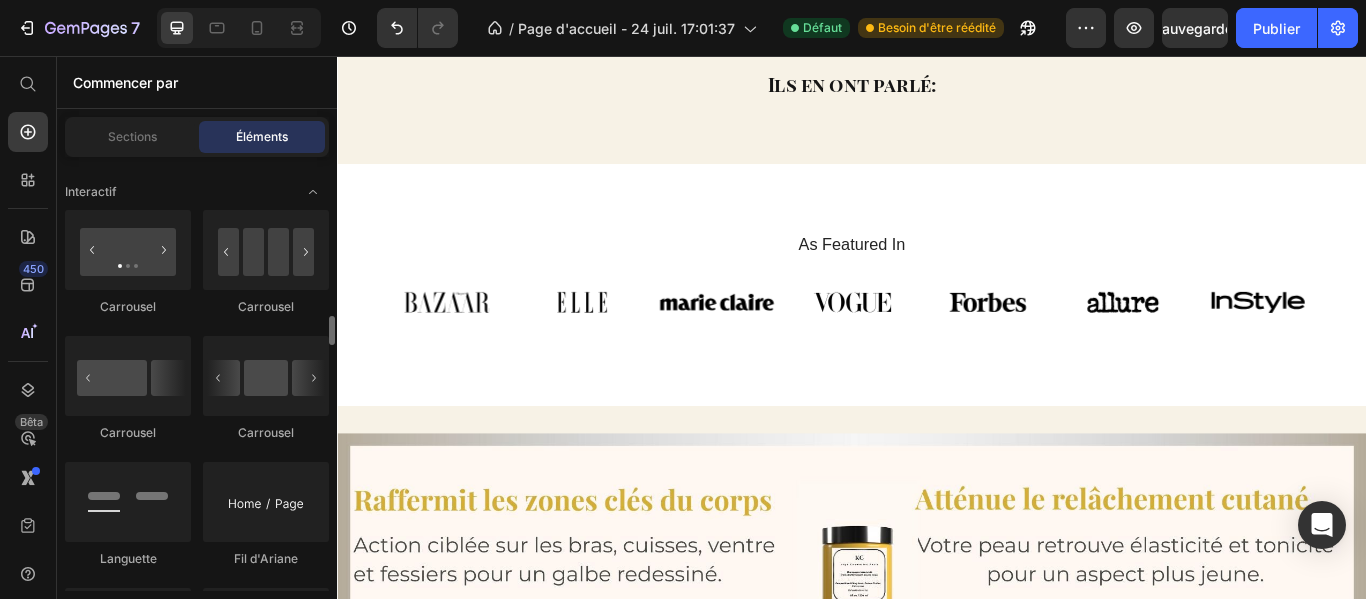 scroll, scrollTop: 2176, scrollLeft: 0, axis: vertical 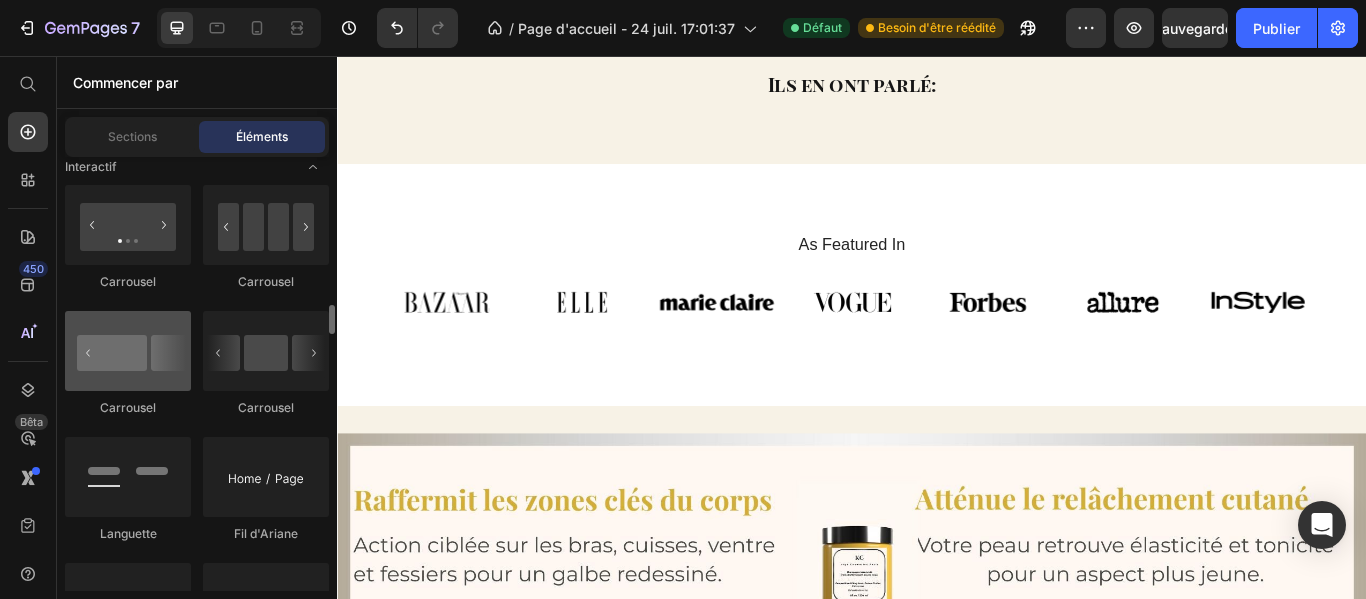 click at bounding box center [128, 351] 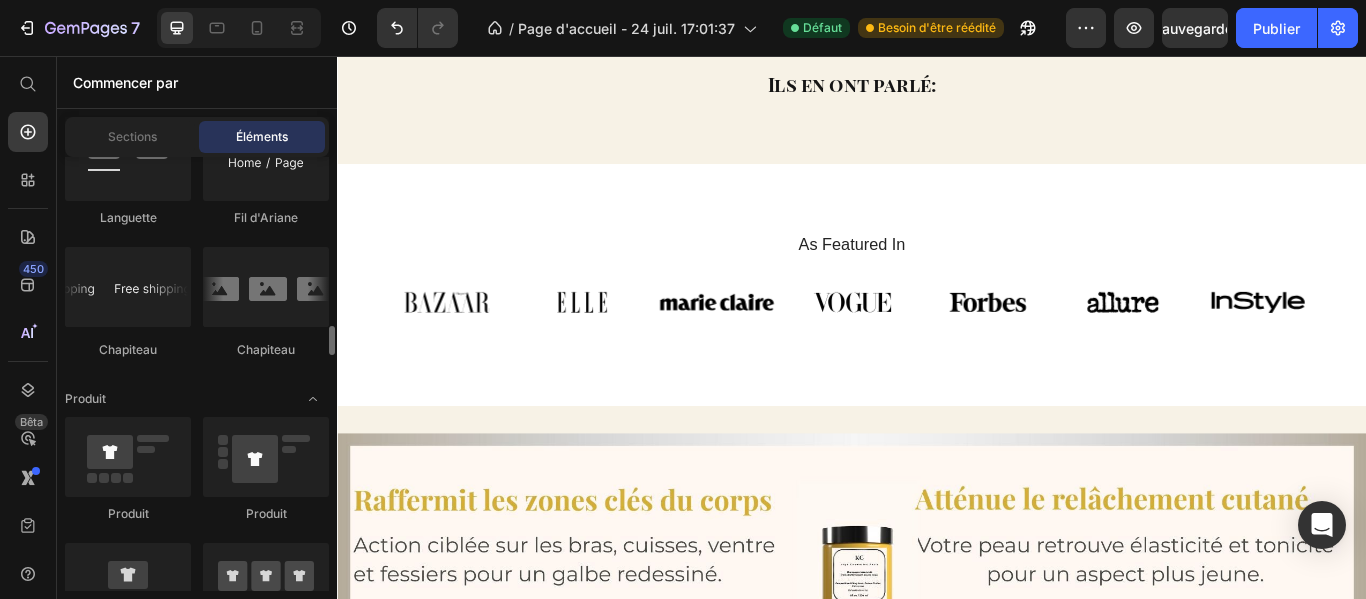 scroll, scrollTop: 2504, scrollLeft: 0, axis: vertical 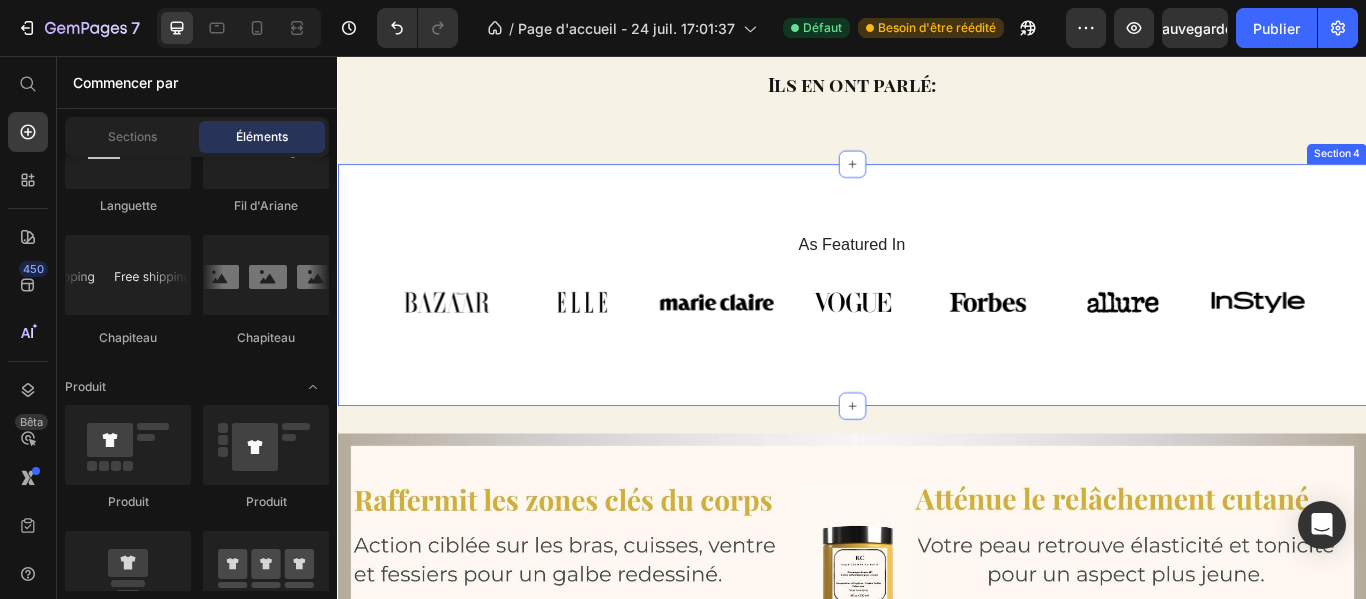 click on "As Featured In Heading Image Image Image Image Image Image Image Carousel Row Section 4" at bounding box center [937, 323] 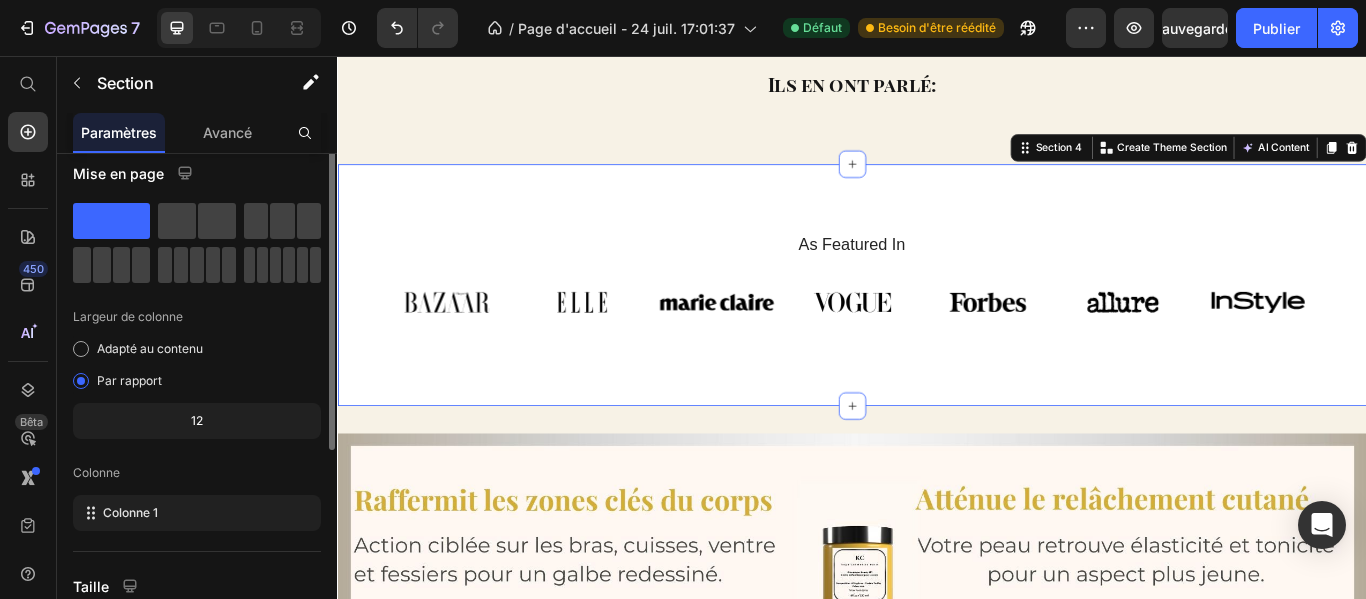 scroll, scrollTop: 0, scrollLeft: 0, axis: both 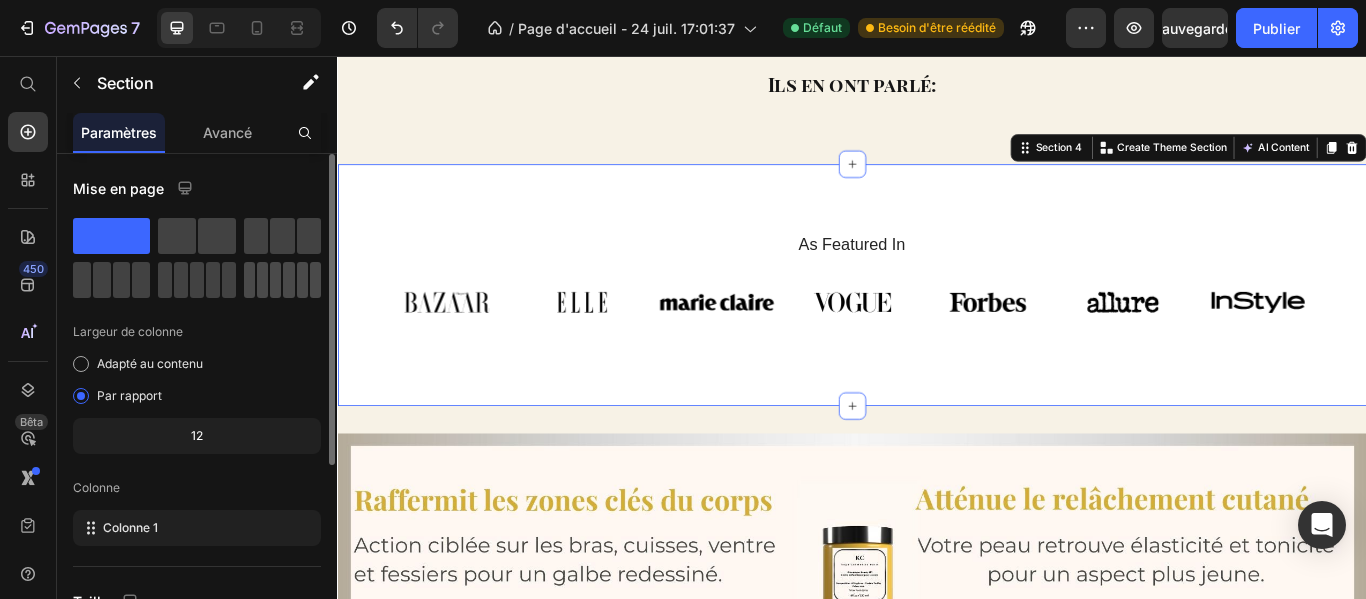 click 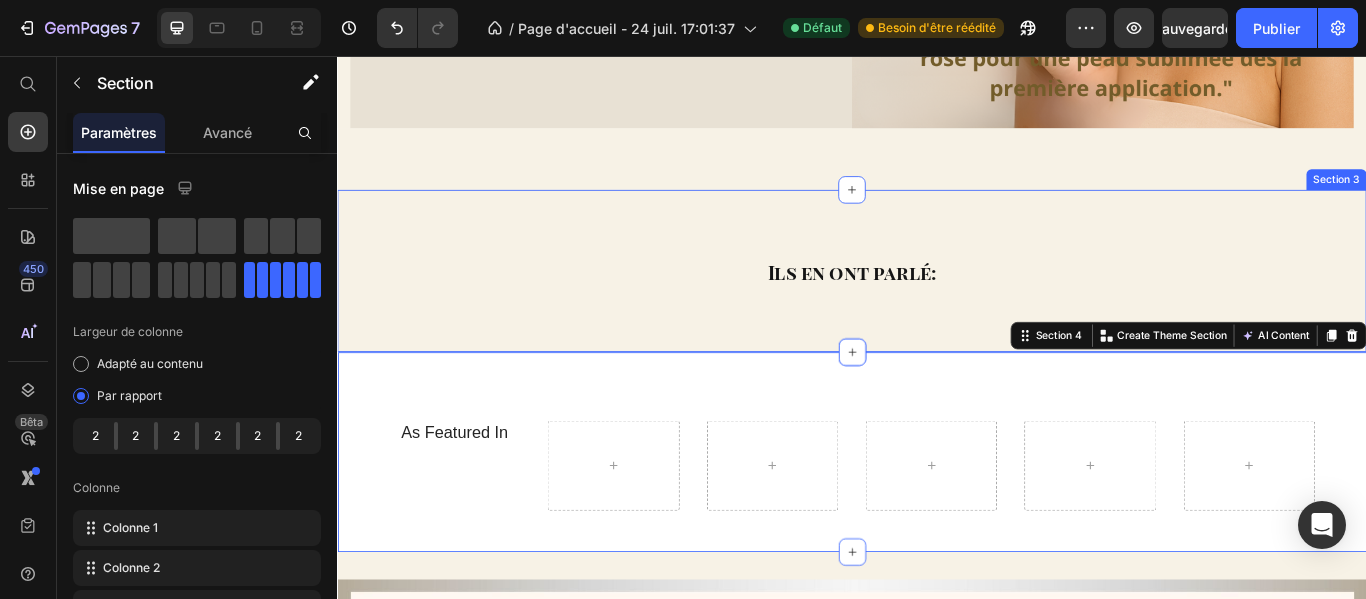 scroll, scrollTop: 757, scrollLeft: 0, axis: vertical 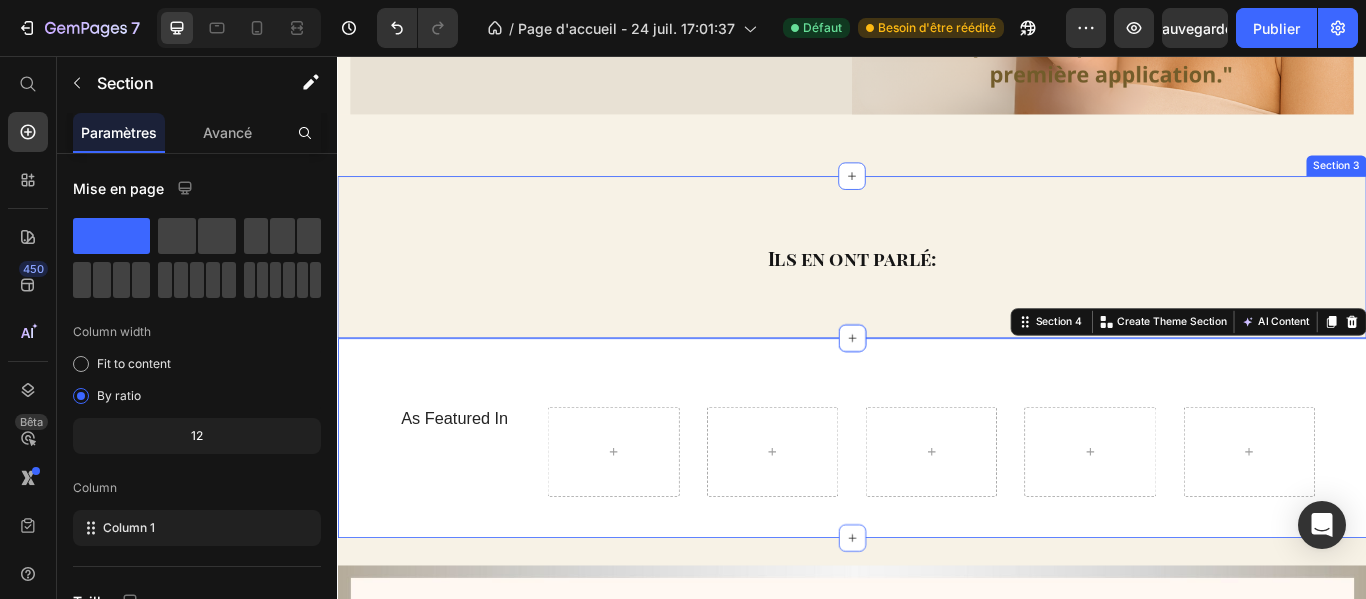 click on "Ils en ont parlé: Heading Row Section 3" at bounding box center (937, 290) 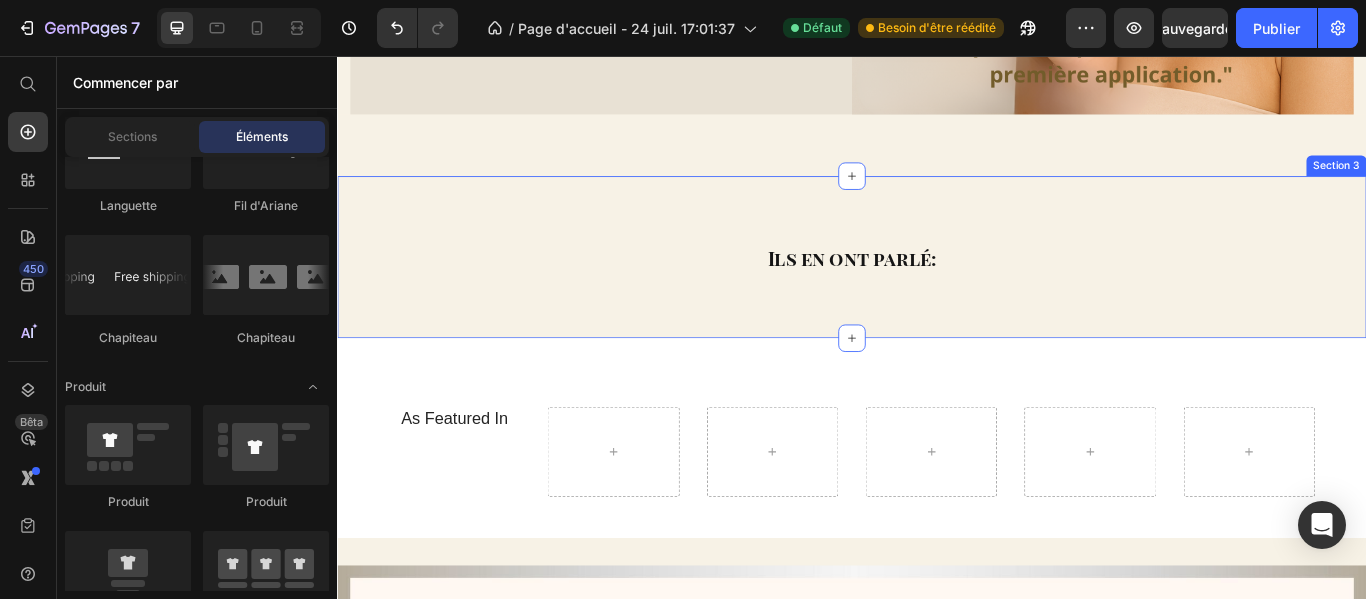 click on "Ils en ont parlé: Heading Row Section 3" at bounding box center (937, 290) 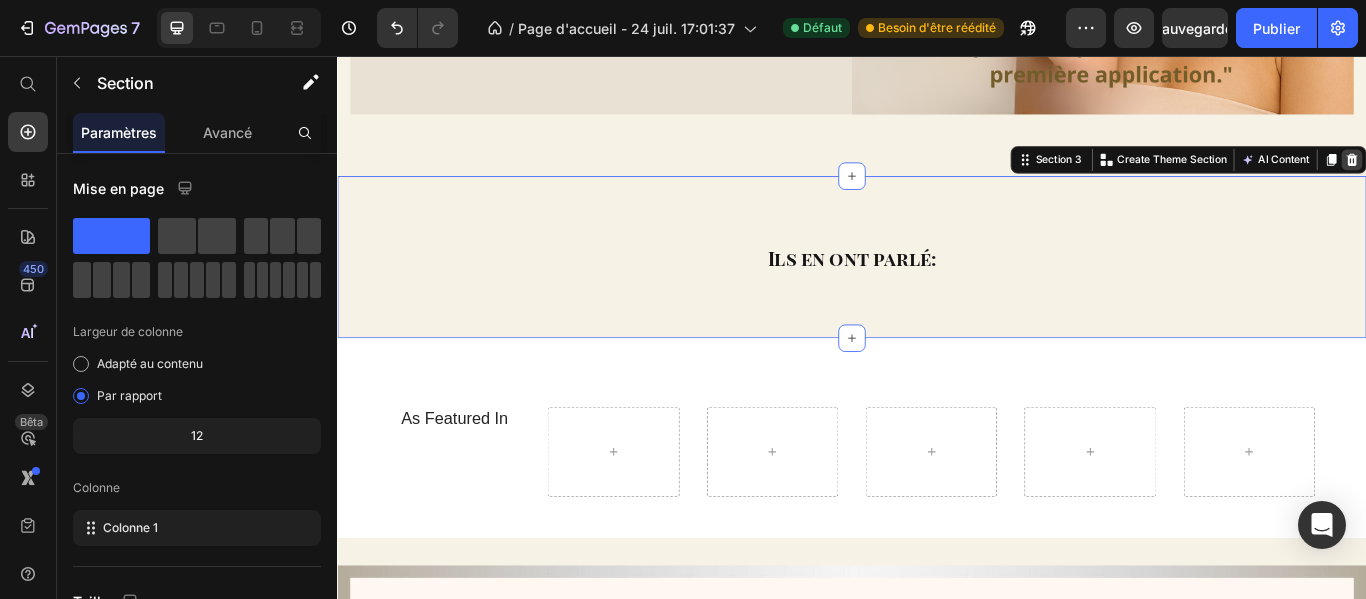 click 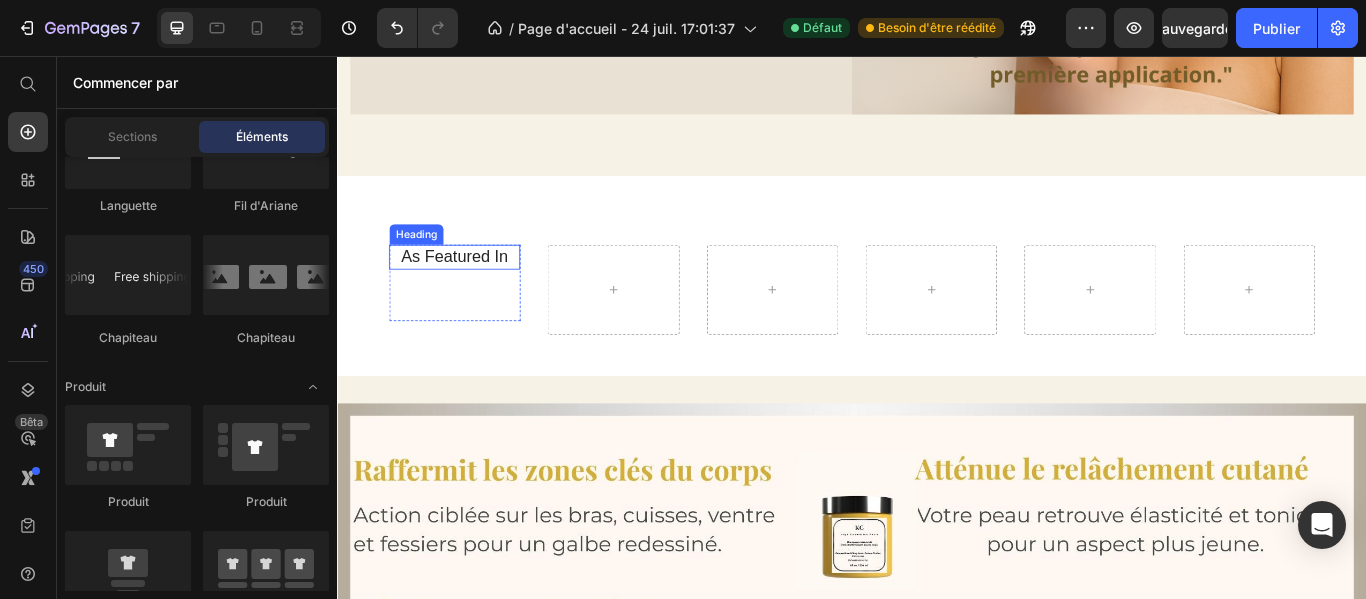 click on "As Featured In" at bounding box center (473, 290) 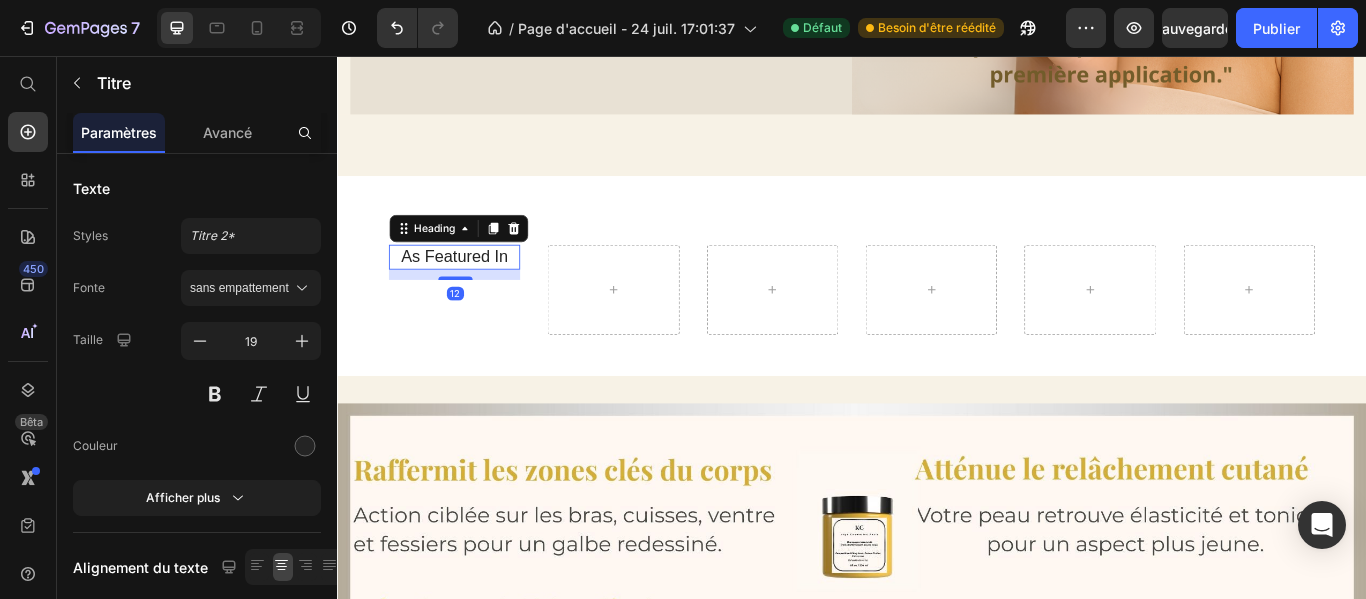 click on "As Featured In" at bounding box center [473, 290] 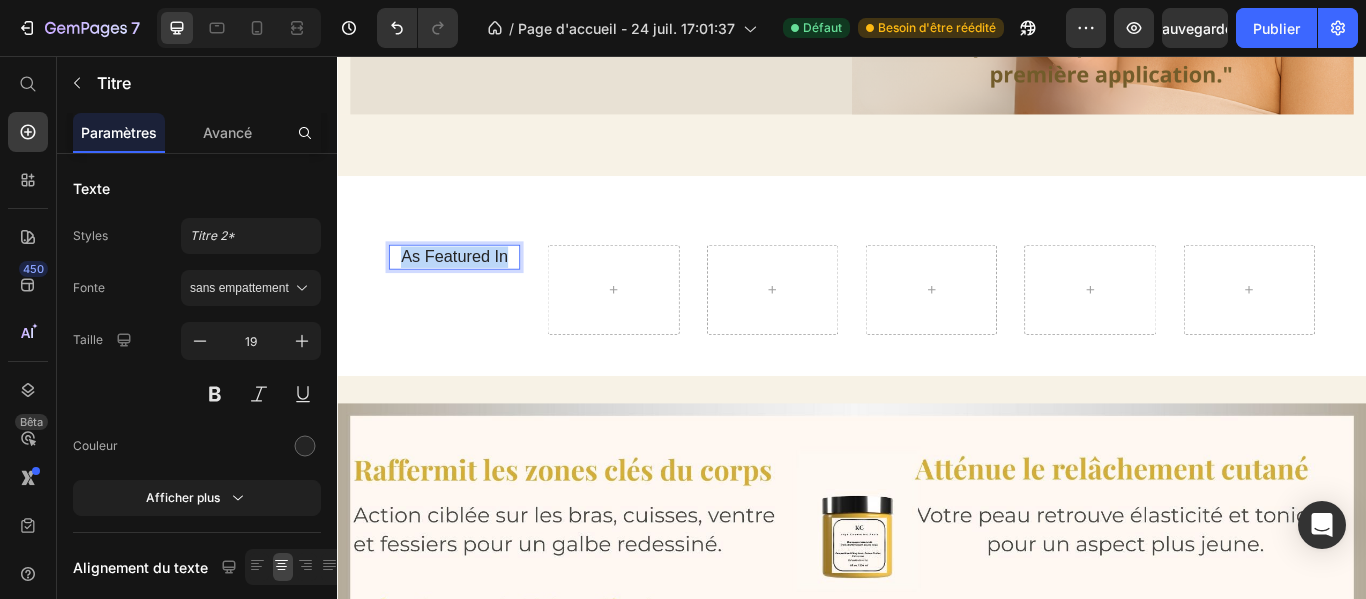 drag, startPoint x: 540, startPoint y: 296, endPoint x: 397, endPoint y: 291, distance: 143.08739 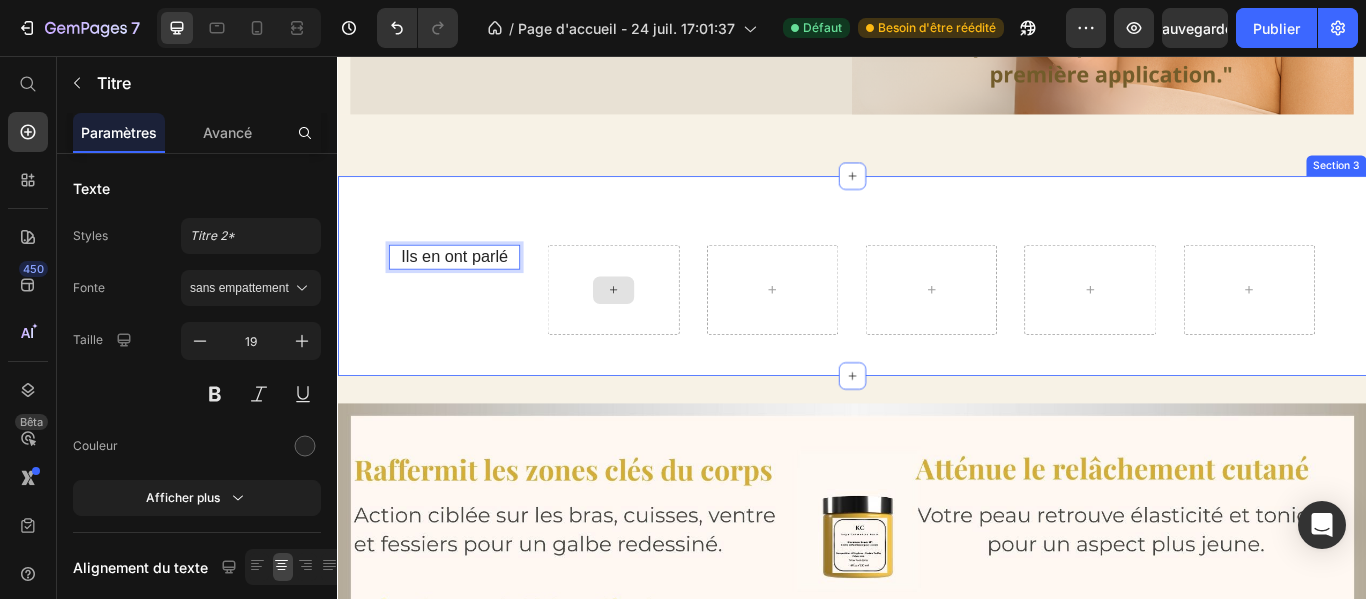 click at bounding box center (659, 329) 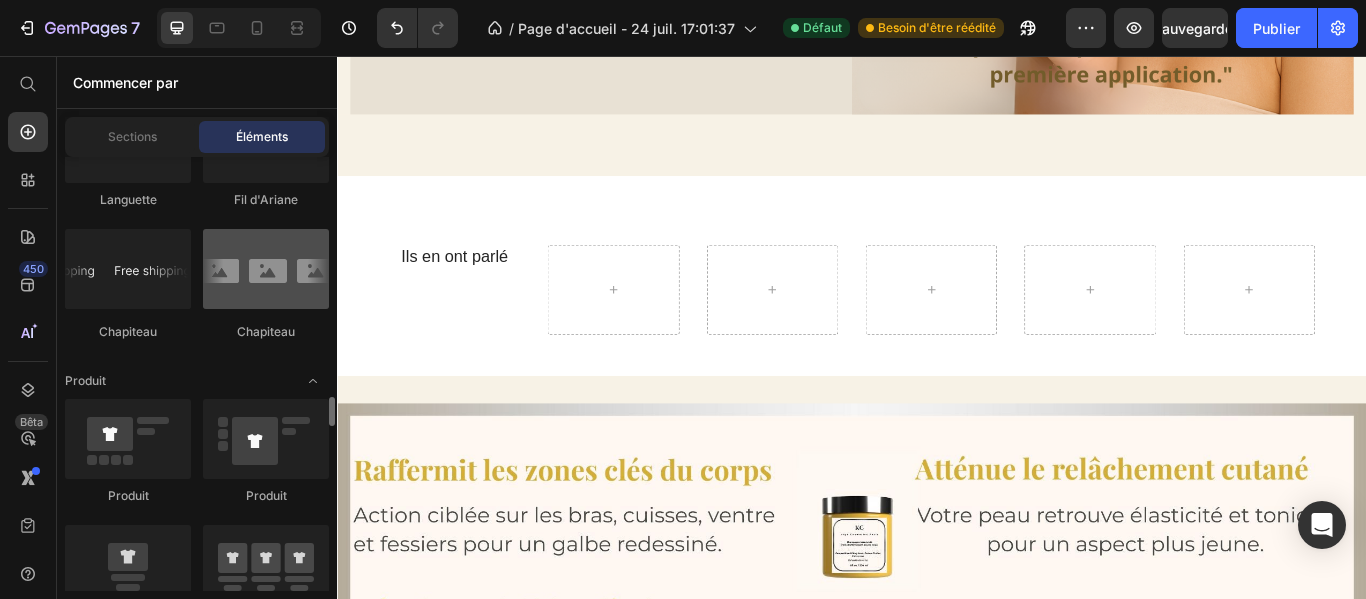 scroll, scrollTop: 2575, scrollLeft: 0, axis: vertical 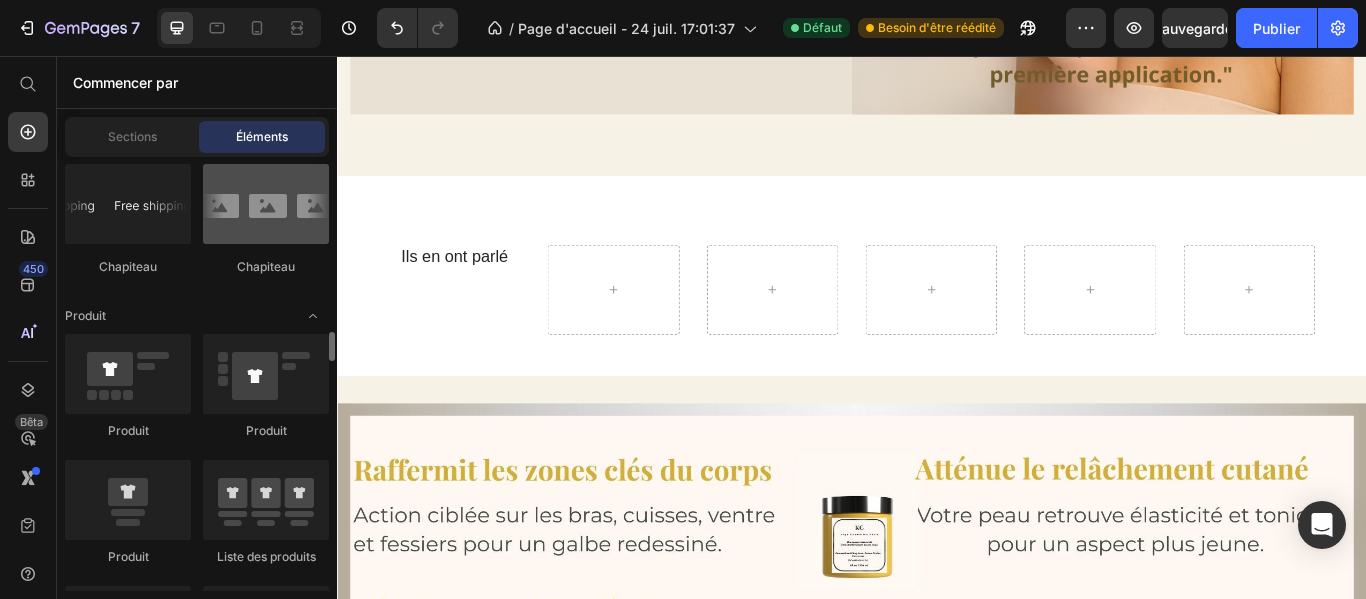 click at bounding box center (266, 204) 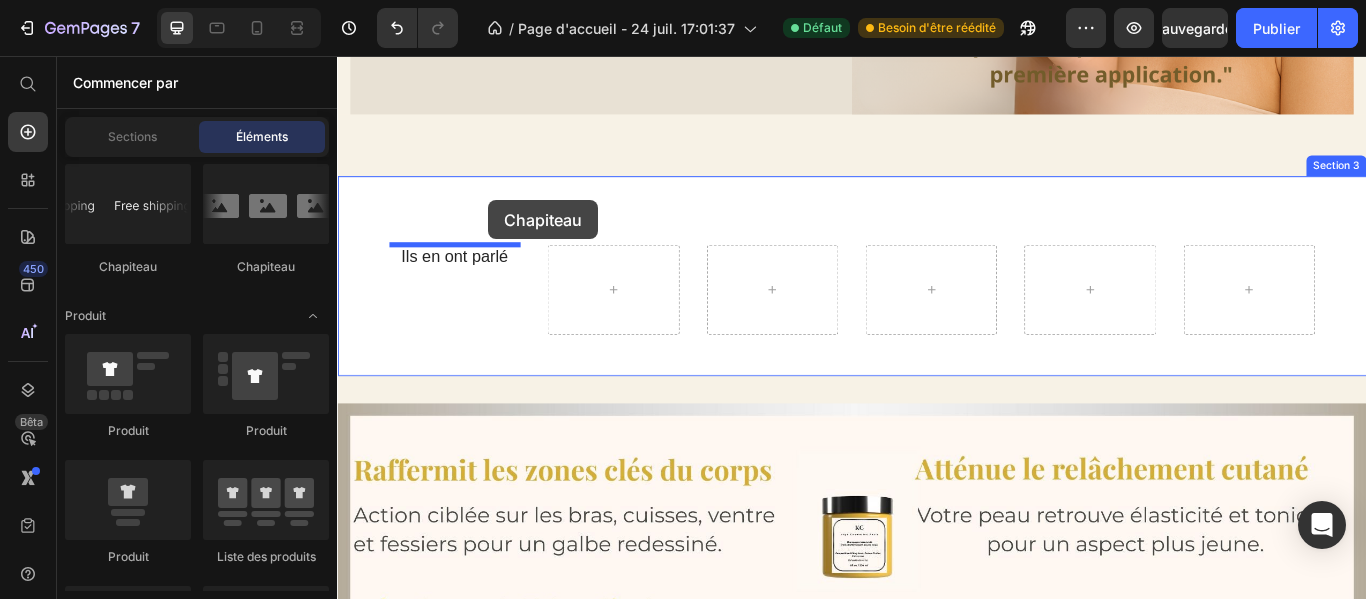 drag, startPoint x: 608, startPoint y: 286, endPoint x: 513, endPoint y: 224, distance: 113.44161 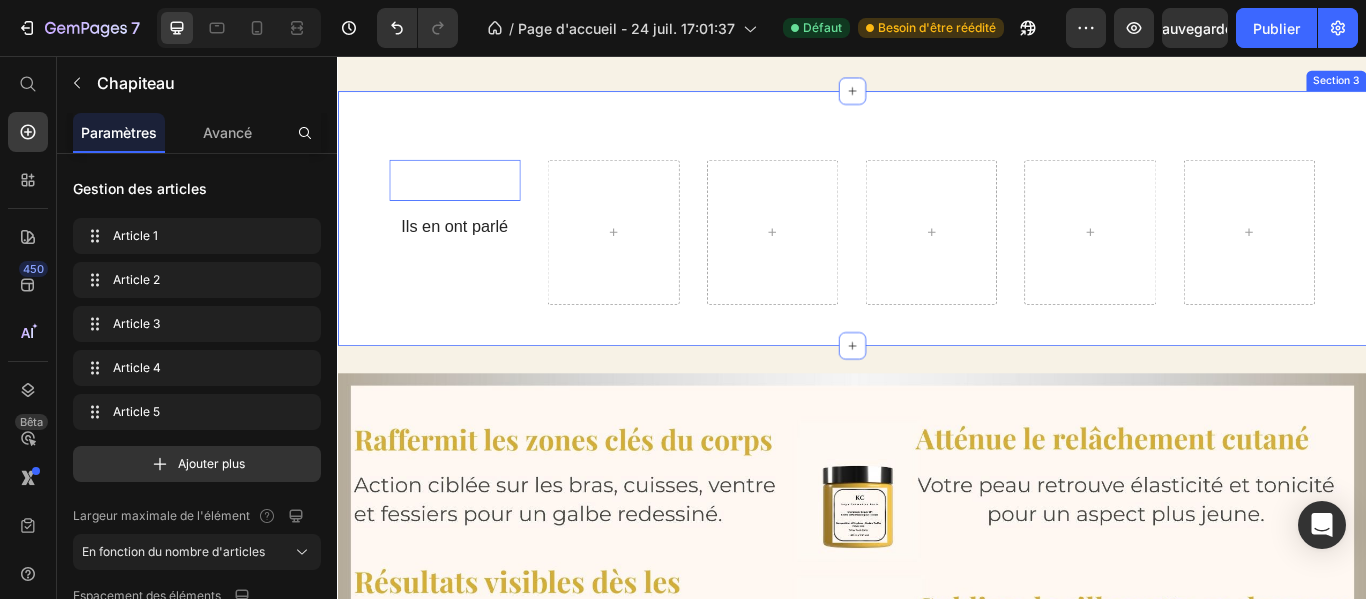 scroll, scrollTop: 797, scrollLeft: 0, axis: vertical 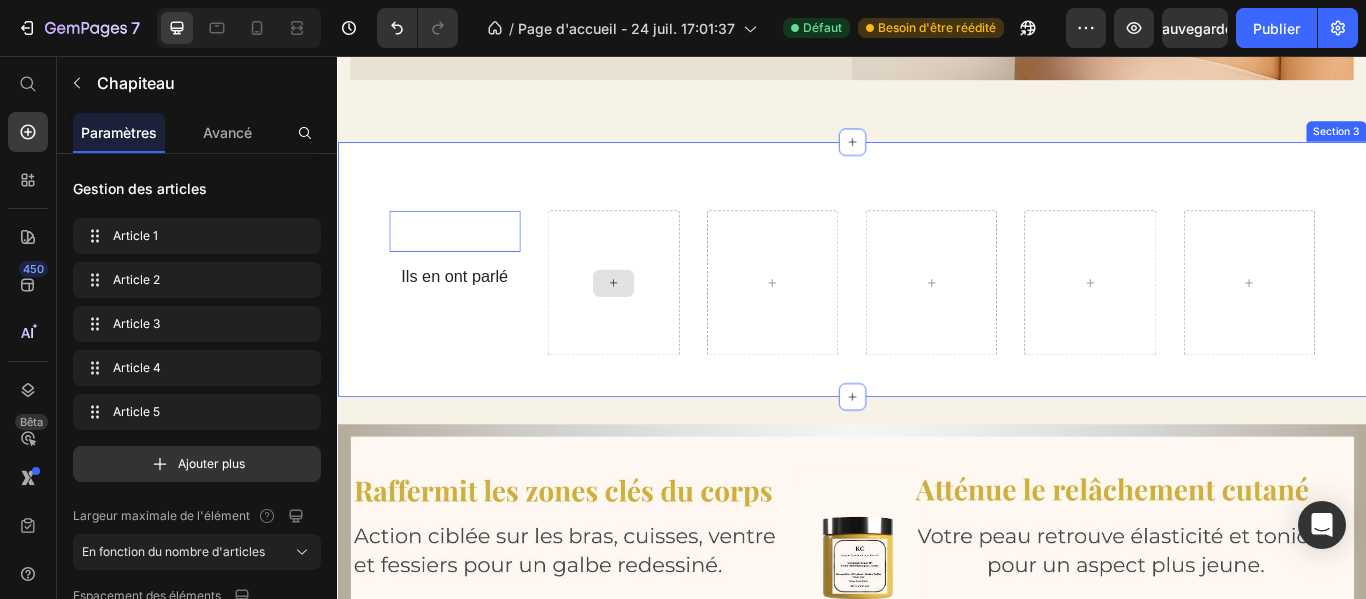 click 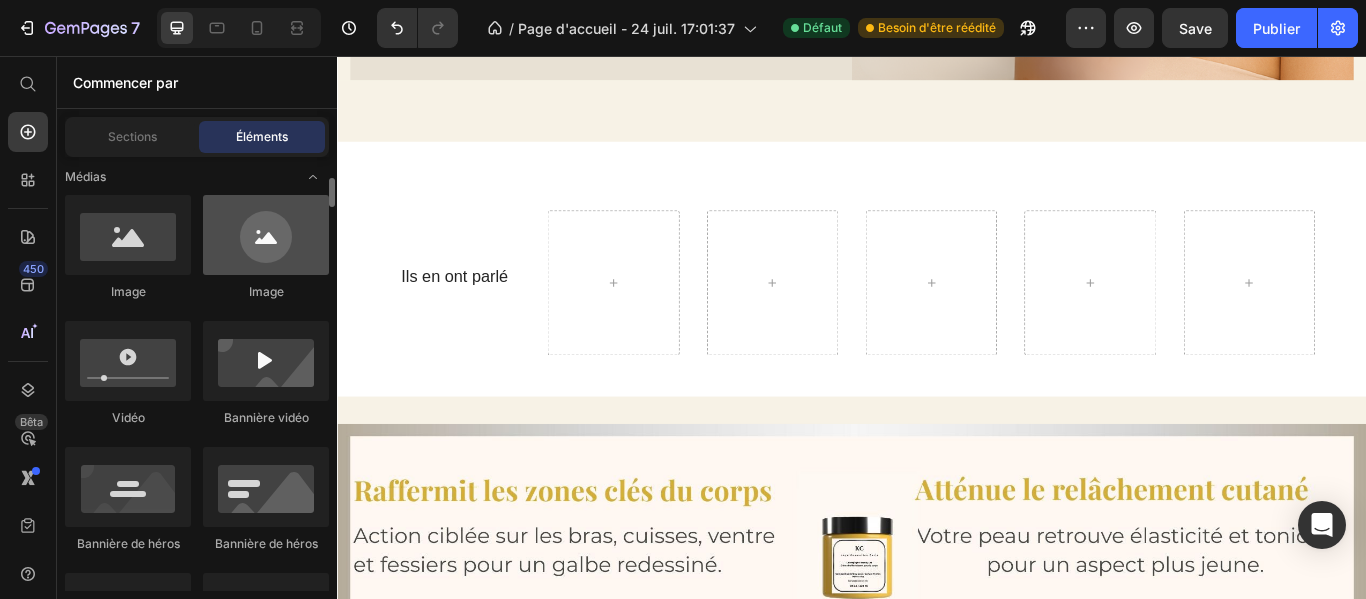 scroll, scrollTop: 677, scrollLeft: 0, axis: vertical 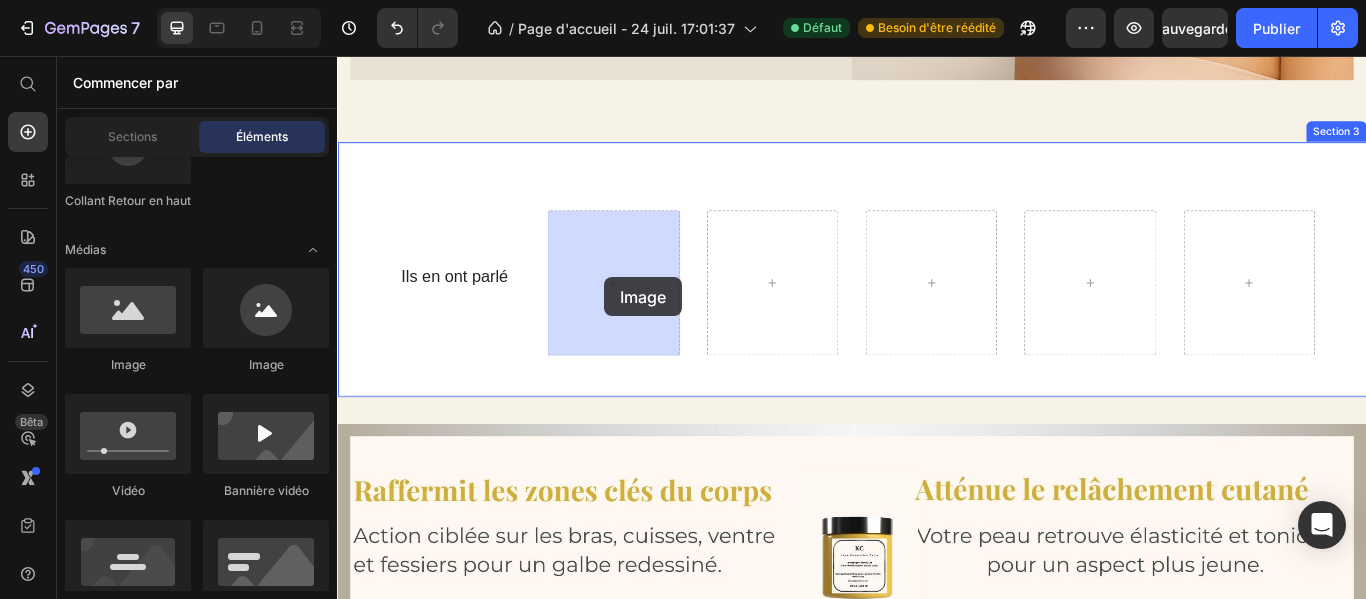 drag, startPoint x: 452, startPoint y: 377, endPoint x: 648, endPoint y: 314, distance: 205.87617 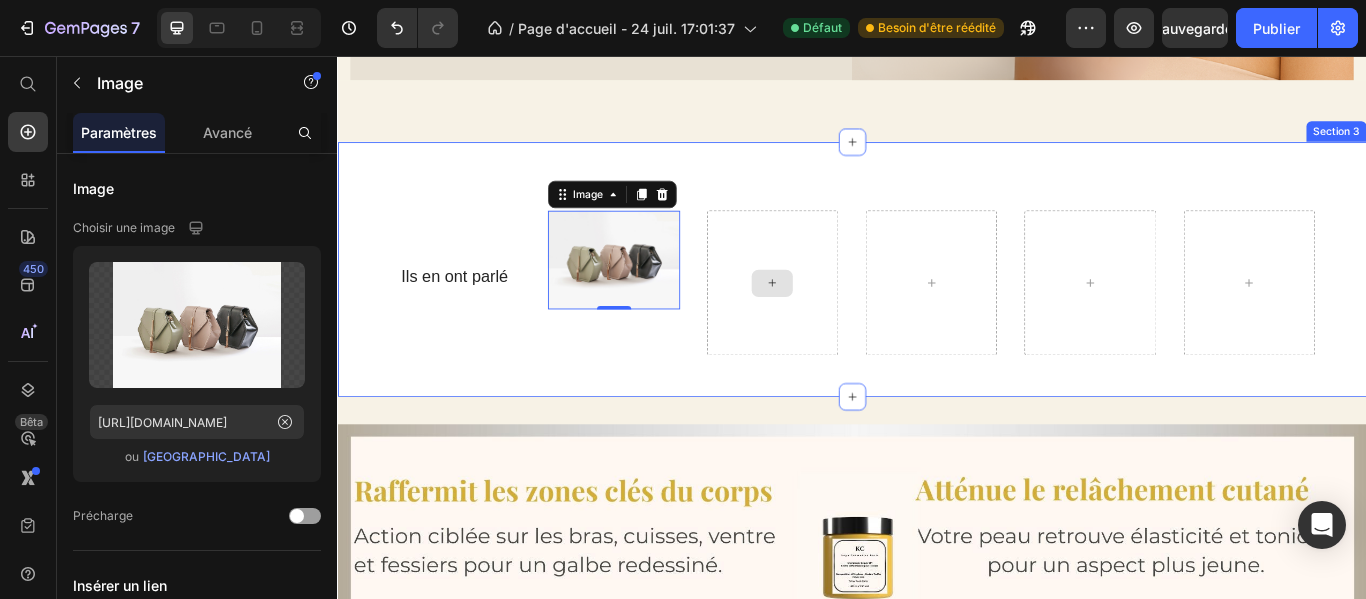 click at bounding box center [844, 321] 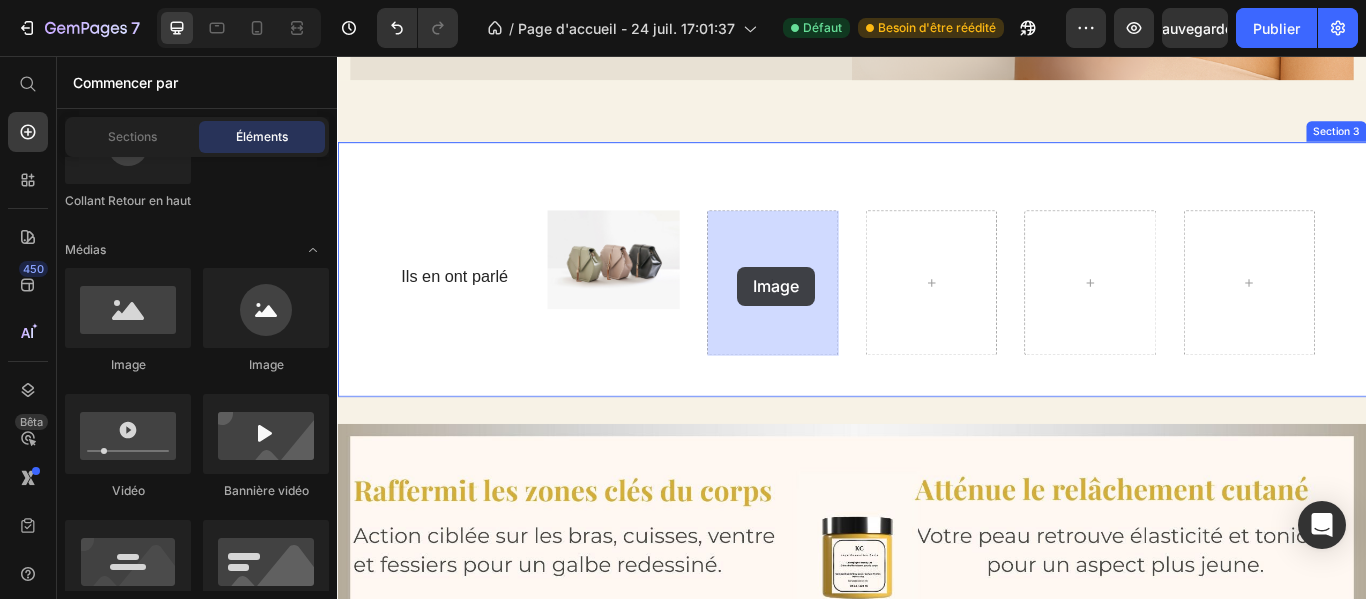 drag, startPoint x: 449, startPoint y: 389, endPoint x: 803, endPoint y: 302, distance: 364.53394 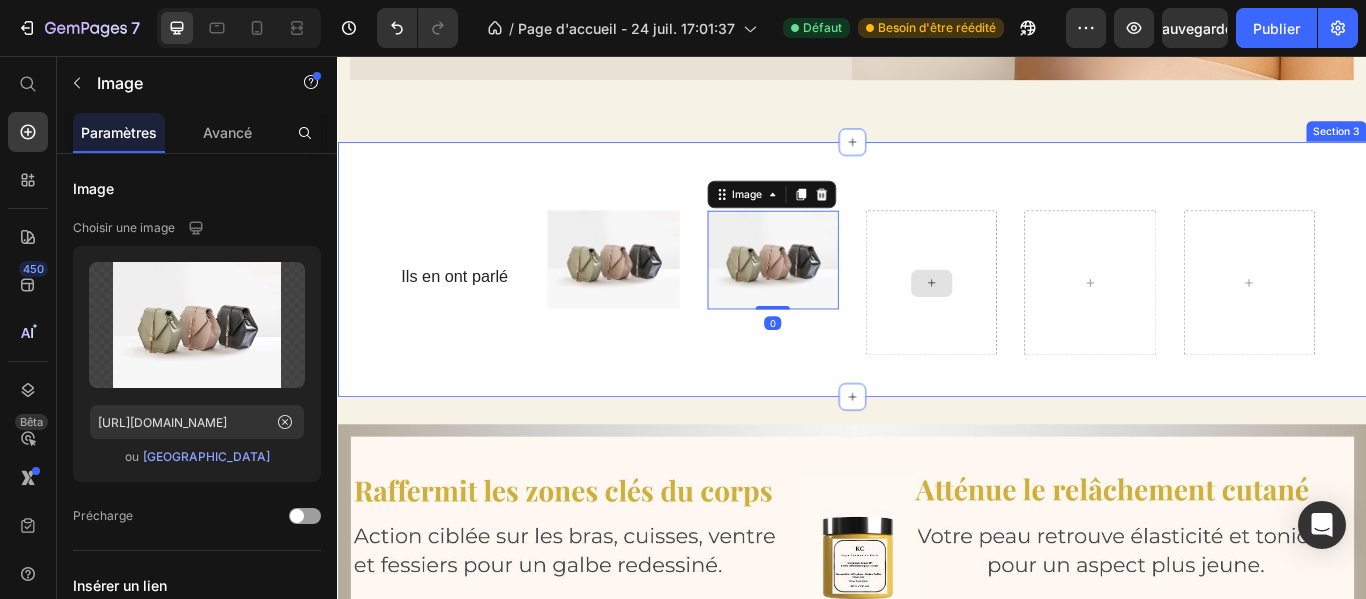 click at bounding box center (1030, 321) 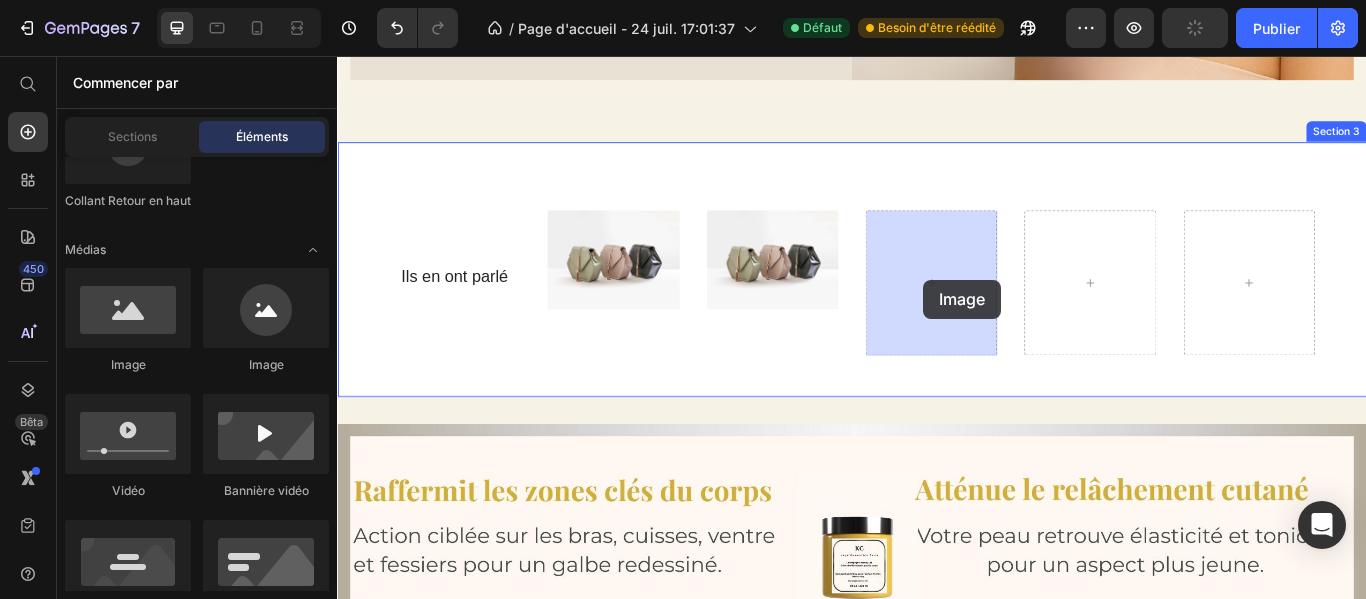 drag, startPoint x: 467, startPoint y: 401, endPoint x: 1020, endPoint y: 317, distance: 559.3434 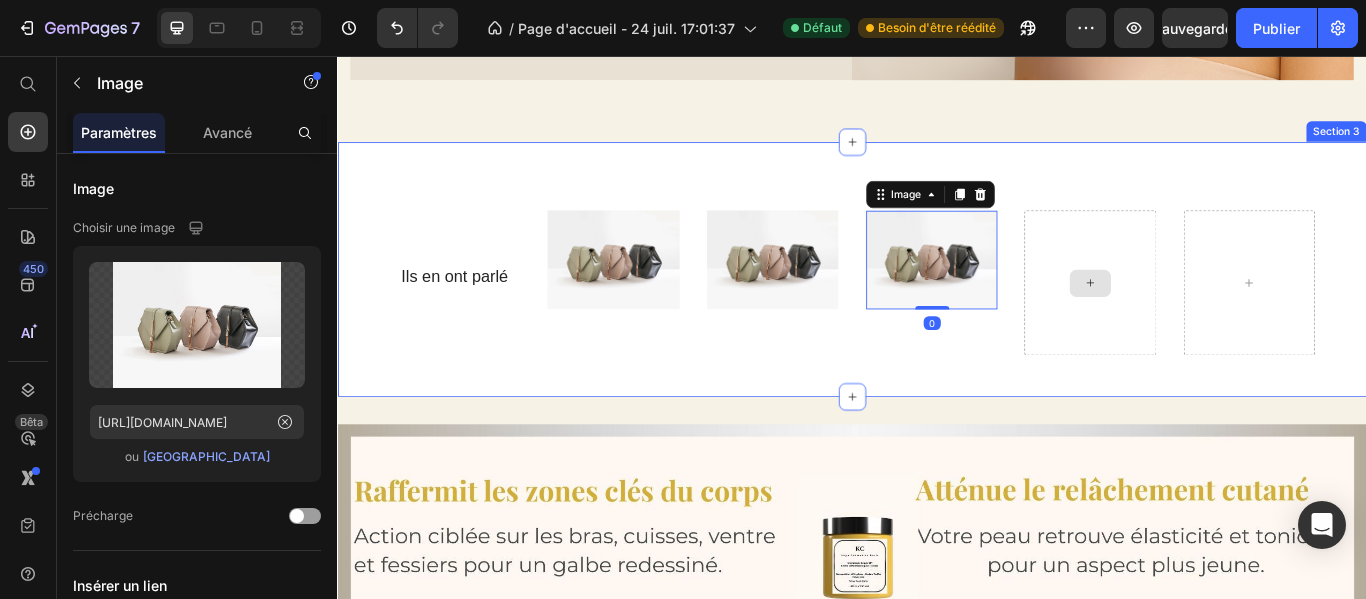 click at bounding box center (1214, 320) 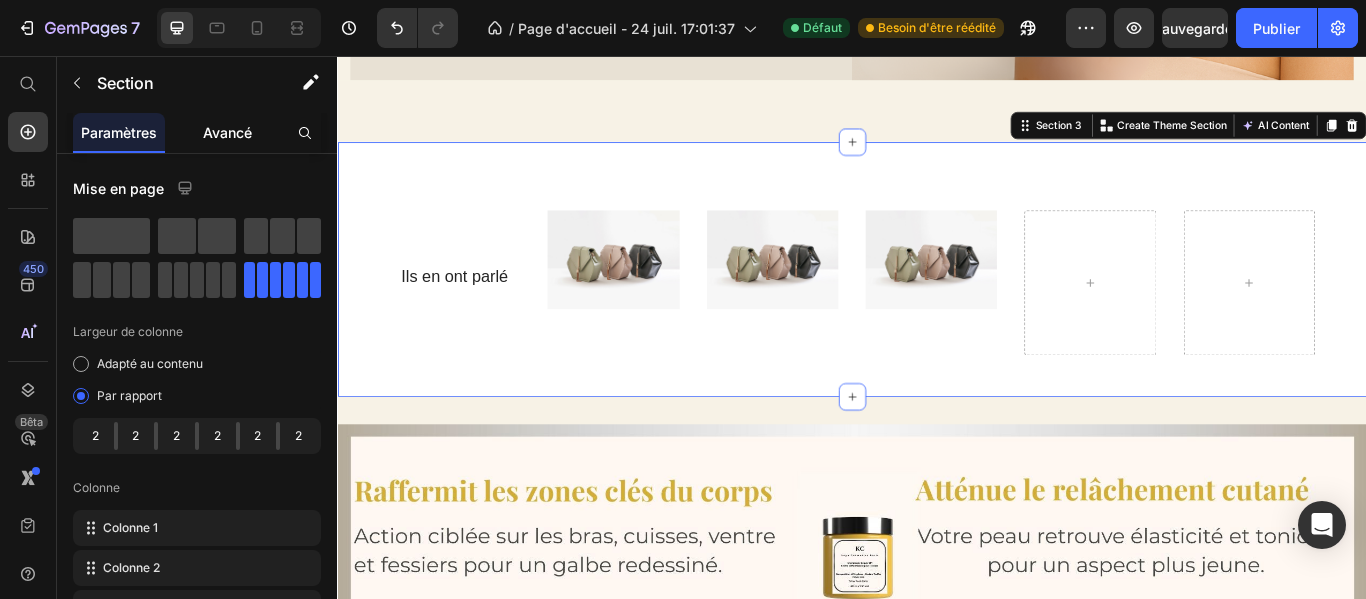 click on "Avancé" at bounding box center (227, 132) 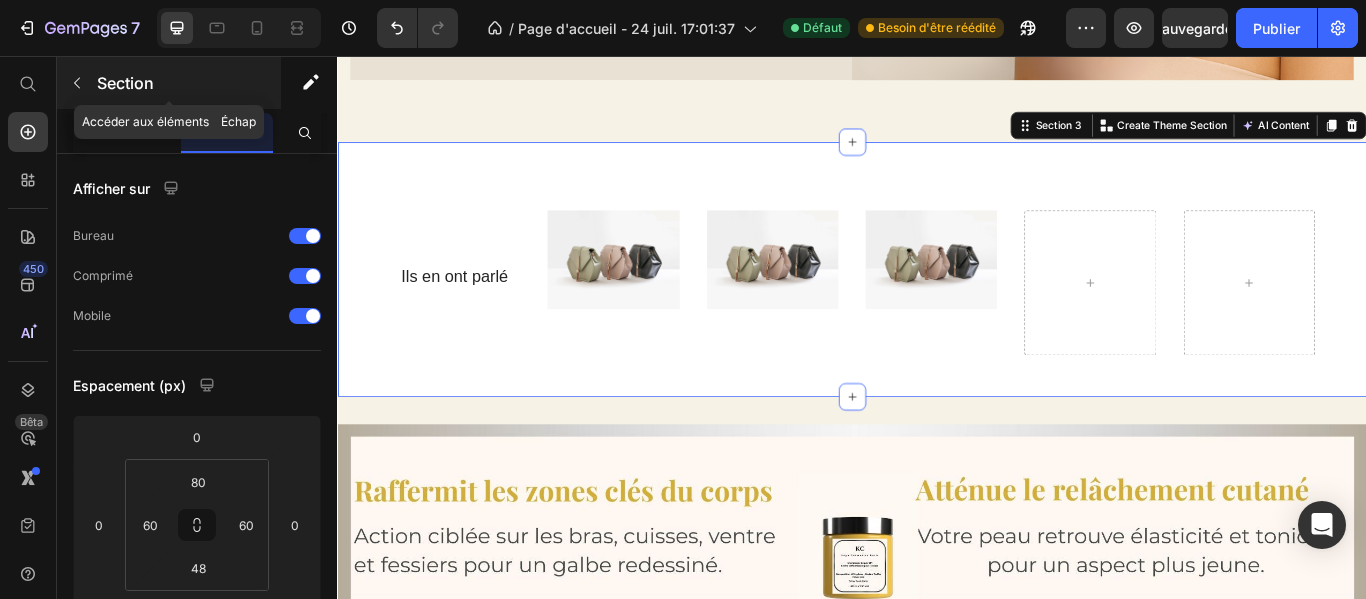click on "Section" at bounding box center (125, 83) 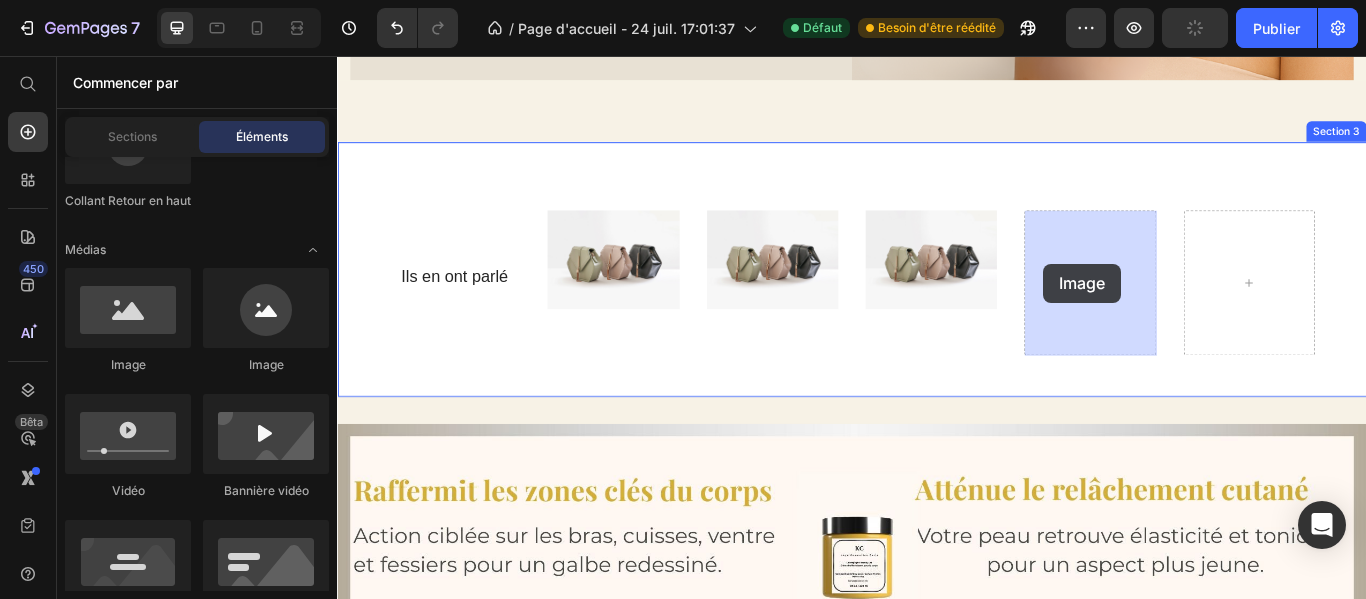 drag, startPoint x: 940, startPoint y: 379, endPoint x: 1161, endPoint y: 296, distance: 236.07202 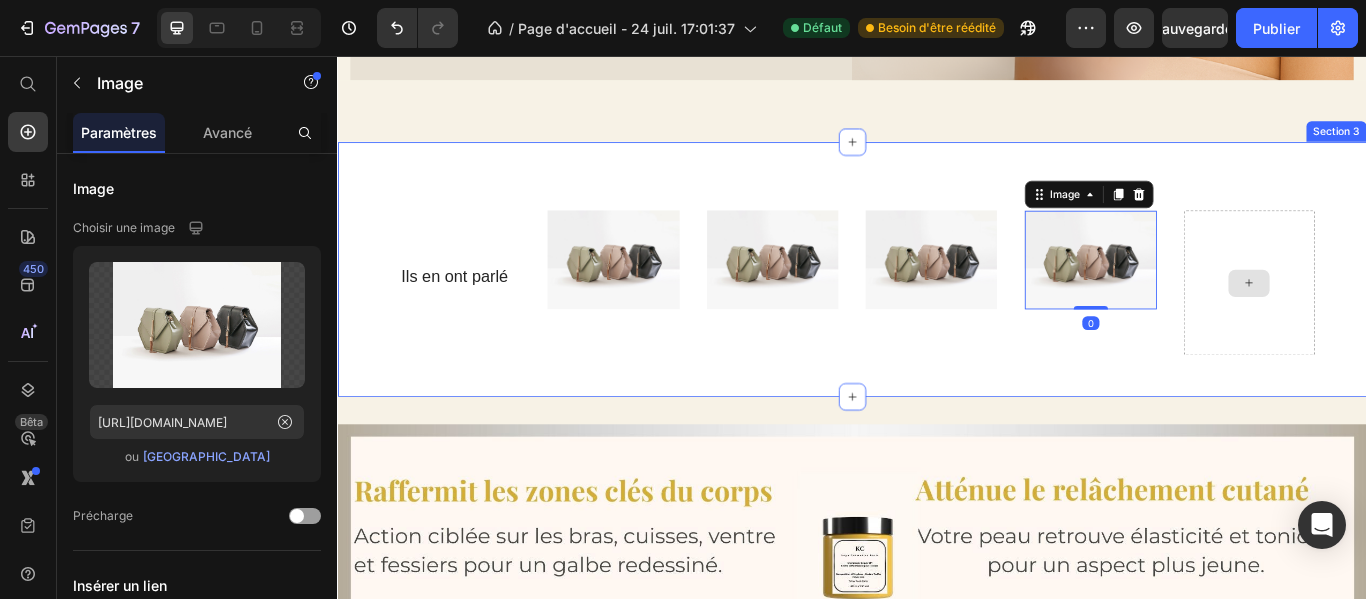 click at bounding box center (1400, 321) 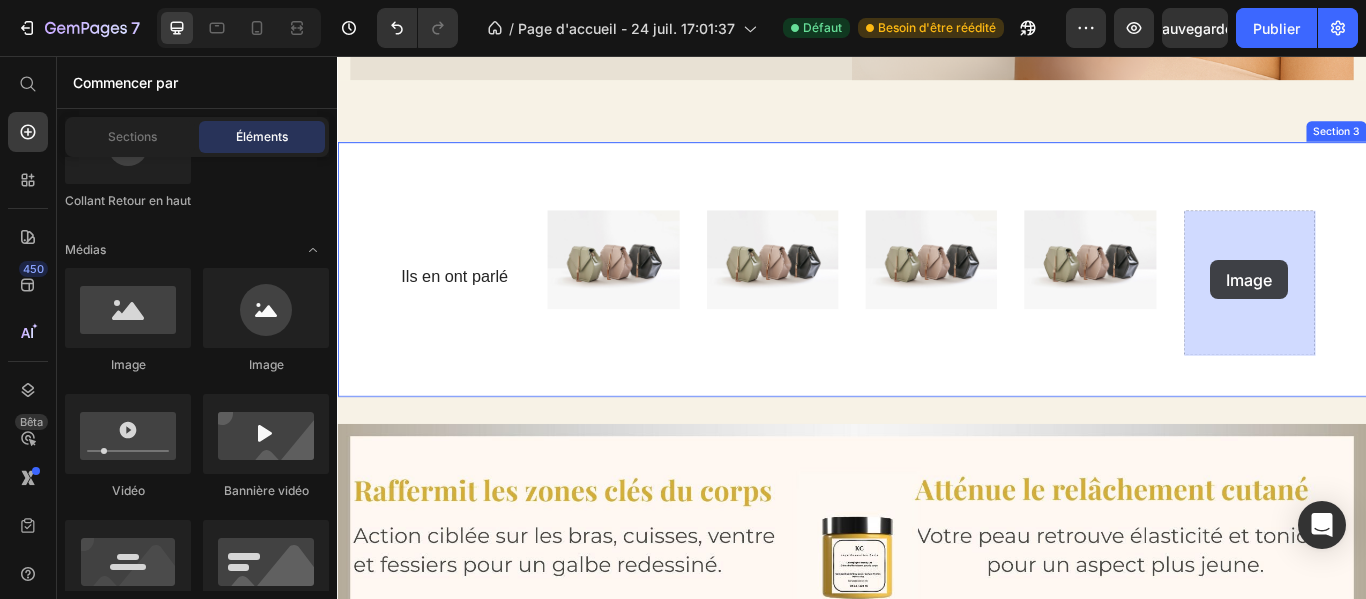 drag, startPoint x: 465, startPoint y: 383, endPoint x: 1346, endPoint y: 295, distance: 885.3841 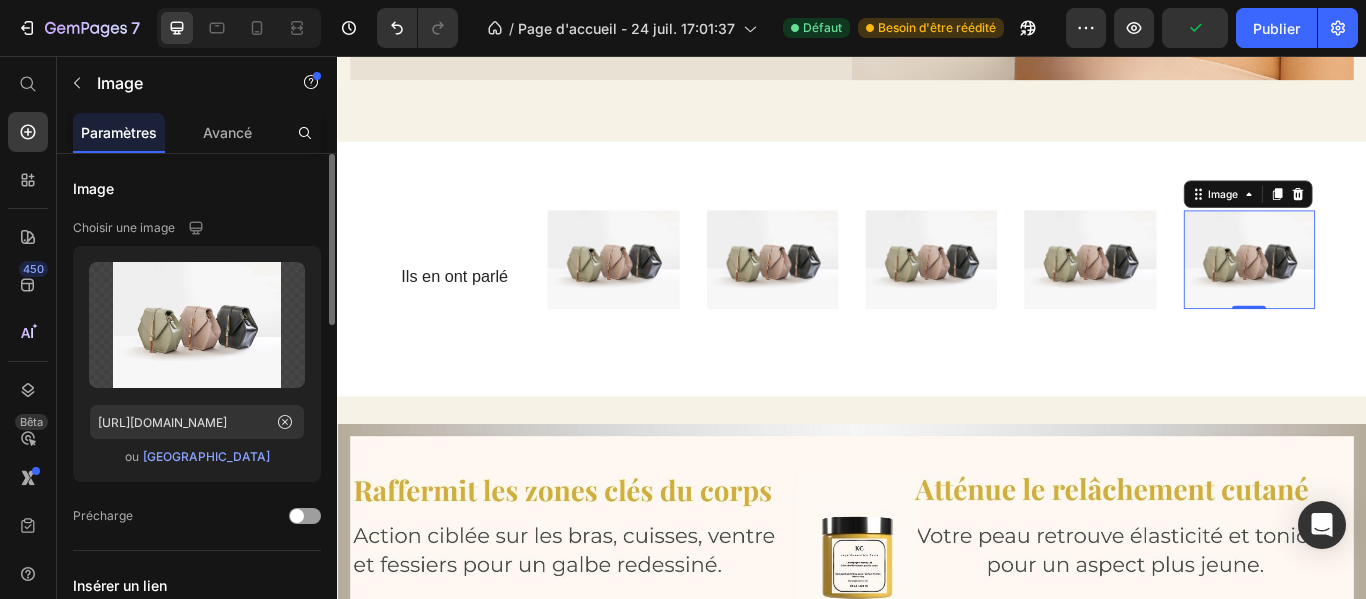 click on "[GEOGRAPHIC_DATA]" at bounding box center [206, 456] 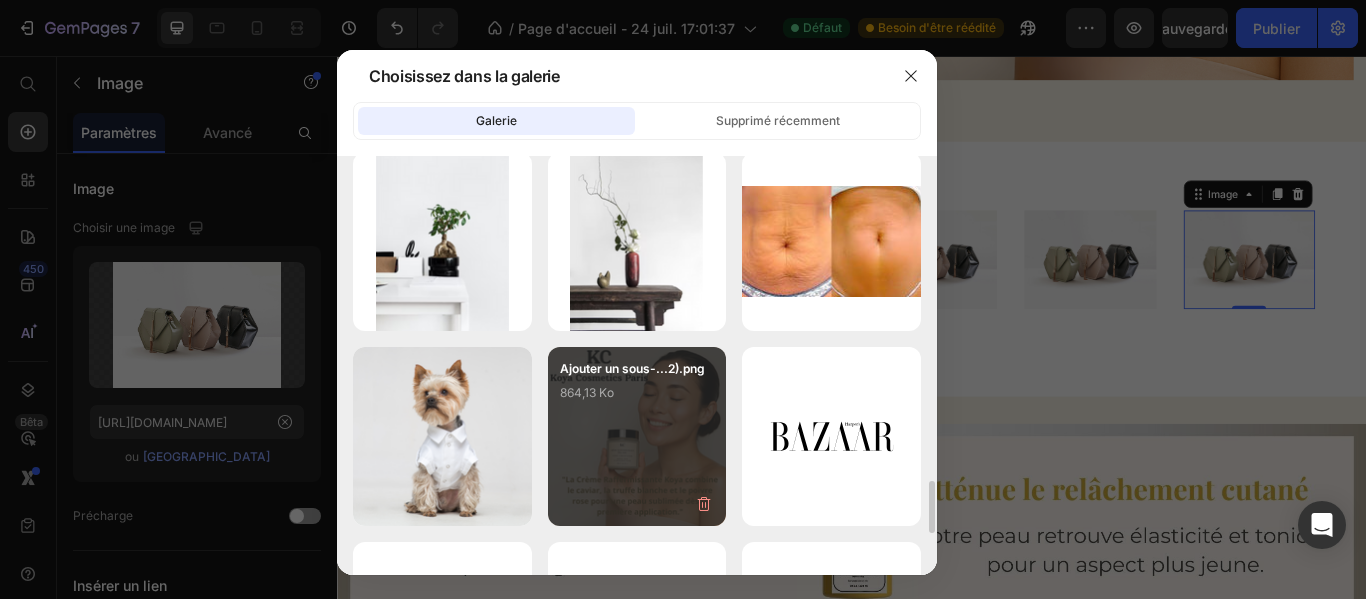 scroll, scrollTop: 2260, scrollLeft: 0, axis: vertical 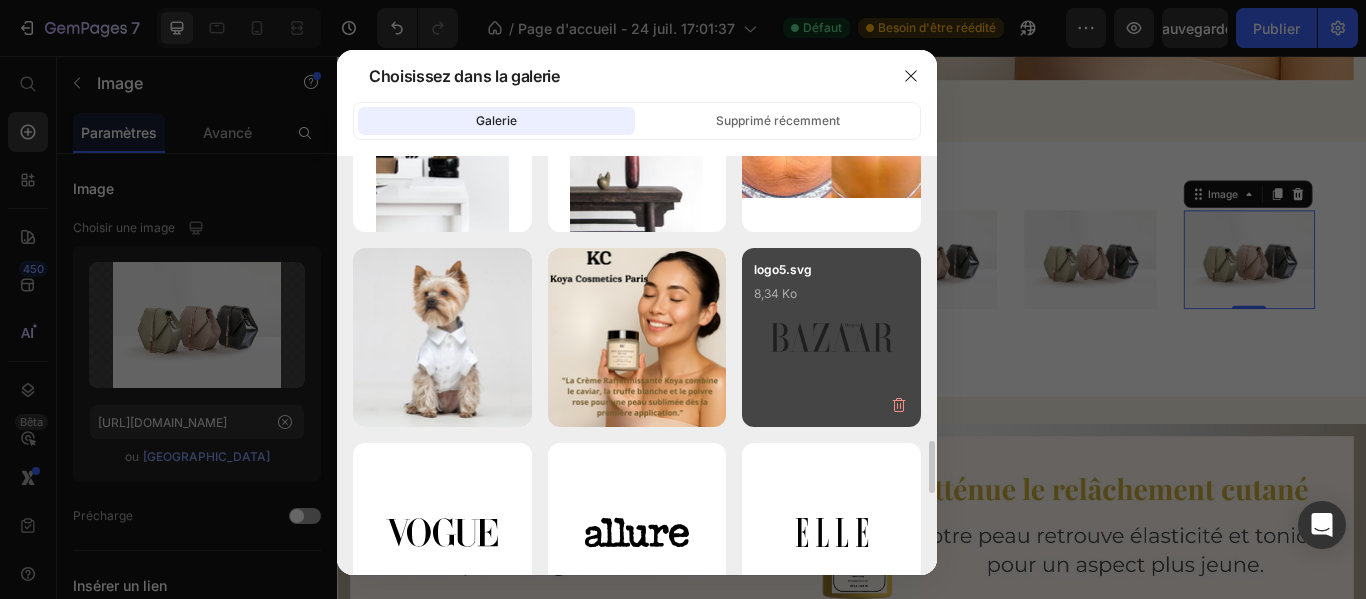 click on "logo5.svg 8,34 Ko" at bounding box center (831, 337) 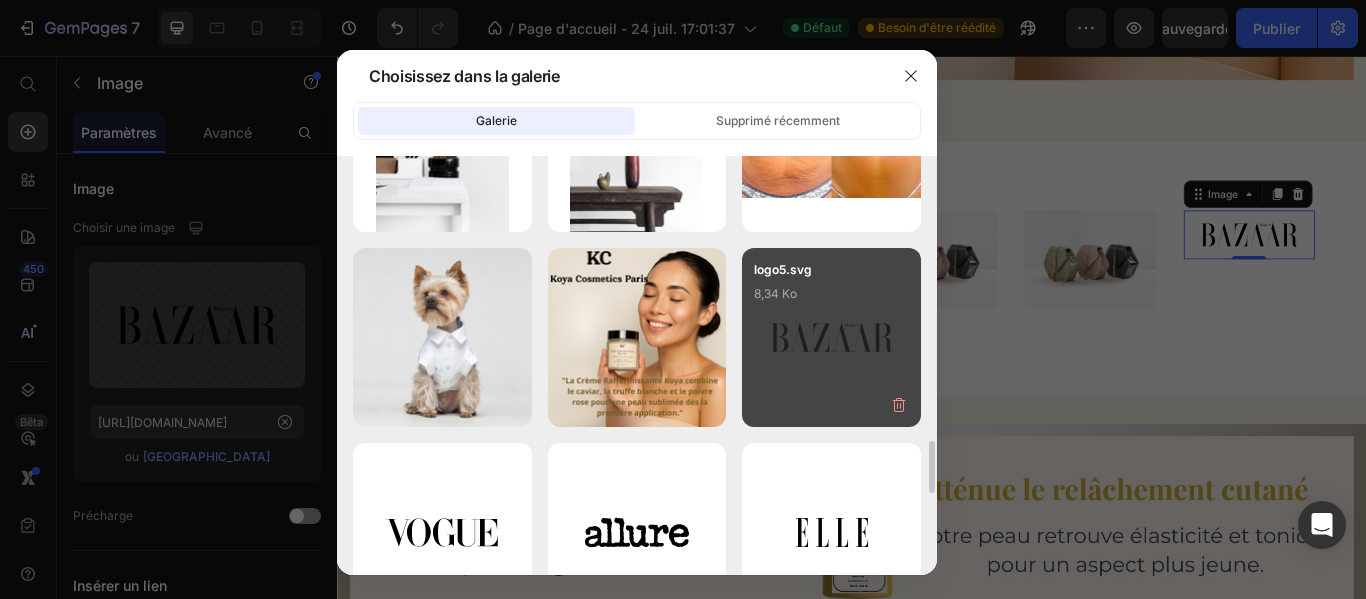 type on "[URL][DOMAIN_NAME]" 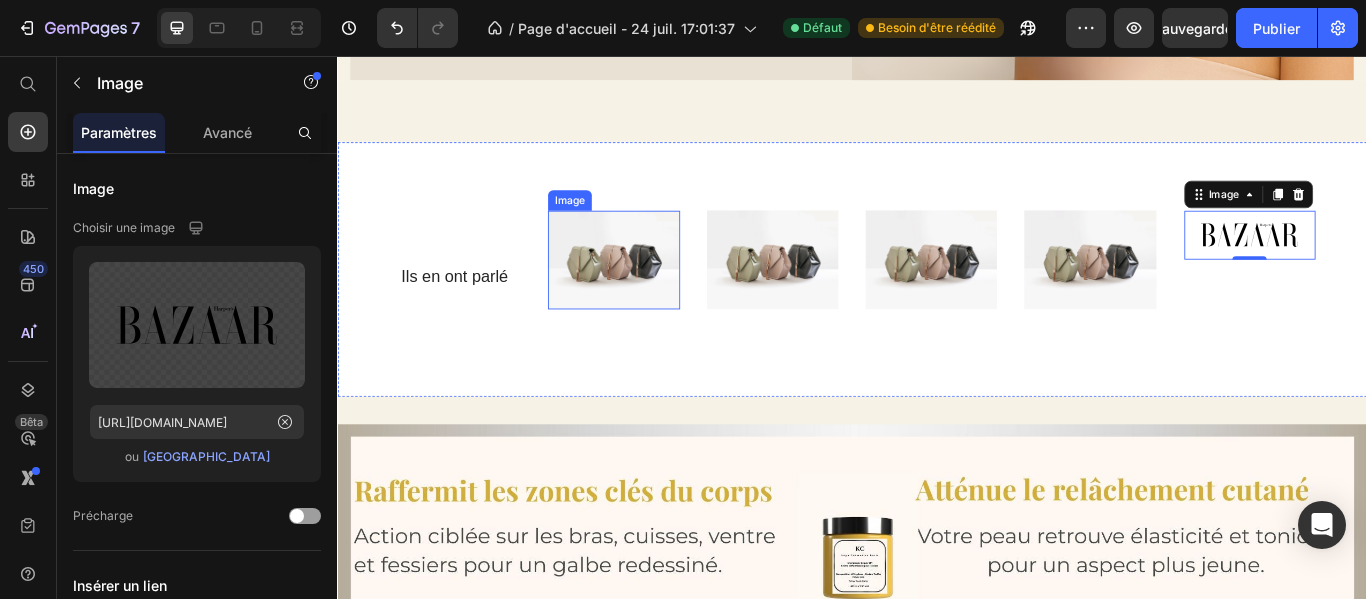 click at bounding box center [658, 293] 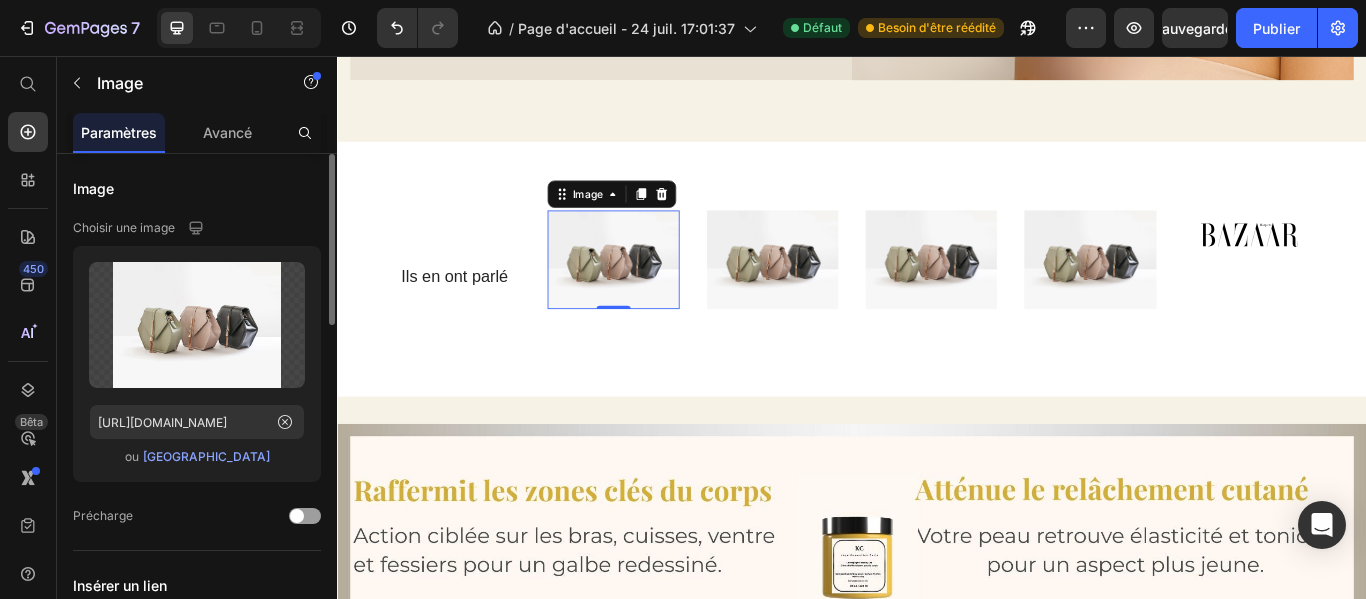 click on "[GEOGRAPHIC_DATA]" at bounding box center (206, 456) 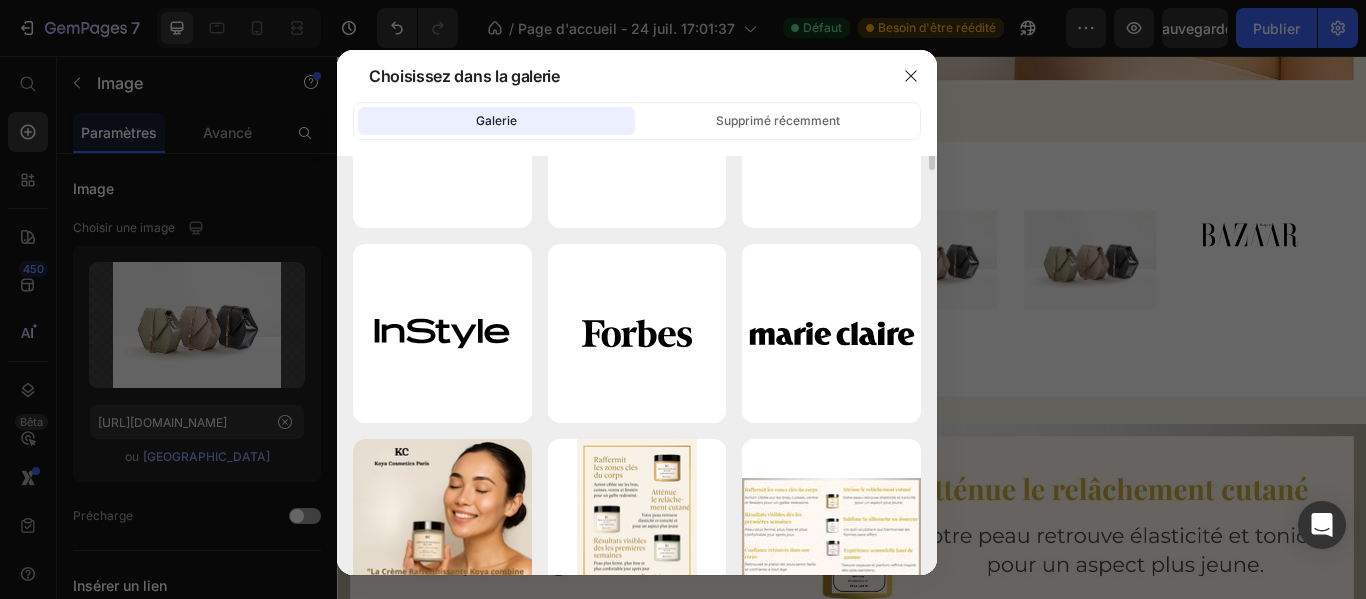 scroll, scrollTop: 2440, scrollLeft: 0, axis: vertical 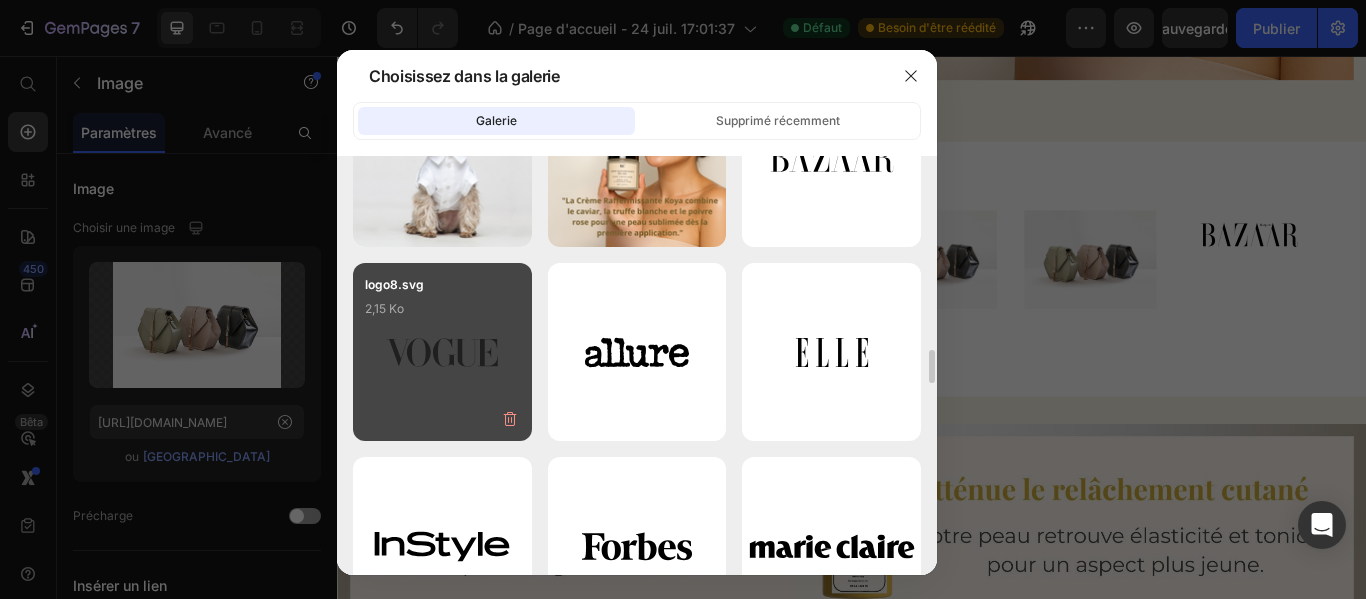 click on "logo8.svg 2,15 Ko" at bounding box center (442, 315) 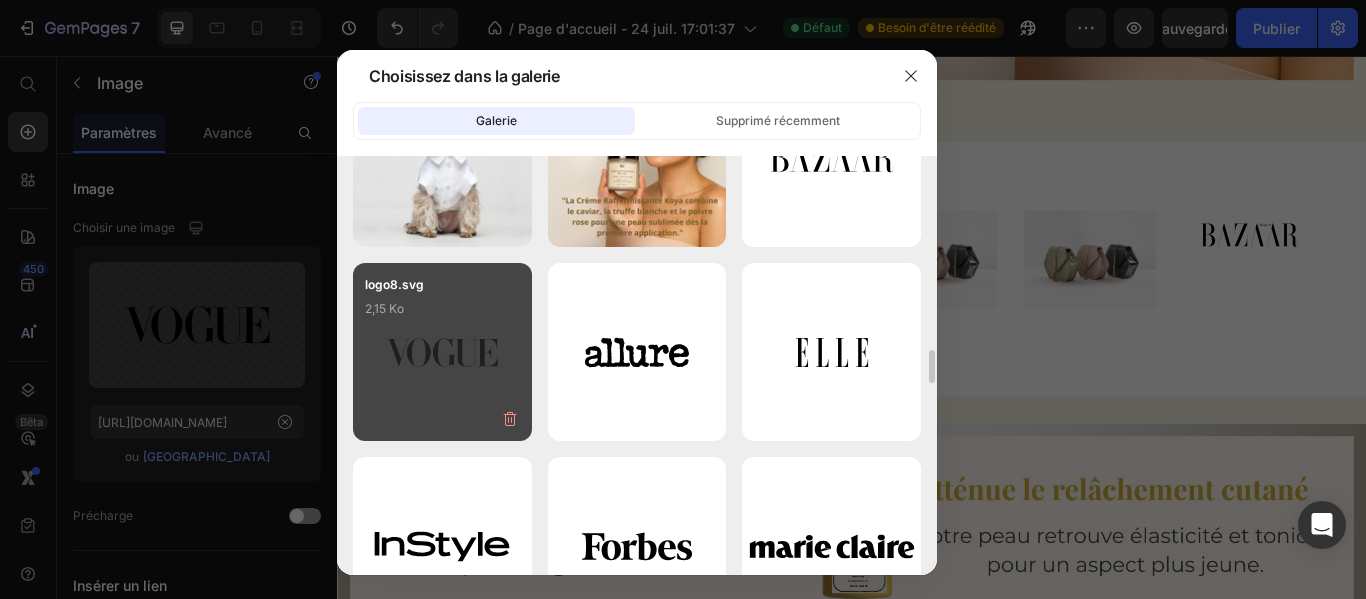 type on "[URL][DOMAIN_NAME]" 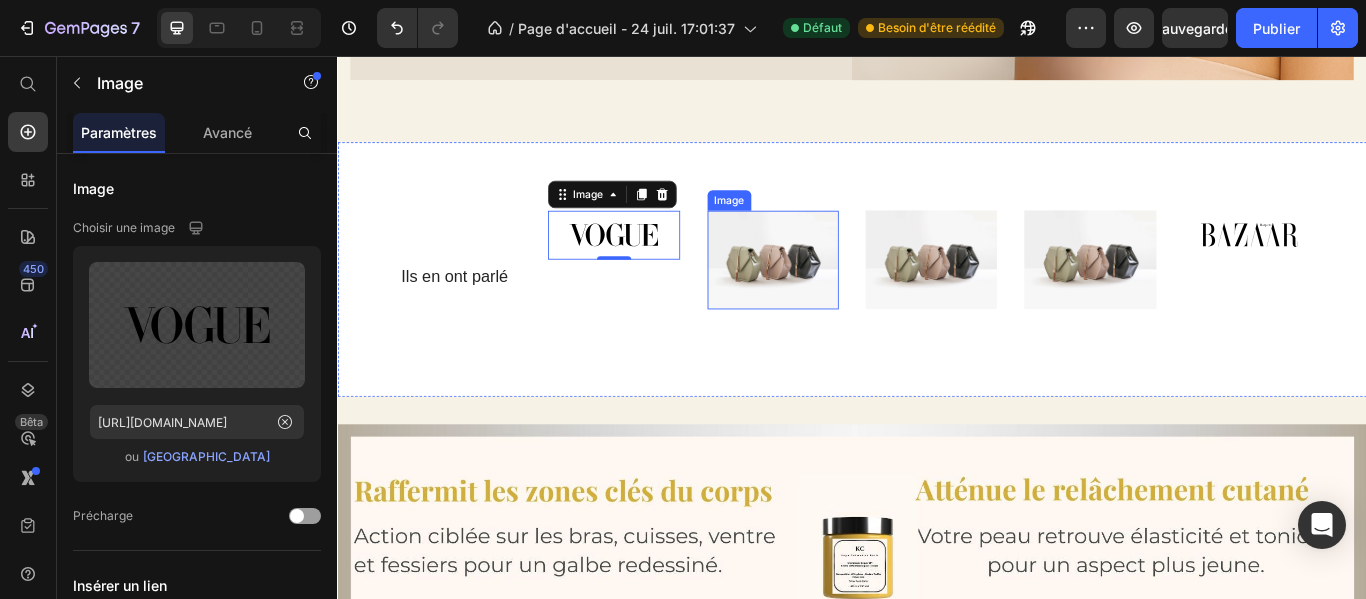 click at bounding box center [844, 293] 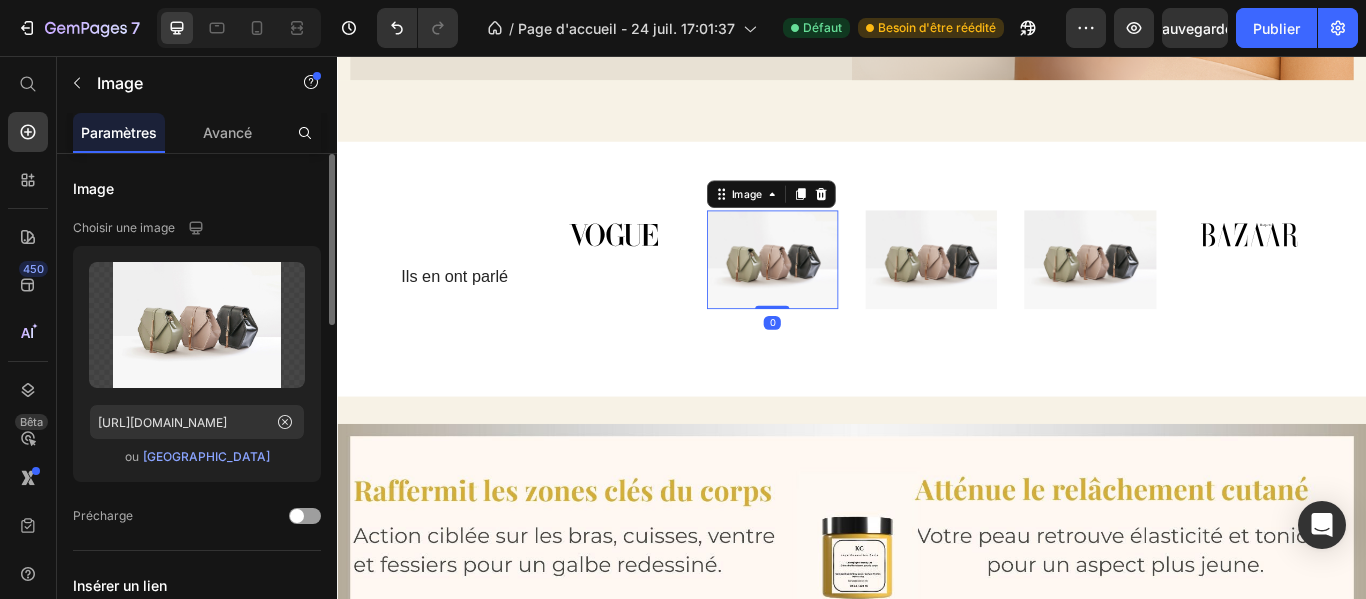 click on "[GEOGRAPHIC_DATA]" at bounding box center [206, 456] 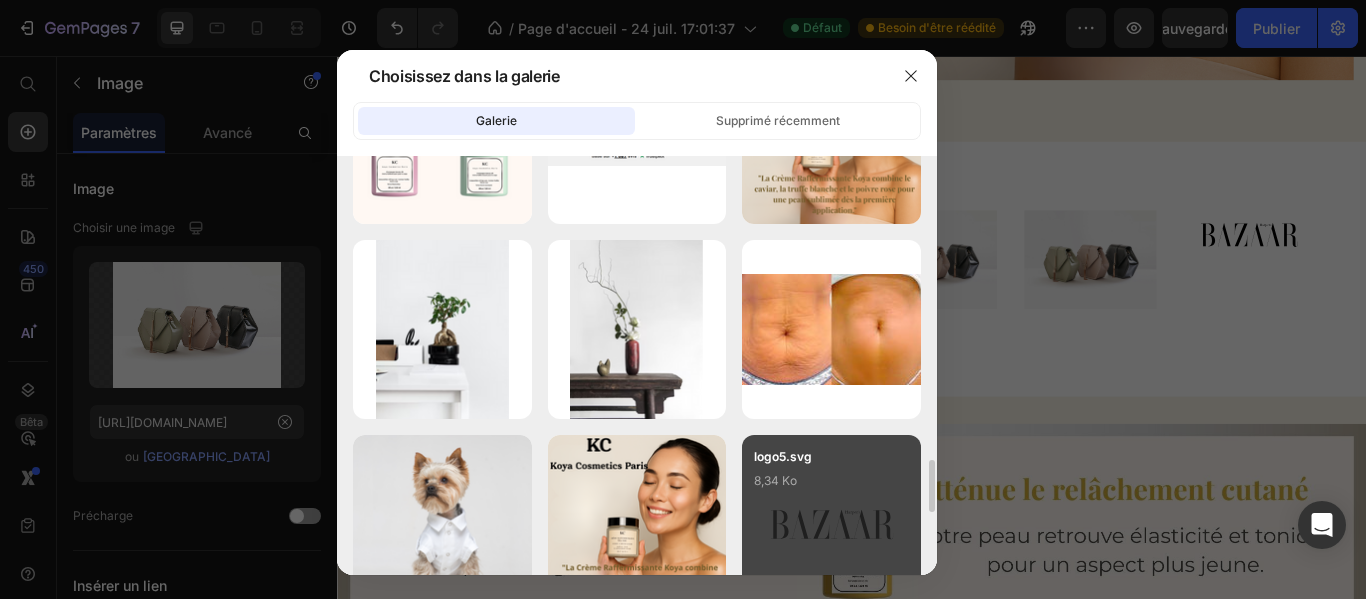scroll, scrollTop: 2268, scrollLeft: 0, axis: vertical 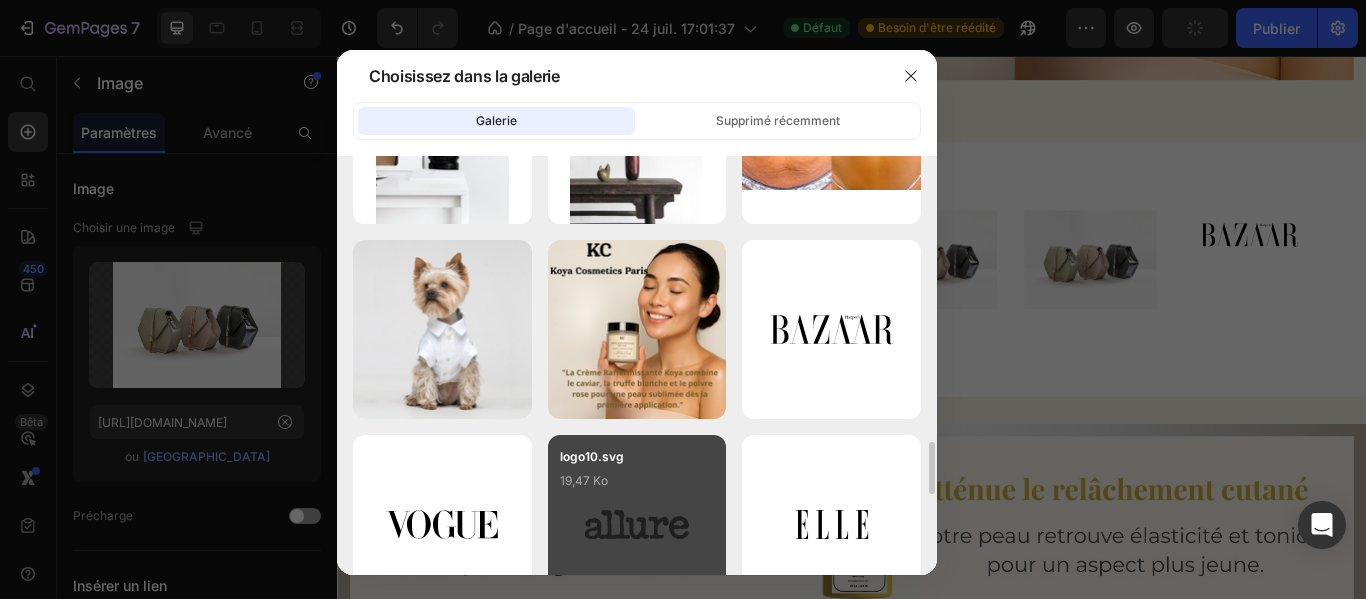 click on "logo10.svg 19,47 Ko" at bounding box center [637, 487] 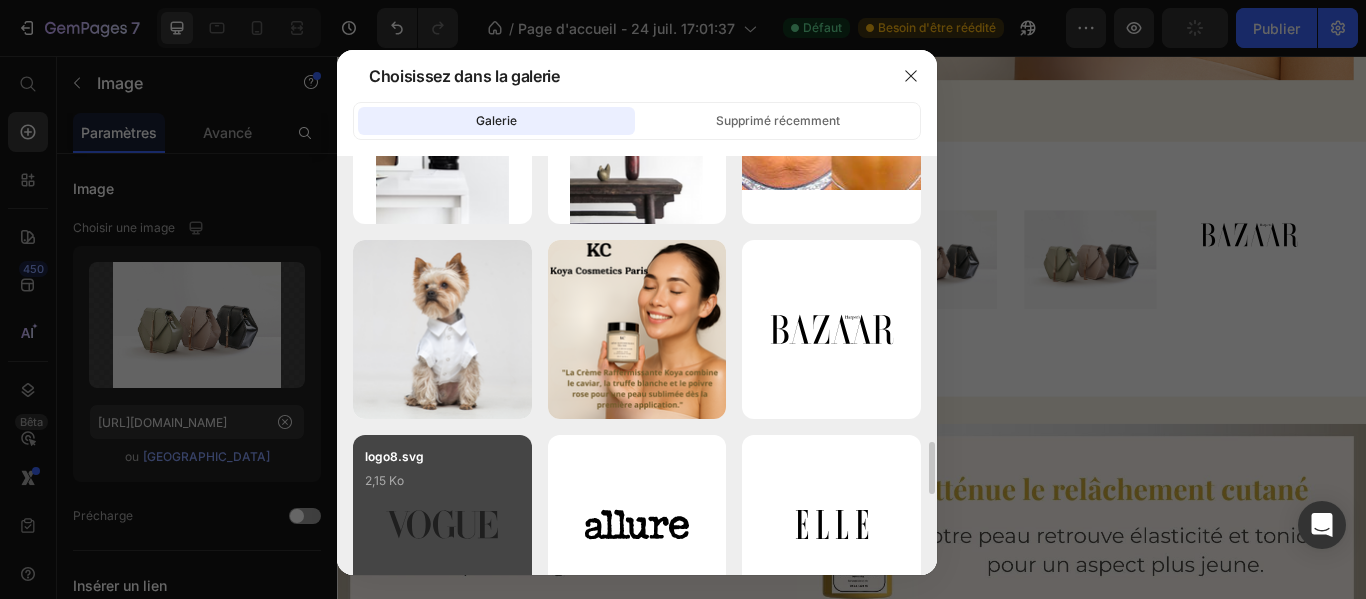 type on "[URL][DOMAIN_NAME]" 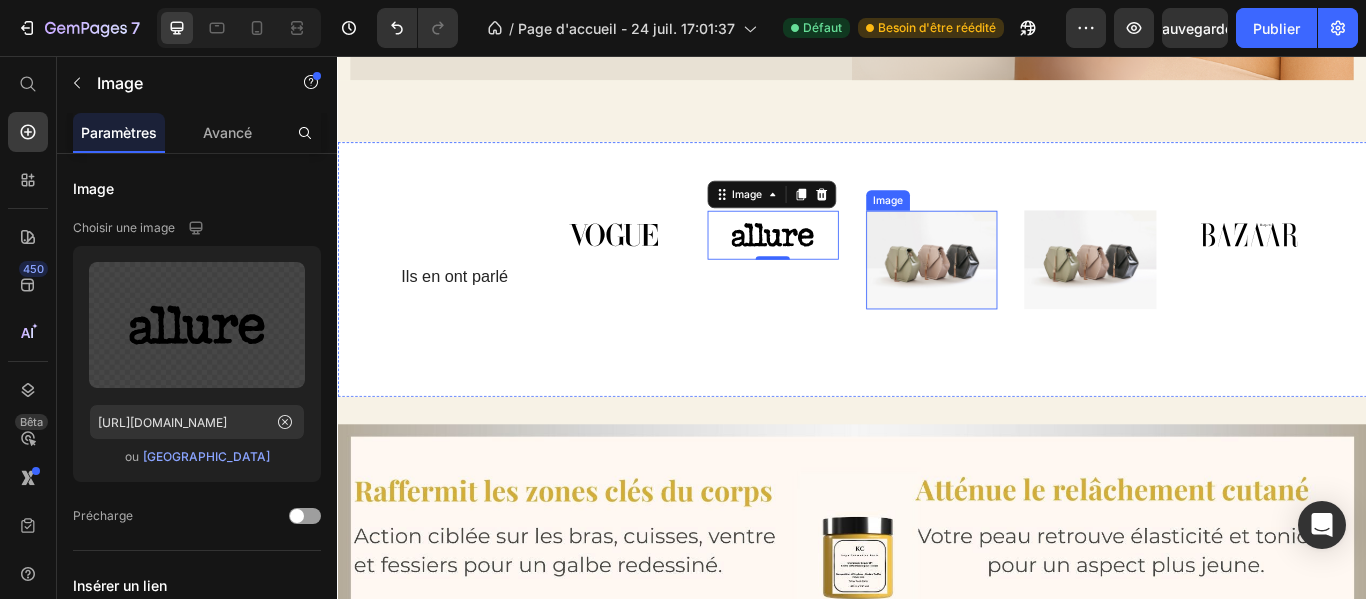 click at bounding box center [1029, 293] 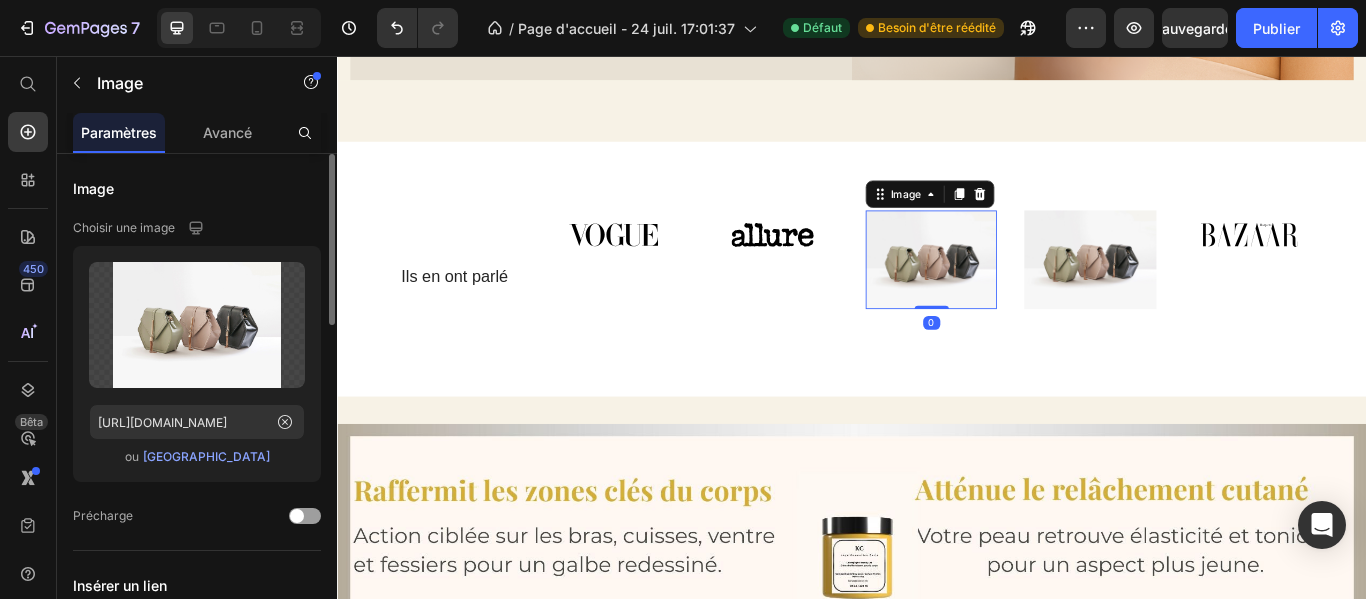 click on "[GEOGRAPHIC_DATA]" at bounding box center [206, 456] 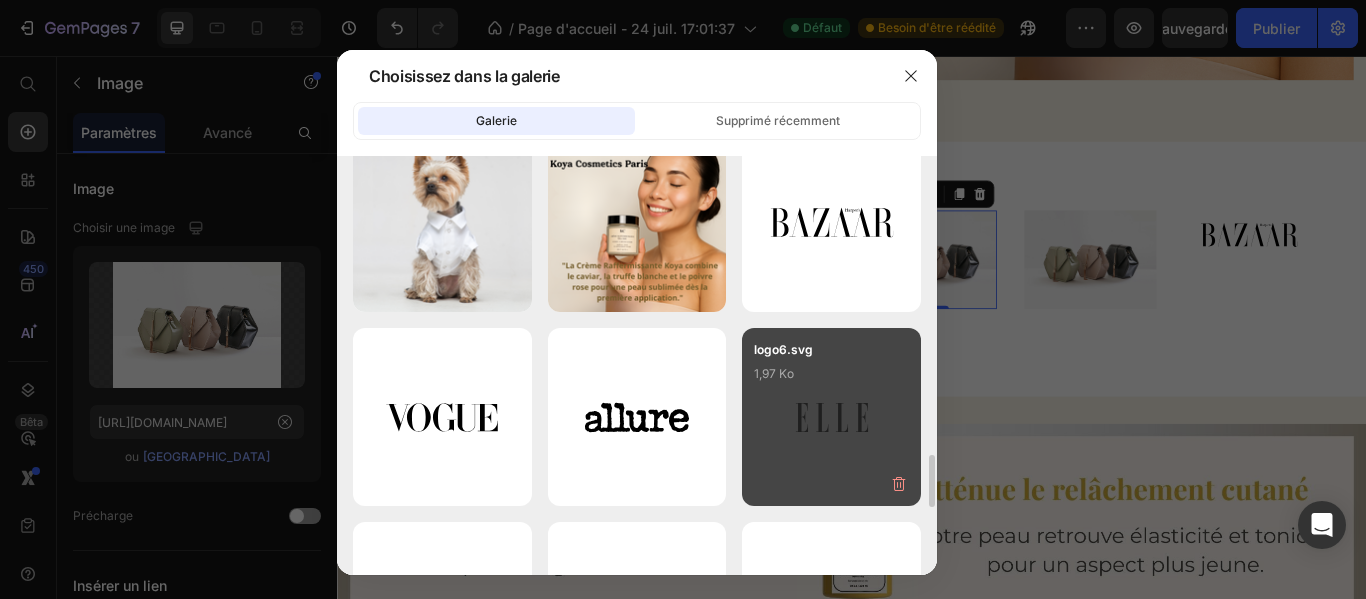 scroll, scrollTop: 2398, scrollLeft: 0, axis: vertical 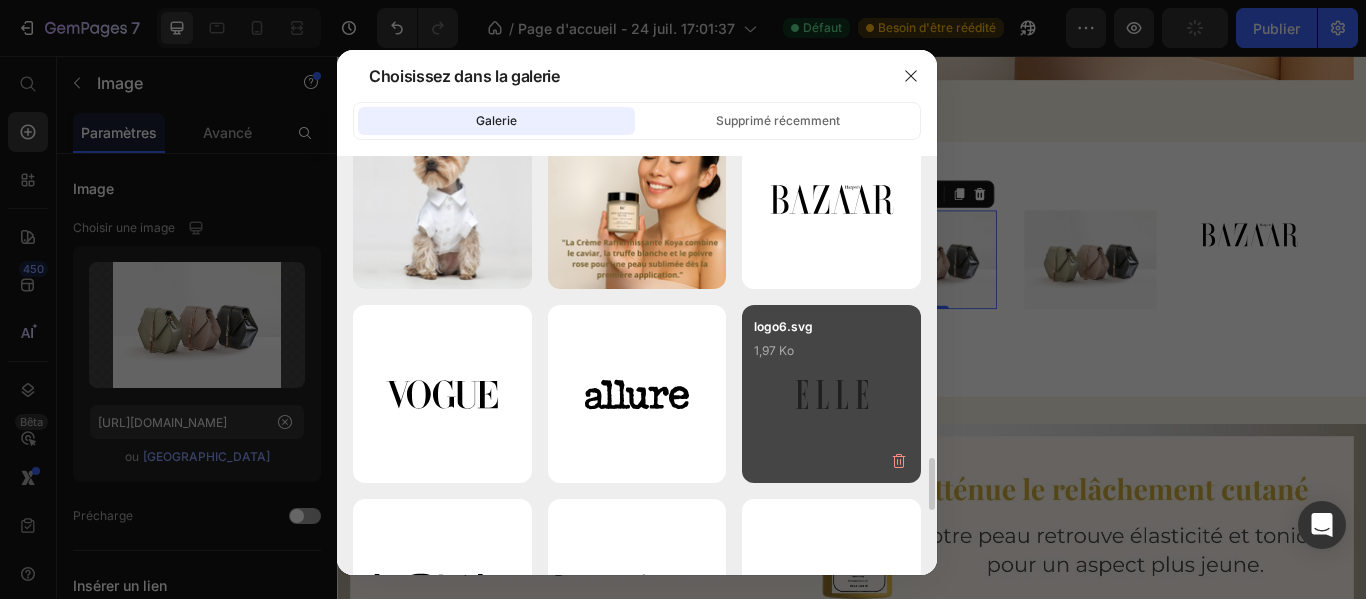click on "logo6.svg 1,97 Ko" at bounding box center (831, 357) 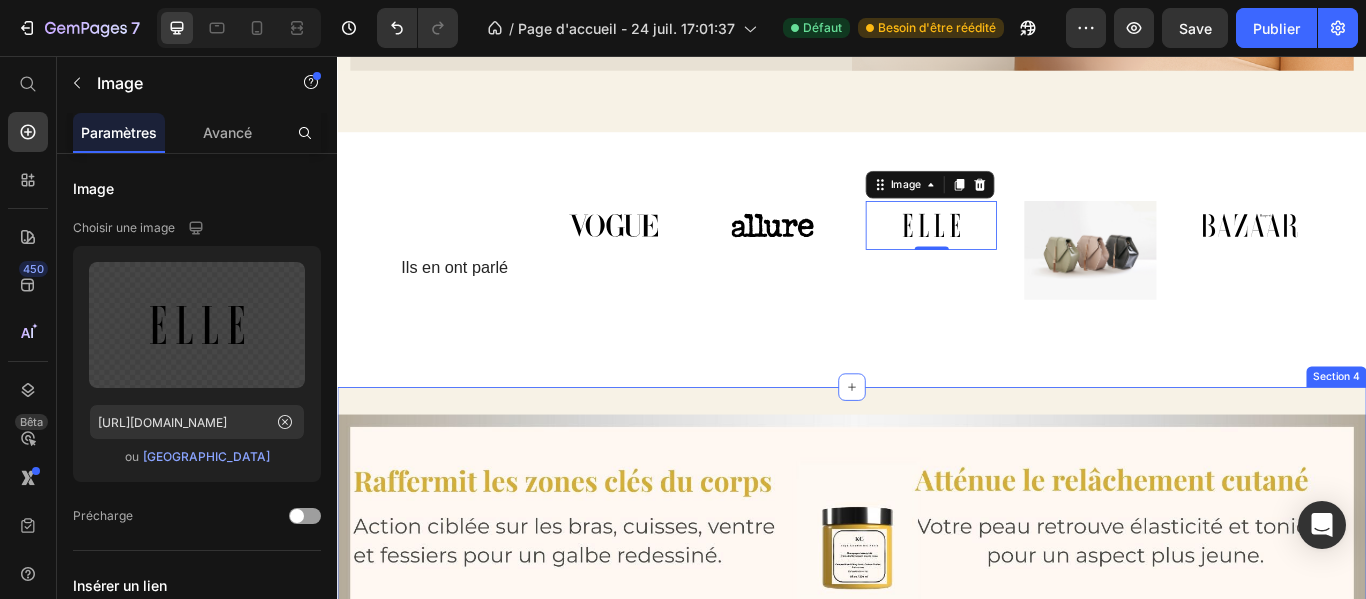 scroll, scrollTop: 819, scrollLeft: 0, axis: vertical 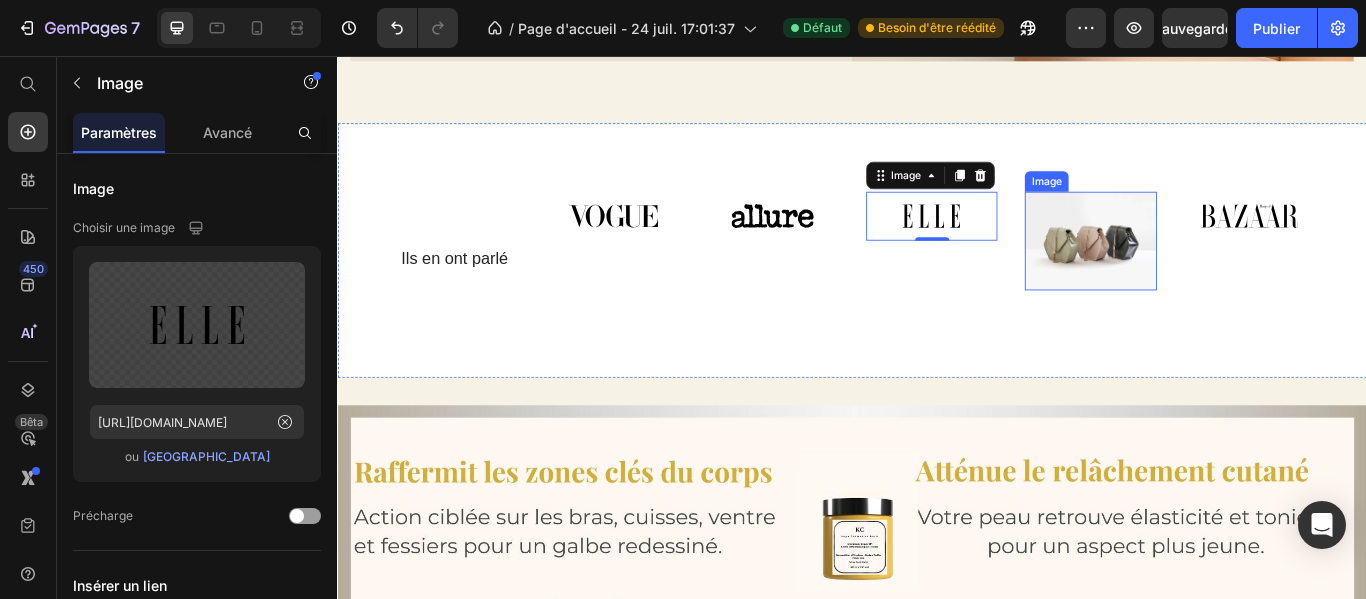 click at bounding box center [1214, 271] 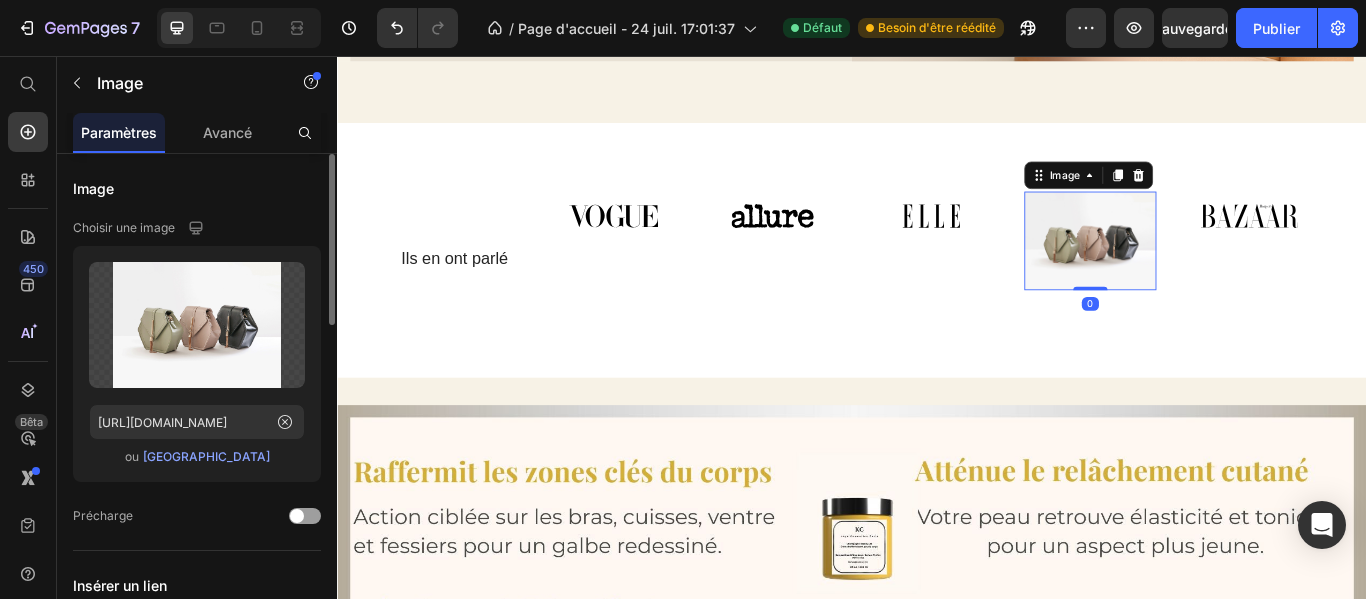 click on "[GEOGRAPHIC_DATA]" at bounding box center [206, 456] 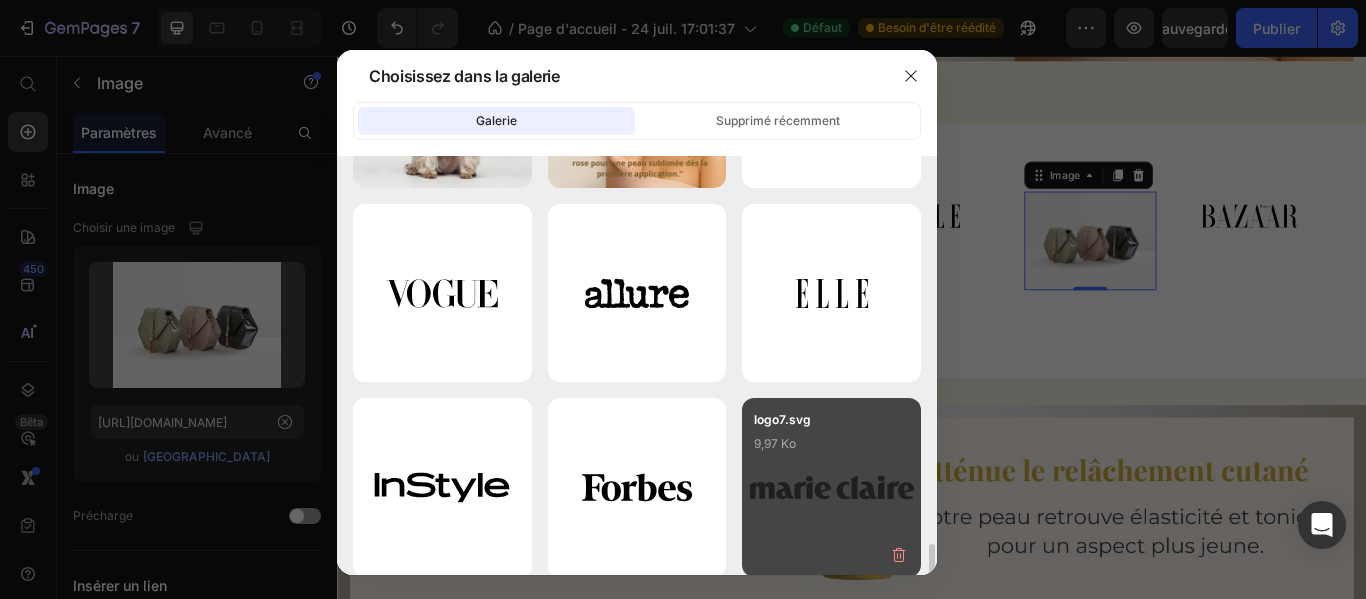 scroll, scrollTop: 2564, scrollLeft: 0, axis: vertical 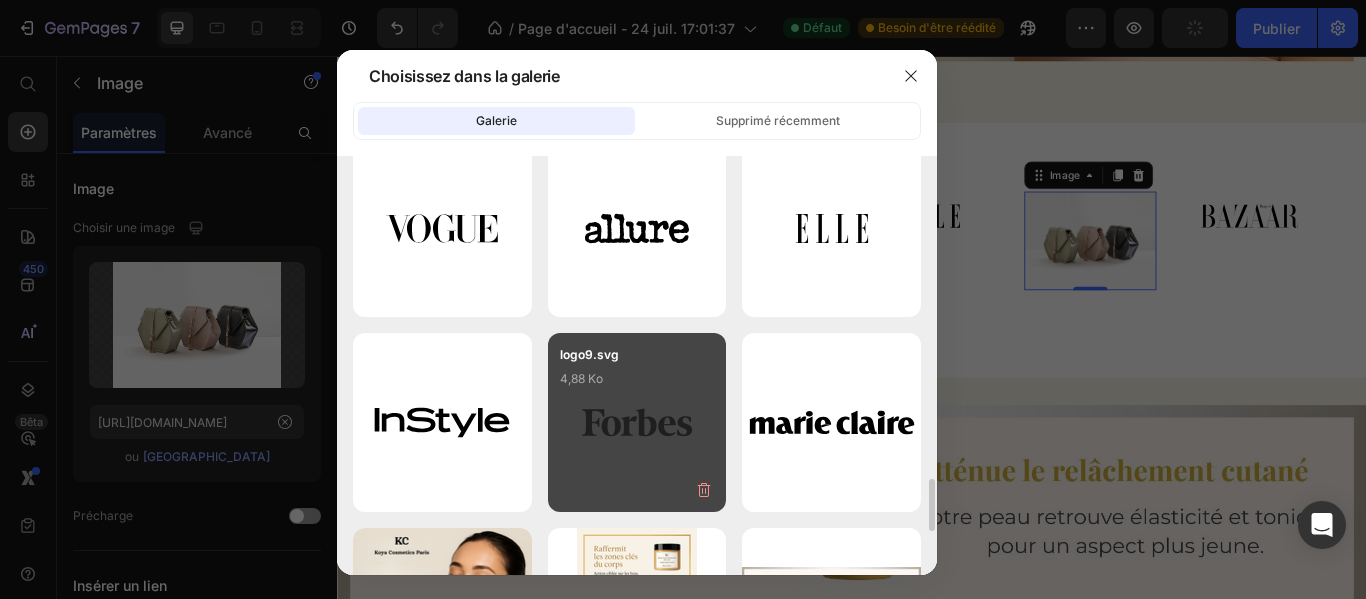 click on "logo9.svg 4,88 Ko" at bounding box center [637, 385] 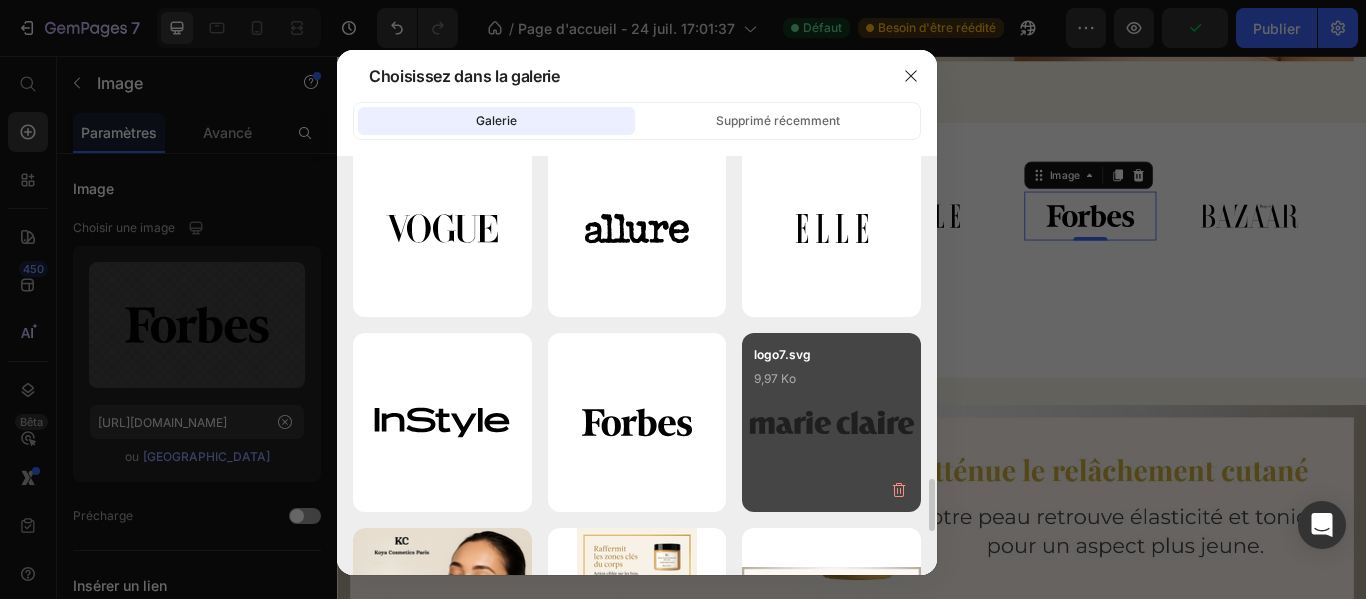 type on "[URL][DOMAIN_NAME]" 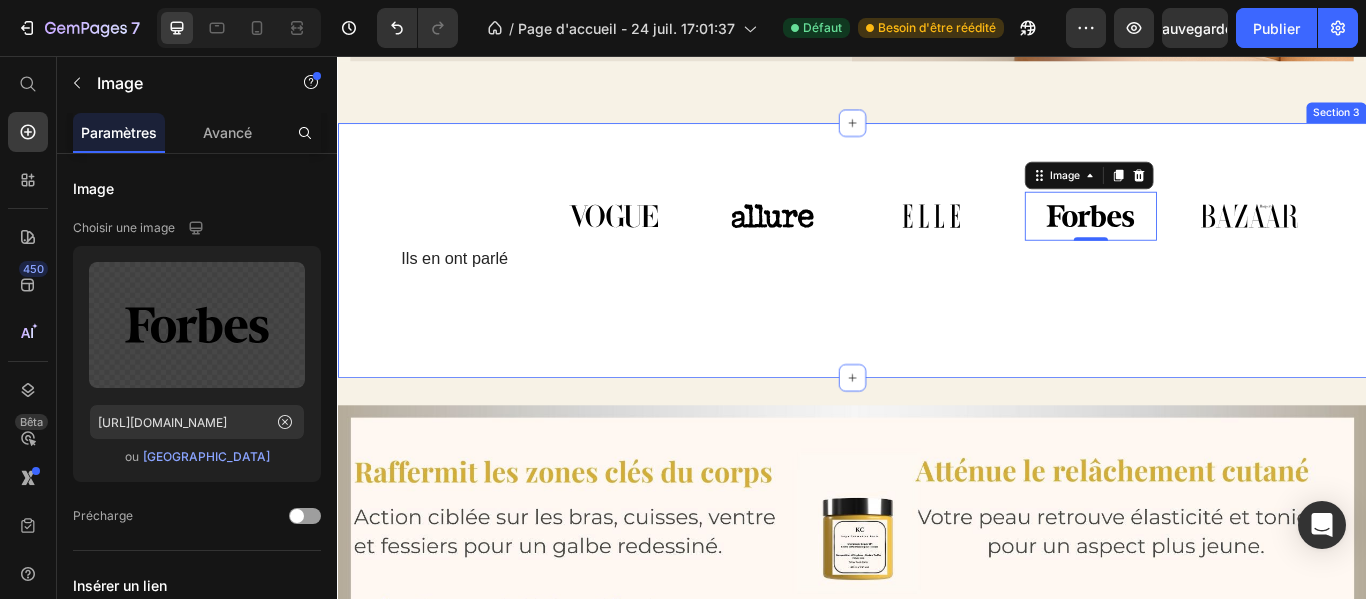 click on "Image Image Image Image Image Image Image Image Image Image Marquee Ils en ont parlé Heading Image Image Image Image Image Image Image Carousel Row Image Image Image Image   0 Image Section 3" at bounding box center (937, 282) 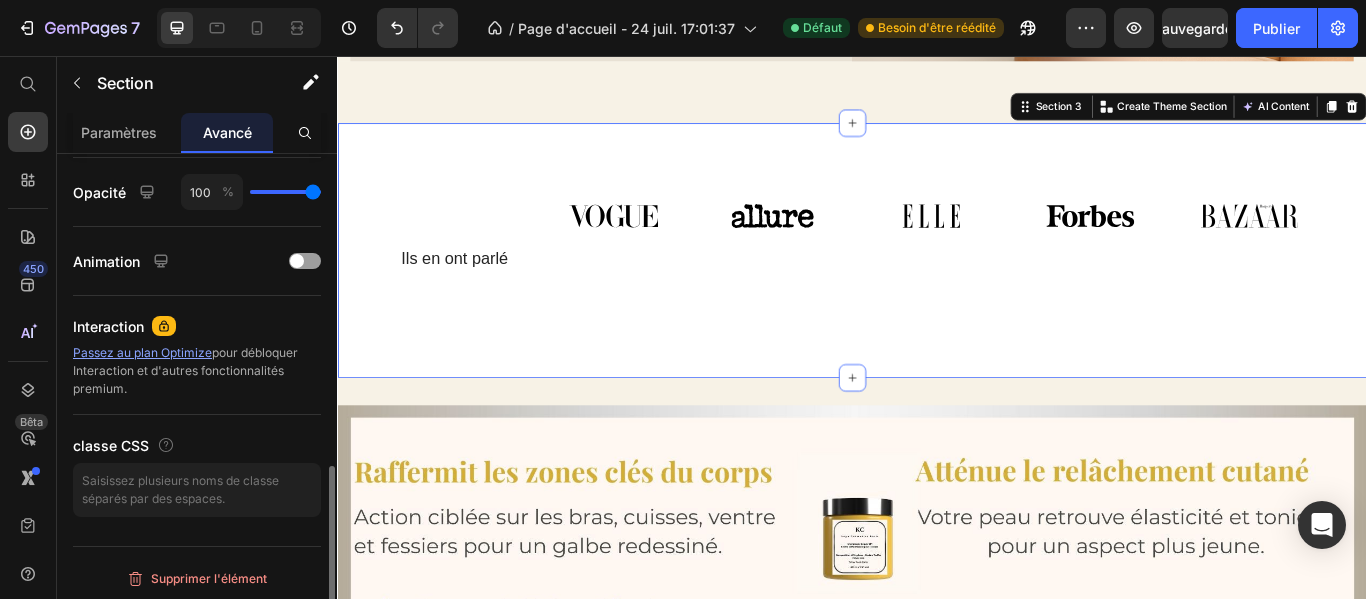 scroll, scrollTop: 785, scrollLeft: 0, axis: vertical 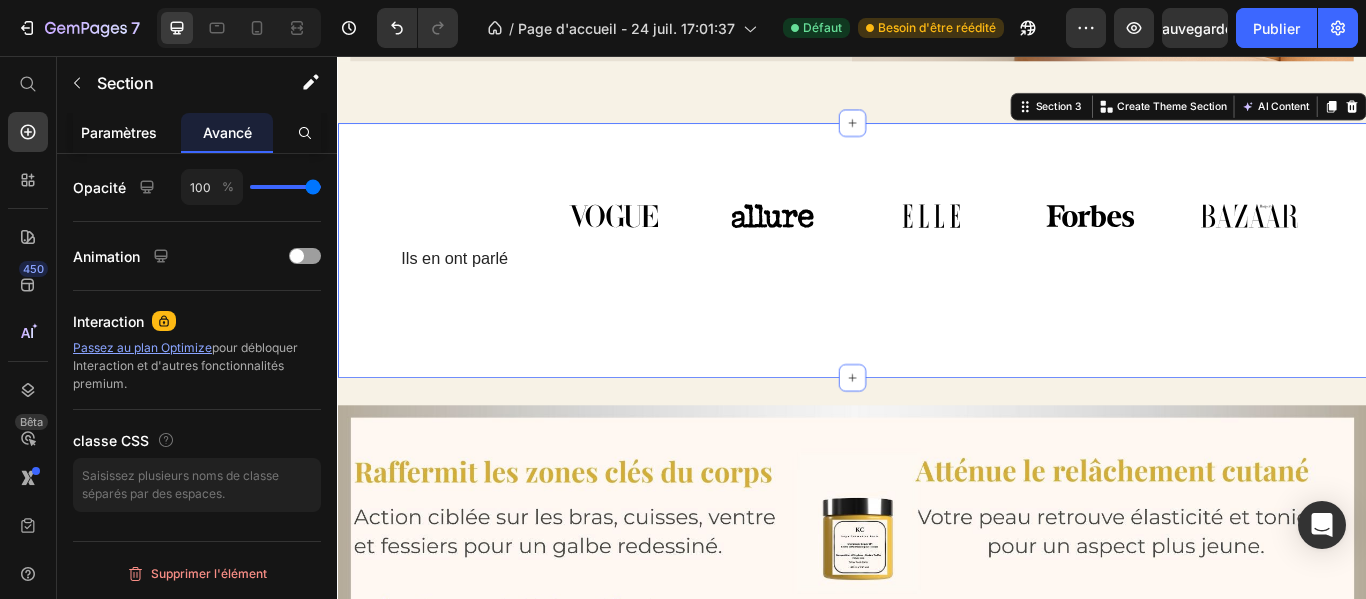 click on "Paramètres" at bounding box center [119, 132] 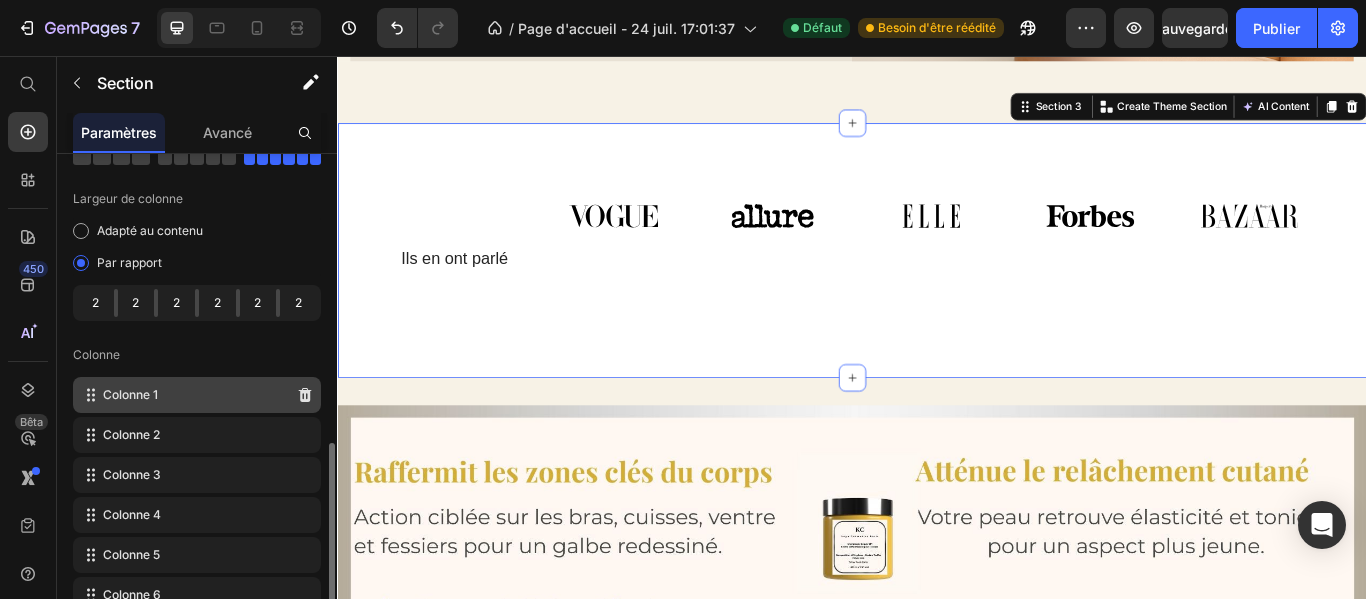 scroll, scrollTop: 296, scrollLeft: 0, axis: vertical 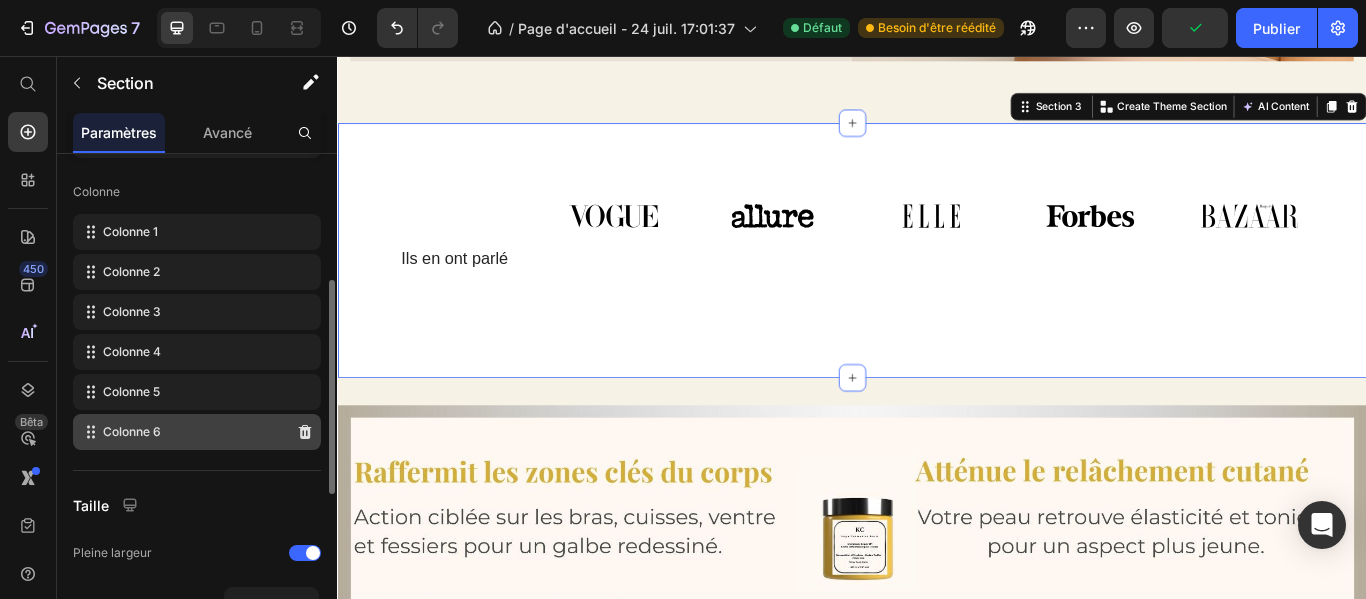 click on "Colonne 6" 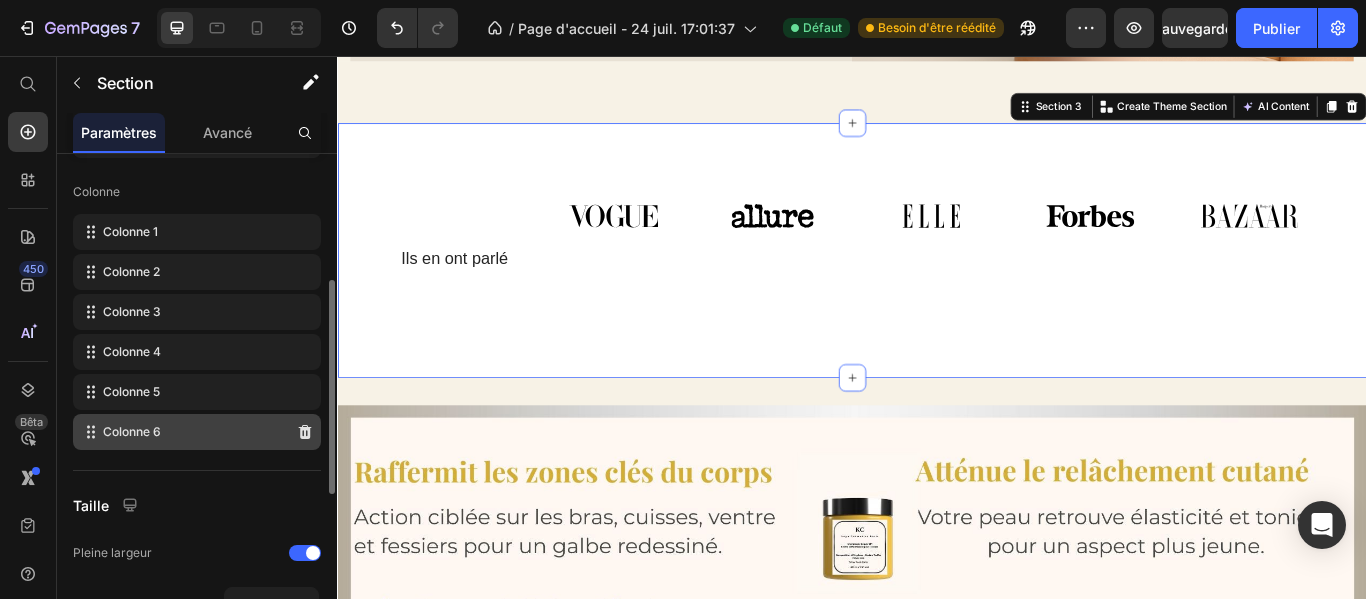 click on "Colonne 6" at bounding box center [132, 431] 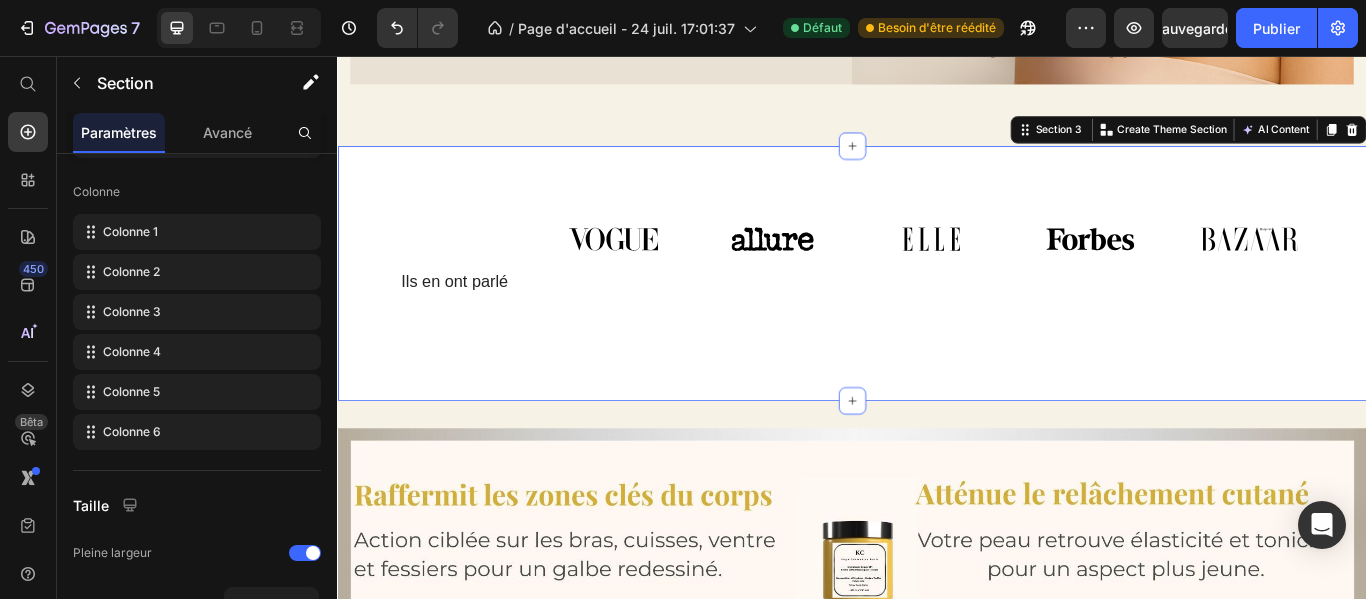 scroll, scrollTop: 789, scrollLeft: 0, axis: vertical 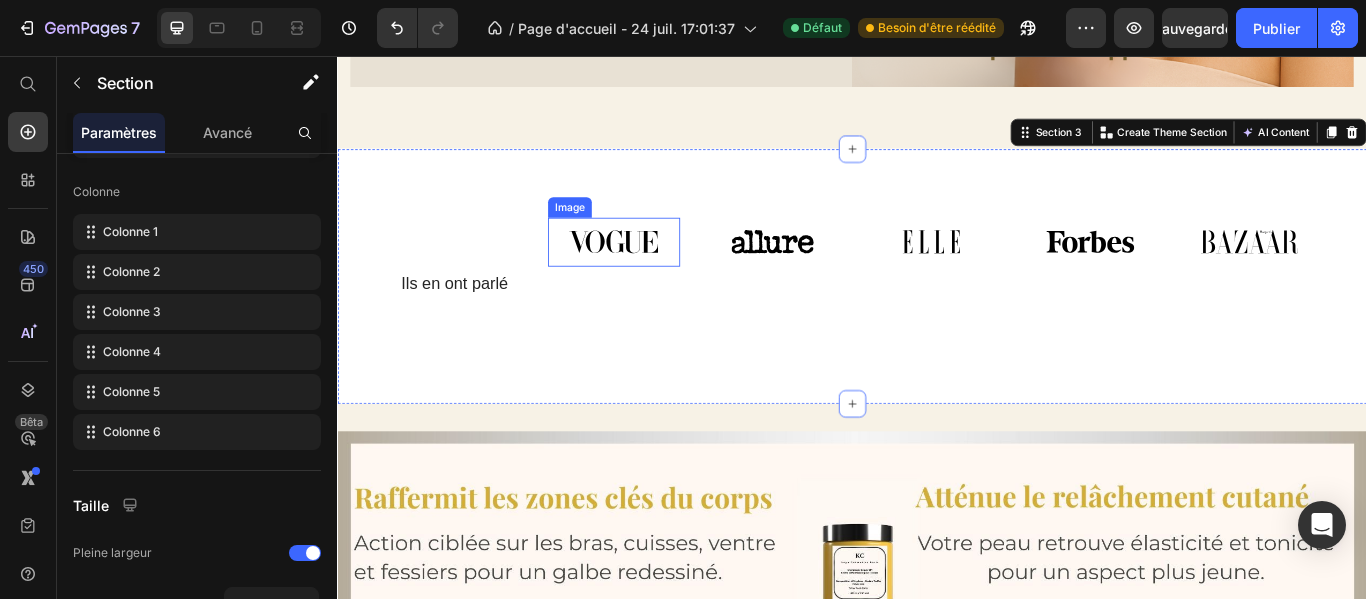 click at bounding box center [658, 272] 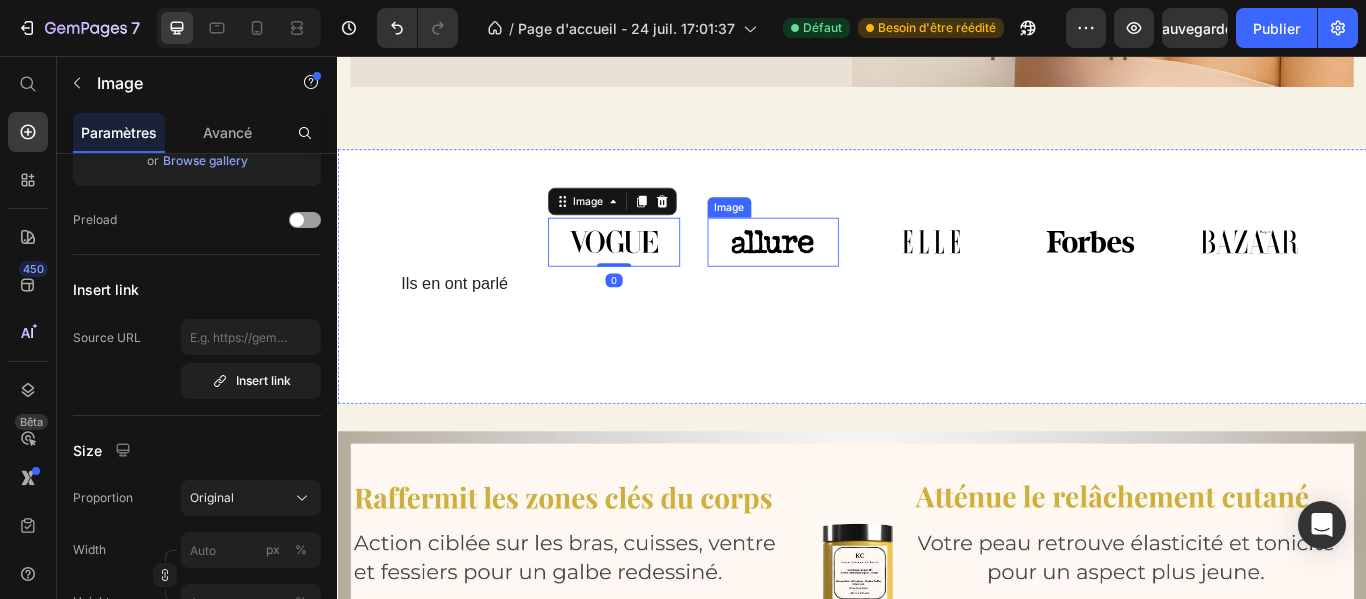 scroll, scrollTop: 0, scrollLeft: 0, axis: both 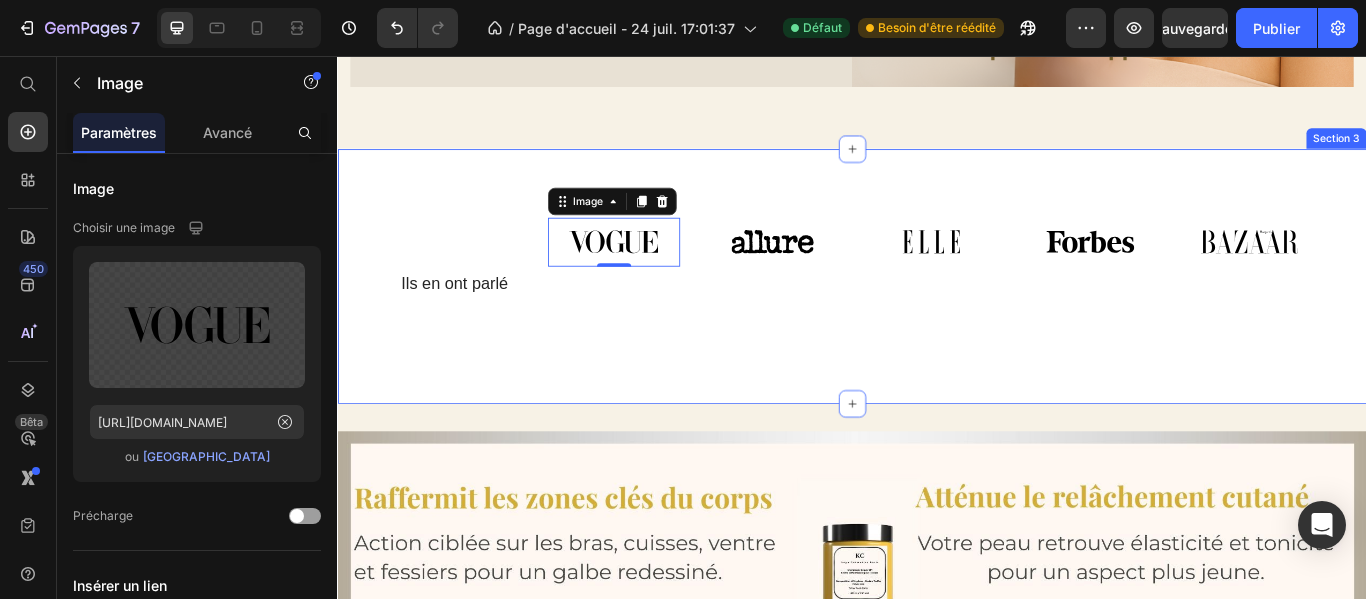 click on "Image Image Image Image Image Image Image Image Image Image Marquee Ils en ont parlé Heading Image Image Image Image Image Image Image Carousel Row Image   0 Image Image Image Image Section 3" at bounding box center [937, 312] 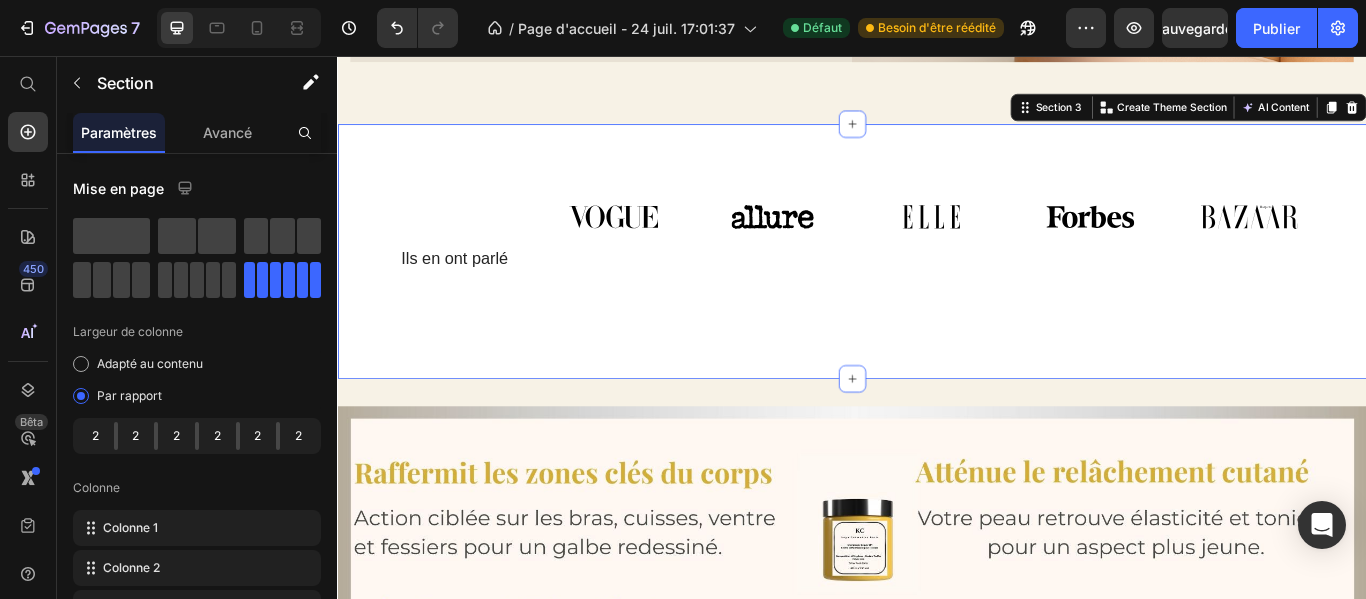 scroll, scrollTop: 819, scrollLeft: 0, axis: vertical 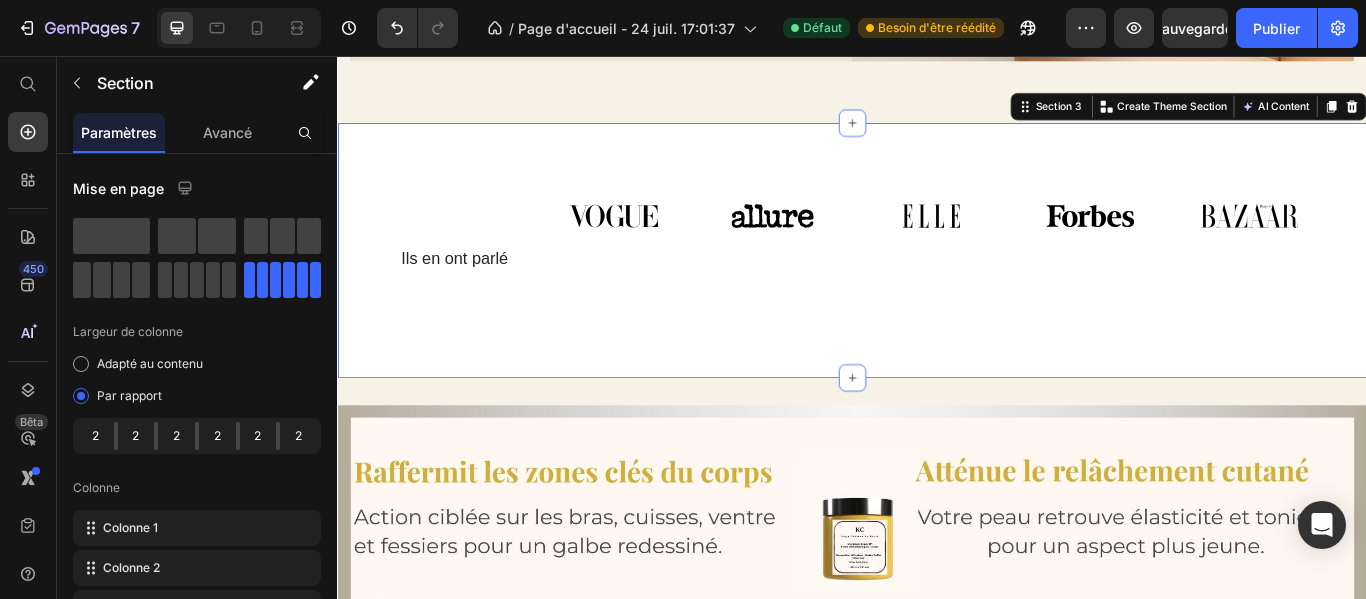 click on "Image Image Image Image Image Image Image Image Image Image Marquee Ils en ont parlé Heading Image Image Image Image Image Image Image Carousel Row Image Image Image Image Image Section 3   You can create reusable sections Create Theme Section AI Content Write with GemAI What would you like to describe here? Tone and Voice Persuasive Product Trilogie Sensorielle – Rituel Raffermissant Intensif 3 Mois Show more Generate" at bounding box center (937, 282) 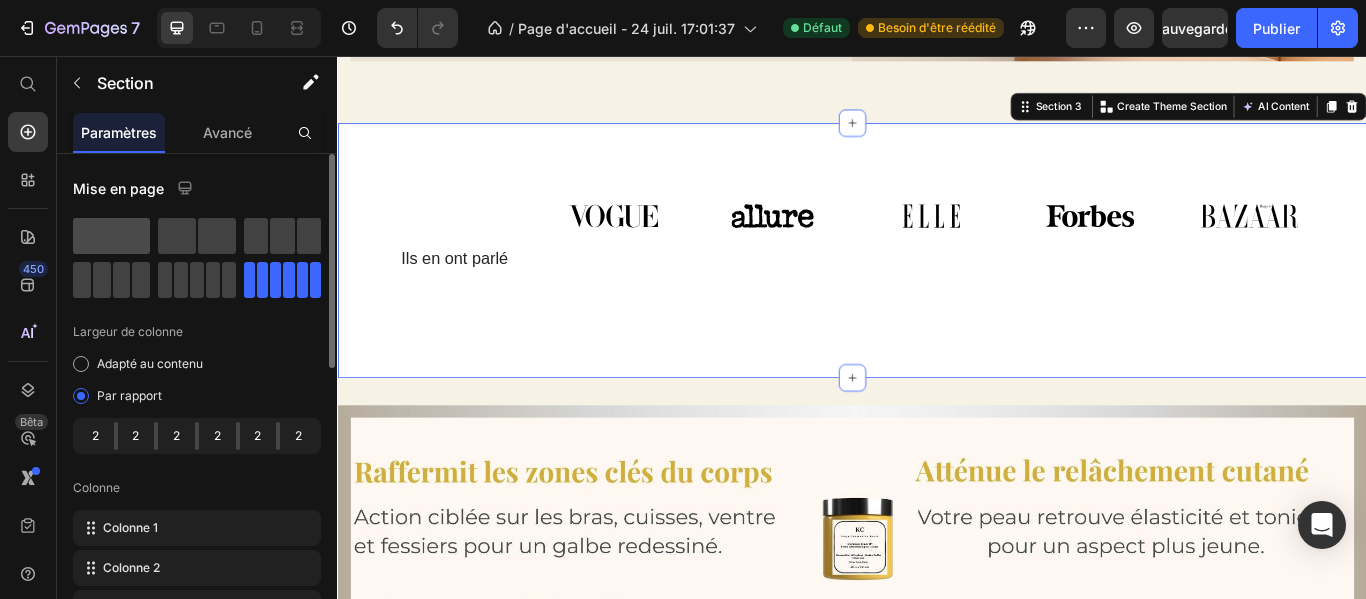 click 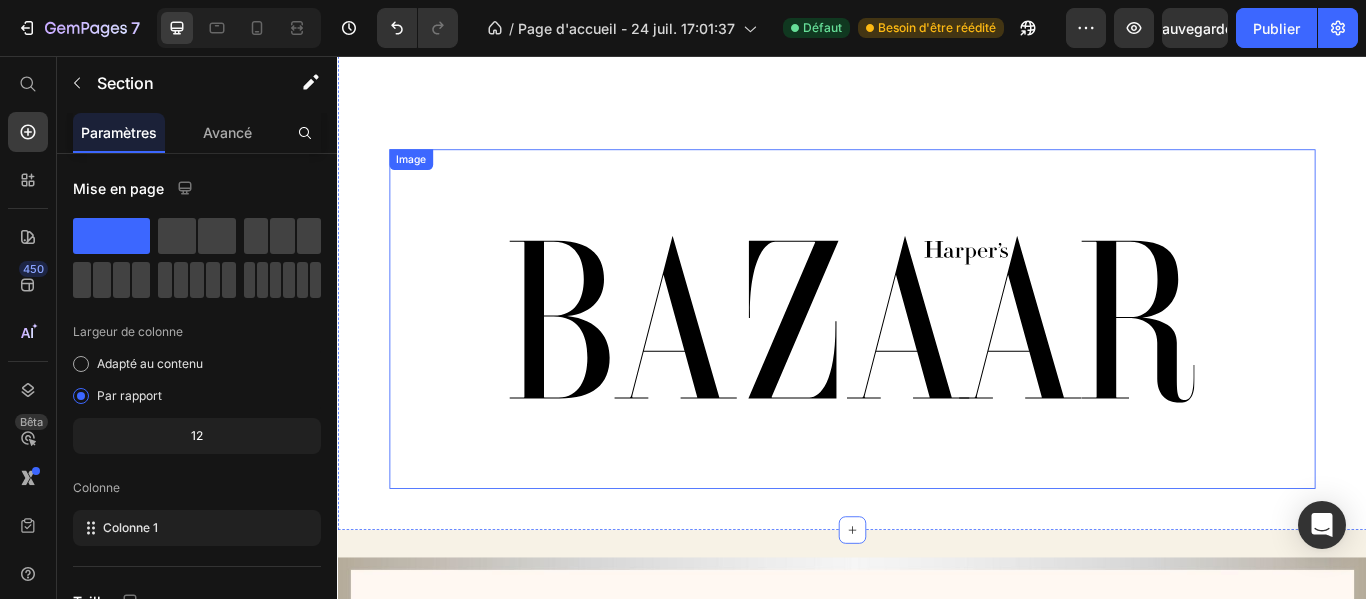 scroll, scrollTop: 2744, scrollLeft: 0, axis: vertical 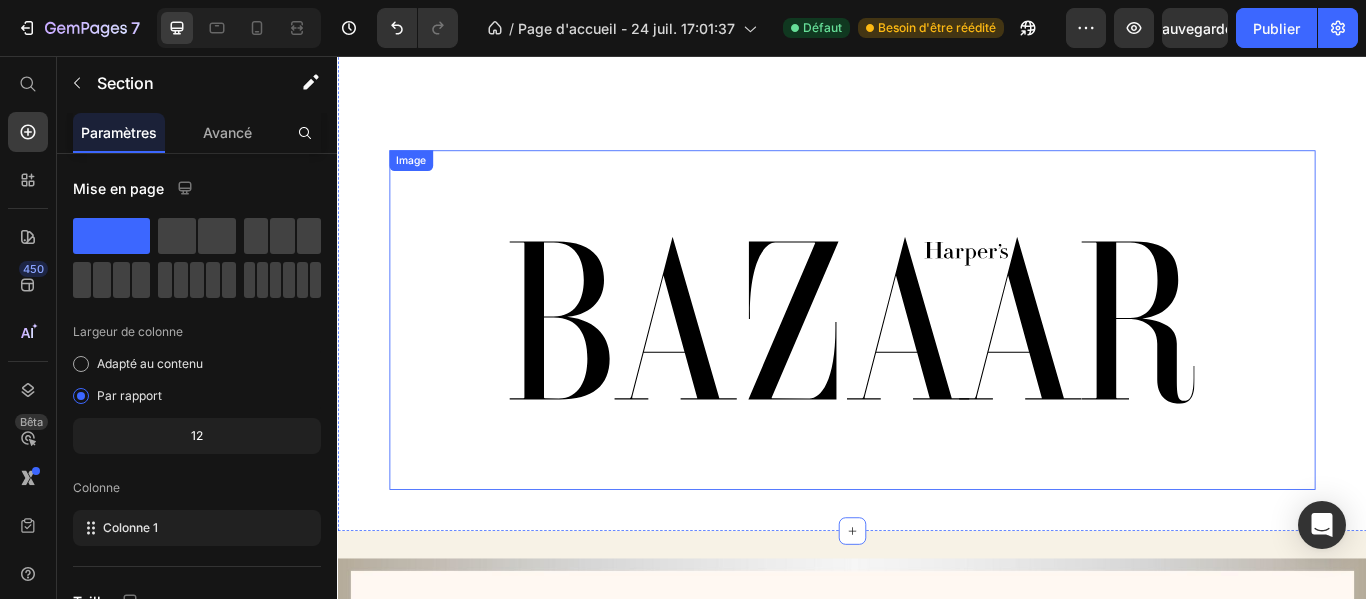 click at bounding box center (937, 364) 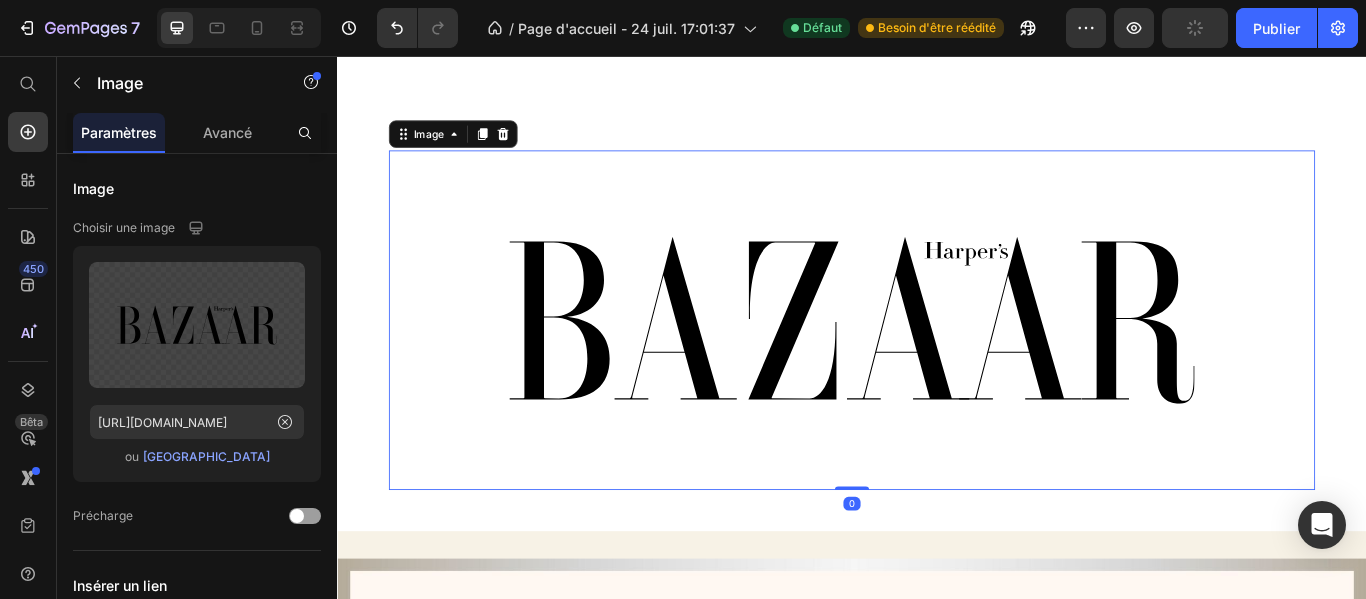 click on "Image" at bounding box center (472, 147) 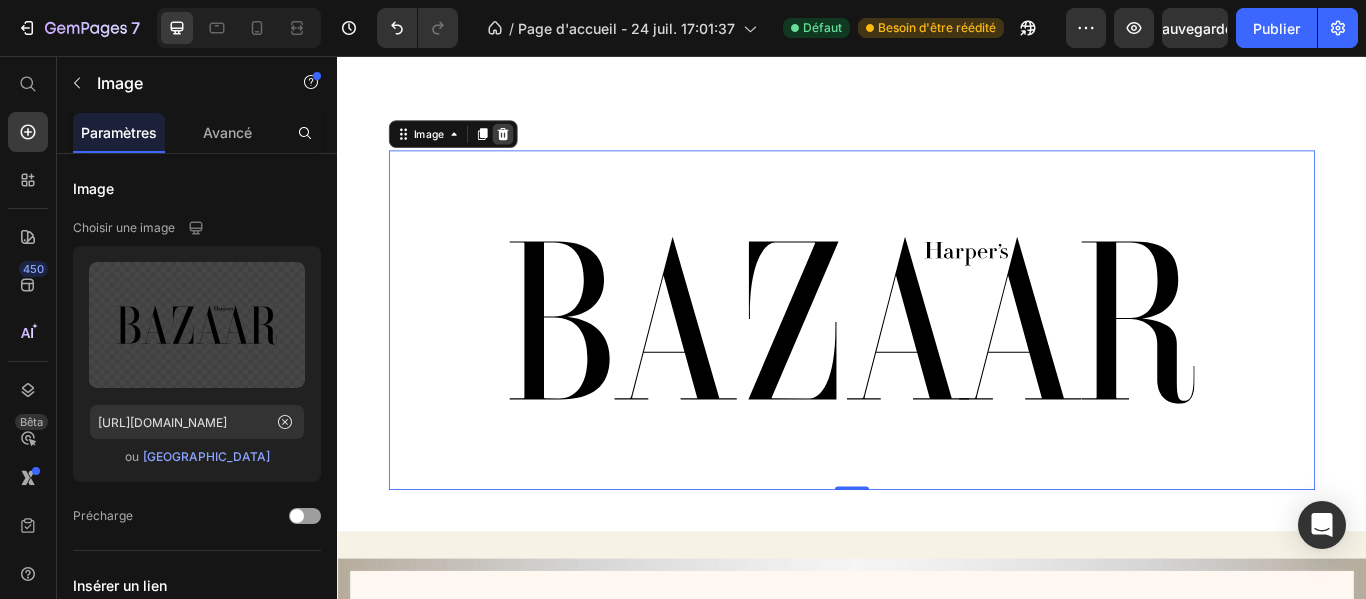 click 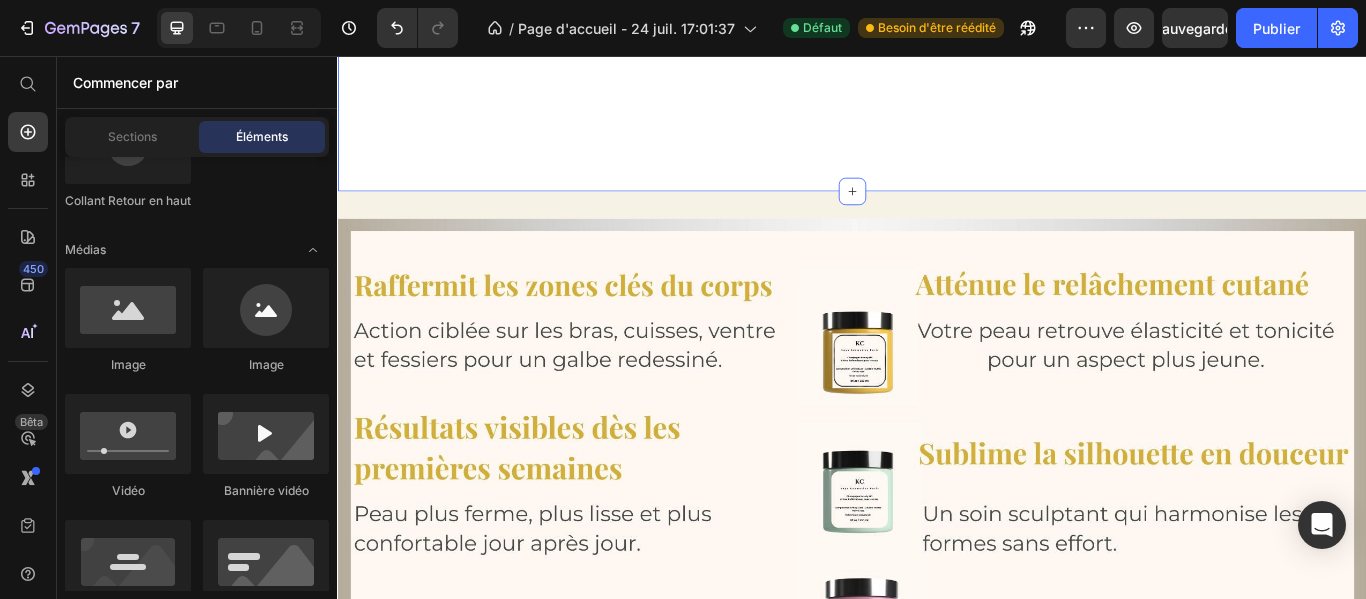 scroll, scrollTop: 2314, scrollLeft: 0, axis: vertical 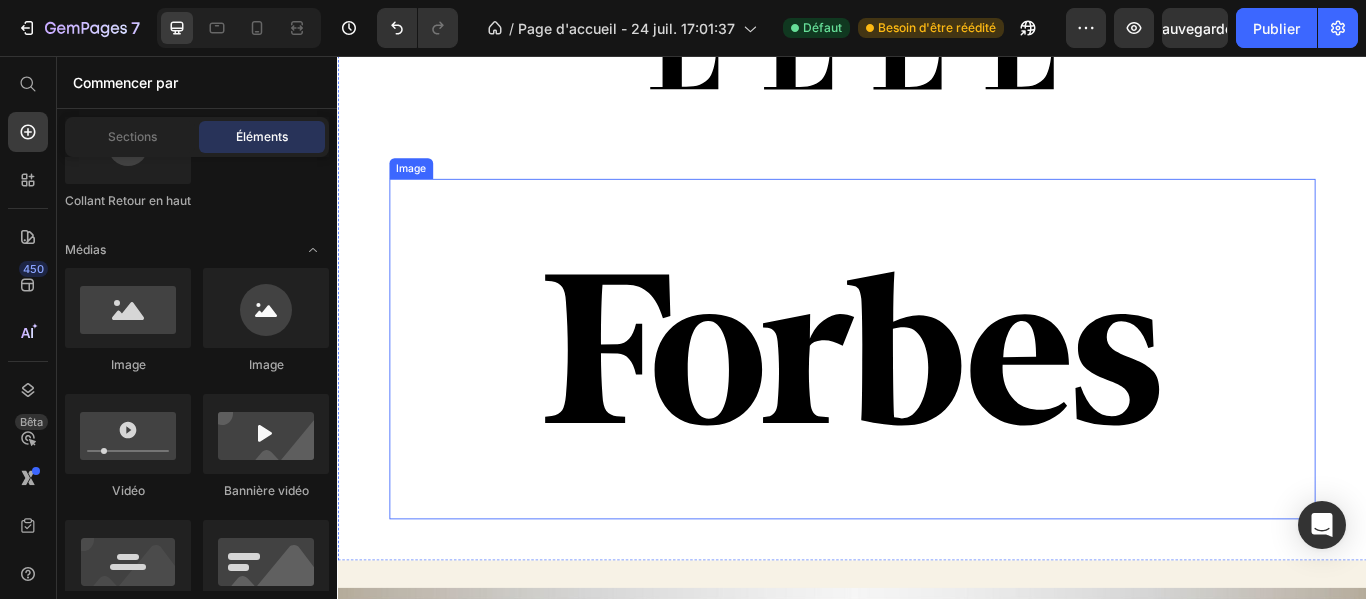 click at bounding box center (937, 397) 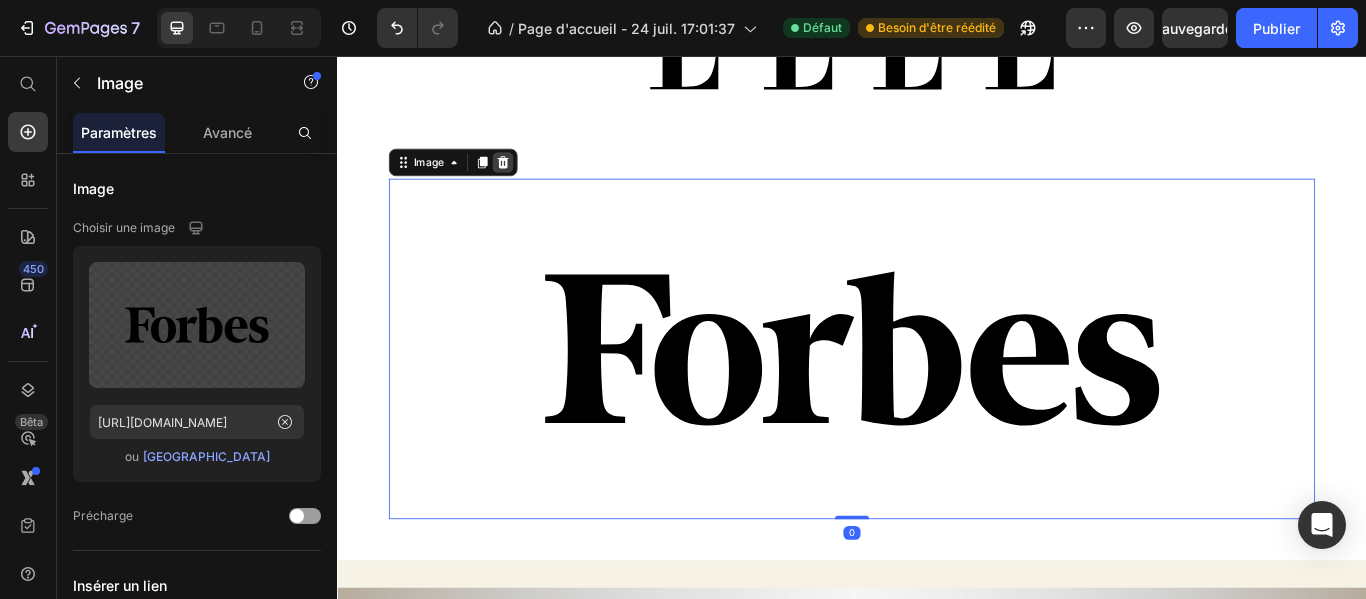 click 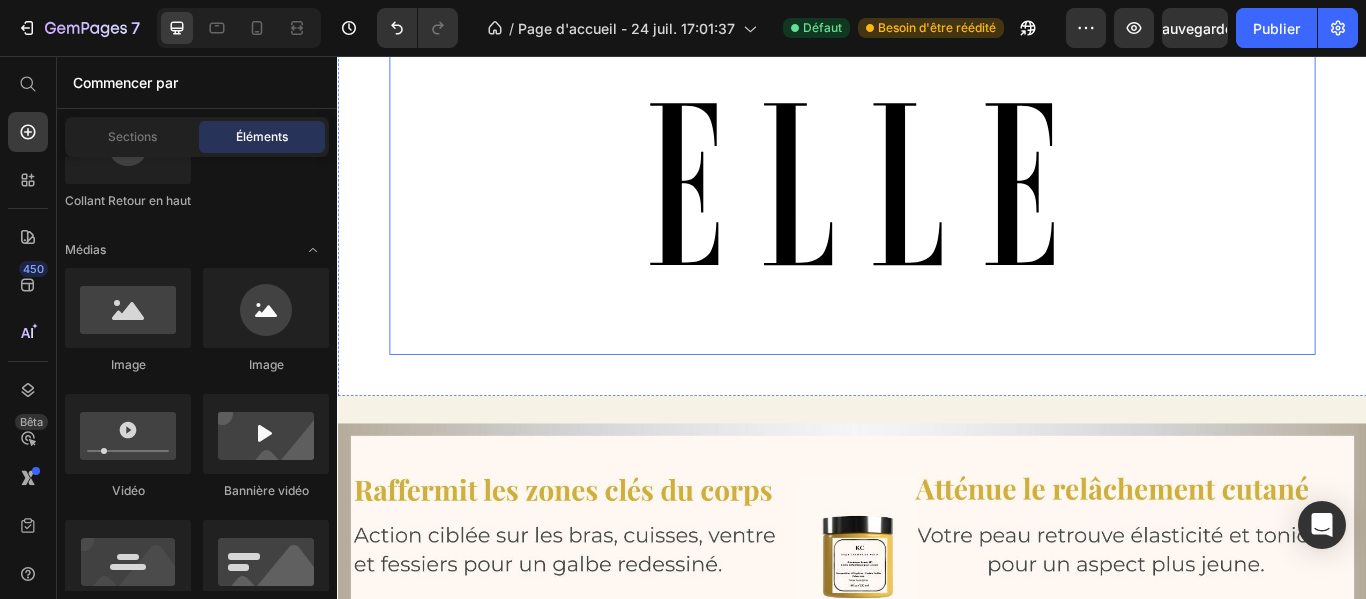 scroll, scrollTop: 1952, scrollLeft: 0, axis: vertical 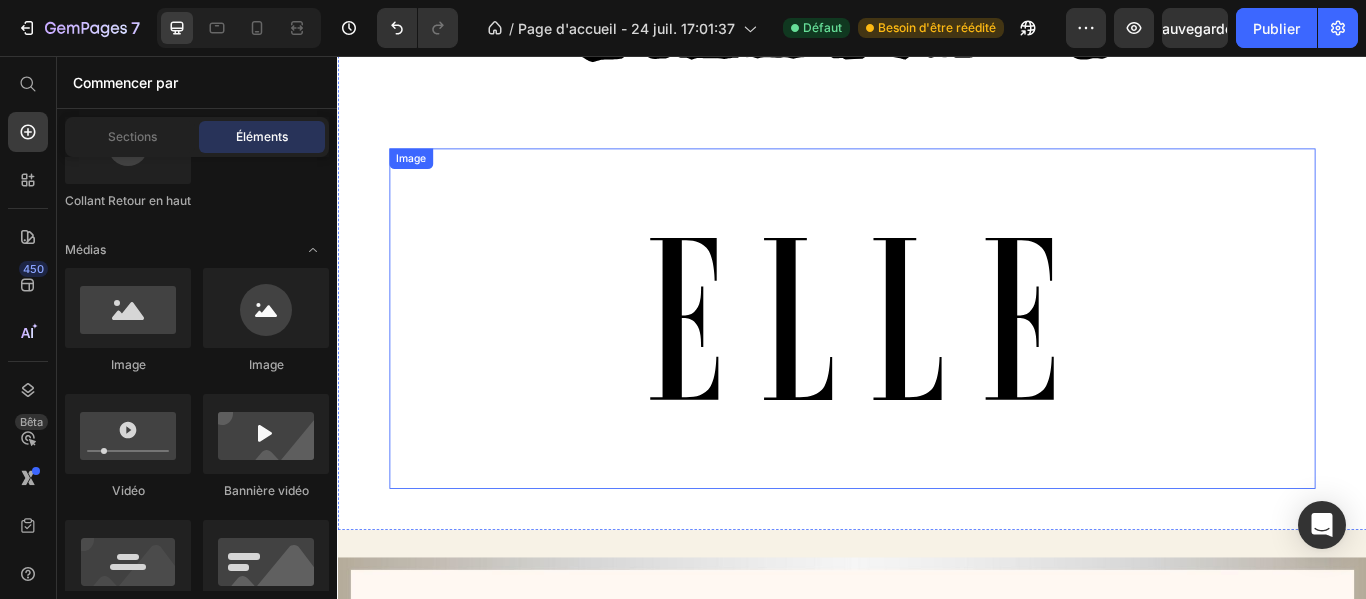 click at bounding box center (937, 362) 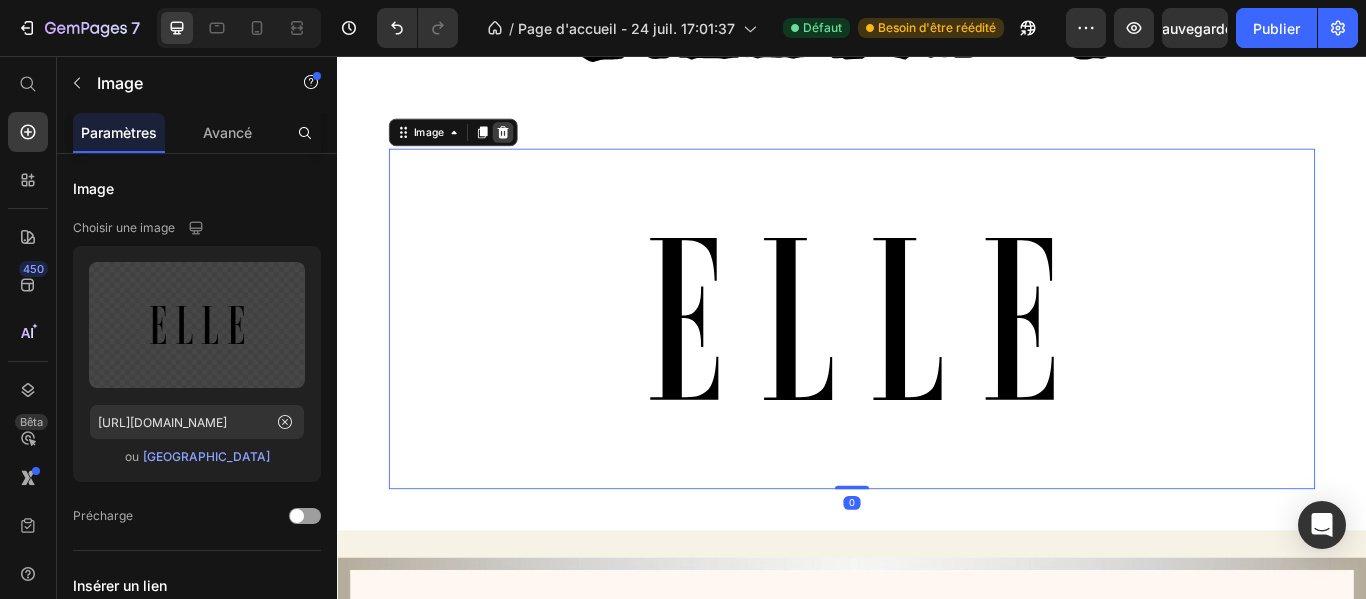 click 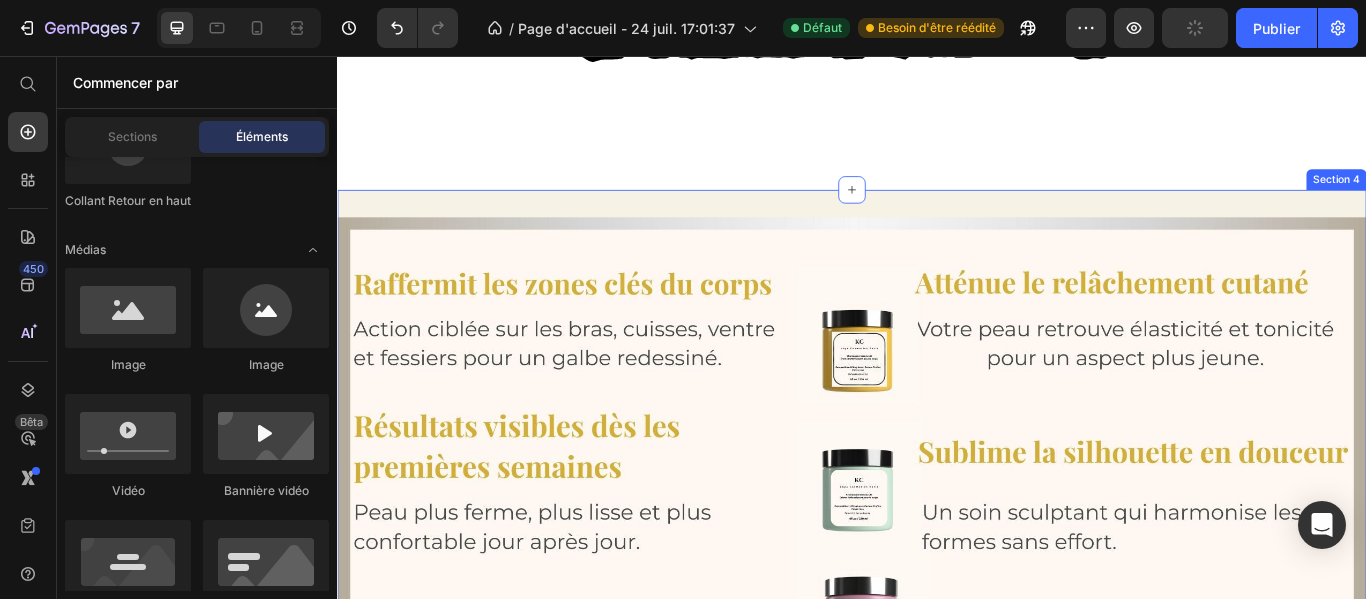 scroll, scrollTop: 1641, scrollLeft: 0, axis: vertical 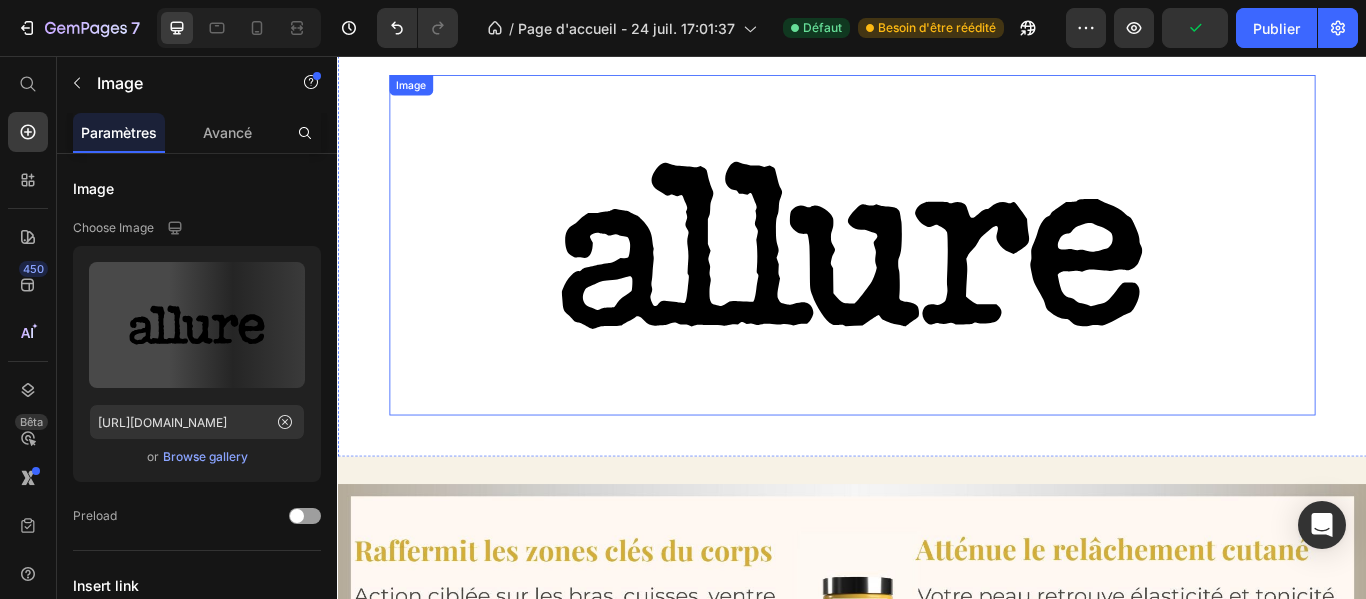 click at bounding box center (937, 276) 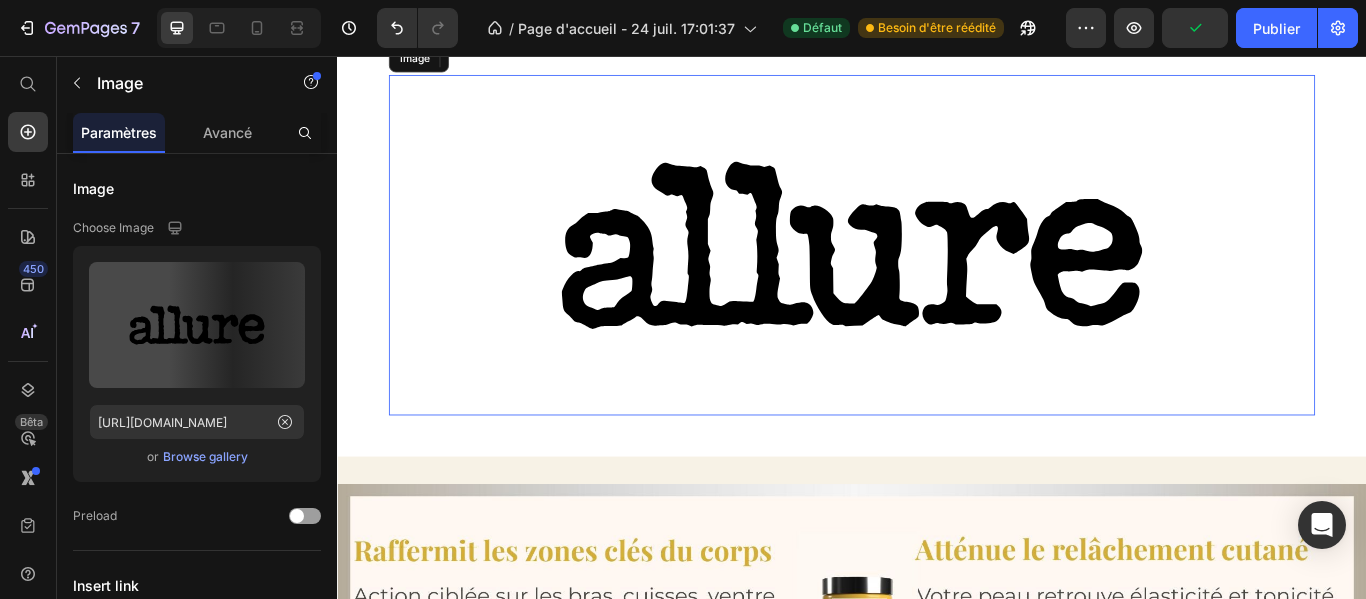 scroll, scrollTop: 1359, scrollLeft: 0, axis: vertical 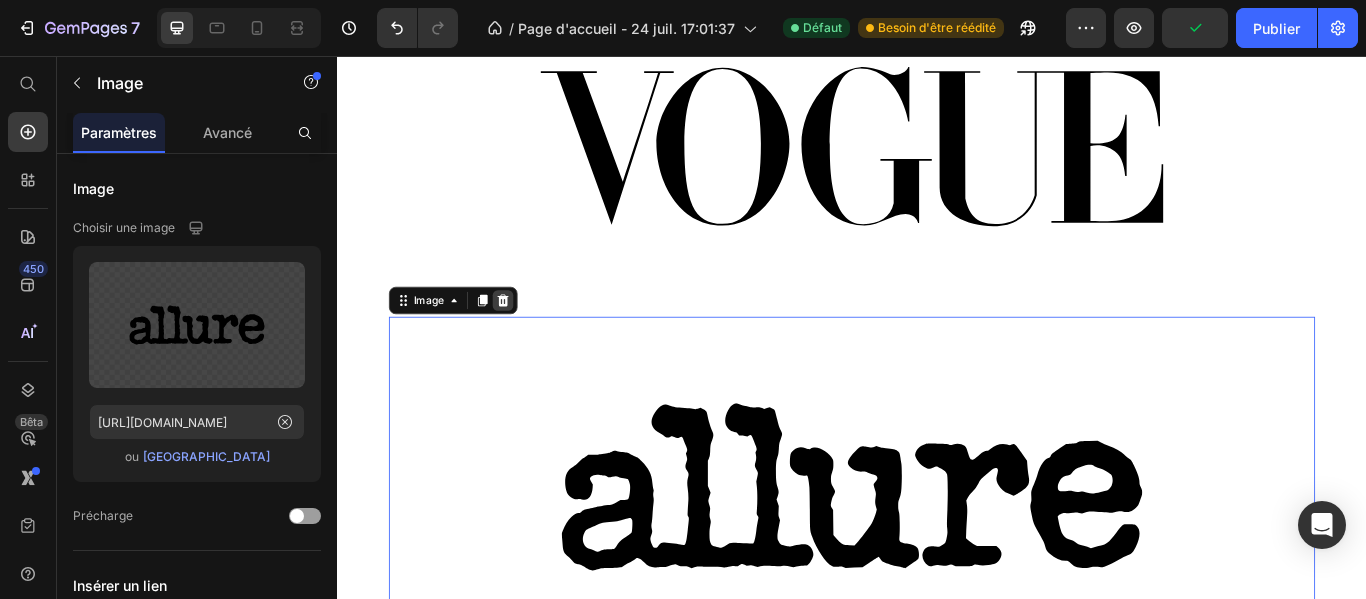 click 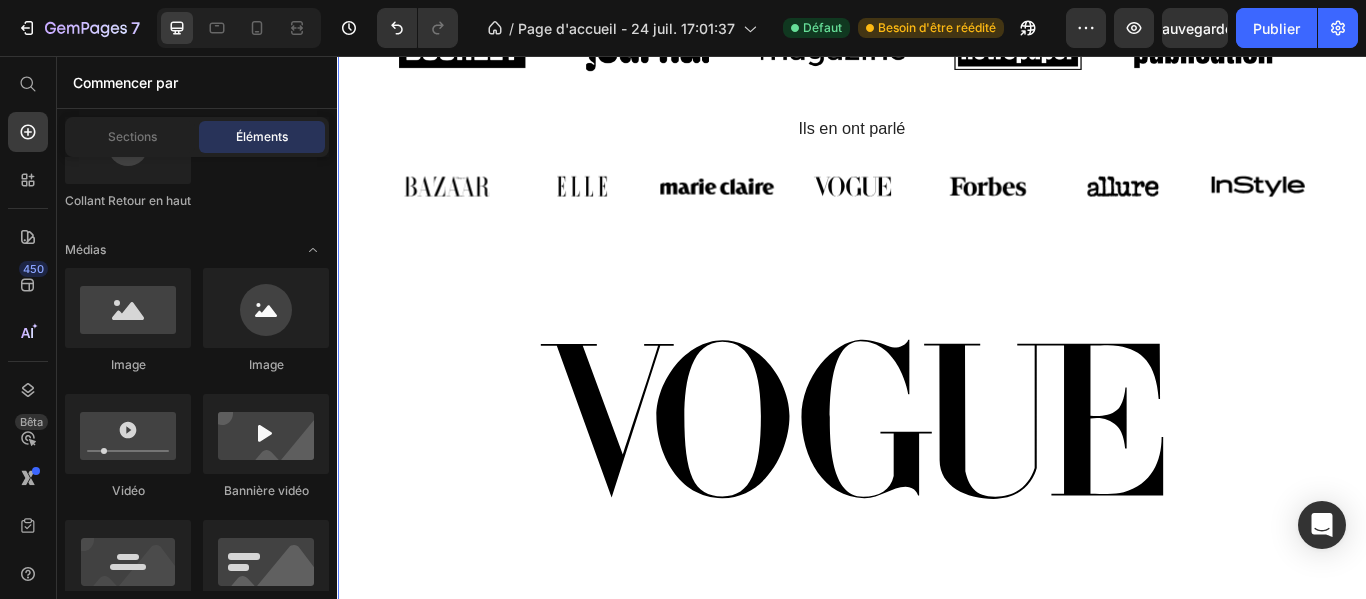 scroll, scrollTop: 1038, scrollLeft: 0, axis: vertical 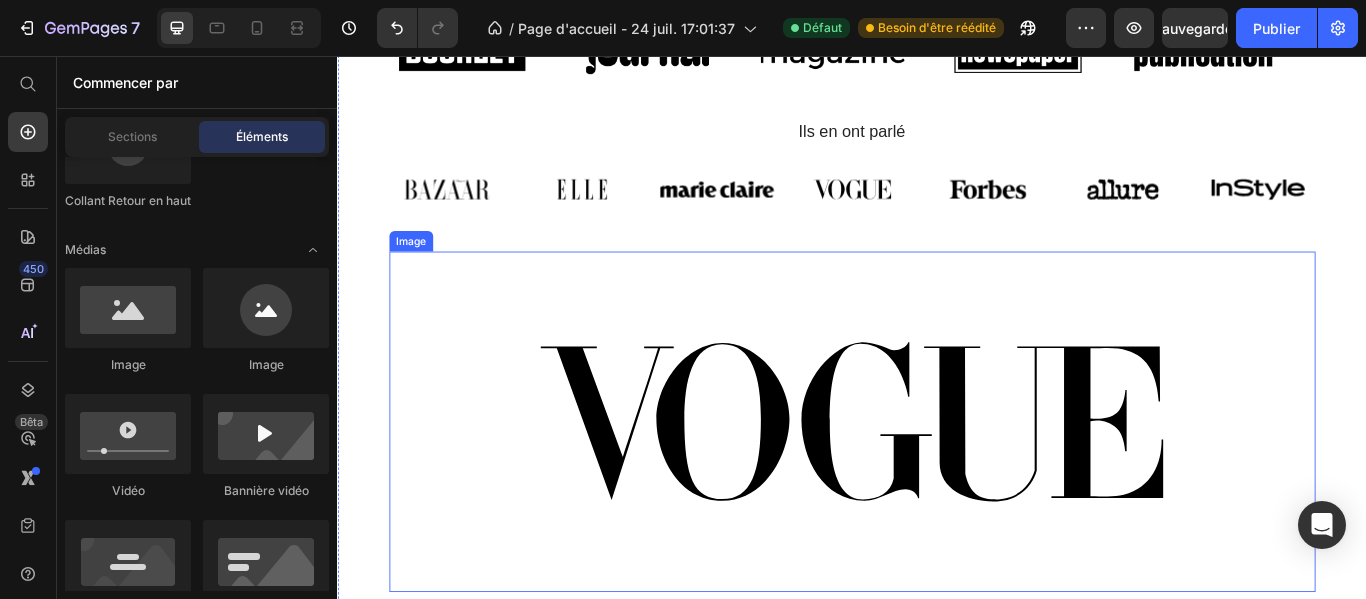 click at bounding box center (937, 482) 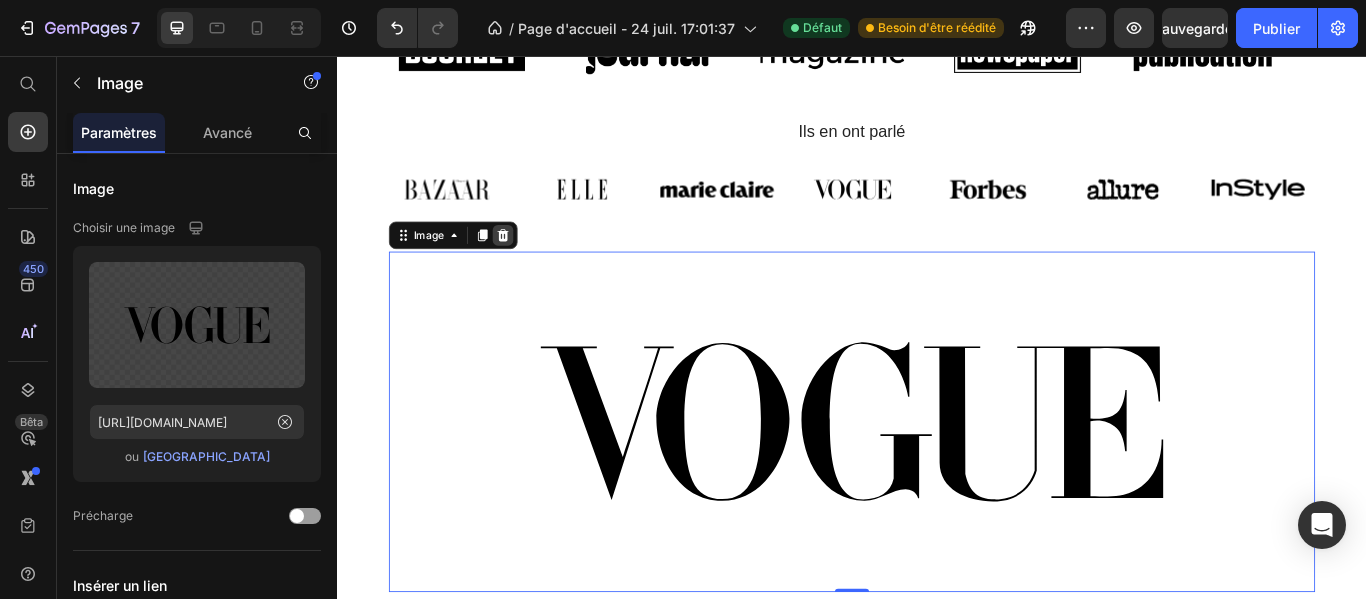 click 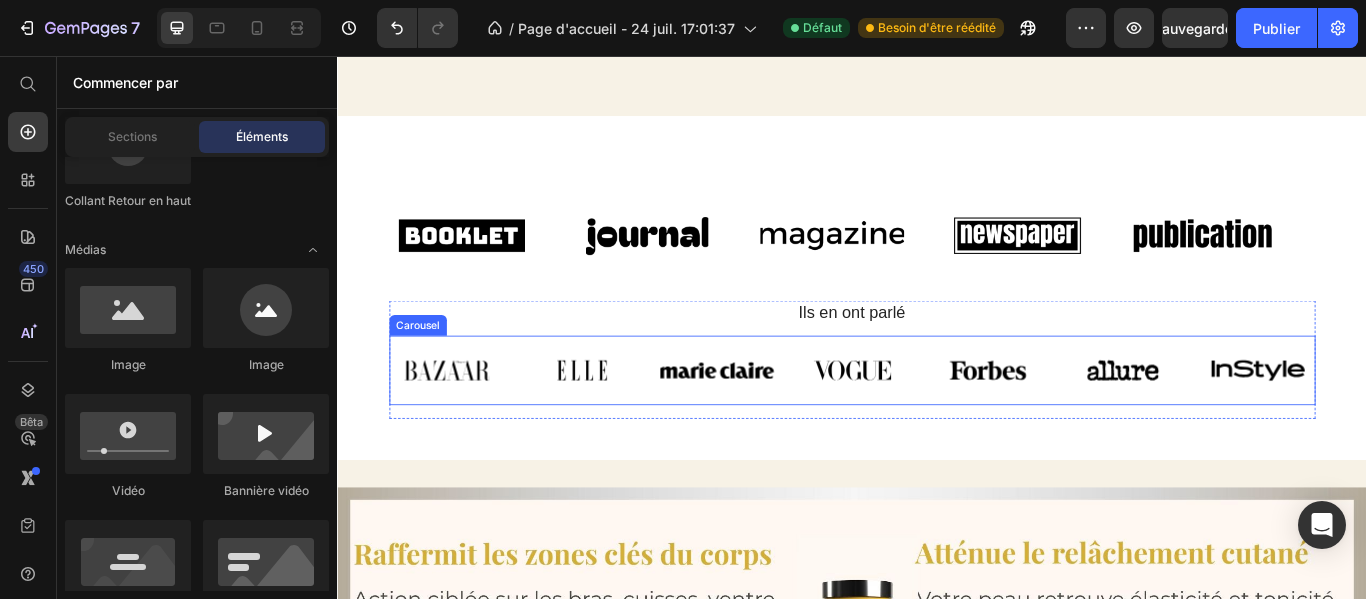 scroll, scrollTop: 823, scrollLeft: 0, axis: vertical 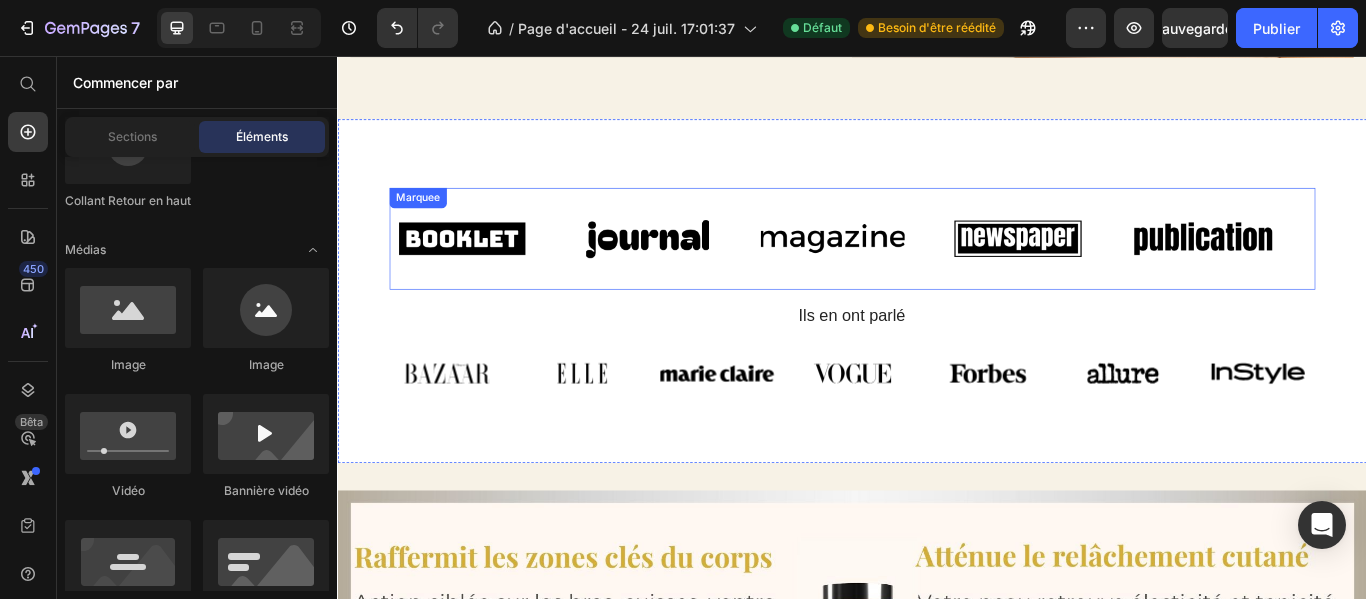 click on "Image" at bounding box center (506, 269) 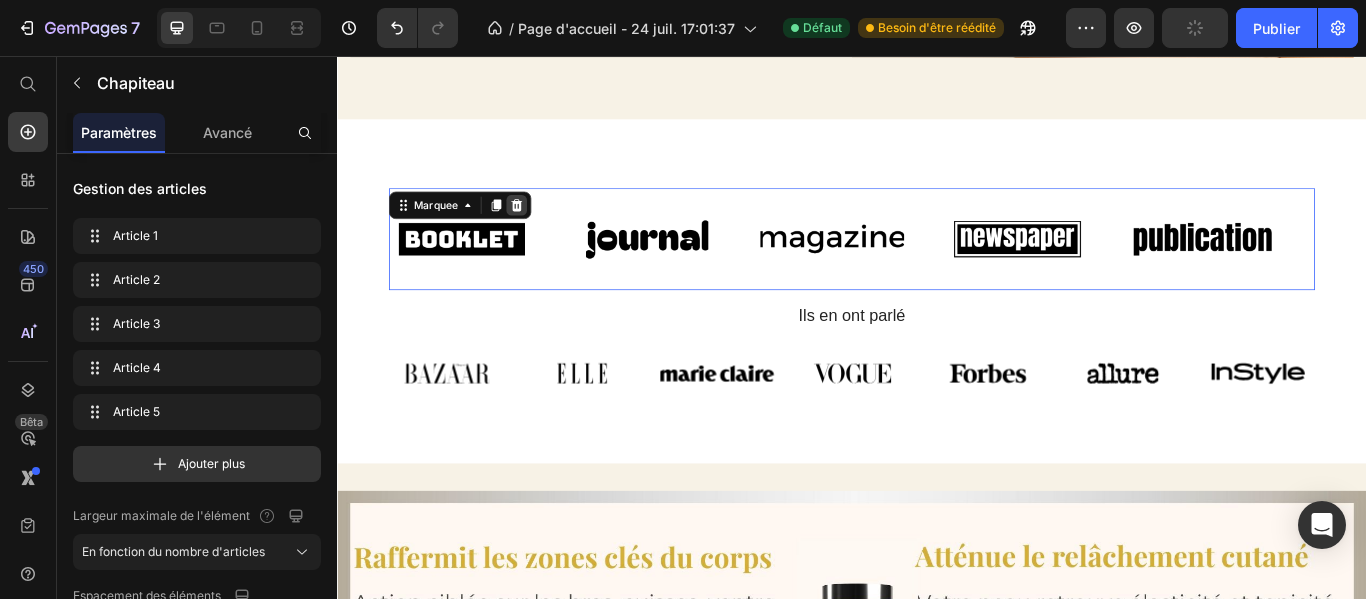 click at bounding box center (546, 230) 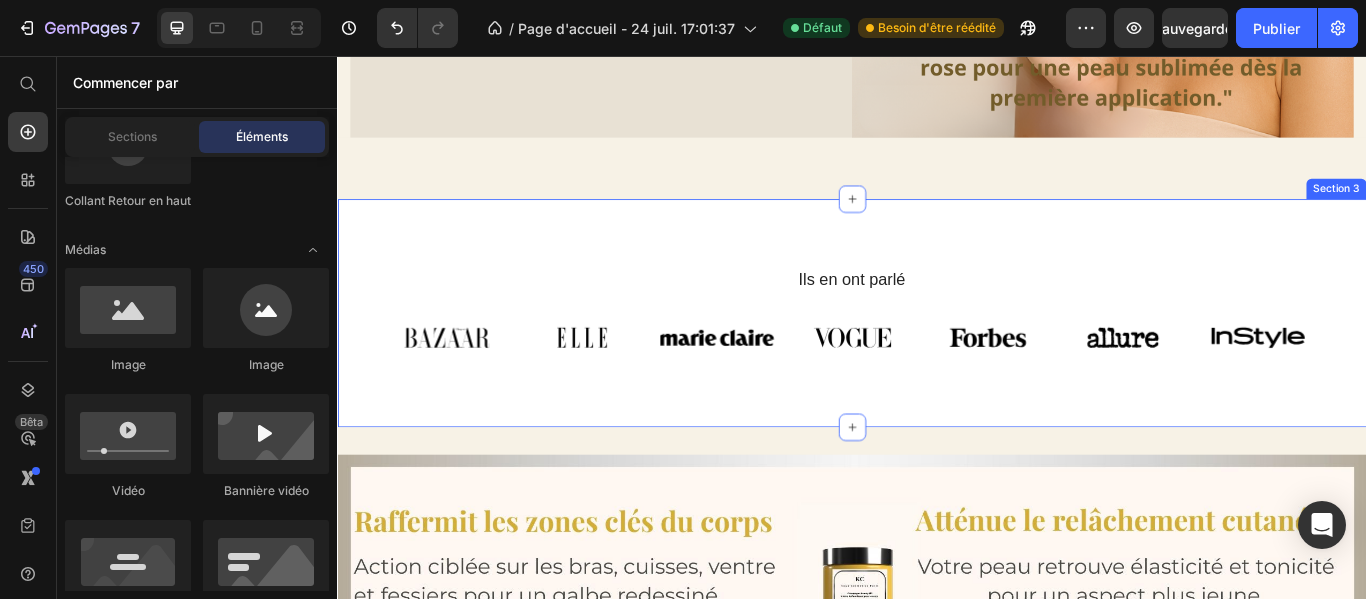 scroll, scrollTop: 699, scrollLeft: 0, axis: vertical 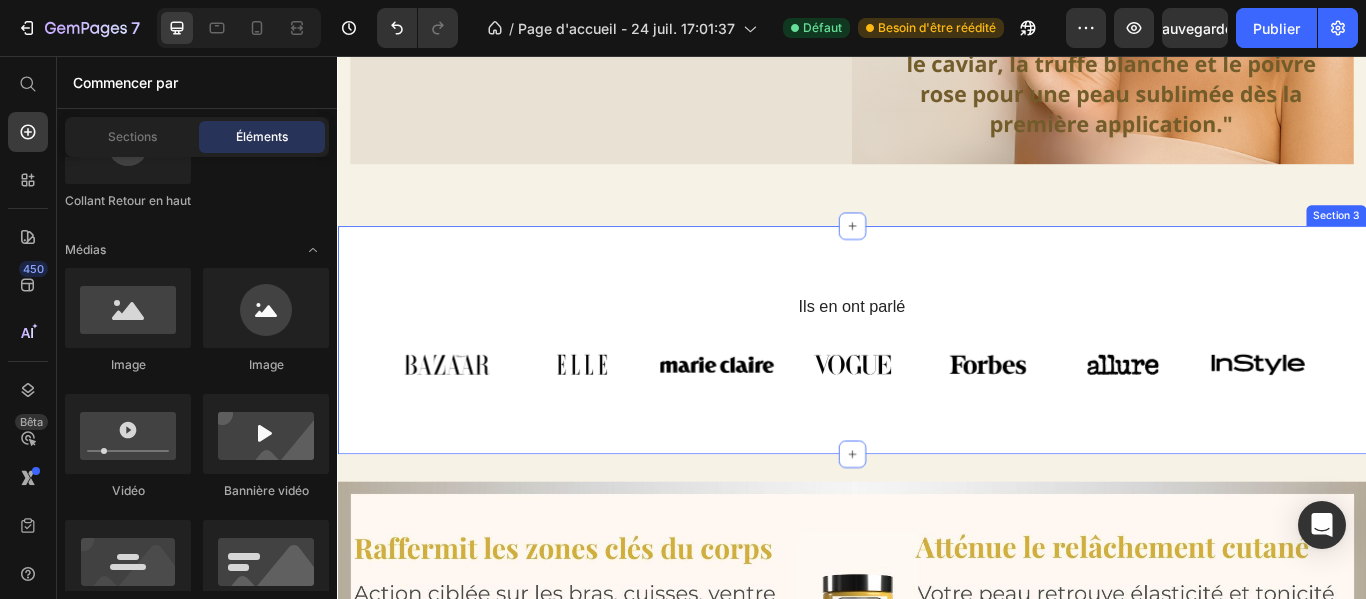 click on "Ils en ont parlé Heading Image Image Image Image Image Image Image Carousel Row Section 3" at bounding box center [937, 387] 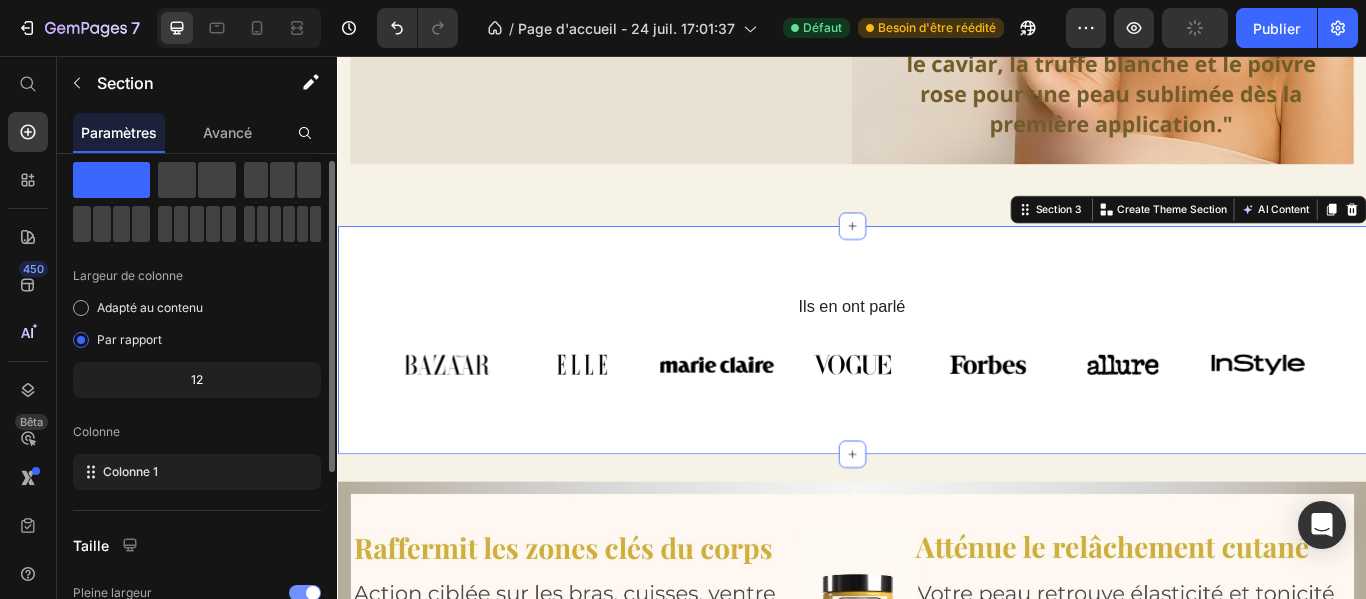 scroll, scrollTop: 39, scrollLeft: 0, axis: vertical 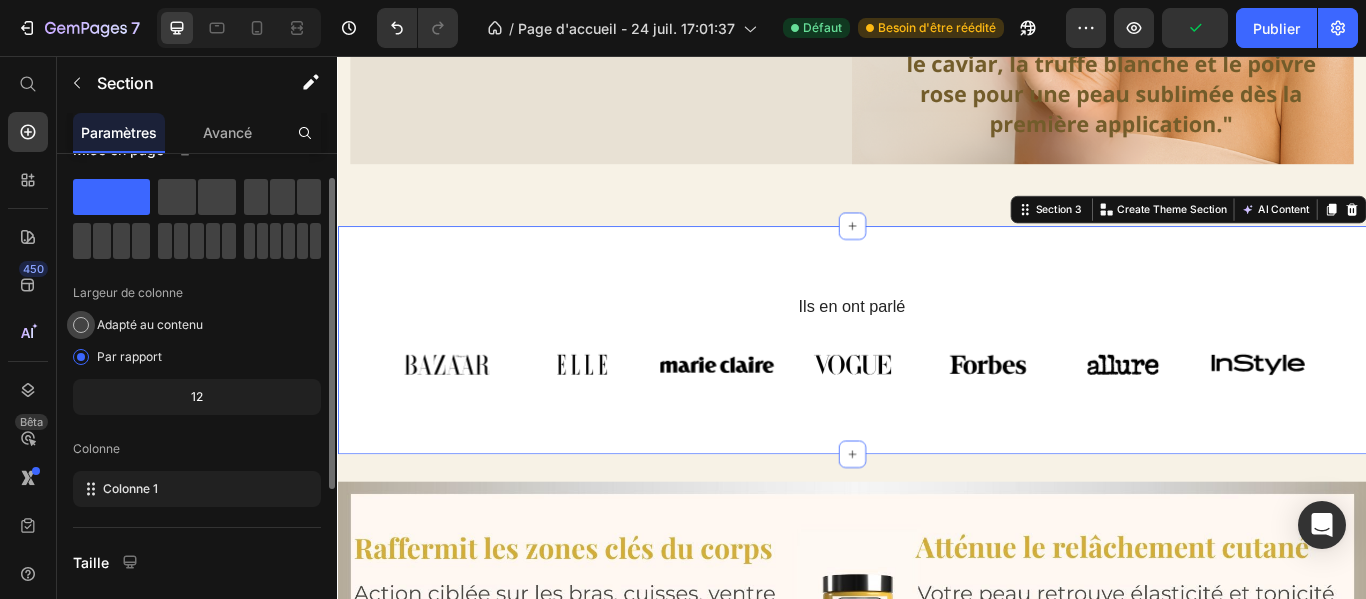click on "Adapté au contenu" at bounding box center [150, 324] 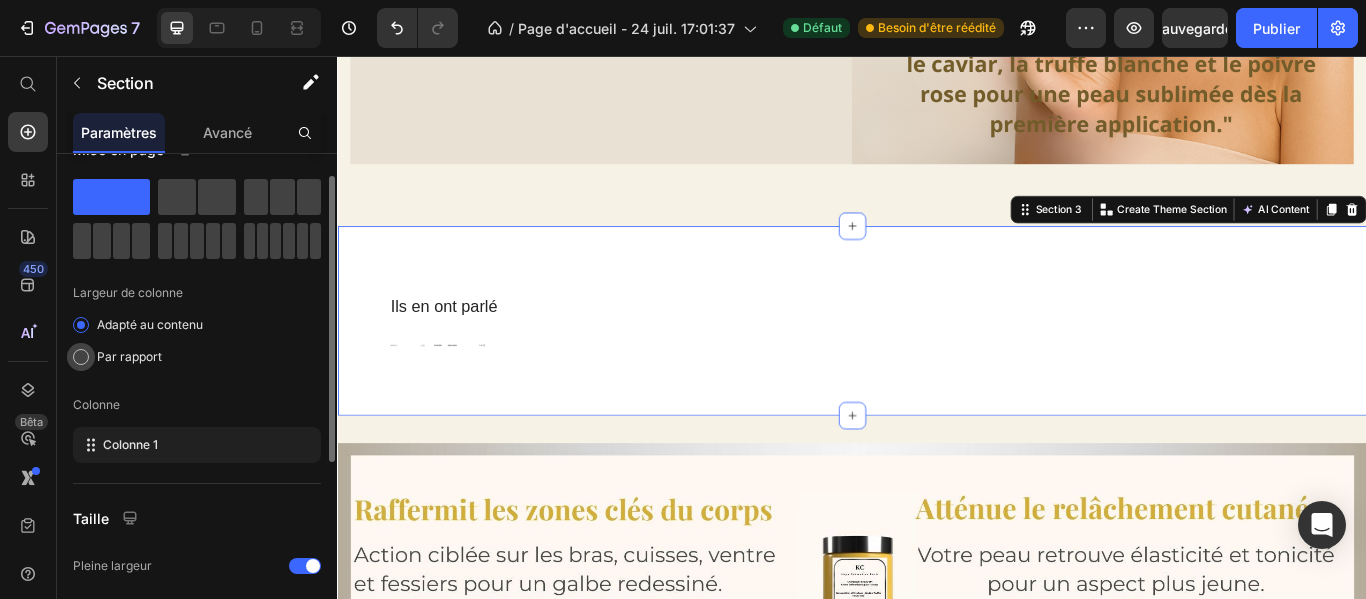 click on "Par rapport" at bounding box center [129, 356] 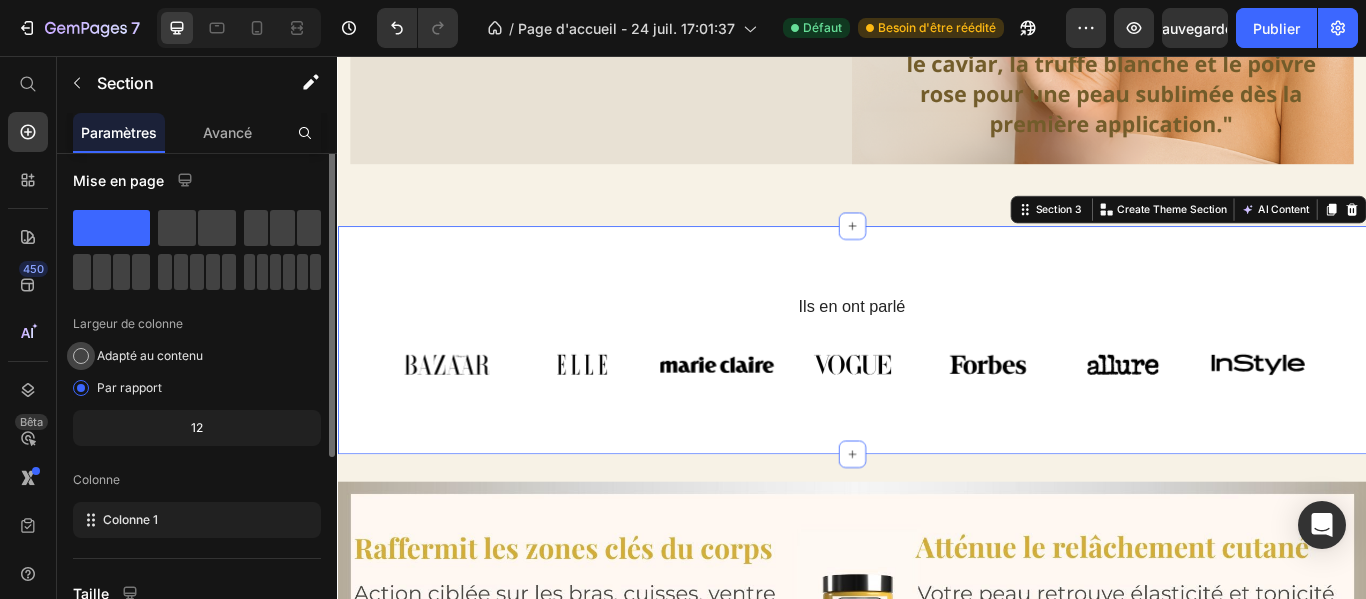scroll, scrollTop: 0, scrollLeft: 0, axis: both 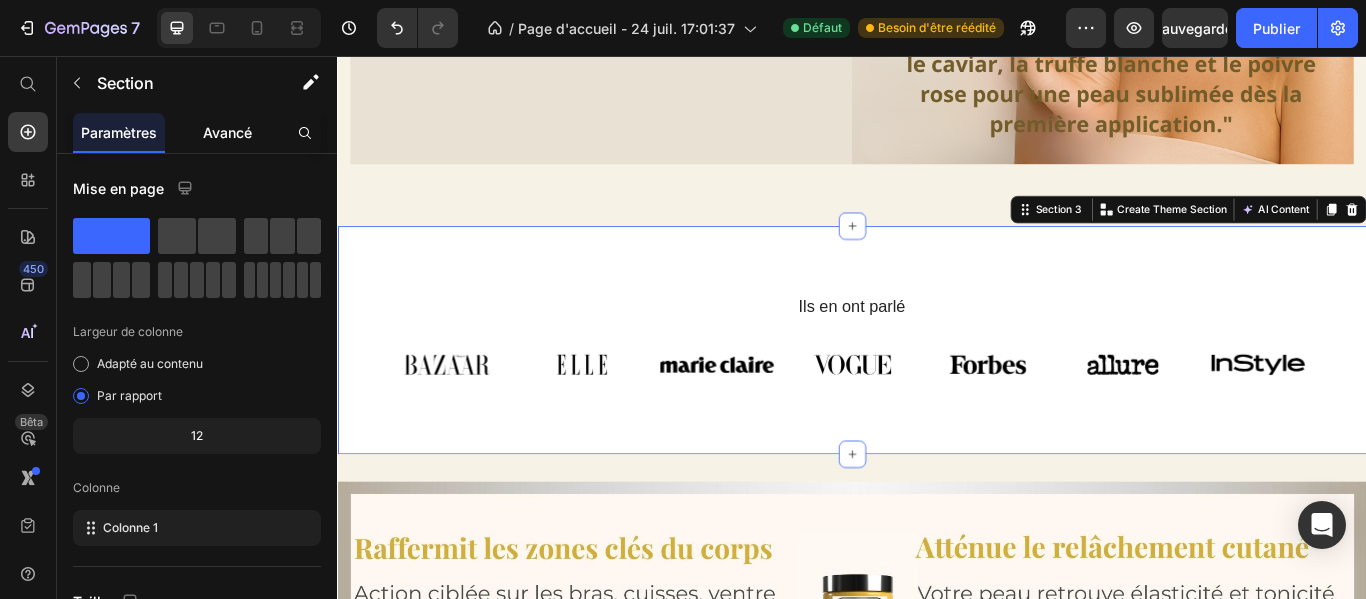 click on "Avancé" at bounding box center (227, 132) 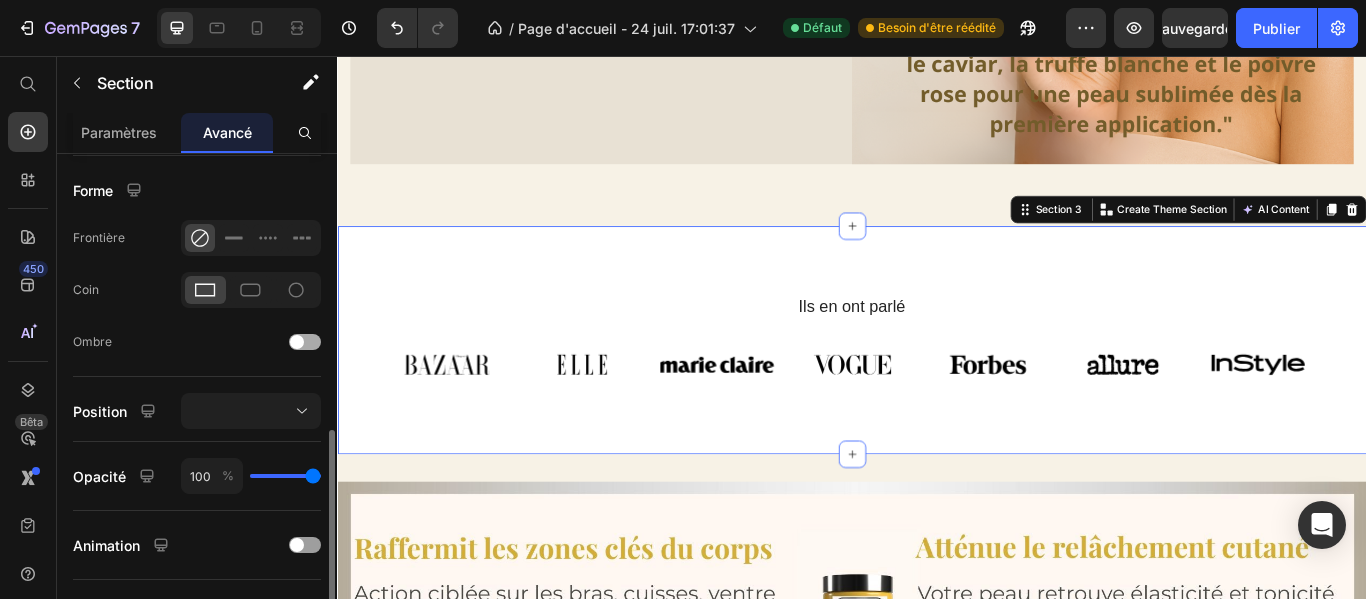 scroll, scrollTop: 574, scrollLeft: 0, axis: vertical 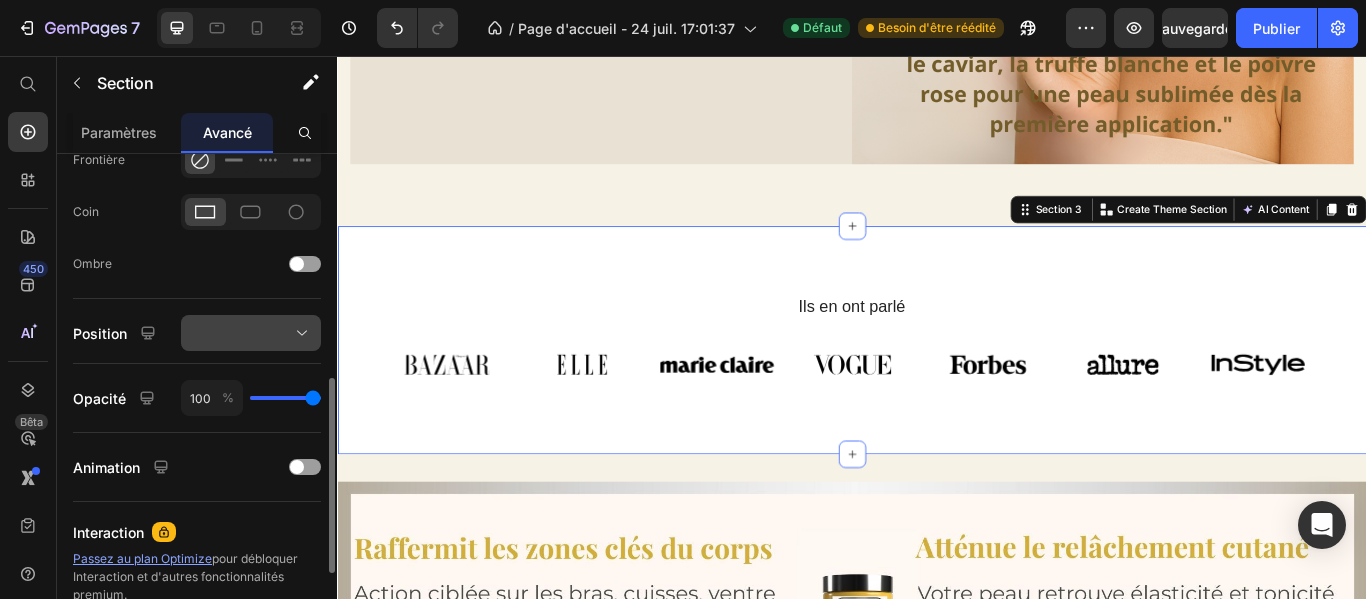 click at bounding box center [251, 333] 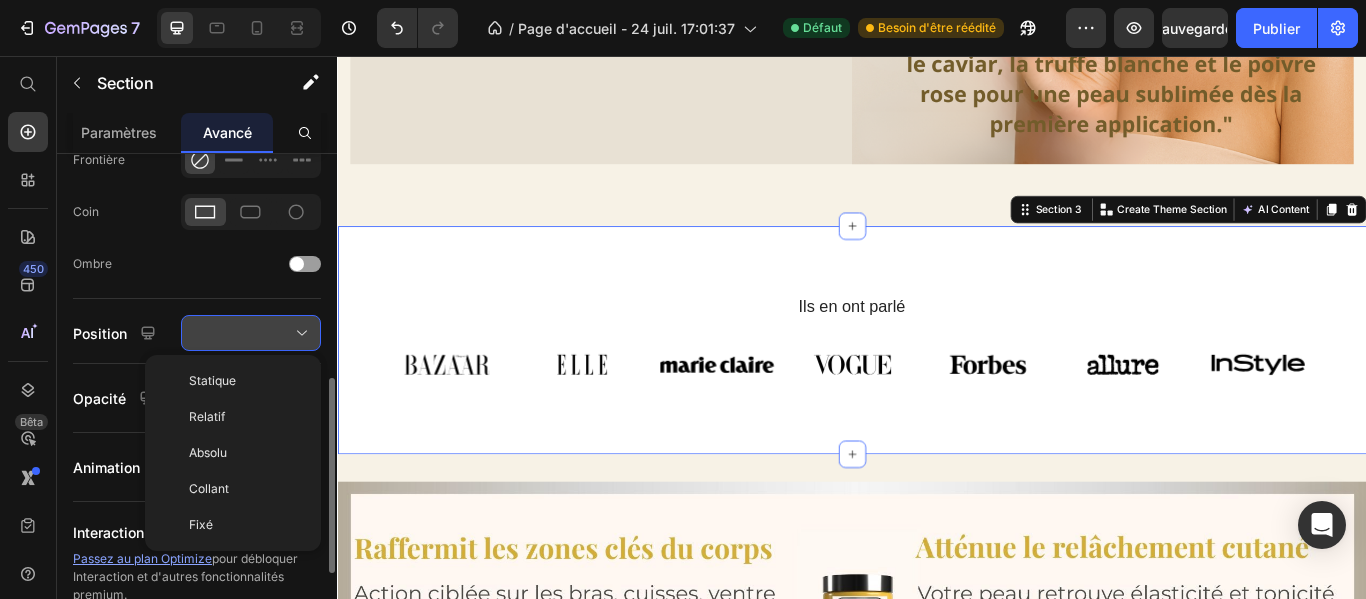 click at bounding box center (251, 333) 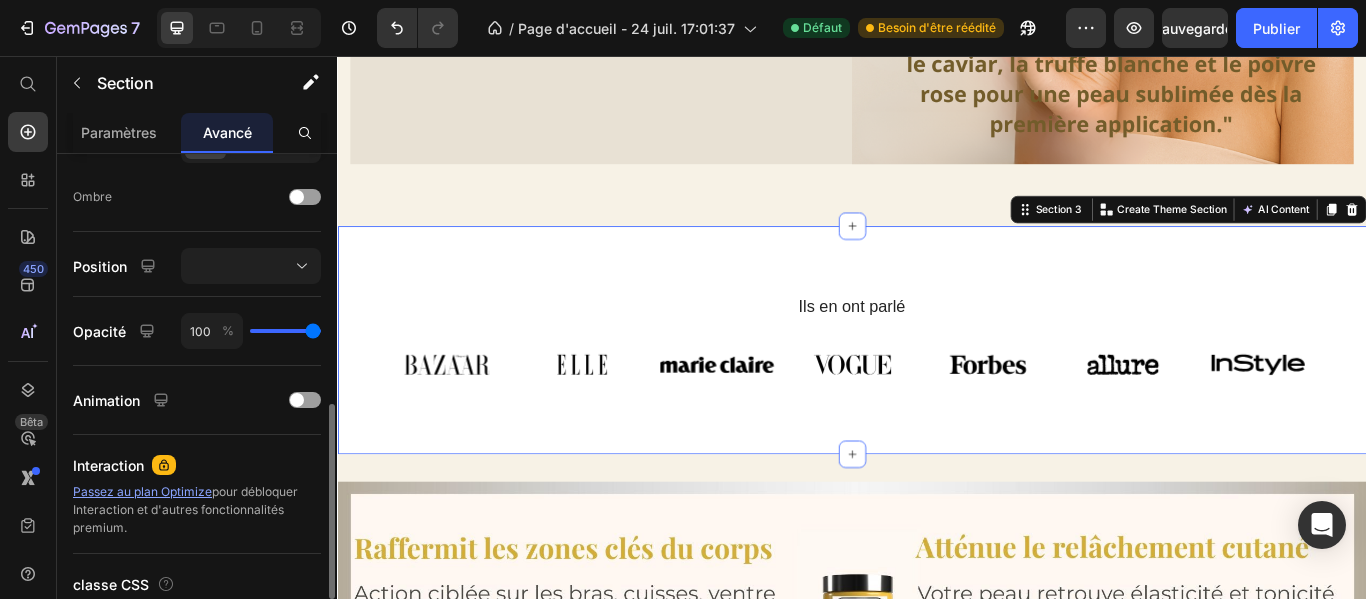 scroll, scrollTop: 700, scrollLeft: 0, axis: vertical 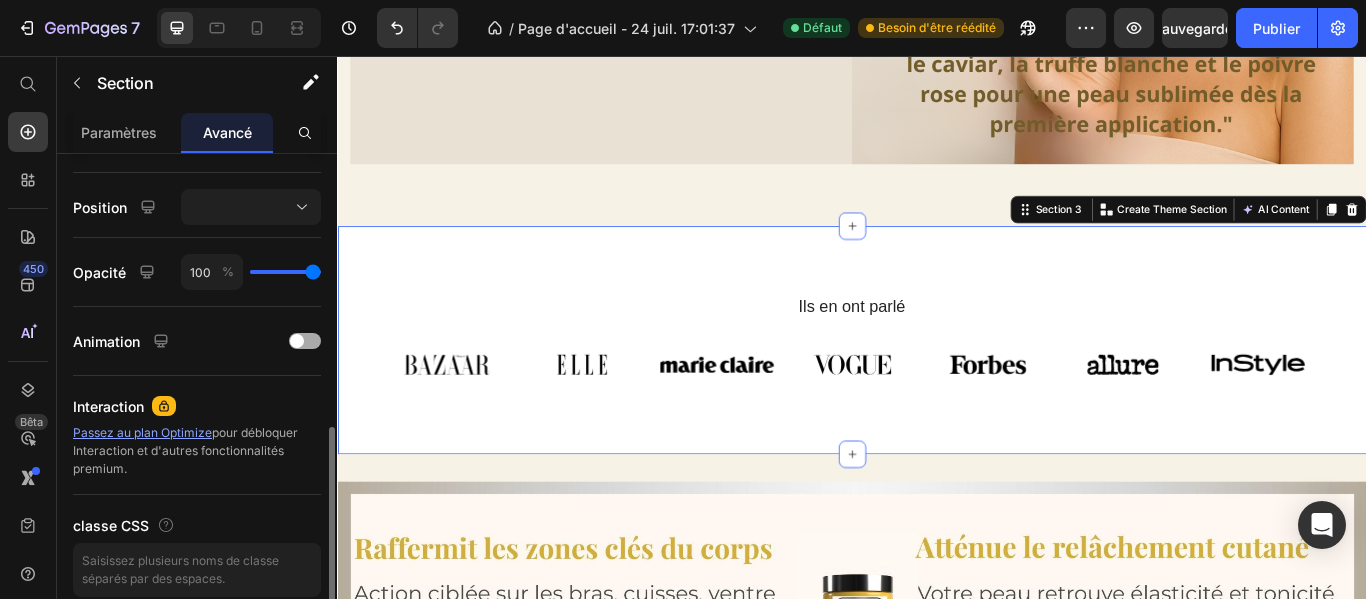 click at bounding box center [305, 341] 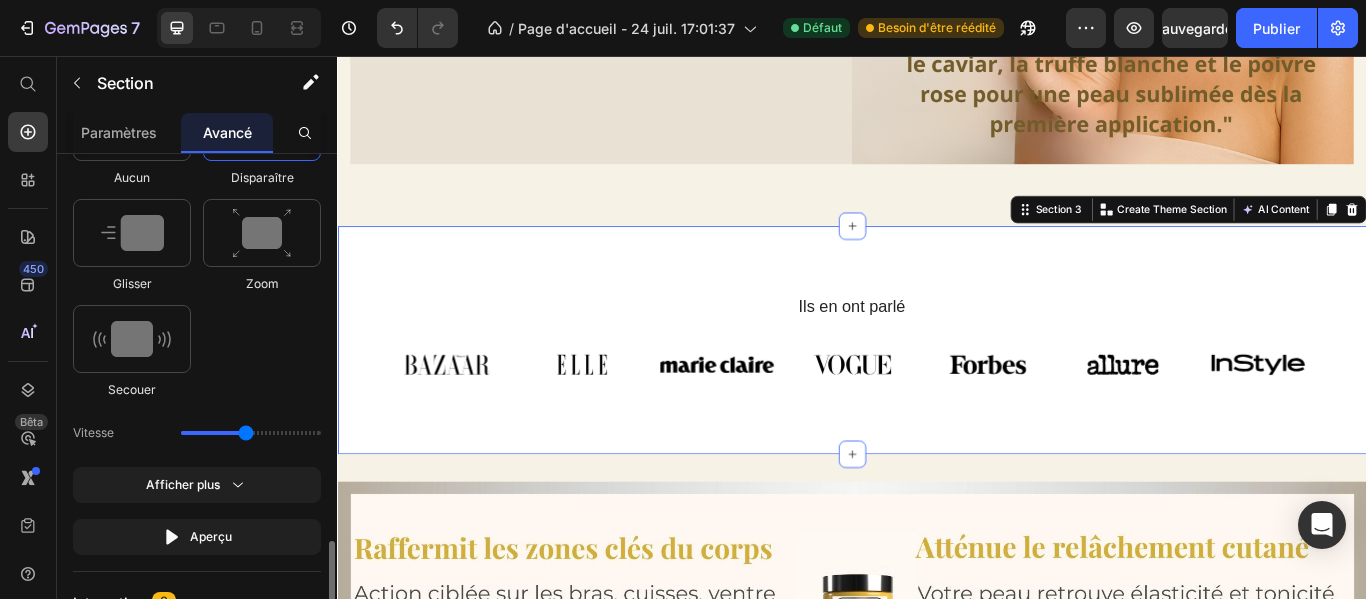 scroll, scrollTop: 1139, scrollLeft: 0, axis: vertical 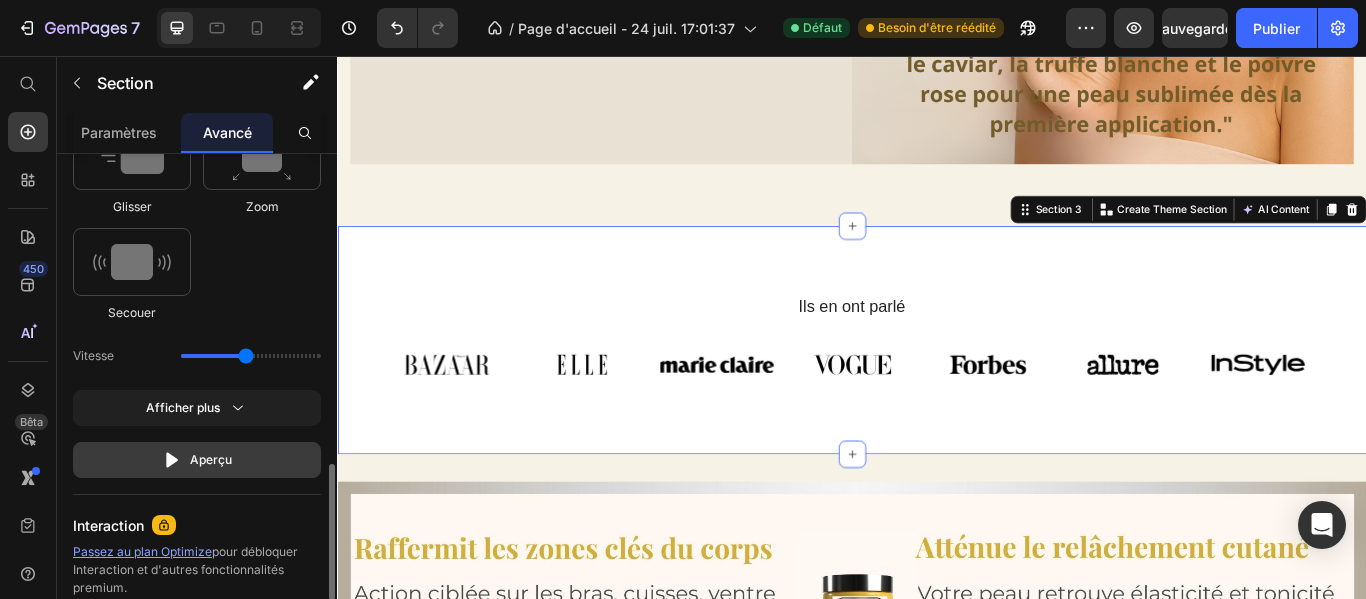 click 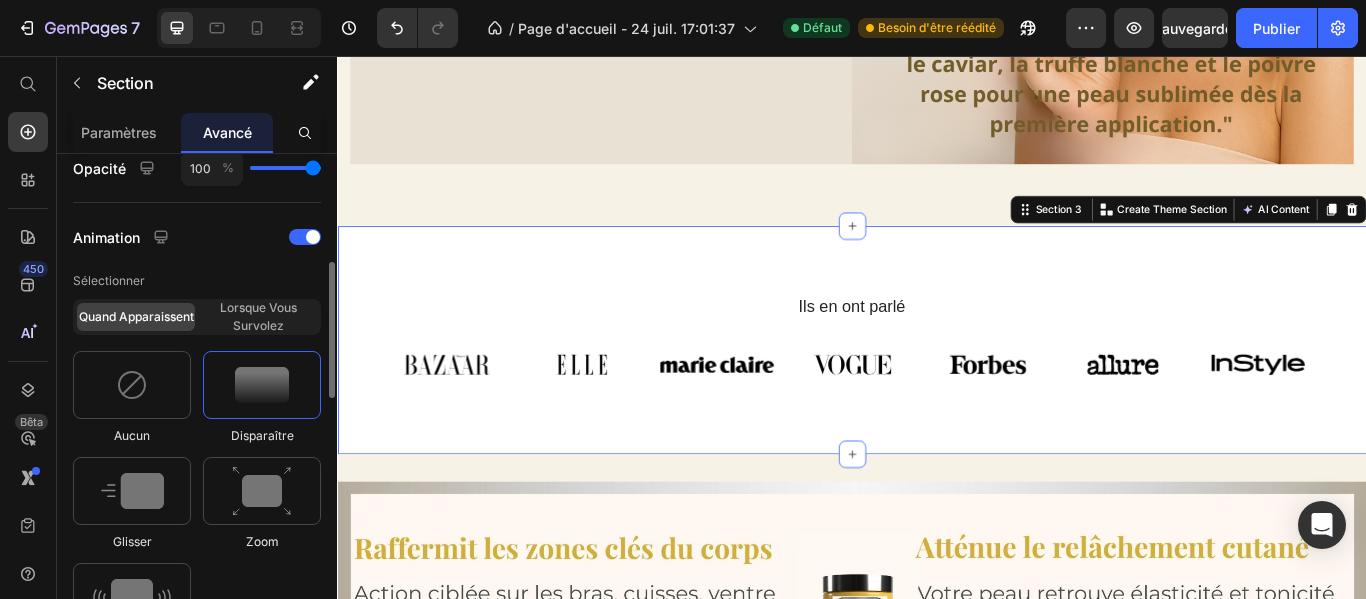scroll, scrollTop: 697, scrollLeft: 0, axis: vertical 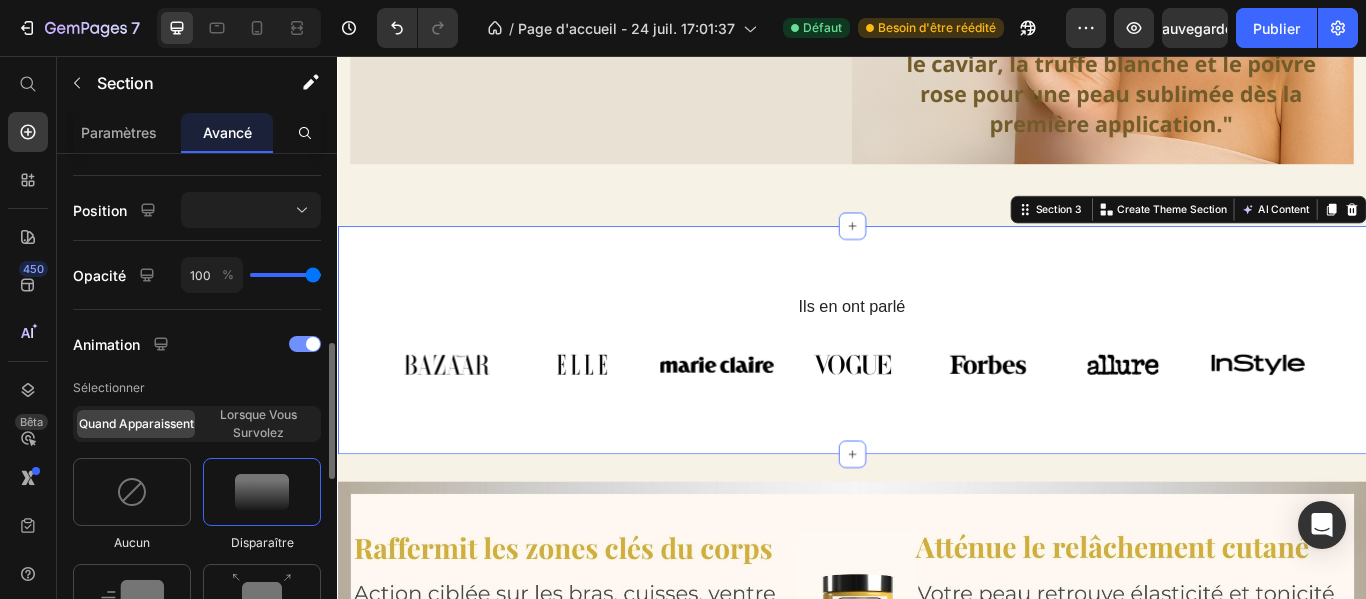 click at bounding box center (305, 344) 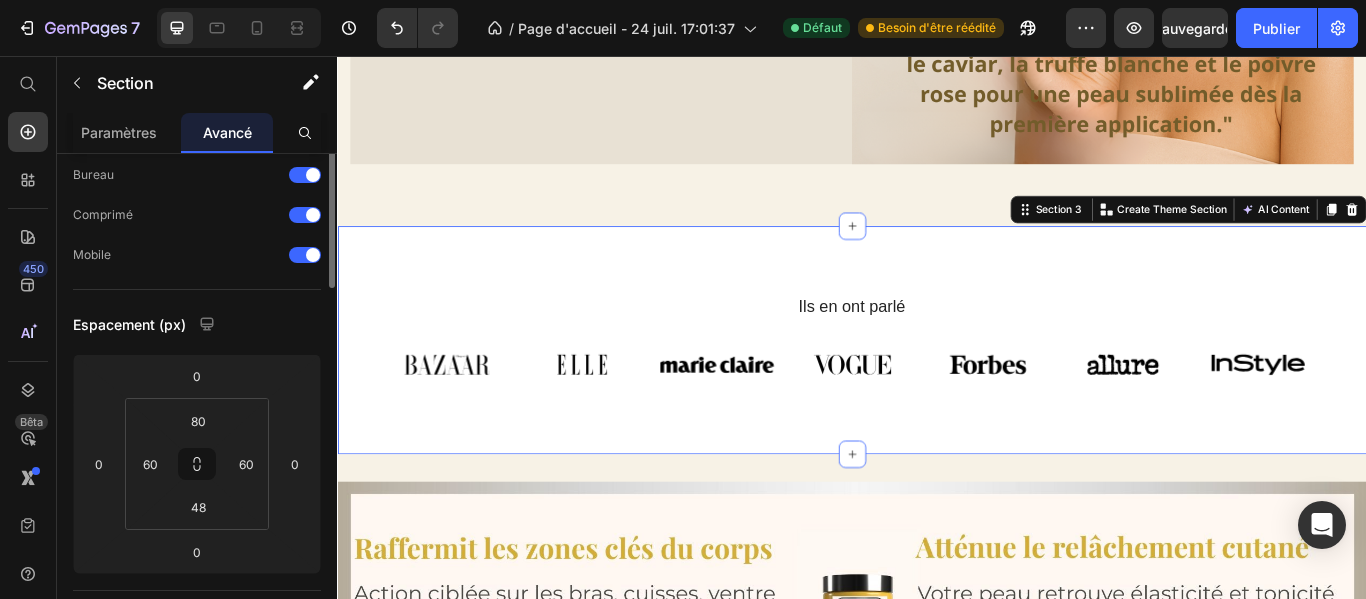 scroll, scrollTop: 0, scrollLeft: 0, axis: both 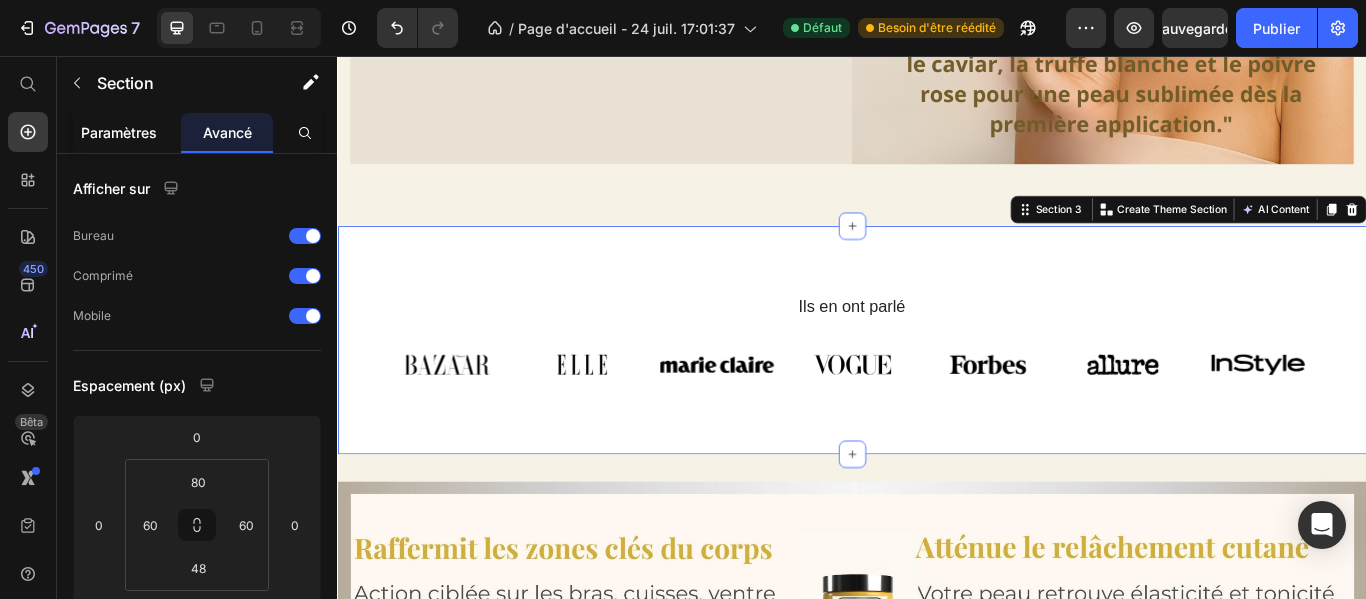 click on "Paramètres" at bounding box center [119, 132] 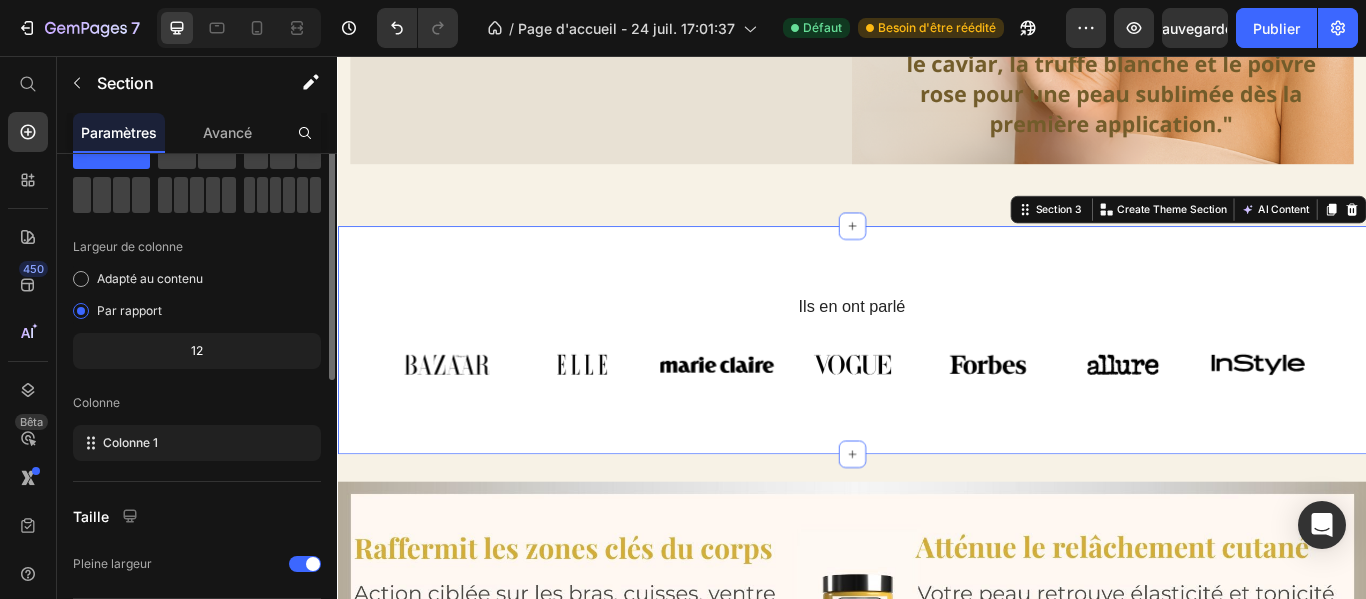 scroll, scrollTop: 0, scrollLeft: 0, axis: both 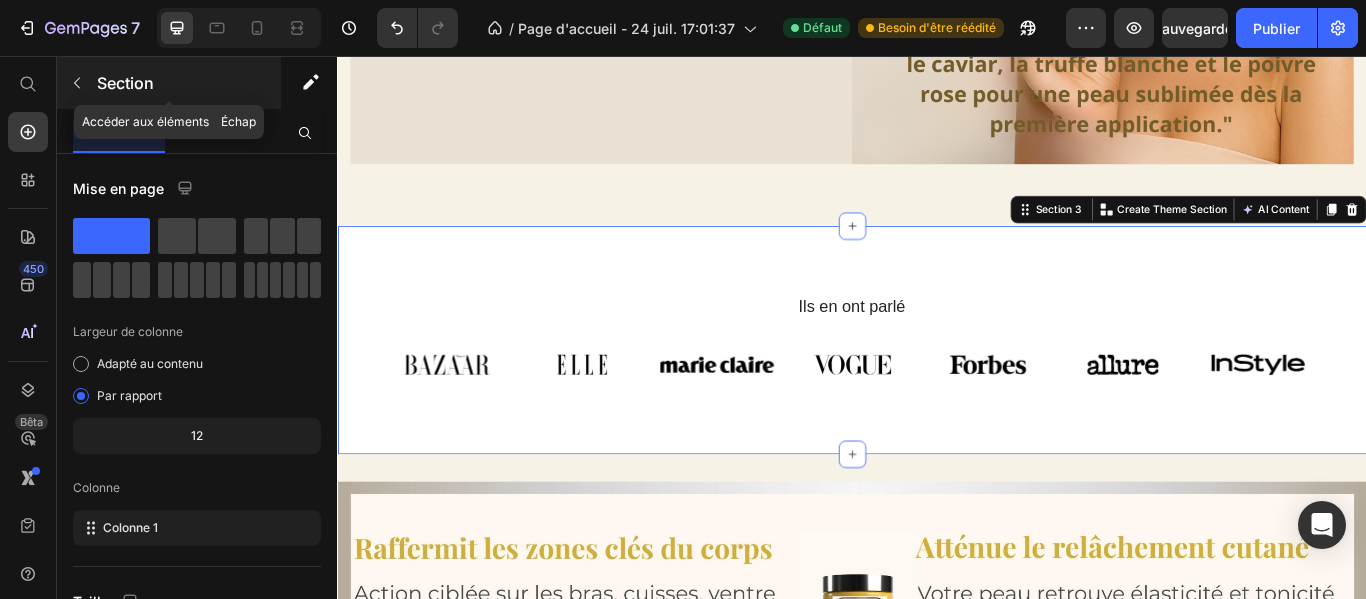 click 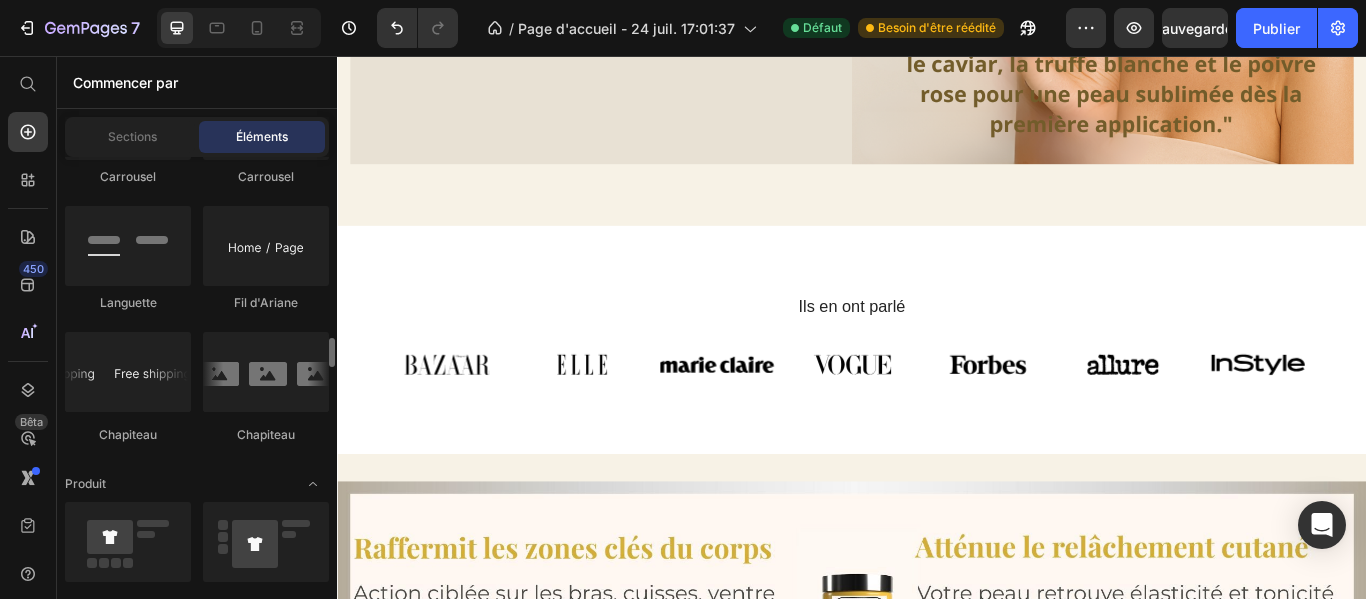 scroll, scrollTop: 2423, scrollLeft: 0, axis: vertical 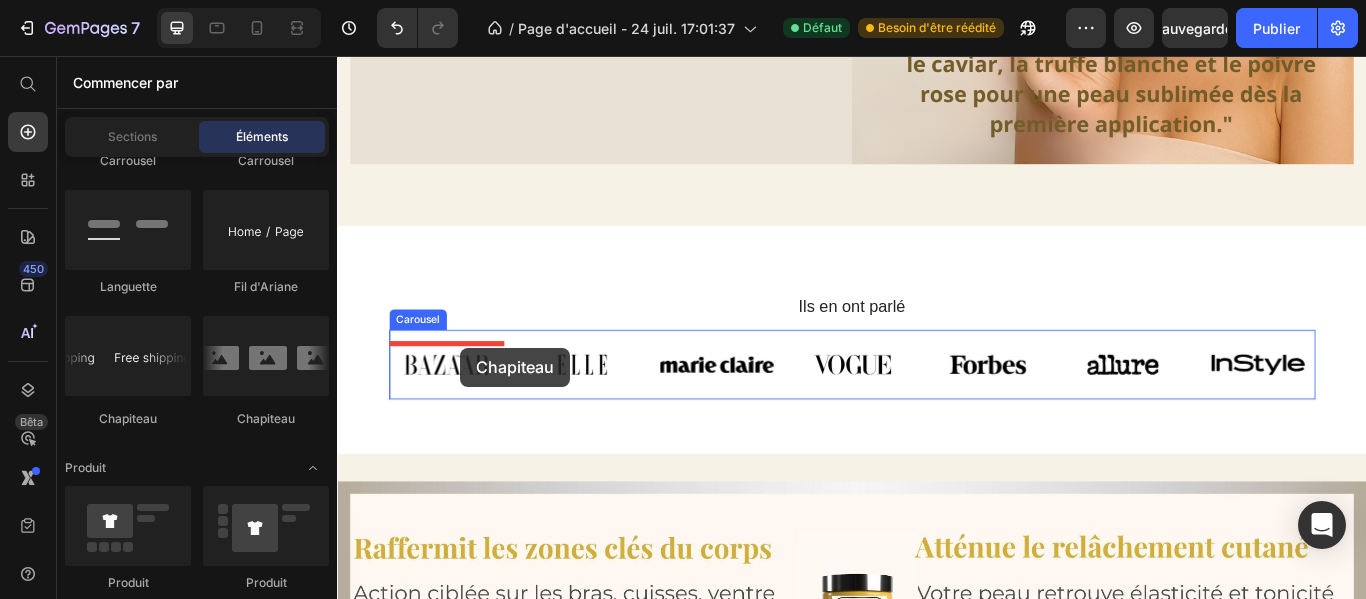 drag, startPoint x: 459, startPoint y: 446, endPoint x: 481, endPoint y: 396, distance: 54.626 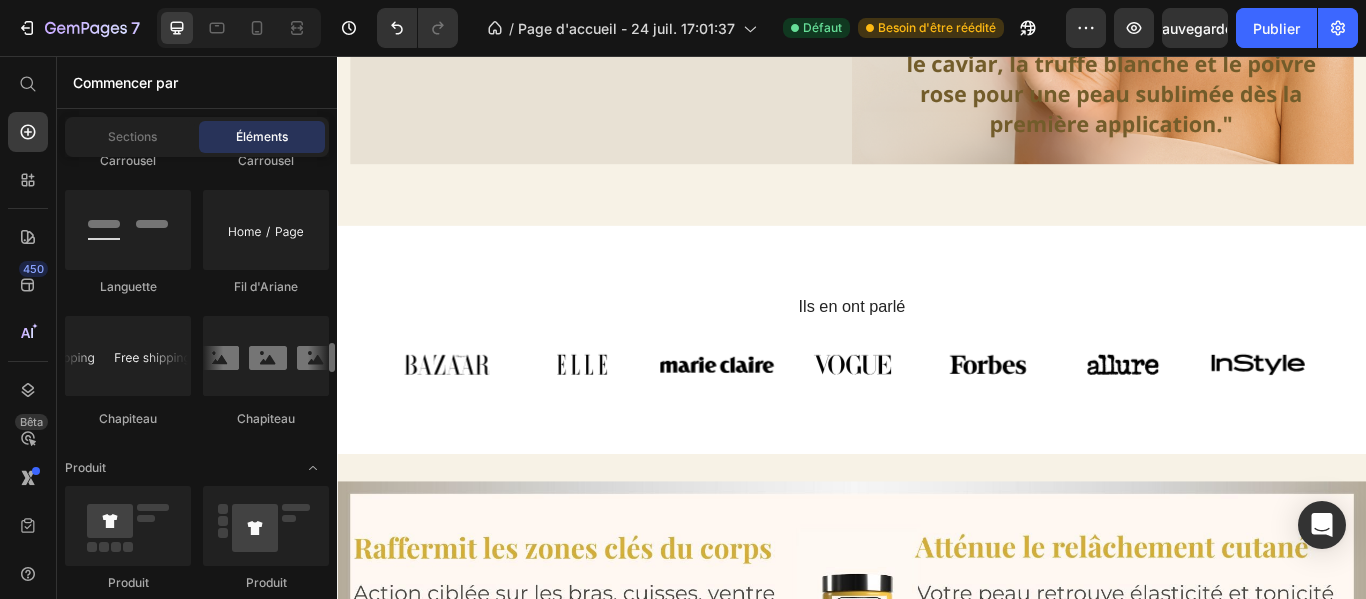scroll, scrollTop: 2443, scrollLeft: 0, axis: vertical 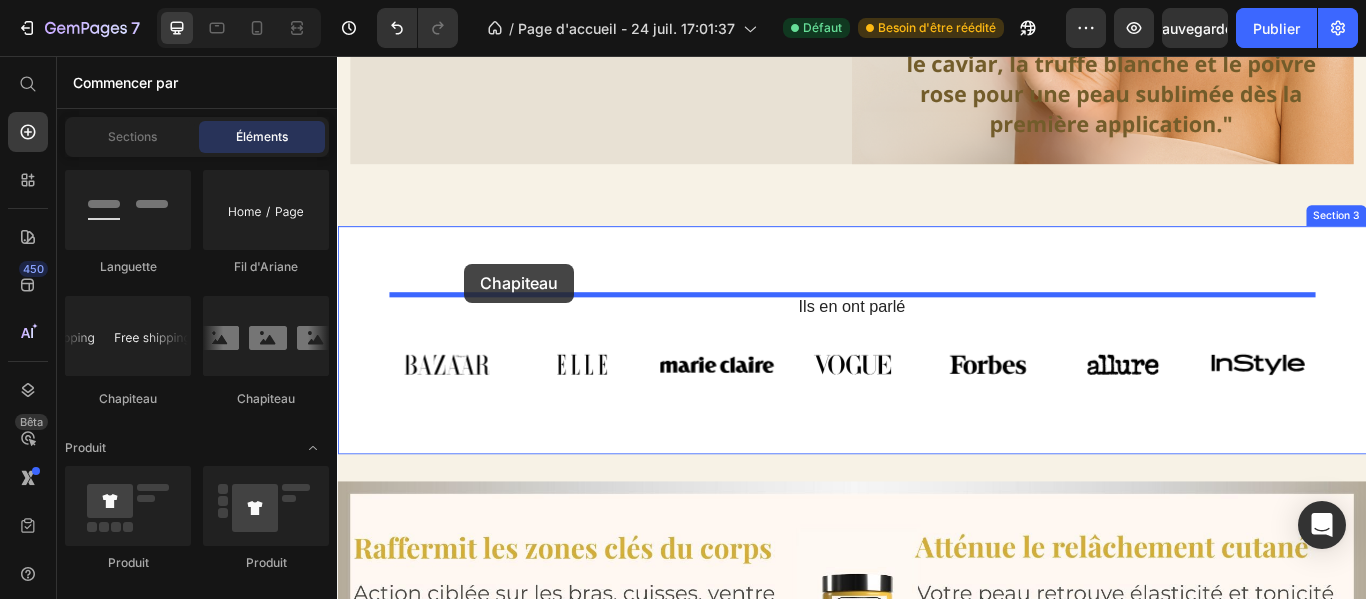 drag, startPoint x: 550, startPoint y: 421, endPoint x: 485, endPoint y: 298, distance: 139.11865 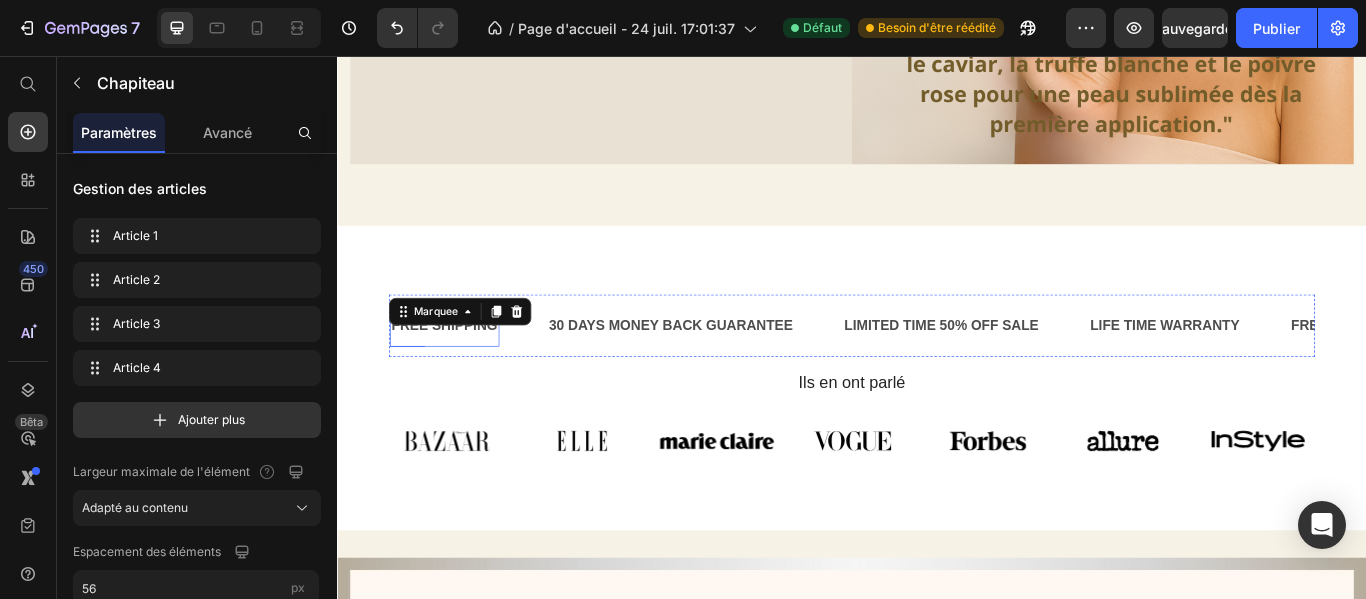 click on "FREE SHIPPING" at bounding box center [462, 370] 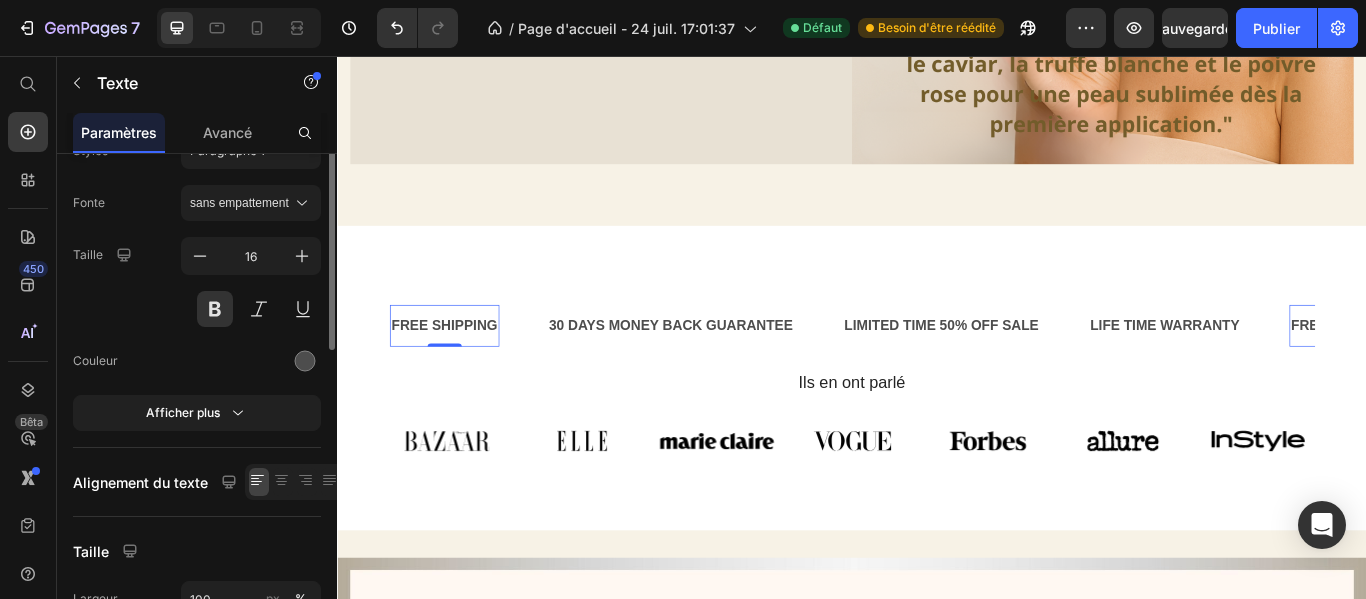 scroll, scrollTop: 0, scrollLeft: 0, axis: both 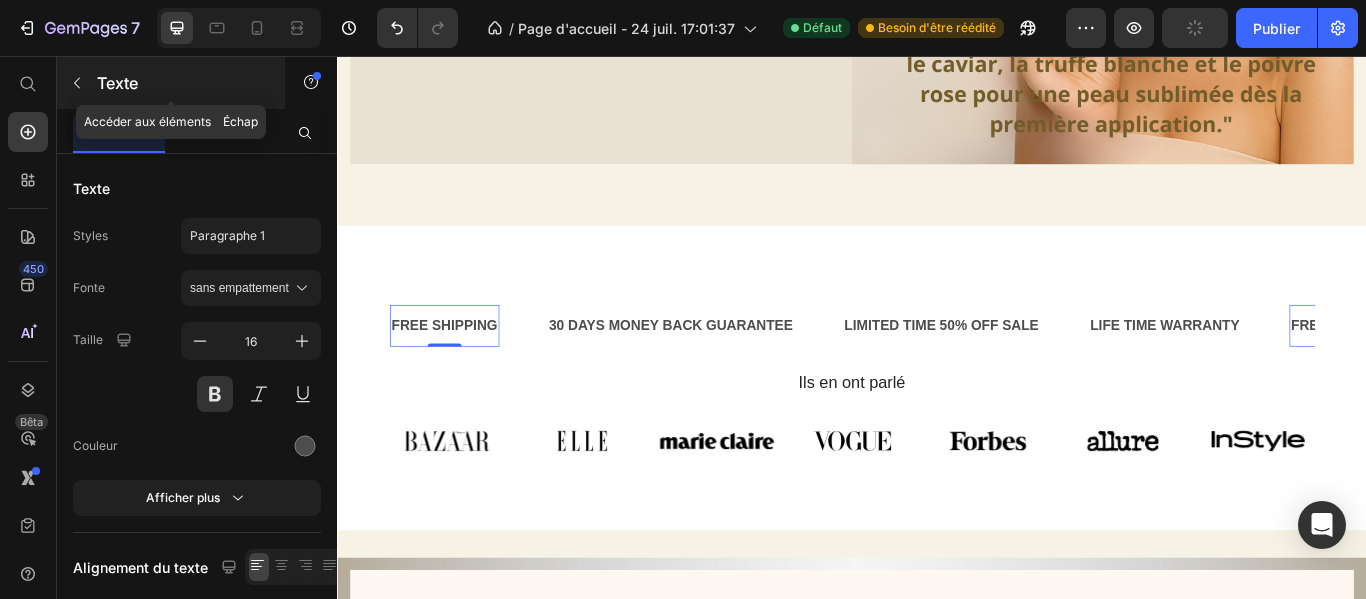click 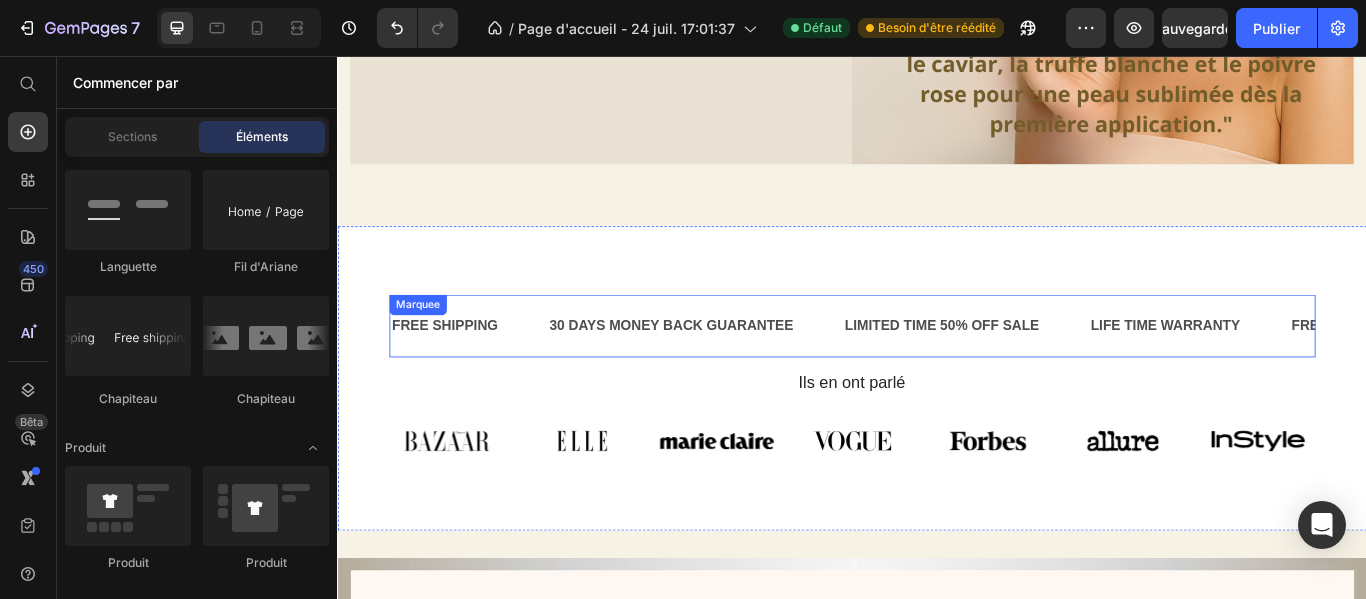 click on "FREE SHIPPING Text 30 DAYS MONEY BACK GUARANTEE Text LIMITED TIME 50% OFF SALE Text LIFE TIME WARRANTY Text FREE SHIPPING Text 30 DAYS MONEY BACK GUARANTEE Text LIMITED TIME 50% OFF SALE Text LIFE TIME WARRANTY Text FREE SHIPPING Text 30 DAYS MONEY BACK GUARANTEE Text LIMITED TIME 50% OFF SALE Text LIFE TIME WARRANTY Text FREE SHIPPING Text 30 DAYS MONEY BACK GUARANTEE Text LIMITED TIME 50% OFF SALE Text LIFE TIME WARRANTY Text FREE SHIPPING Text 30 DAYS MONEY BACK GUARANTEE Text LIMITED TIME 50% OFF SALE Text LIFE TIME WARRANTY Text FREE SHIPPING Text 30 DAYS MONEY BACK GUARANTEE Text LIMITED TIME 50% OFF SALE Text LIFE TIME WARRANTY Text Marquee" at bounding box center (937, 370) 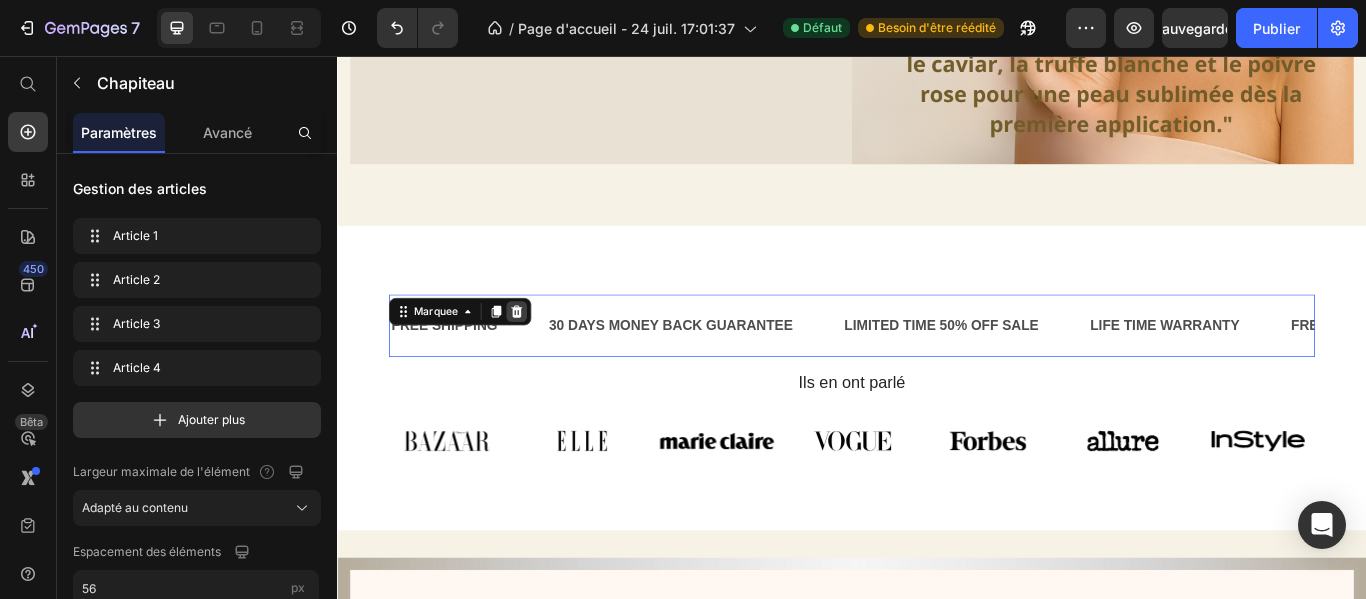 click 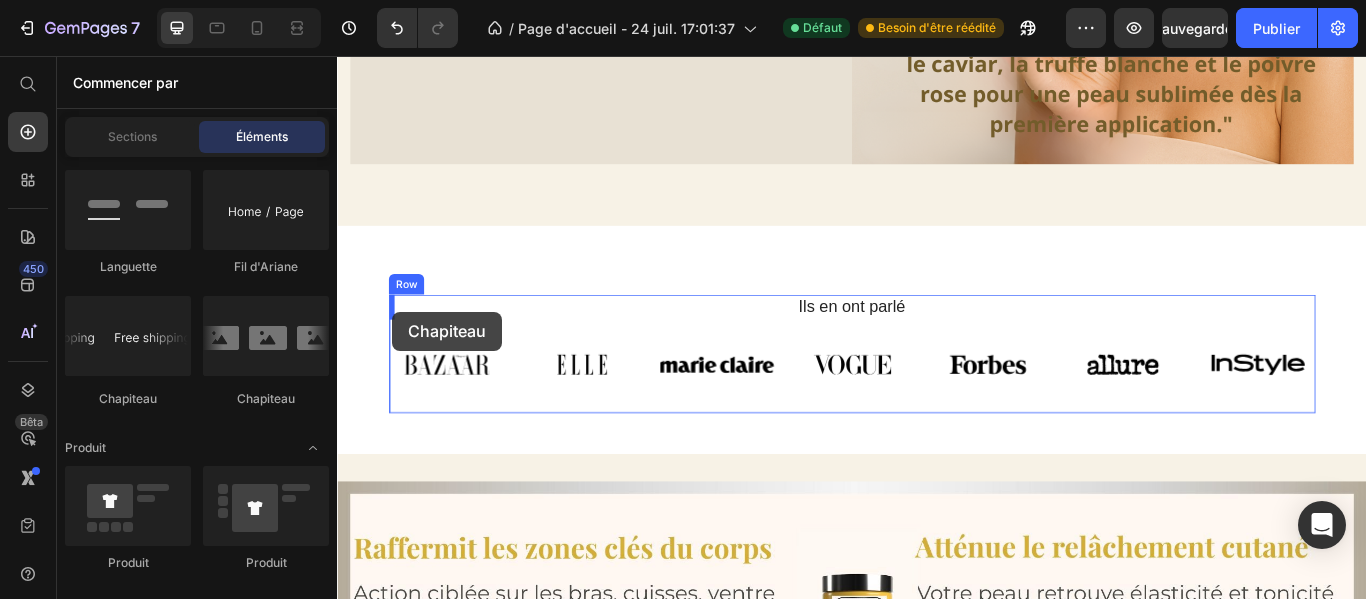 drag, startPoint x: 588, startPoint y: 385, endPoint x: 401, endPoint y: 354, distance: 189.55211 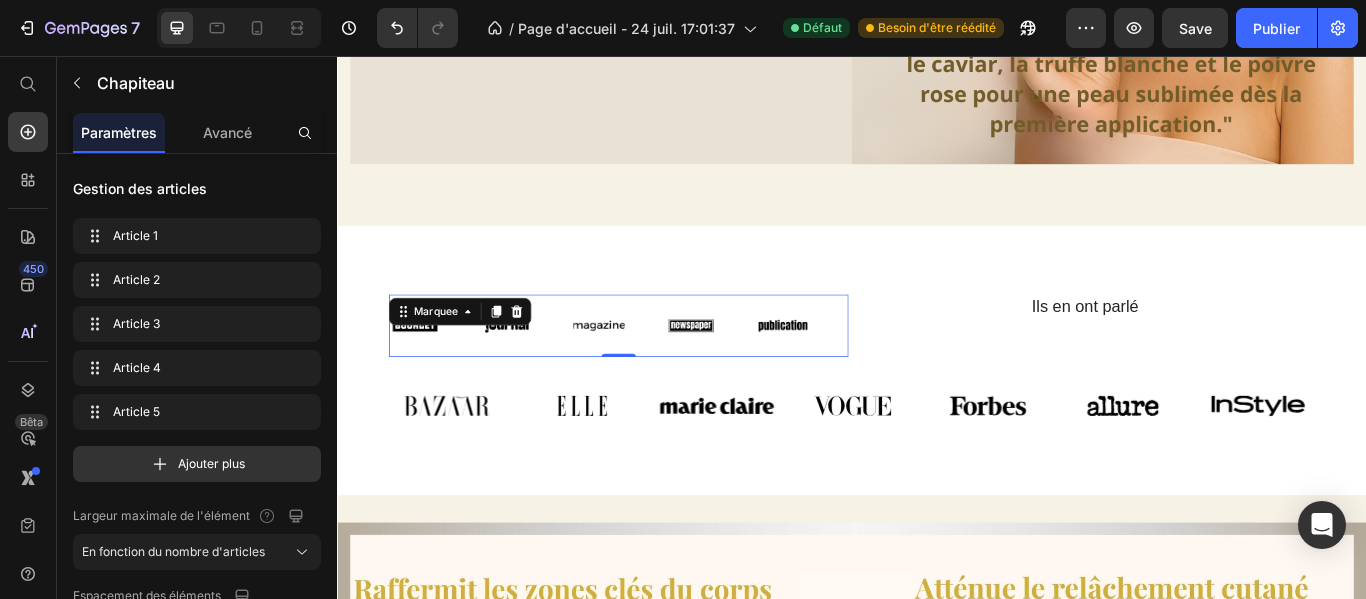 click on "Image" at bounding box center [451, 370] 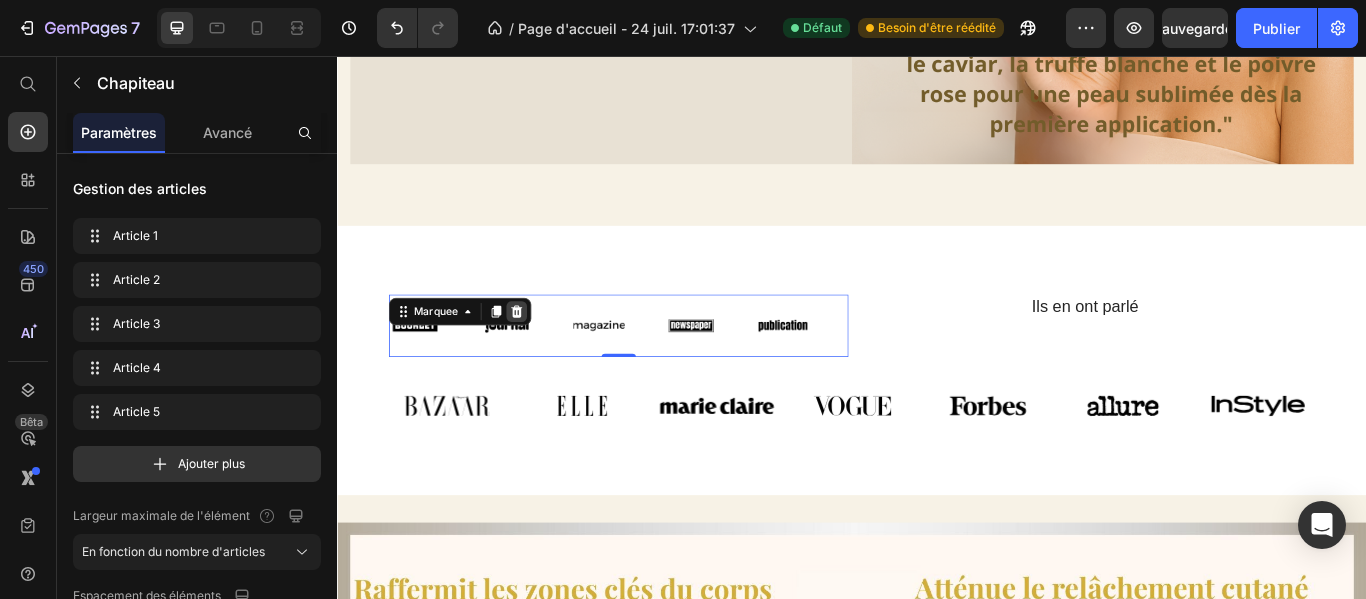 click 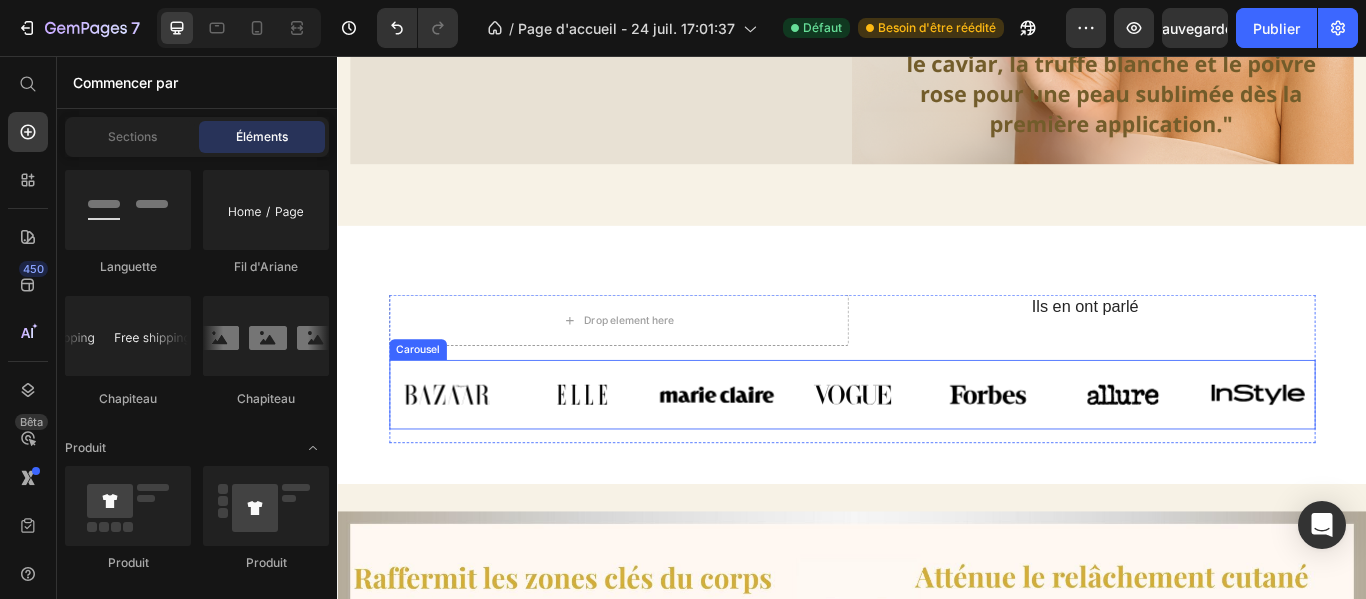click on "Image Image Image Image Image Image Image Carousel" at bounding box center (937, 450) 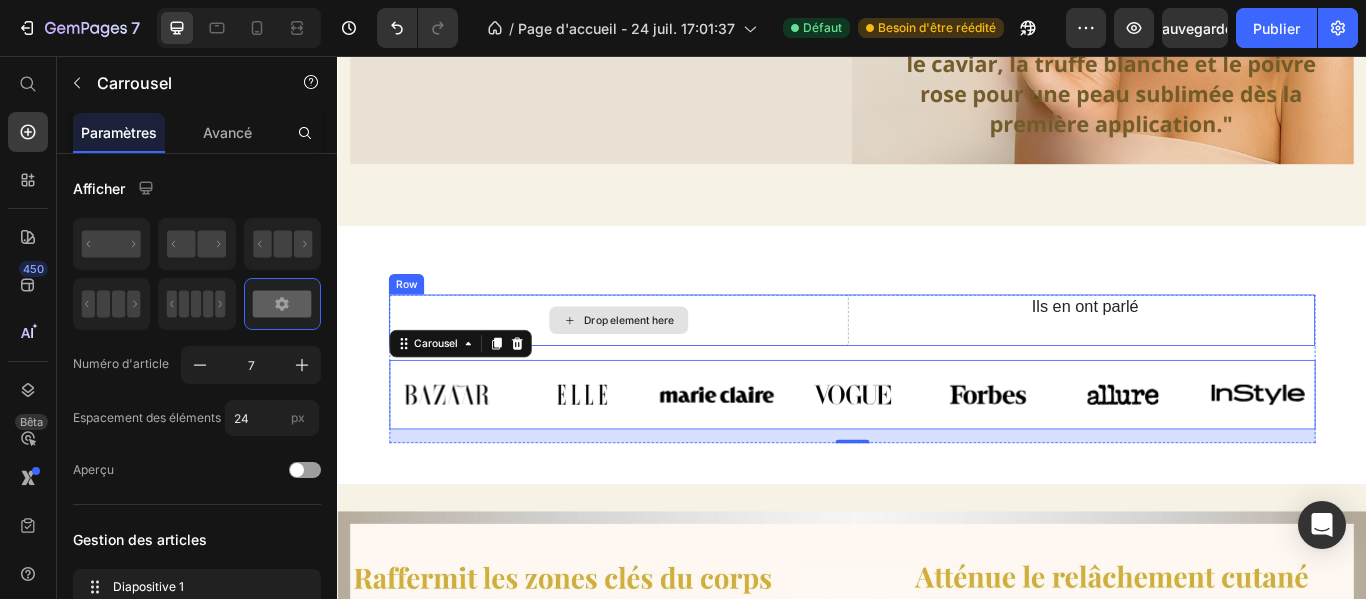 click on "Drop element here" at bounding box center (665, 364) 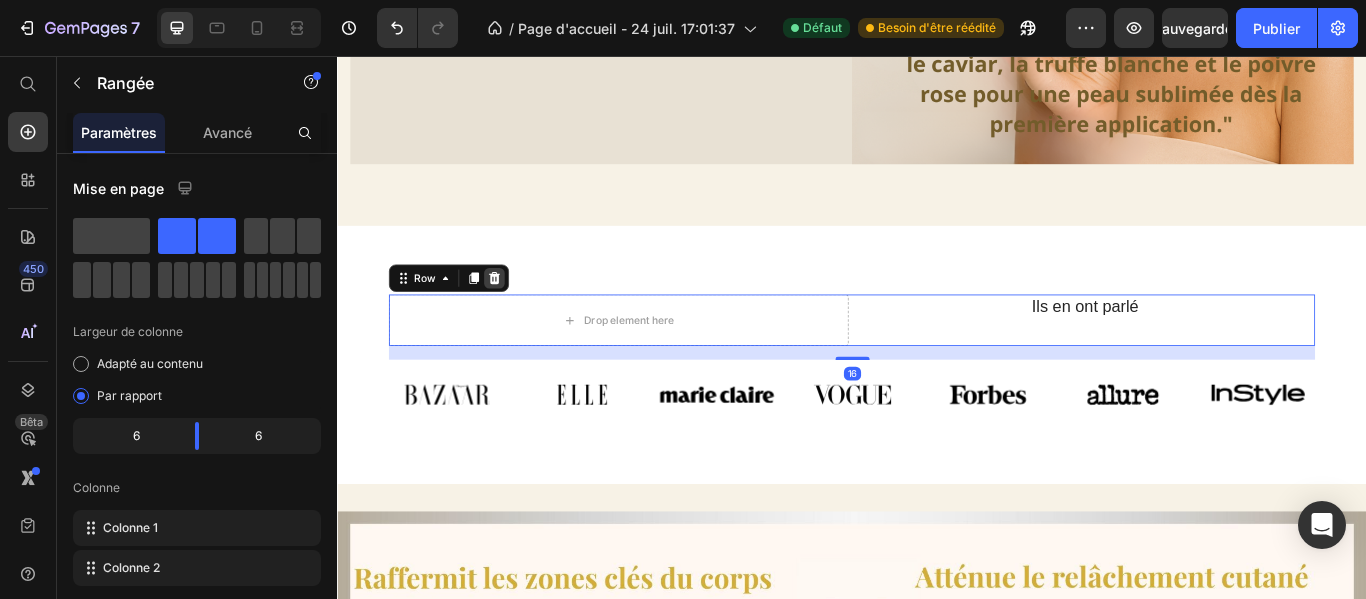 click 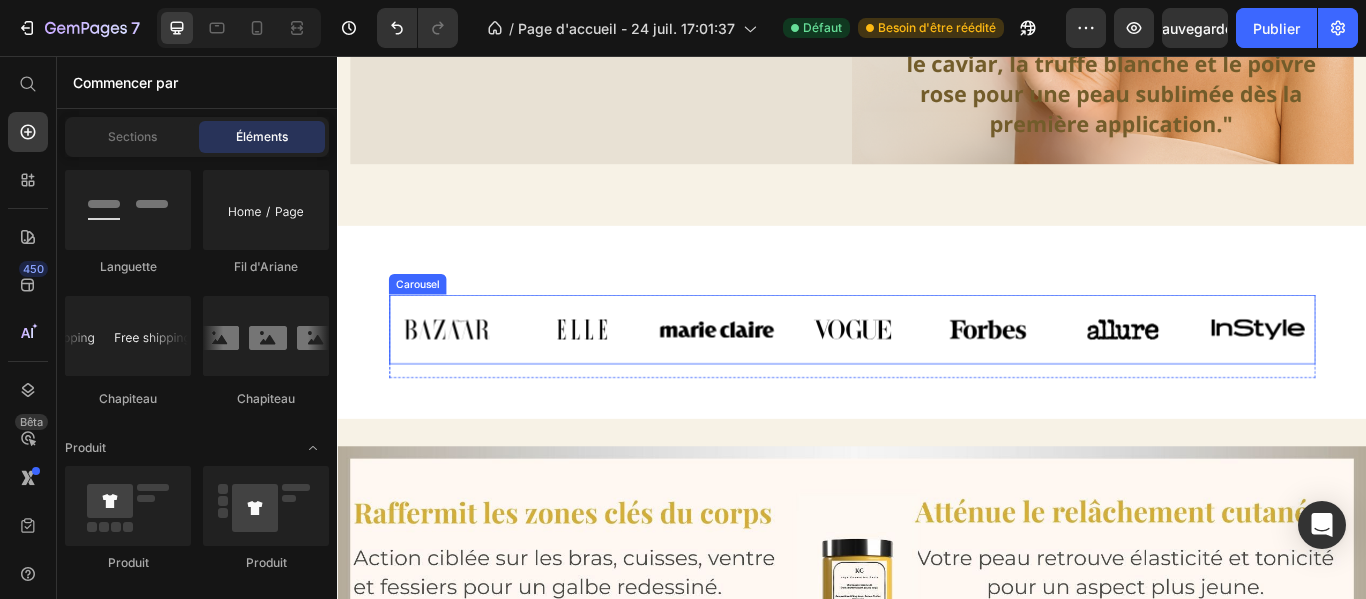 click on "Image Image Image Image Image Image Image Carousel" at bounding box center (937, 374) 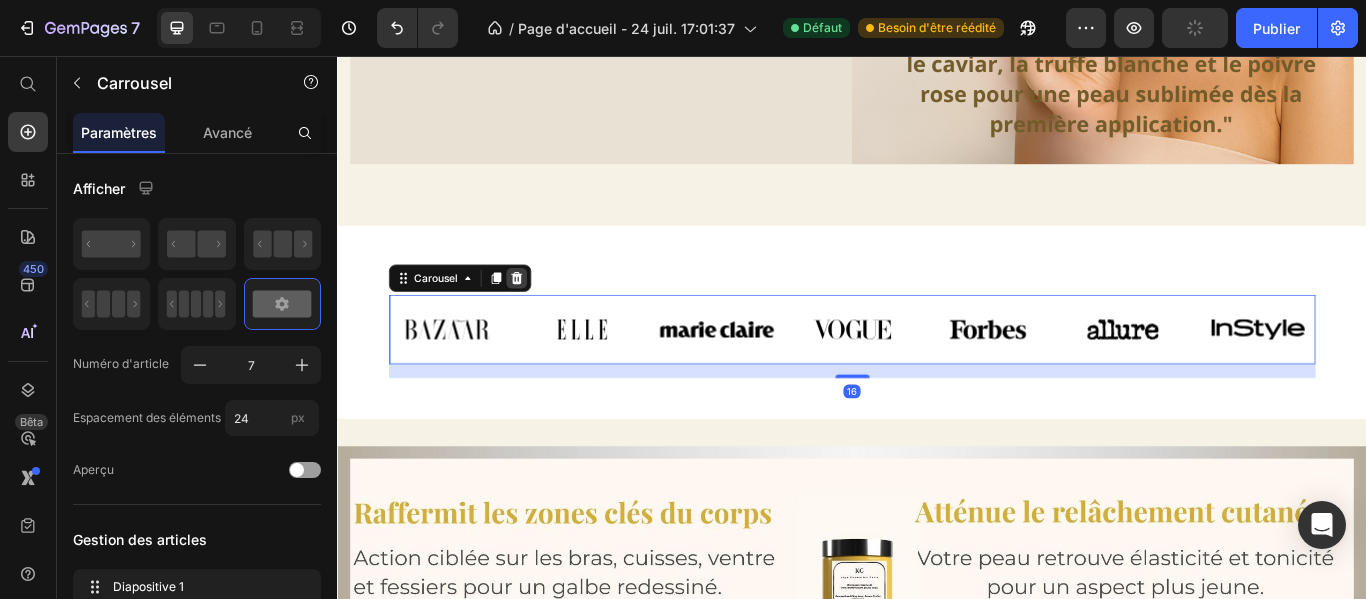 click 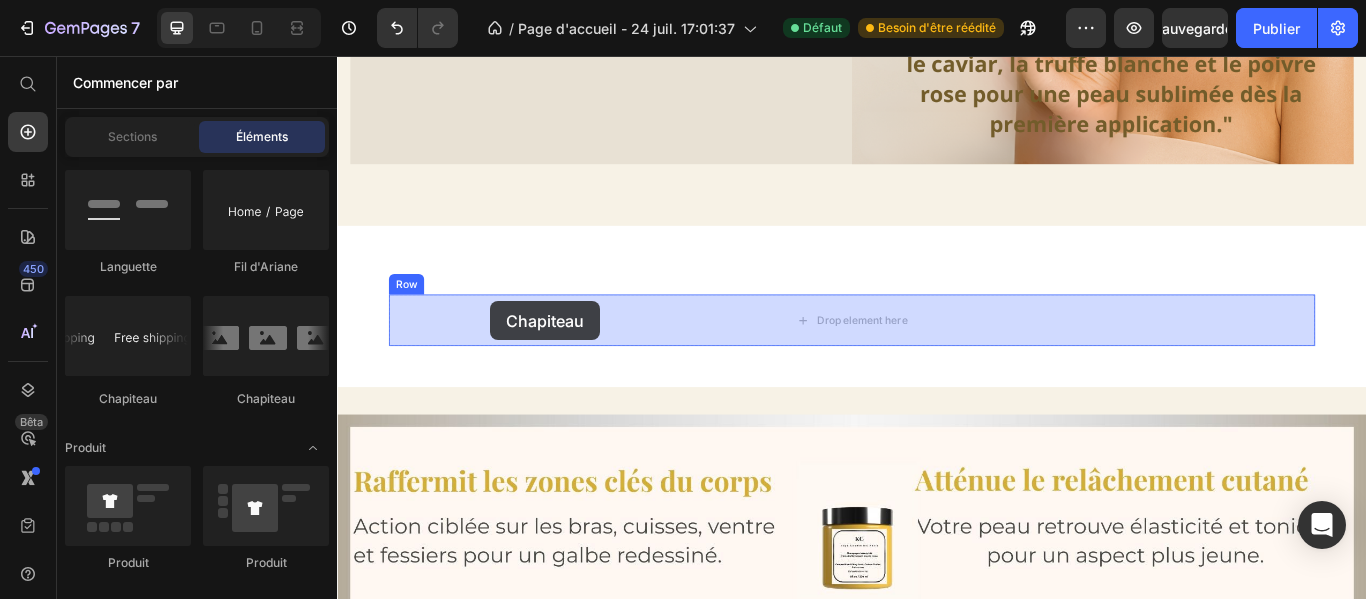 drag, startPoint x: 610, startPoint y: 411, endPoint x: 515, endPoint y: 342, distance: 117.413795 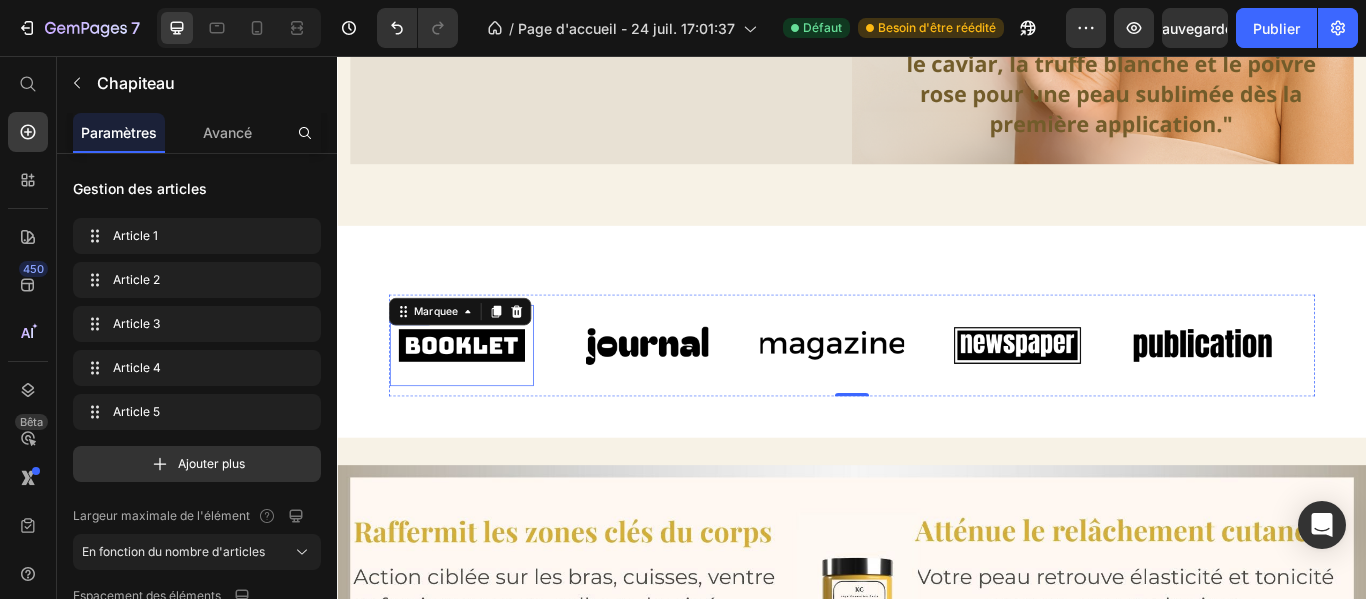 click at bounding box center [482, 393] 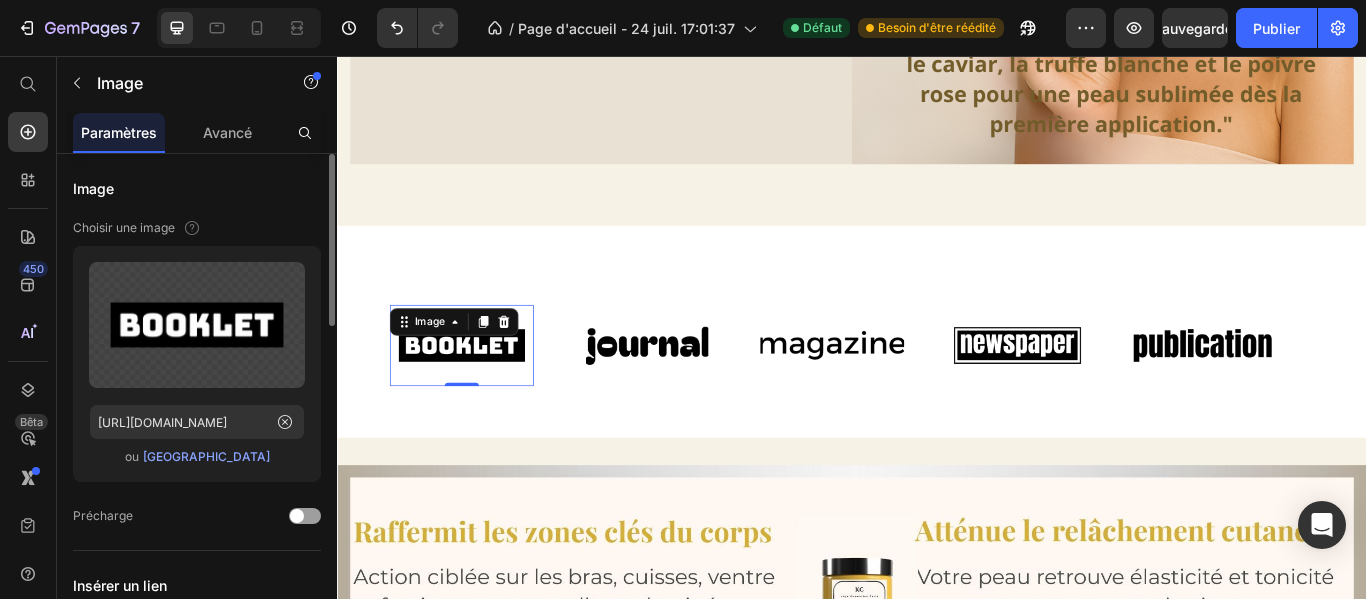 click on "[GEOGRAPHIC_DATA]" at bounding box center [206, 456] 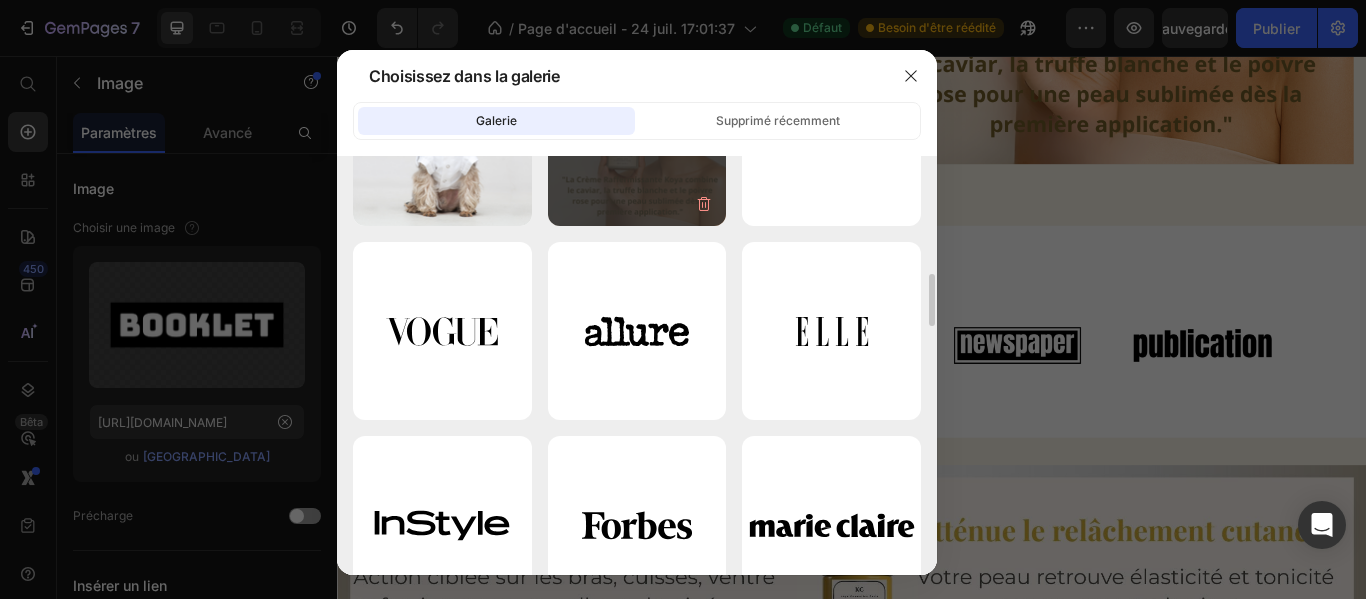 scroll, scrollTop: 2263, scrollLeft: 0, axis: vertical 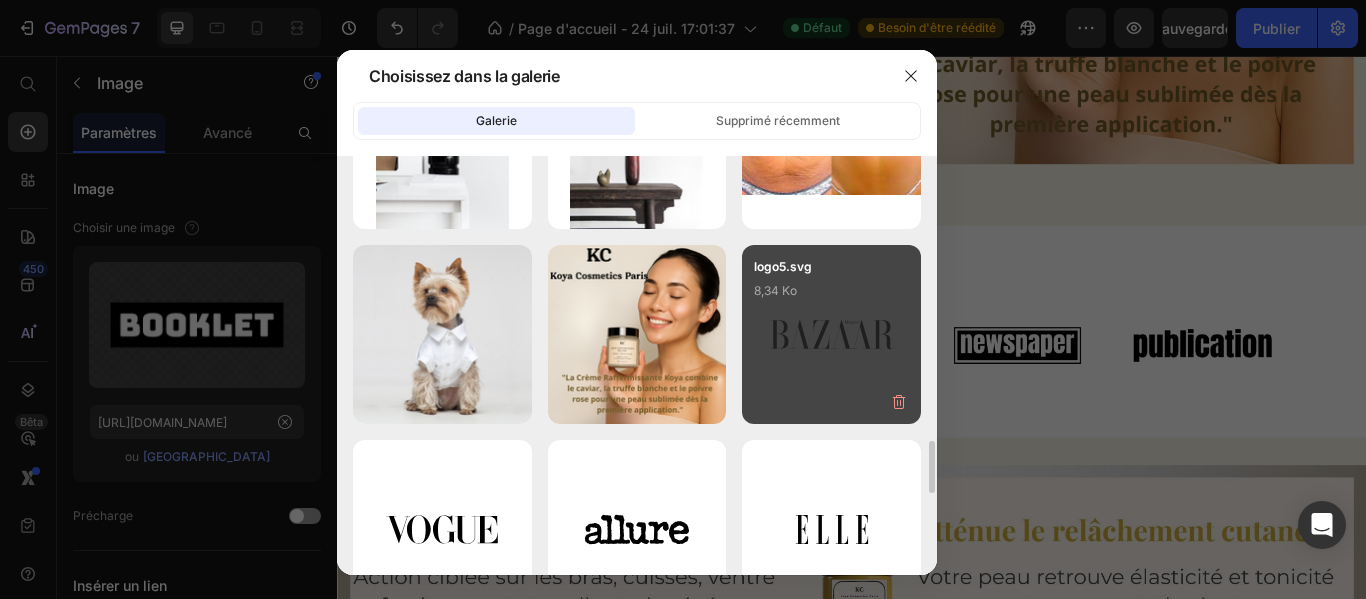click on "logo5.svg 8,34 Ko" at bounding box center [831, 297] 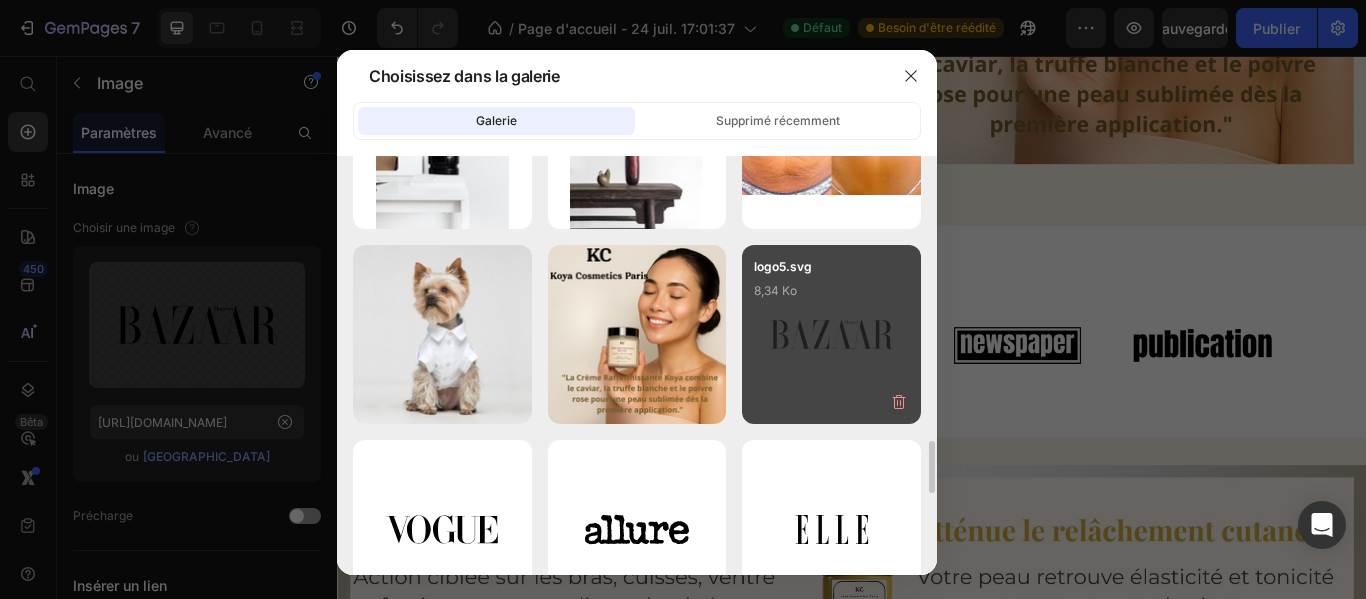 type on "[URL][DOMAIN_NAME]" 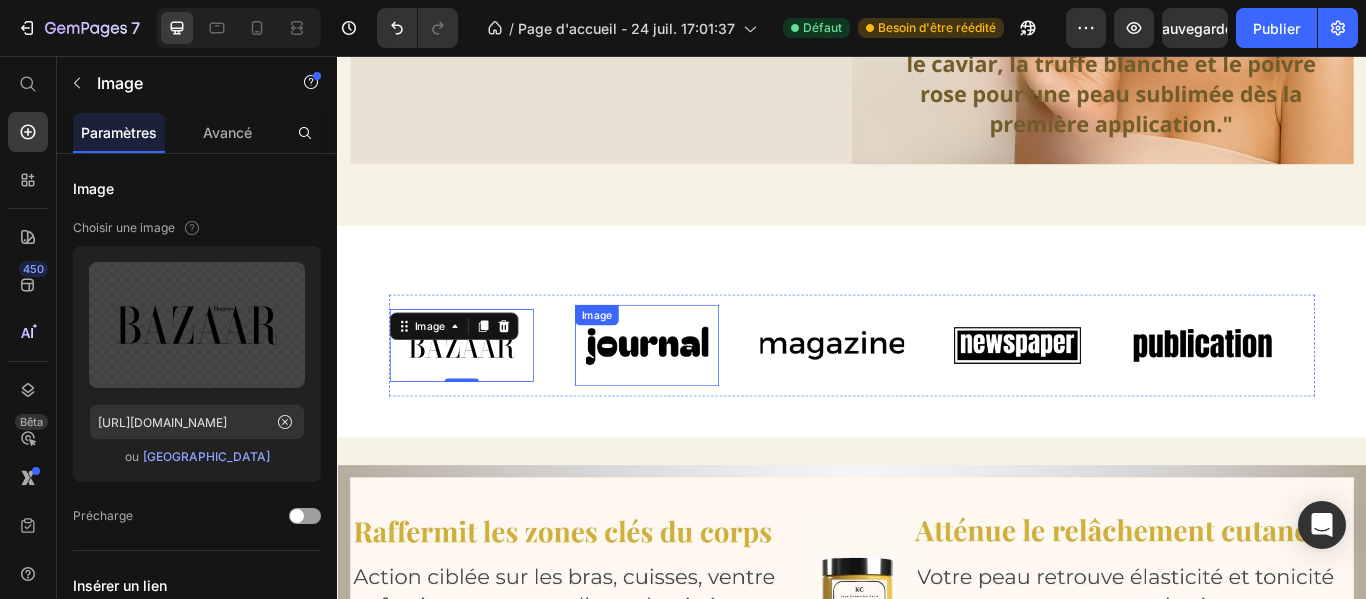 click at bounding box center (698, 393) 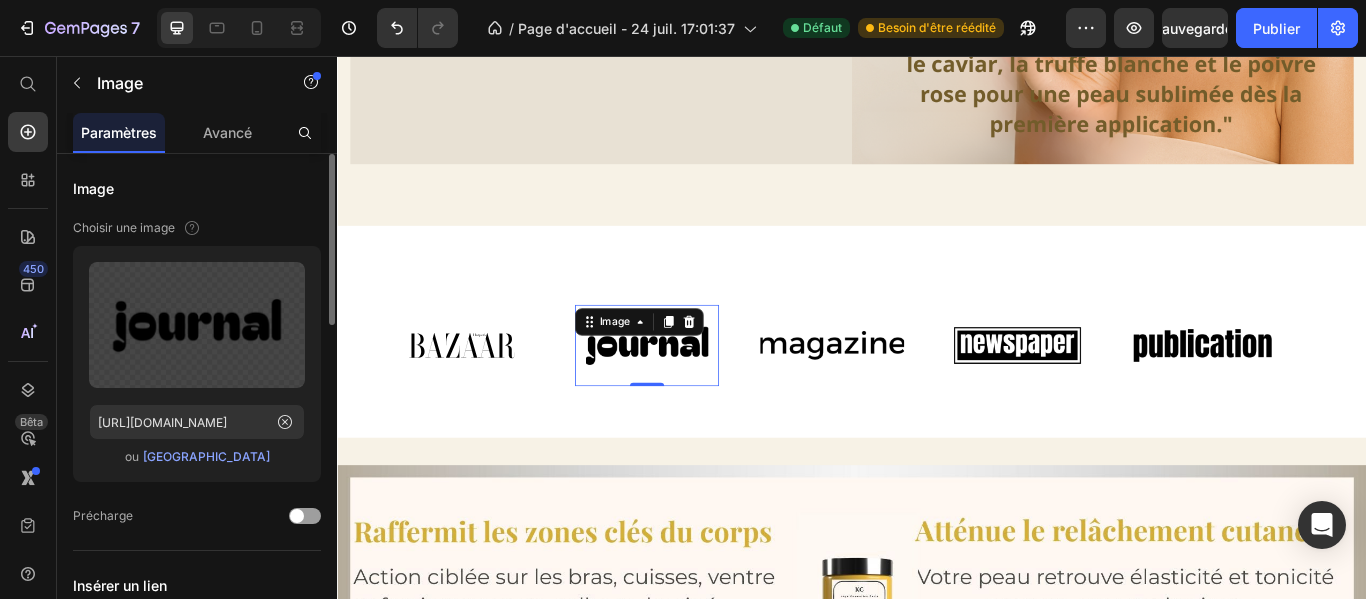 click on "[GEOGRAPHIC_DATA]" at bounding box center [206, 456] 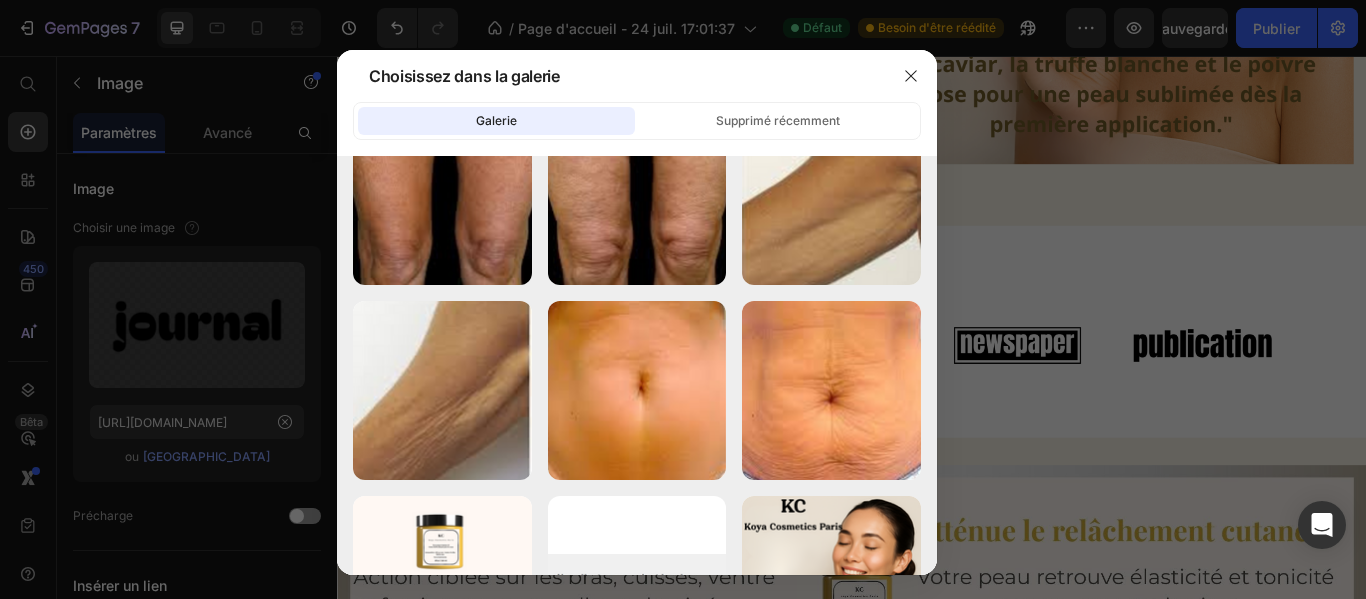 scroll, scrollTop: 2238, scrollLeft: 0, axis: vertical 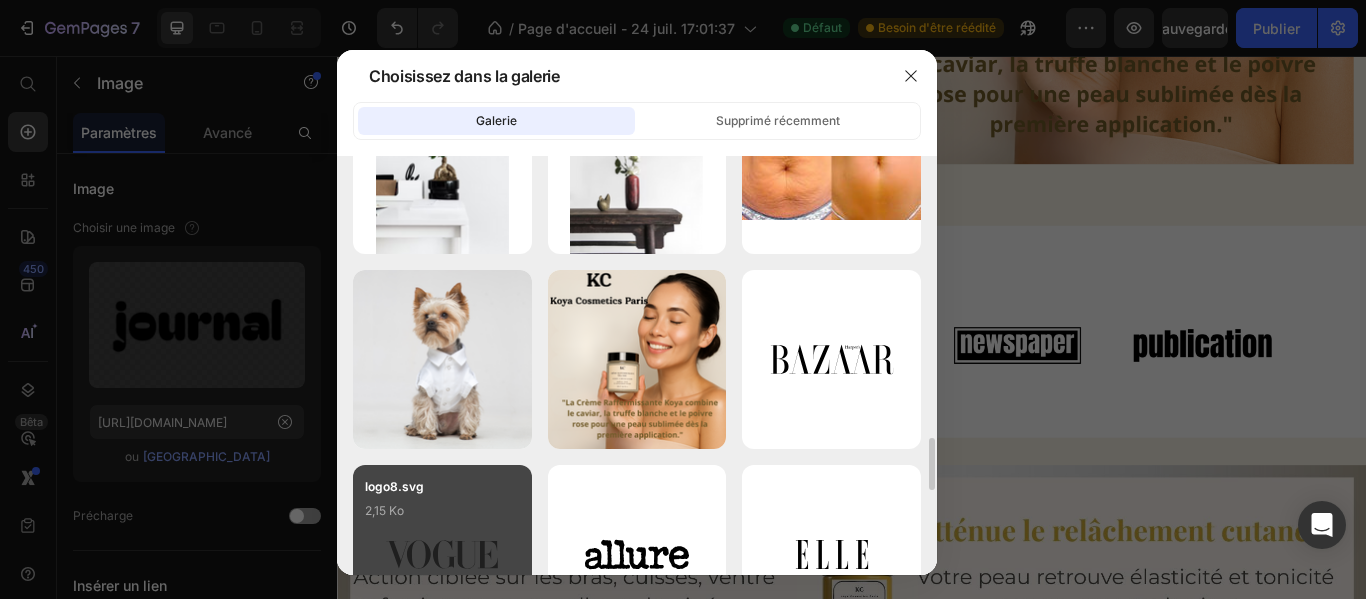click on "logo8.svg 2,15 Ko" at bounding box center (442, 517) 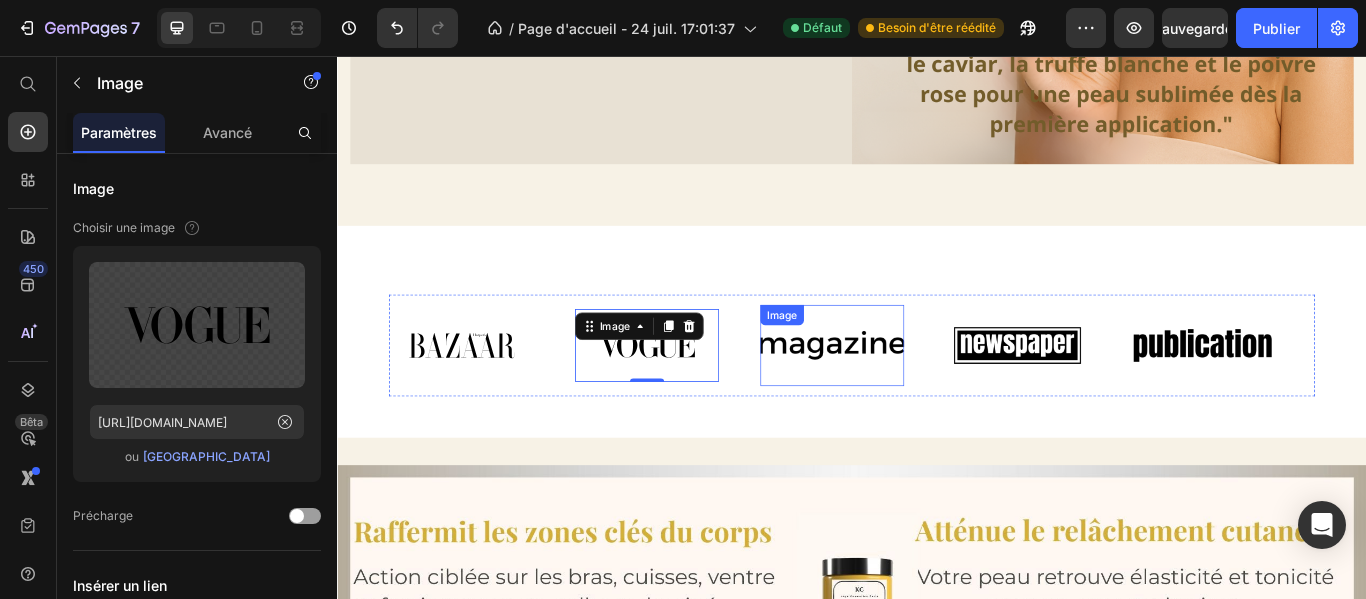 click at bounding box center [914, 393] 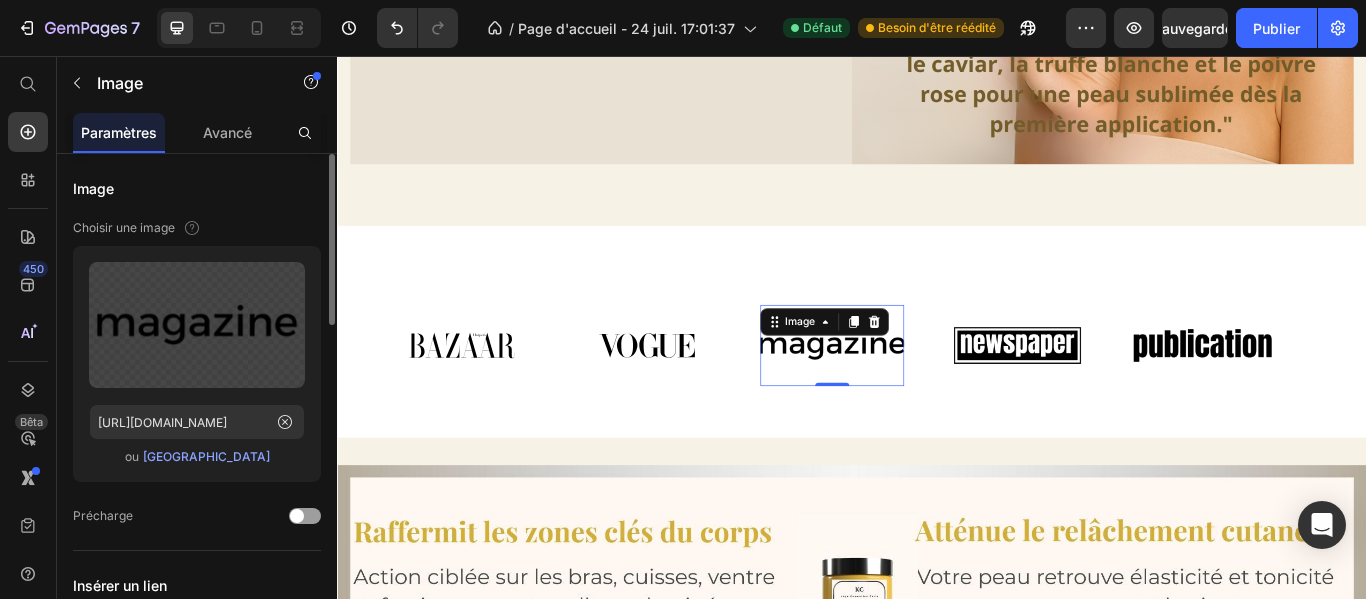 click on "[GEOGRAPHIC_DATA]" at bounding box center [206, 456] 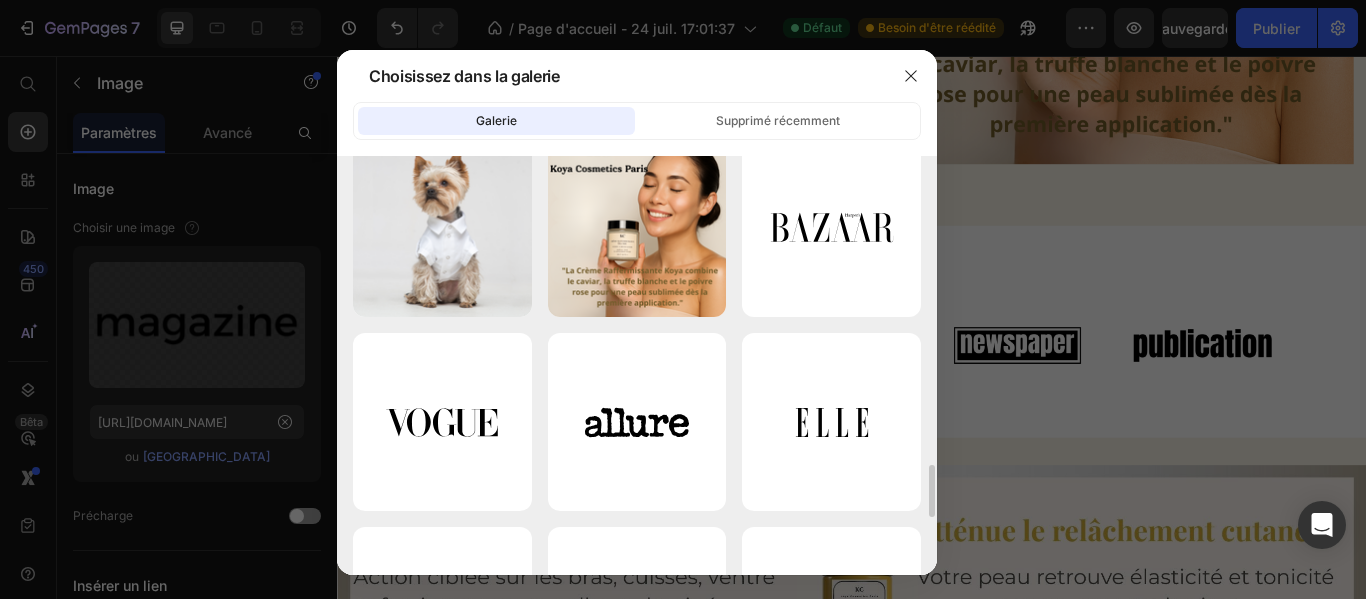 scroll, scrollTop: 2379, scrollLeft: 0, axis: vertical 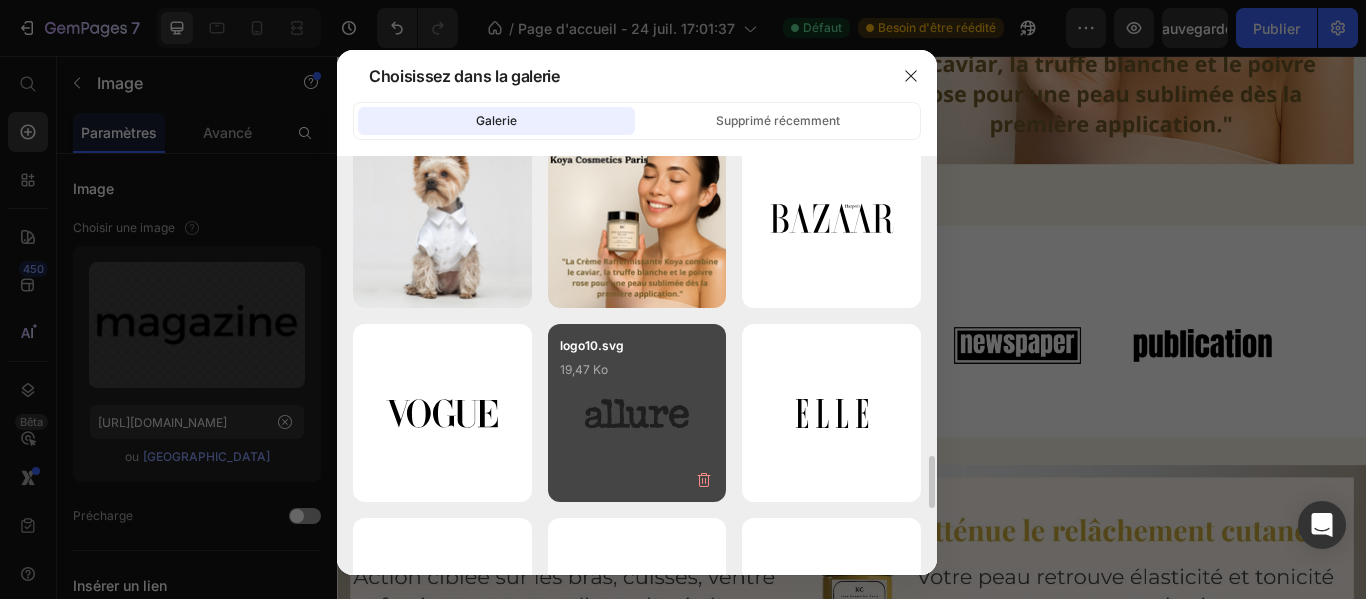 click on "logo10.svg 19,47 Ko" at bounding box center [637, 413] 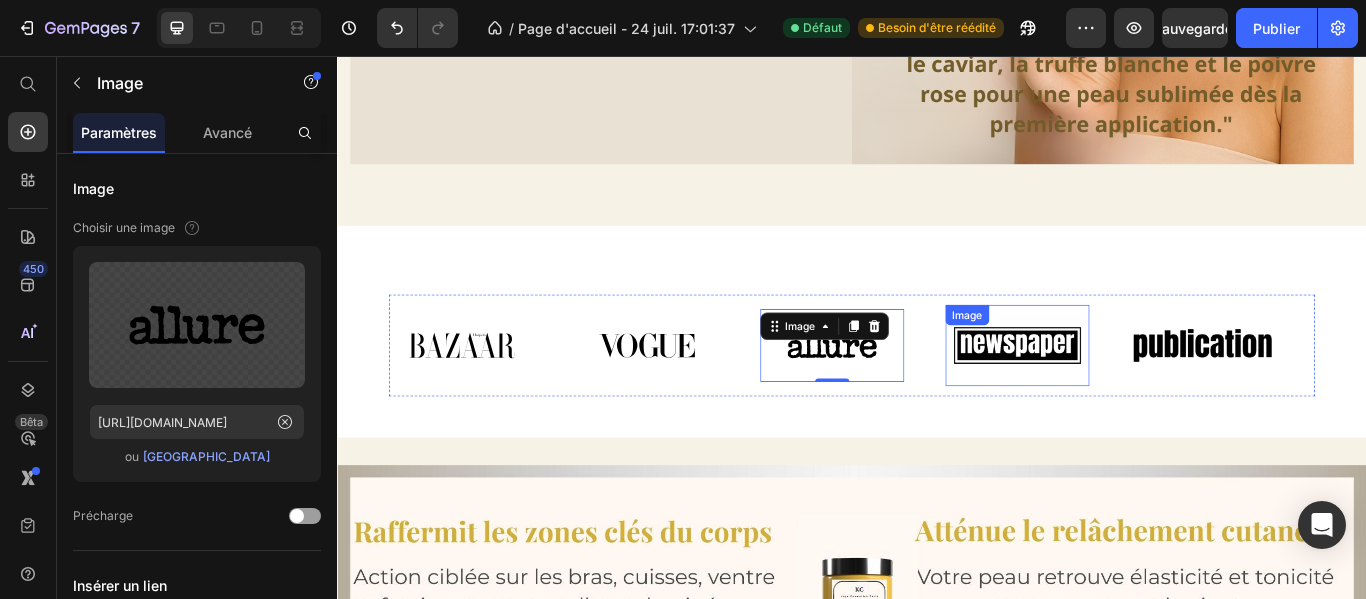 click at bounding box center (1130, 393) 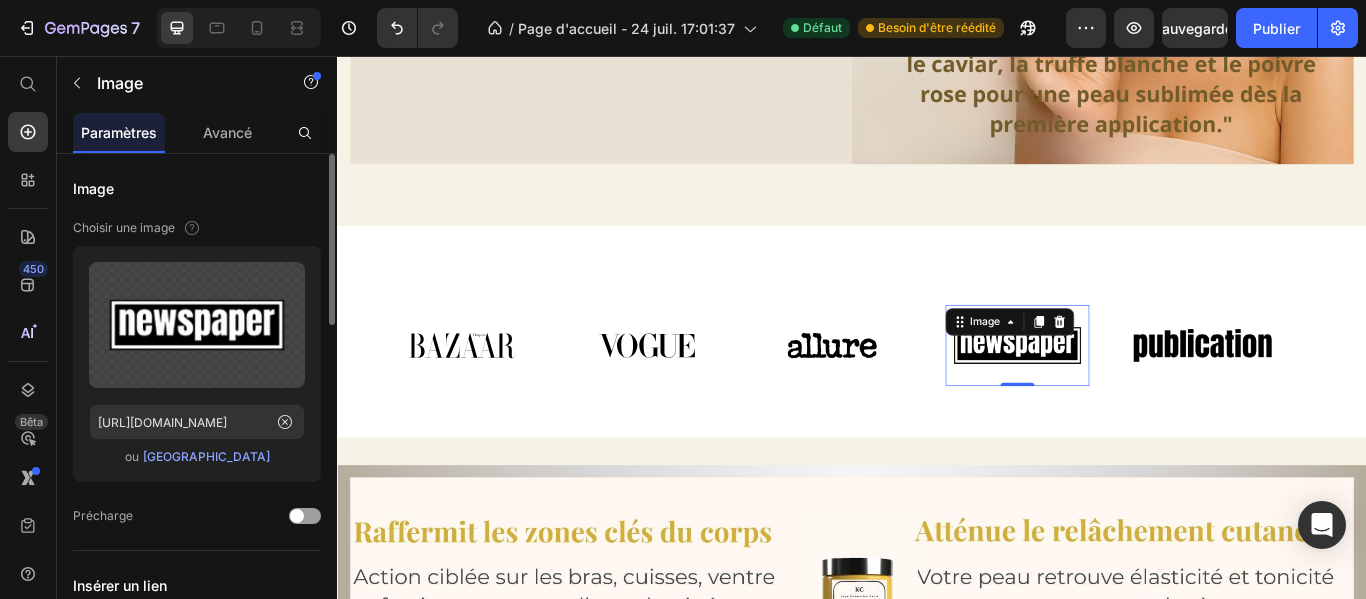 click on "[GEOGRAPHIC_DATA]" at bounding box center [206, 456] 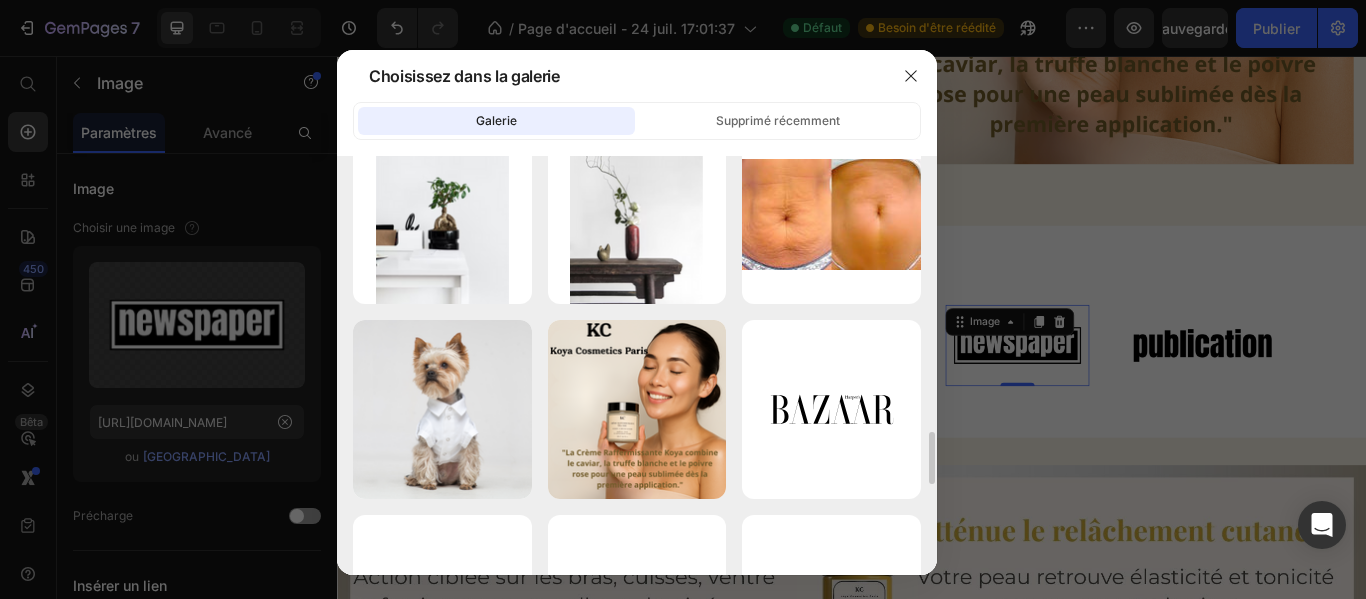 scroll, scrollTop: 2438, scrollLeft: 0, axis: vertical 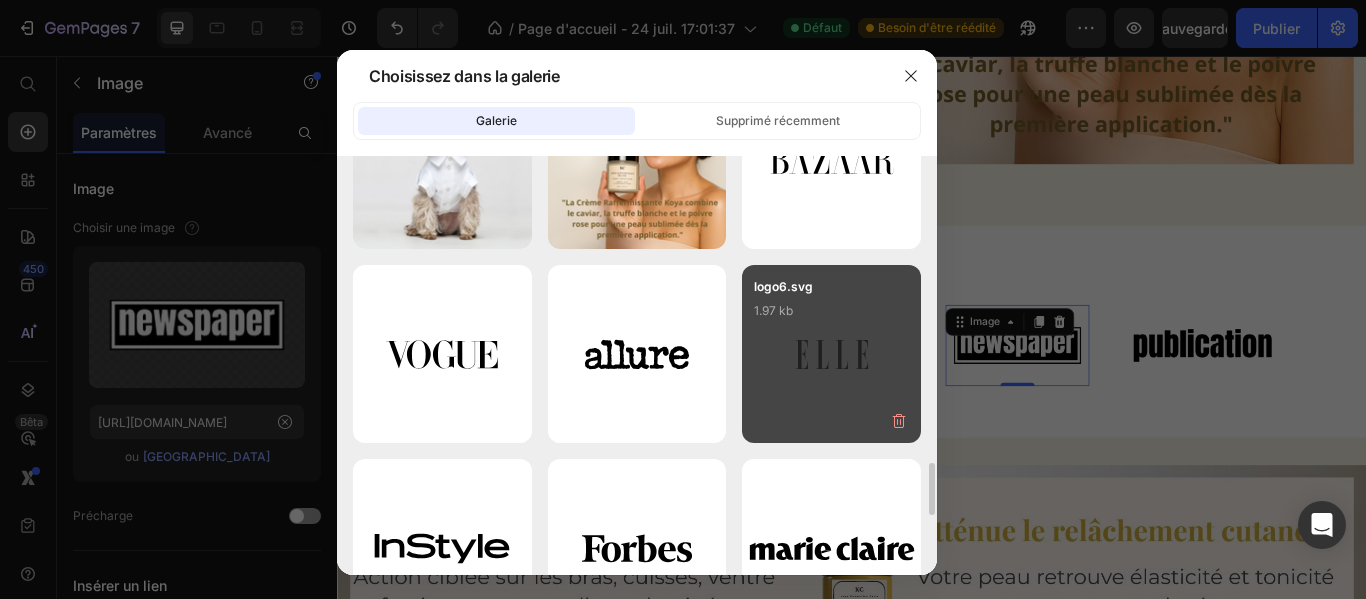 click on "logo6.svg 1.97 kb" at bounding box center (831, 317) 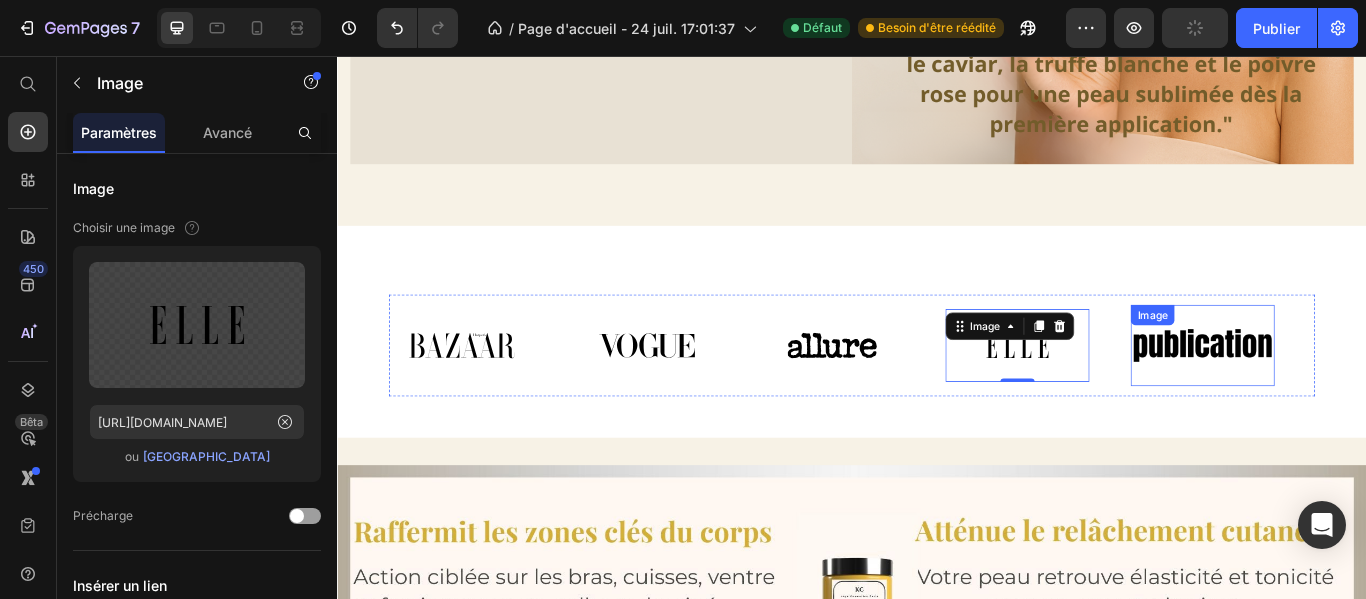 click at bounding box center (1346, 393) 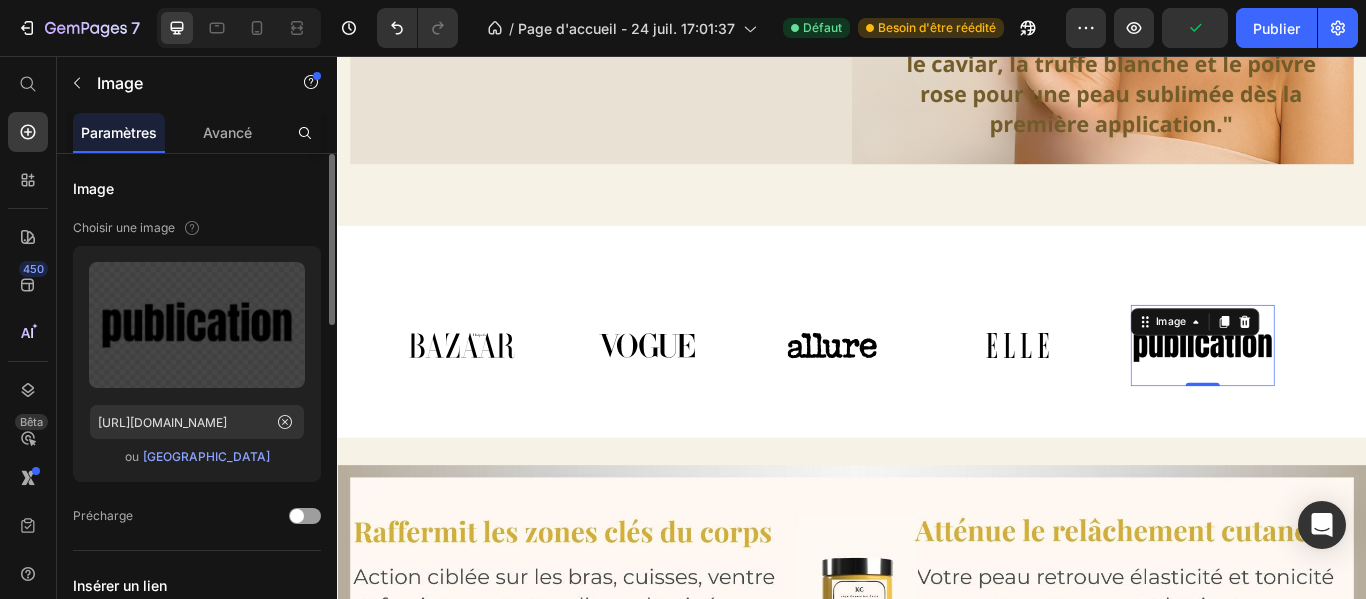 click on "[GEOGRAPHIC_DATA]" at bounding box center (206, 456) 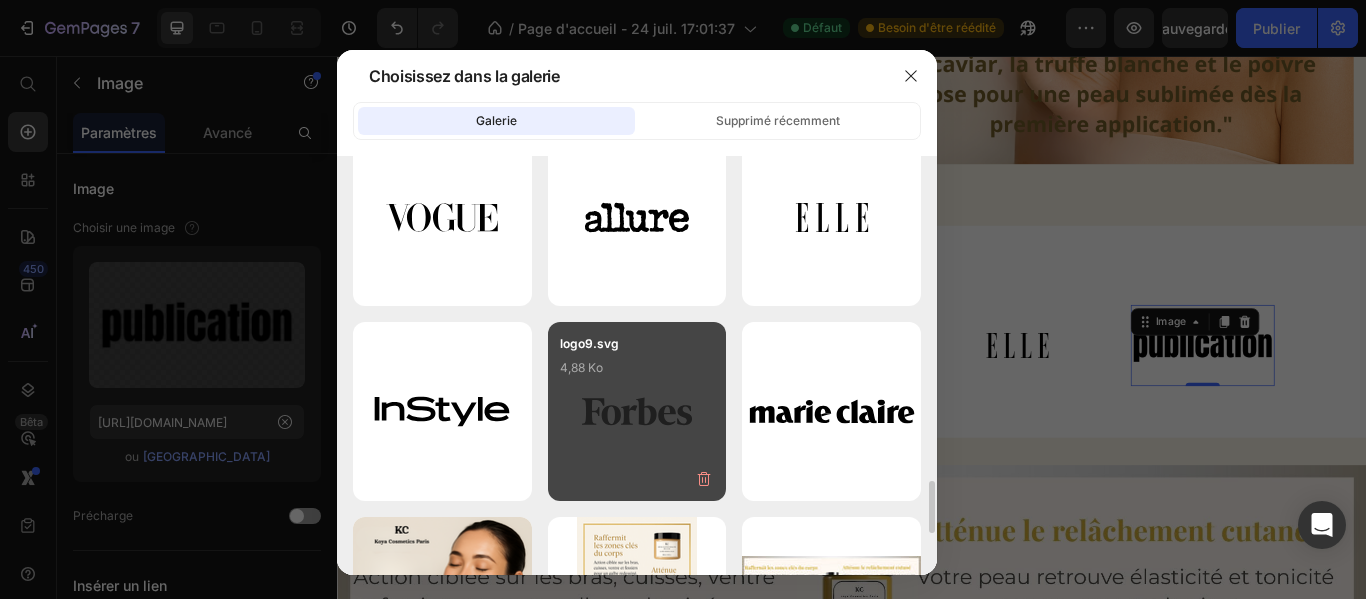 scroll, scrollTop: 2562, scrollLeft: 0, axis: vertical 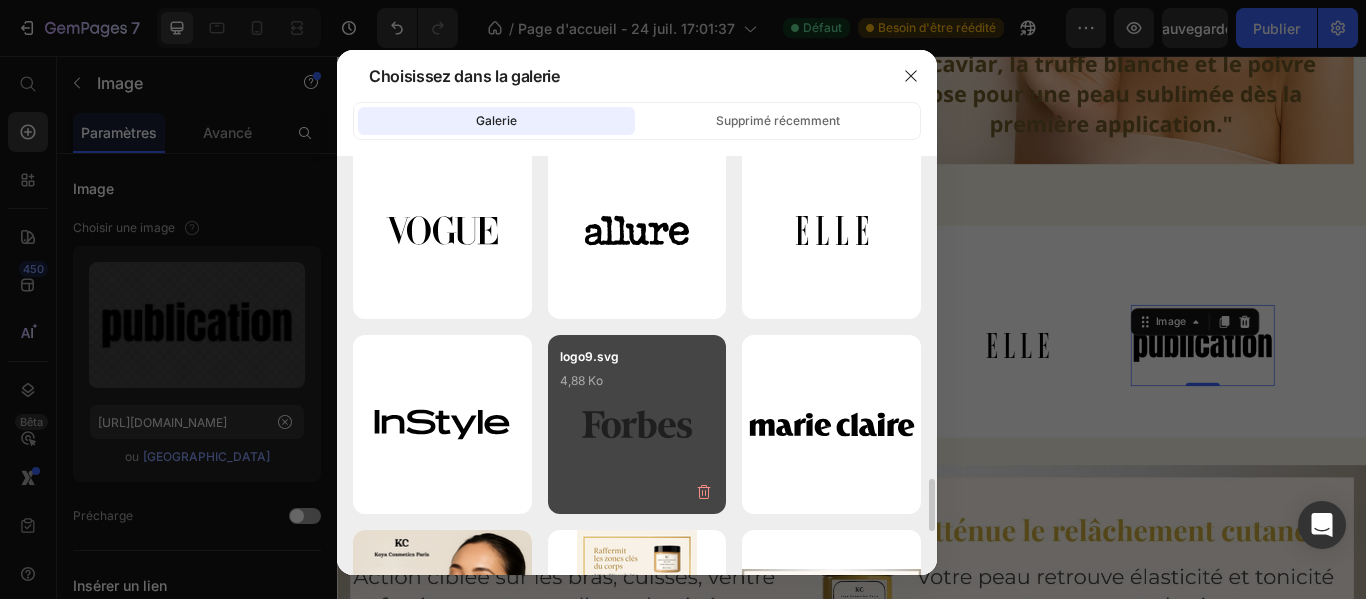 click on "logo9.svg 4,88 Ko" at bounding box center (637, 387) 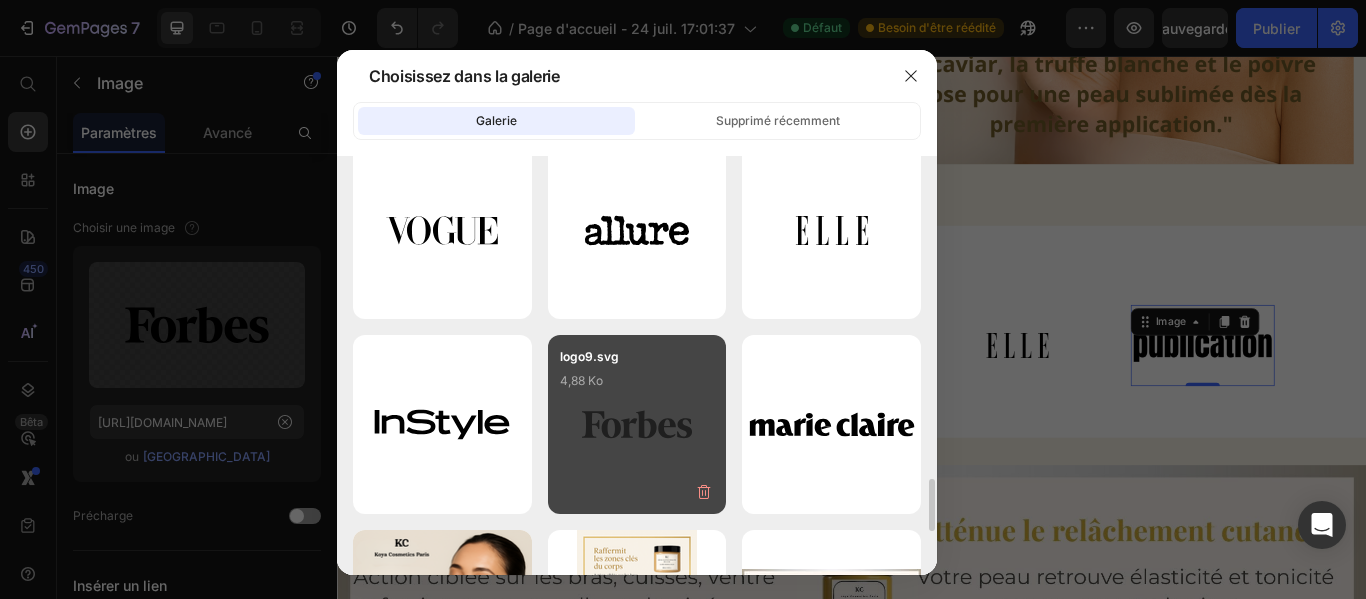 type on "[URL][DOMAIN_NAME]" 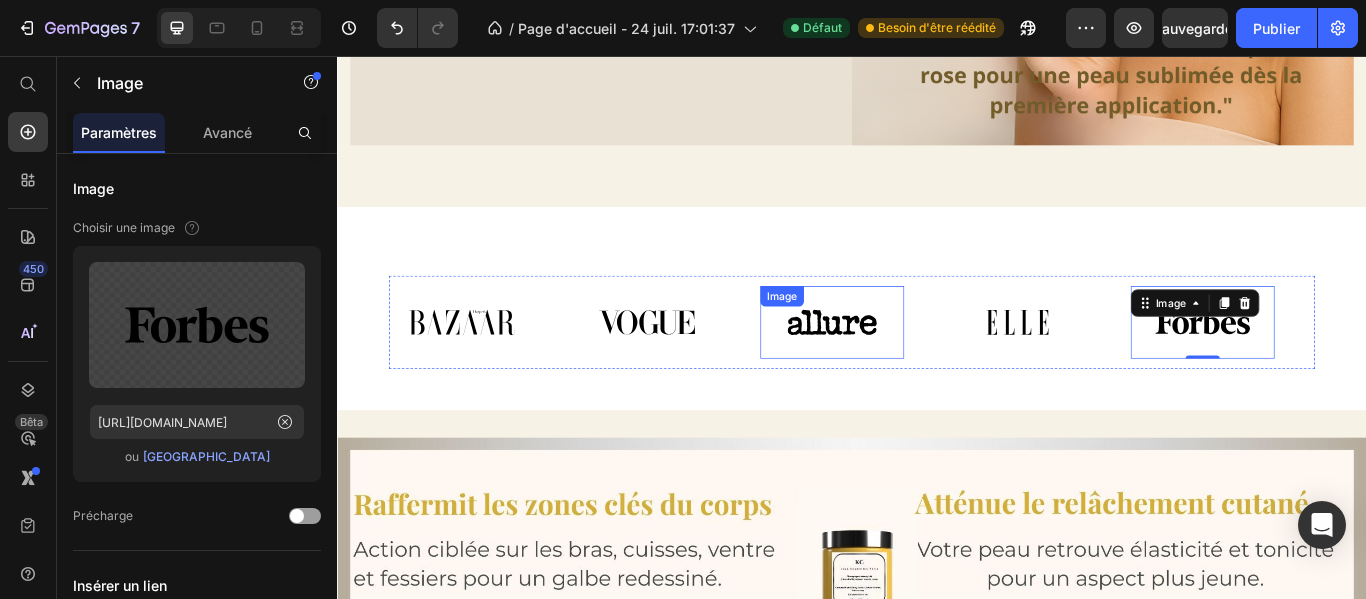 scroll, scrollTop: 730, scrollLeft: 0, axis: vertical 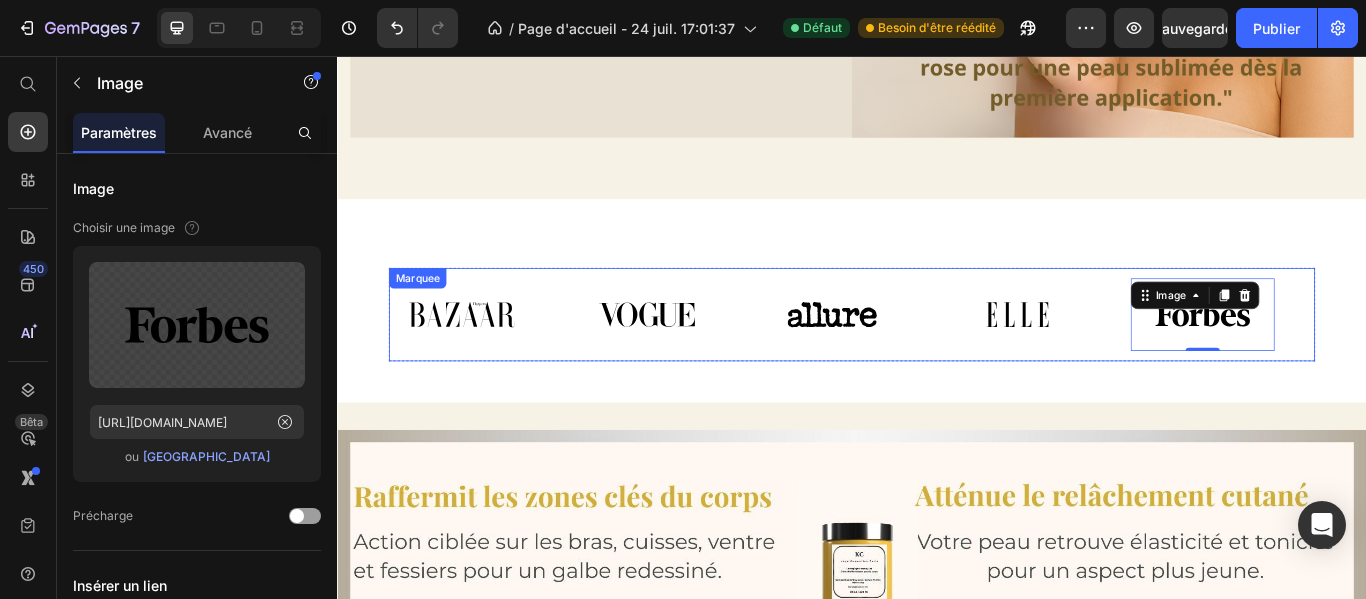 click on "Image   0" at bounding box center [1370, 357] 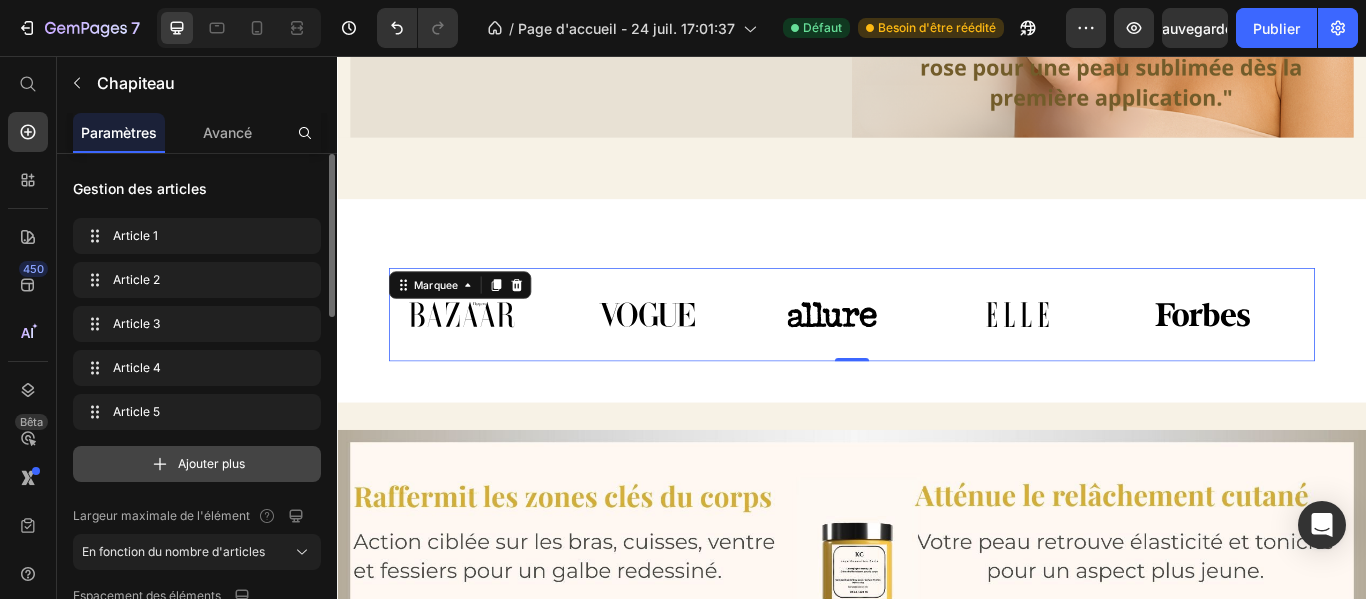 click on "Ajouter plus" at bounding box center (197, 464) 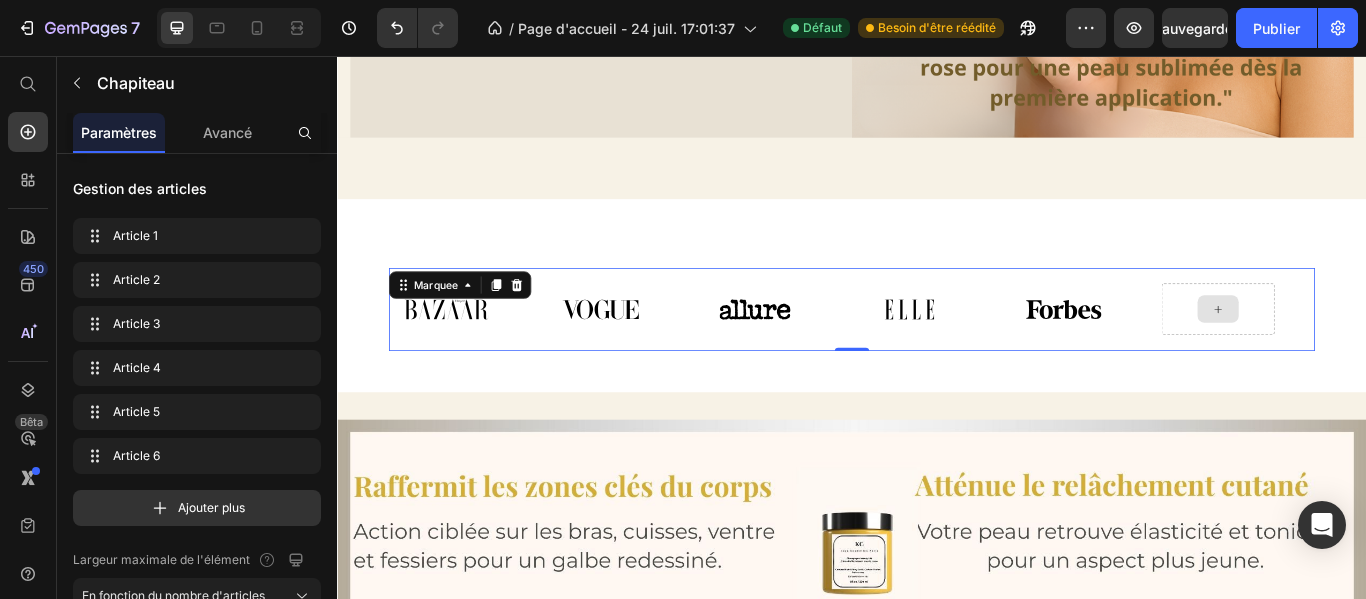 click at bounding box center (1364, 351) 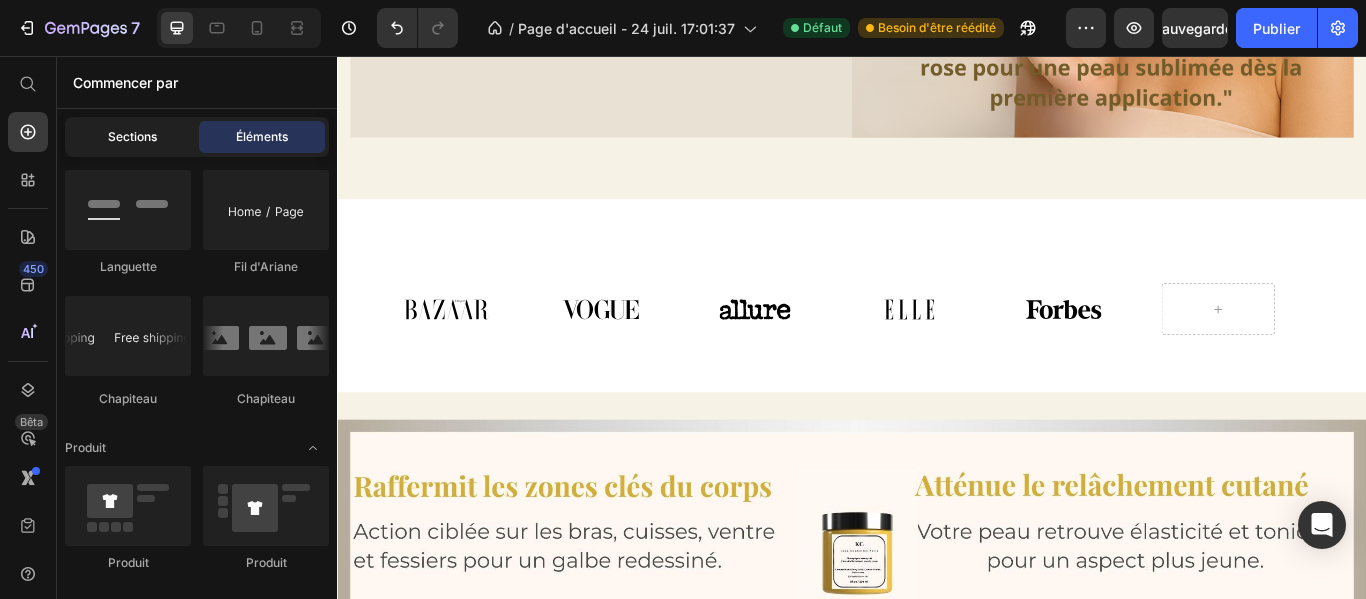 click on "Sections" at bounding box center [132, 136] 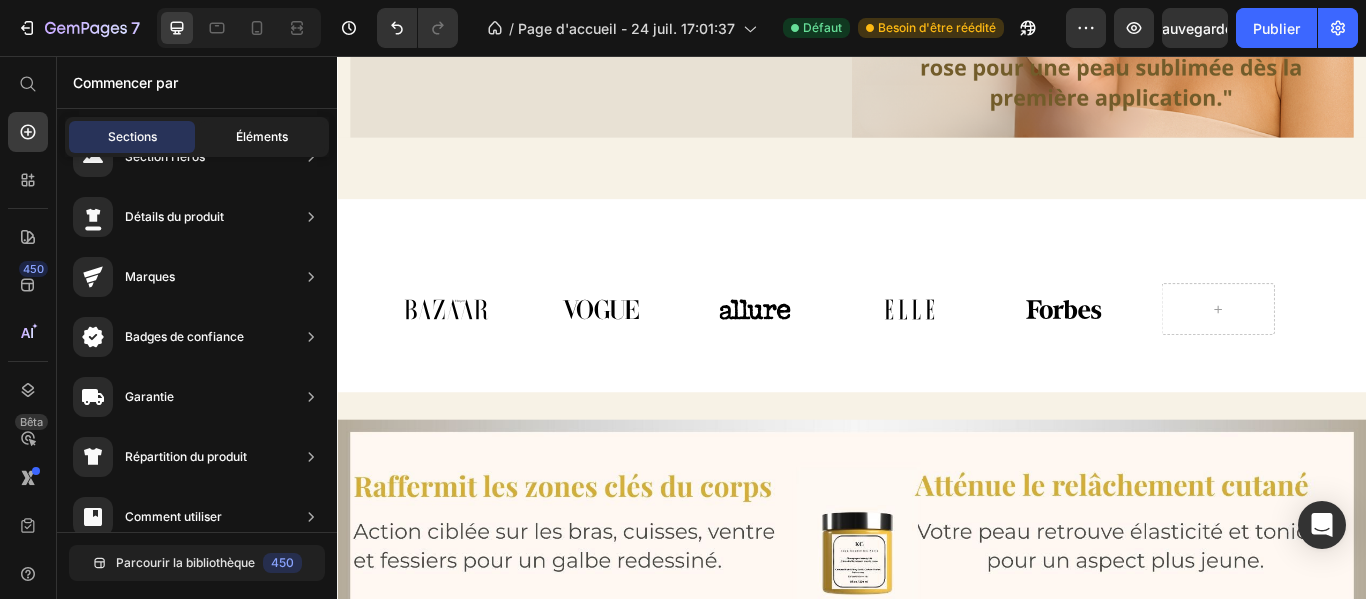 click on "Éléments" at bounding box center (262, 136) 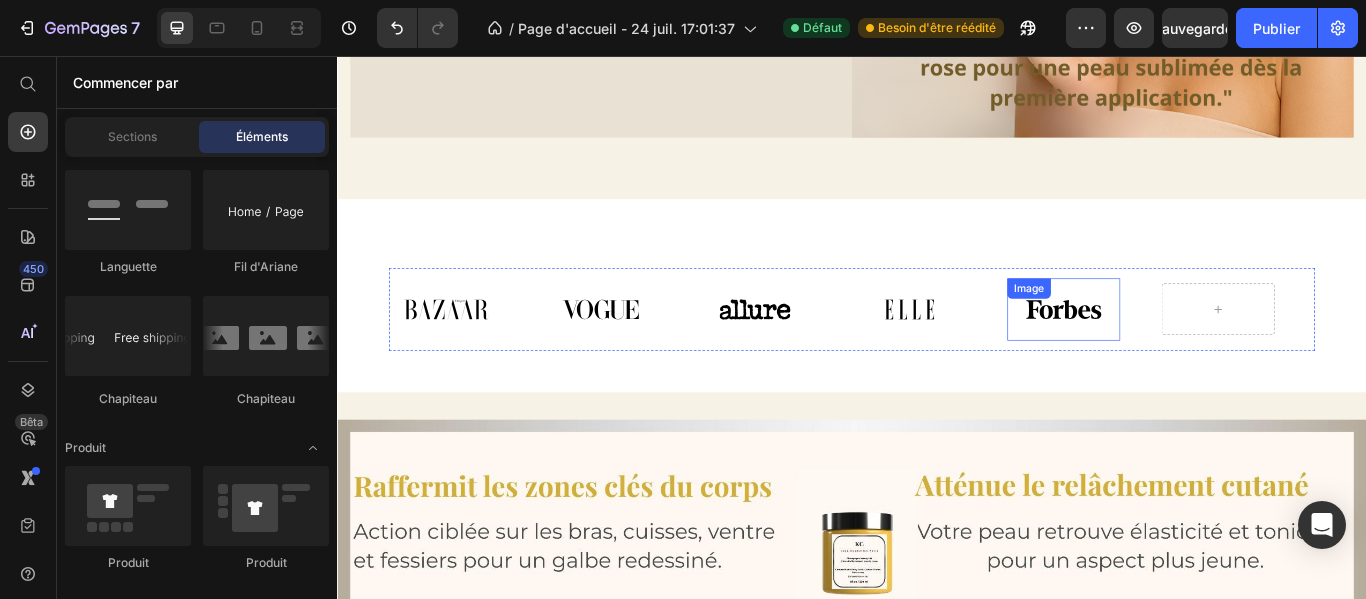 click on "Image" at bounding box center [1184, 351] 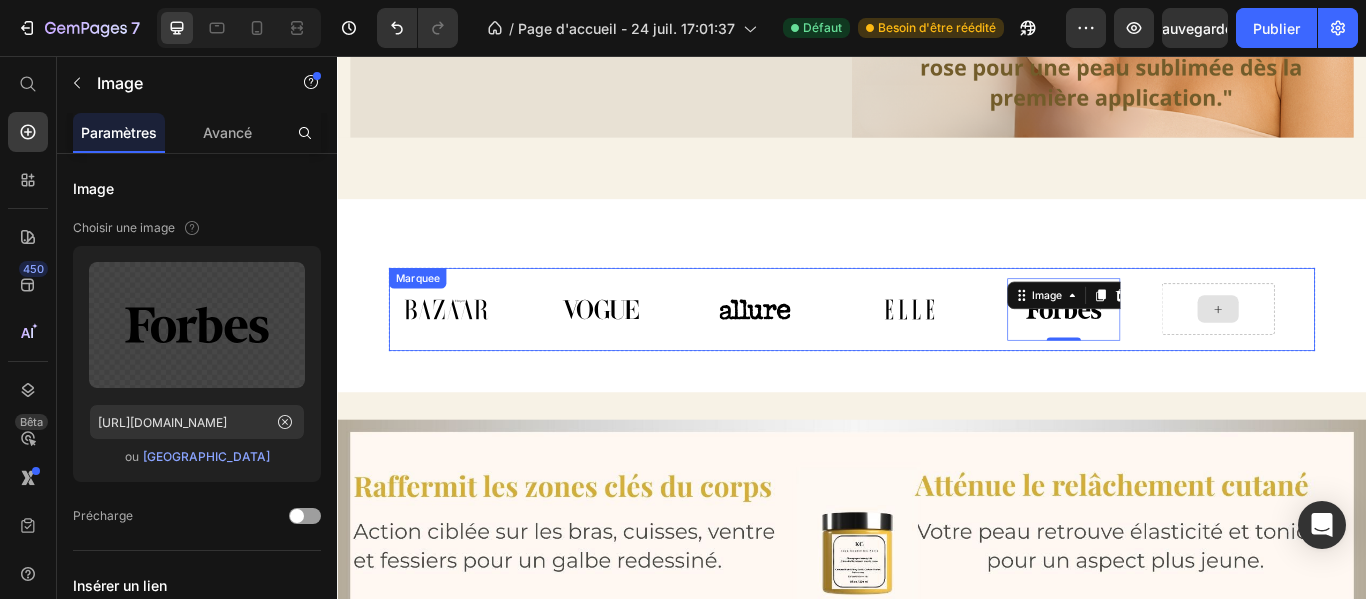 click at bounding box center (1364, 351) 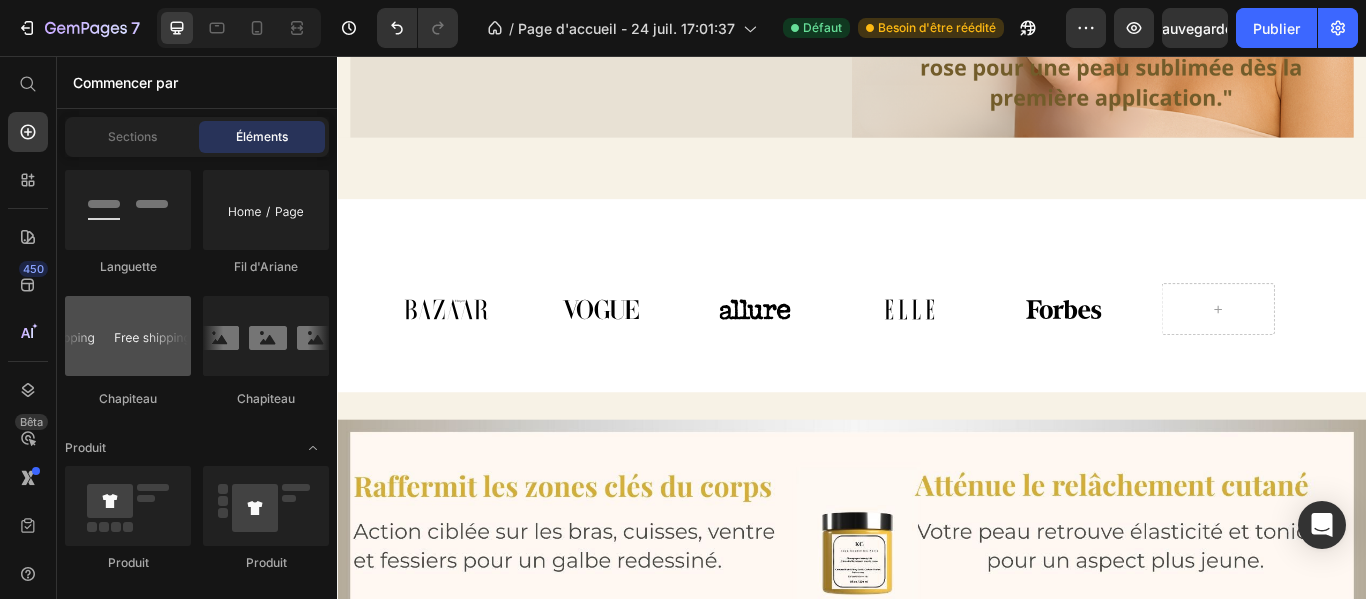 scroll, scrollTop: 2180, scrollLeft: 0, axis: vertical 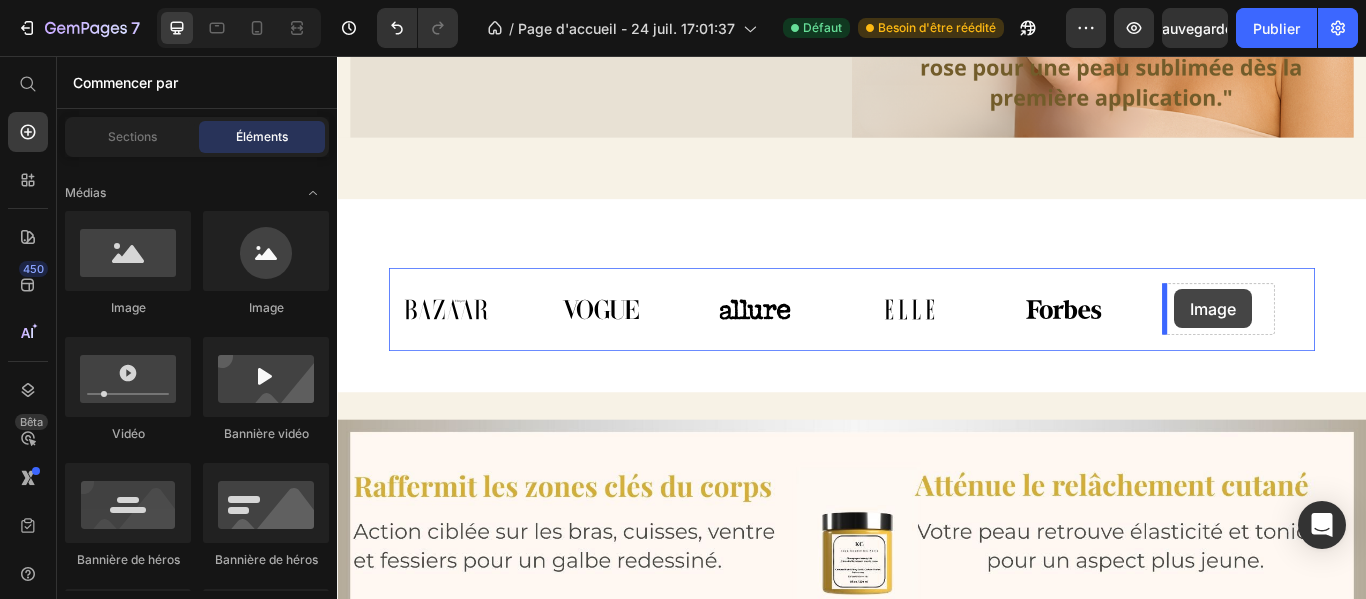 drag, startPoint x: 460, startPoint y: 331, endPoint x: 1315, endPoint y: 328, distance: 855.00525 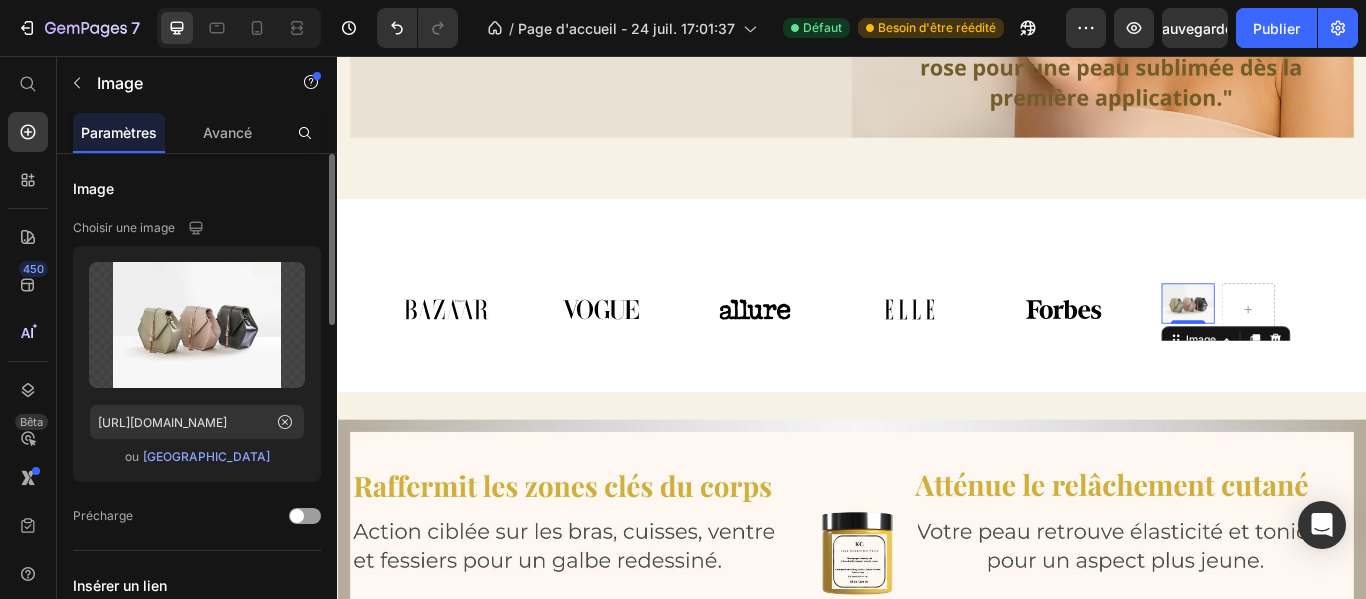 click on "[GEOGRAPHIC_DATA]" at bounding box center [206, 456] 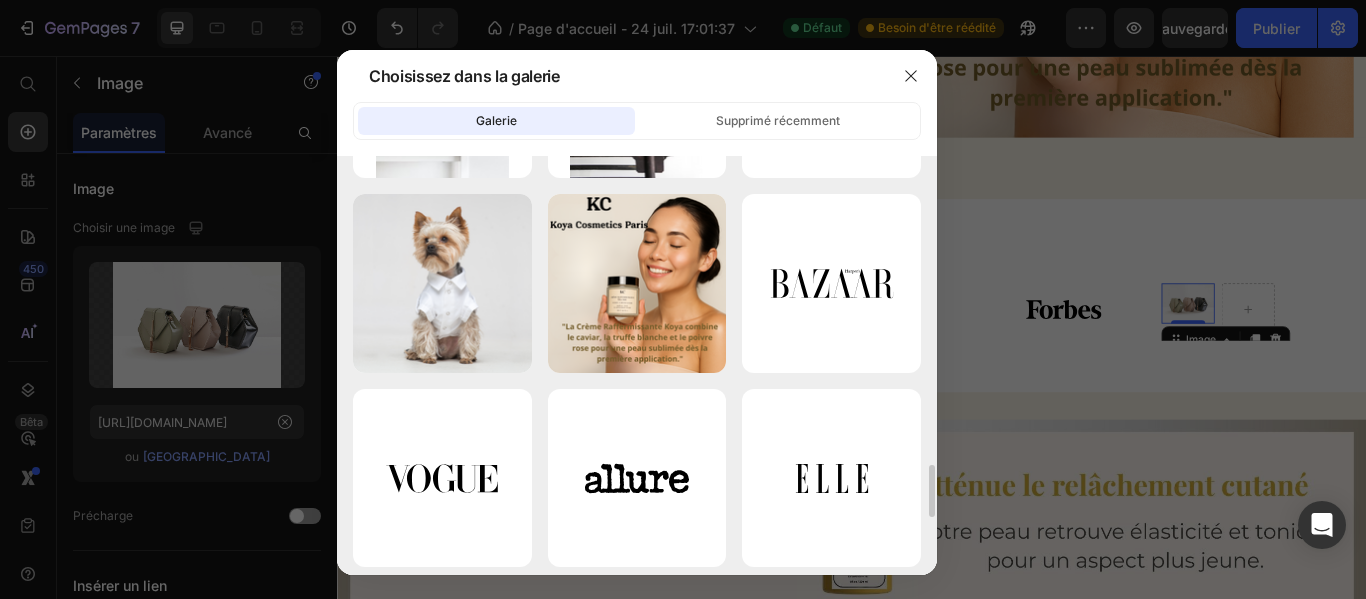 scroll, scrollTop: 2563, scrollLeft: 0, axis: vertical 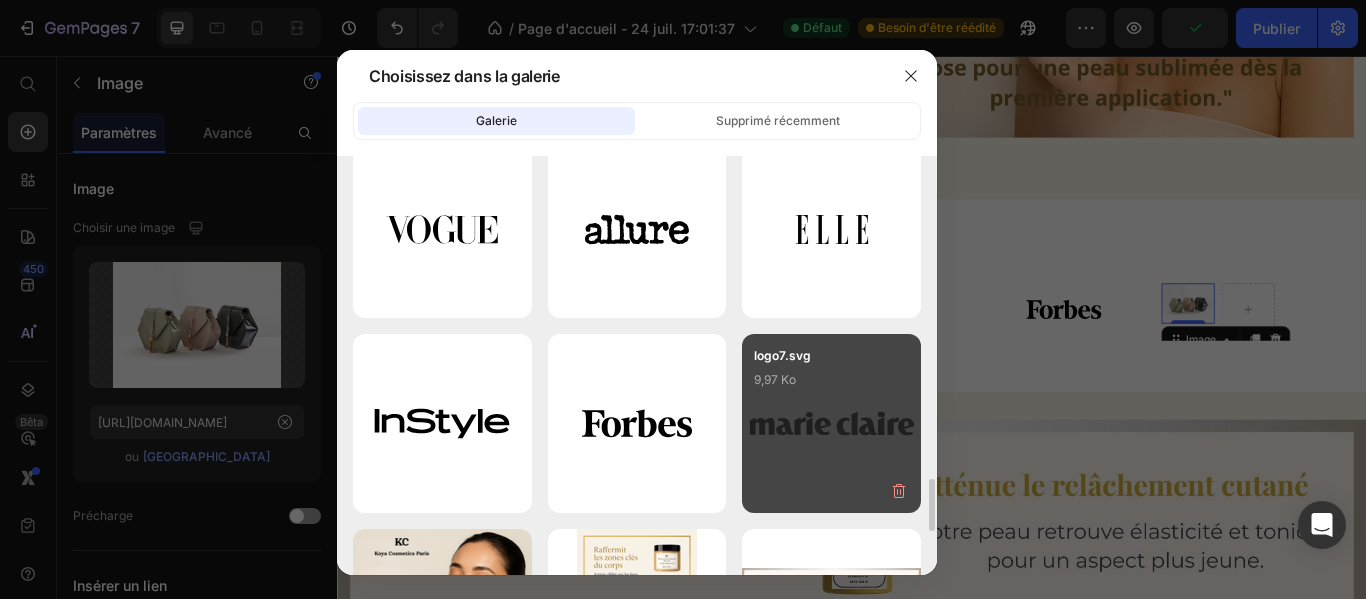click on "logo7.svg 9,97 Ko" at bounding box center (831, 386) 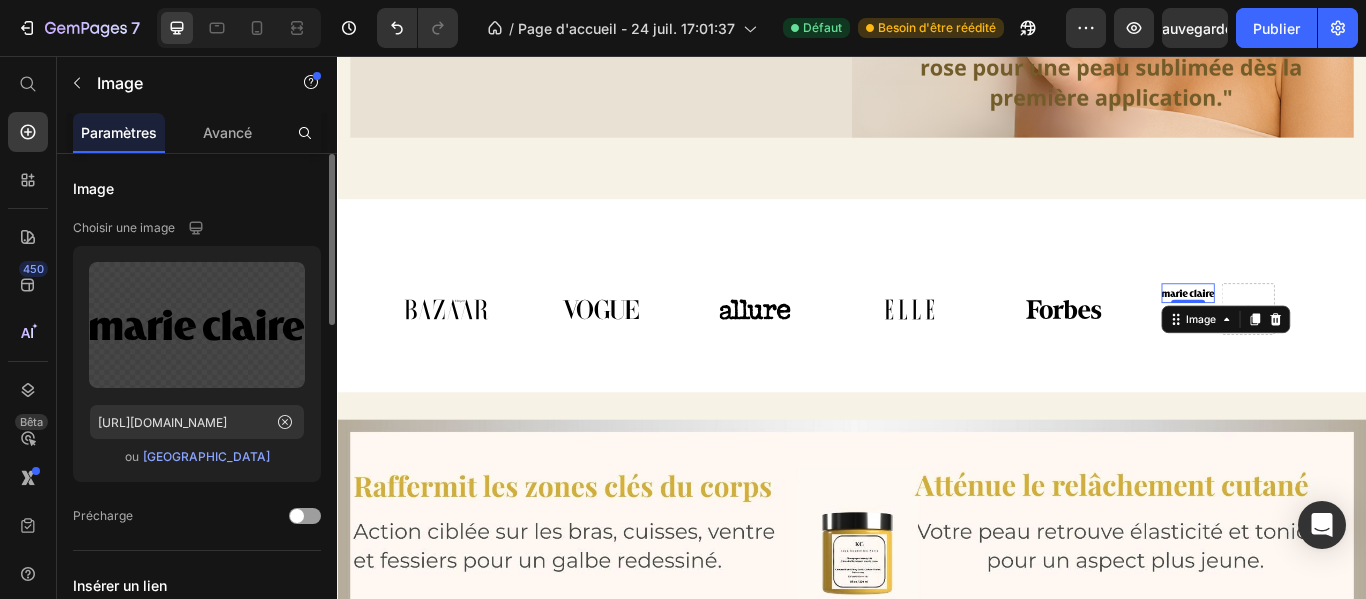 click on "[GEOGRAPHIC_DATA]" at bounding box center (206, 456) 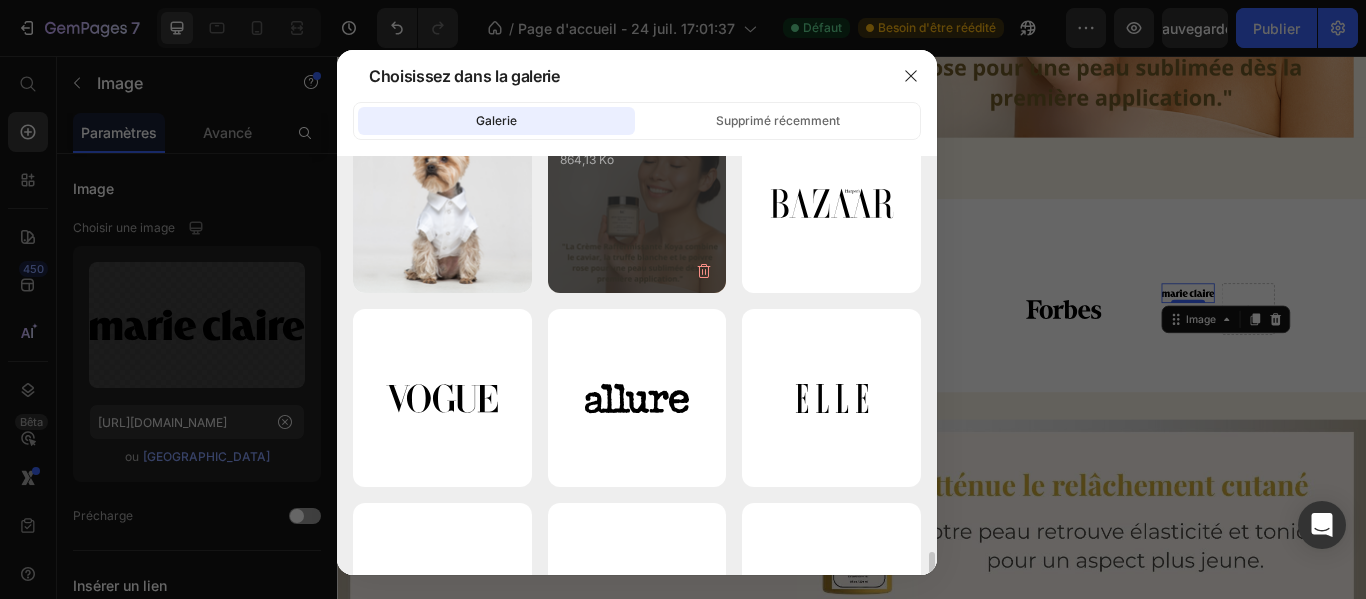 scroll, scrollTop: 2541, scrollLeft: 0, axis: vertical 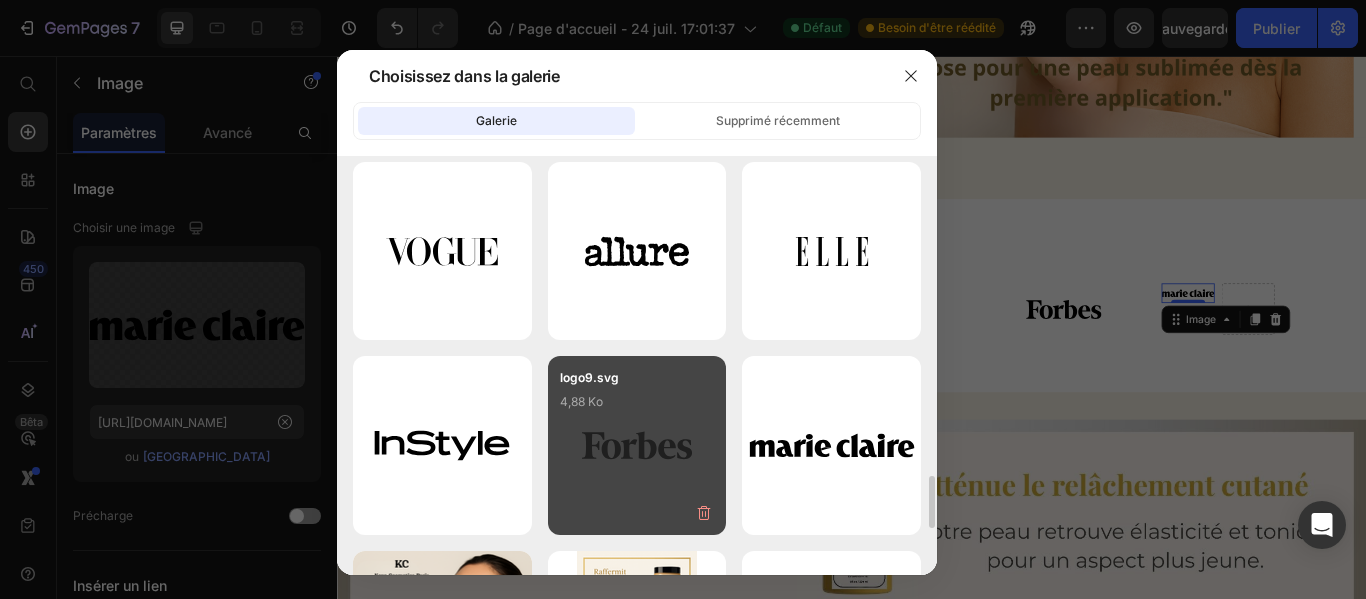 click on "logo9.svg 4,88 Ko" at bounding box center [637, 408] 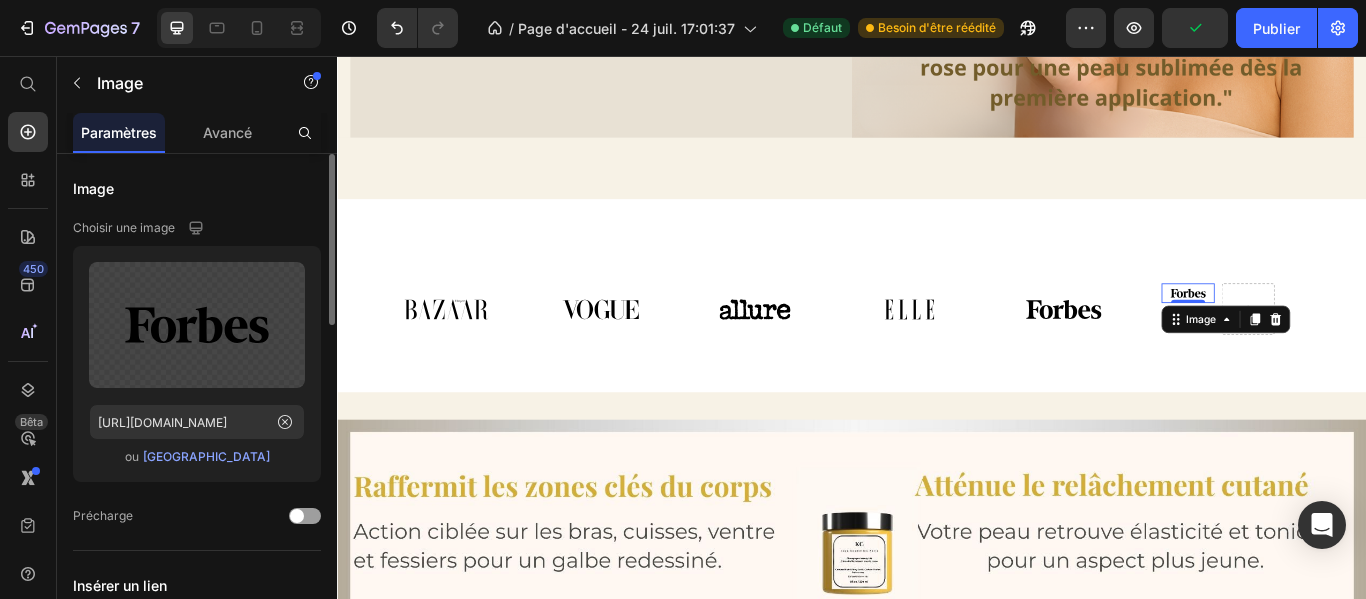 click on "[GEOGRAPHIC_DATA]" at bounding box center [206, 456] 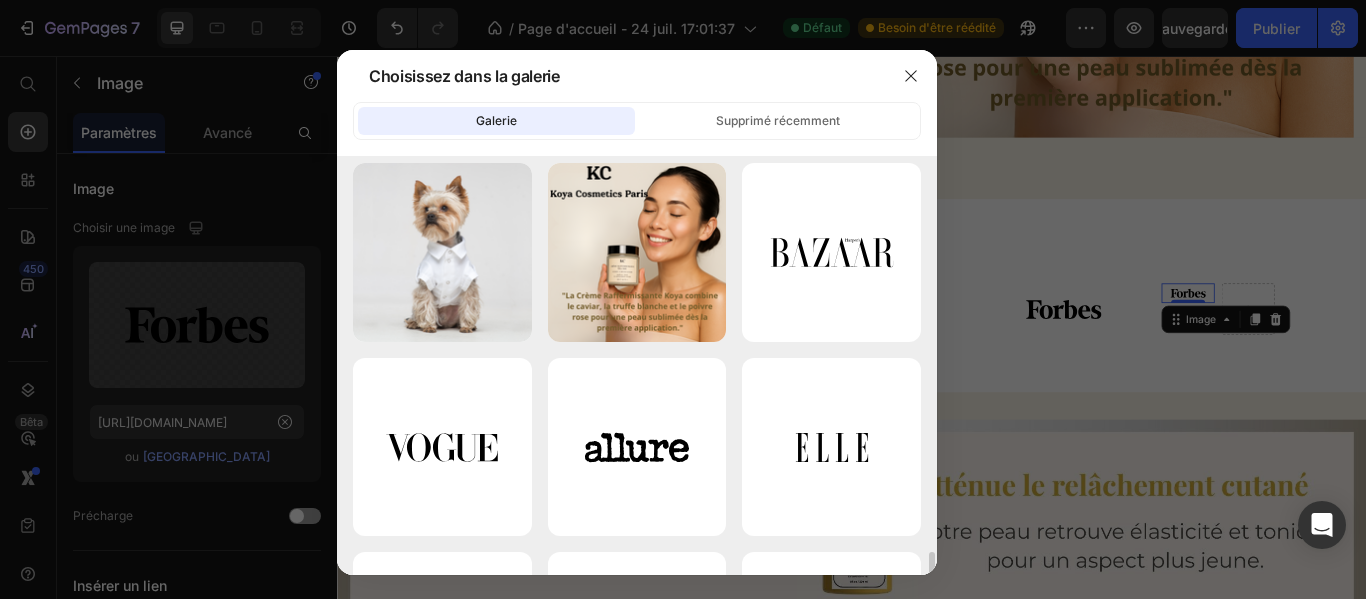 scroll, scrollTop: 2434, scrollLeft: 0, axis: vertical 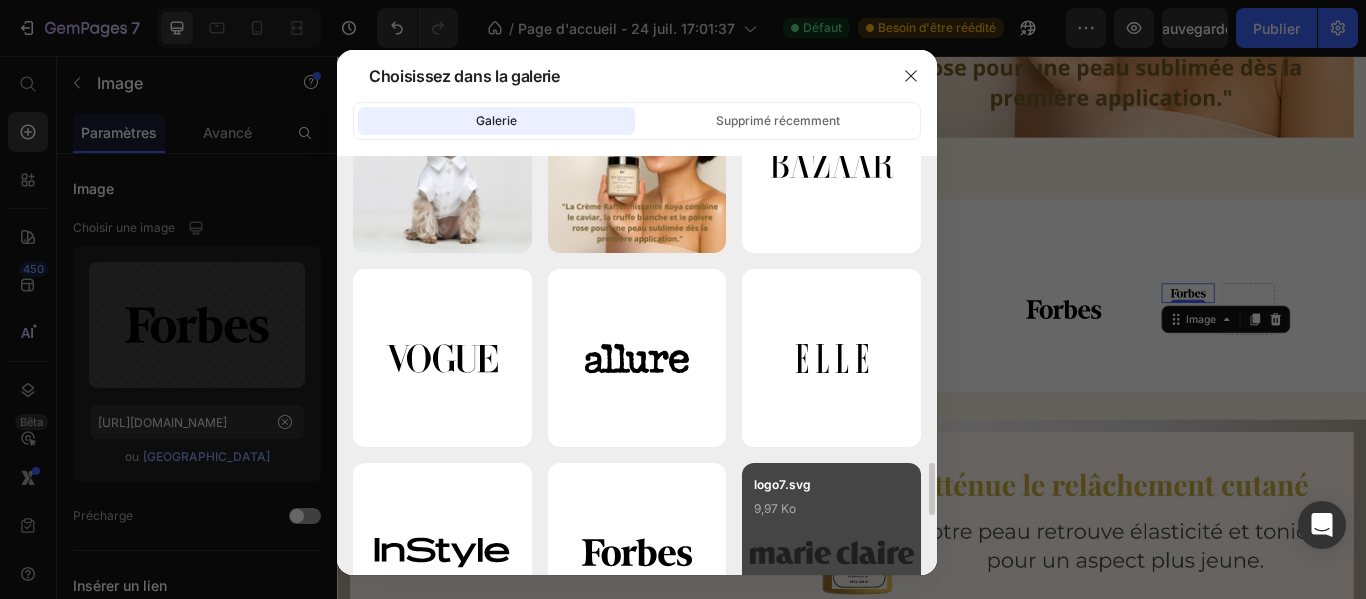click on "logo7.svg" at bounding box center (831, 485) 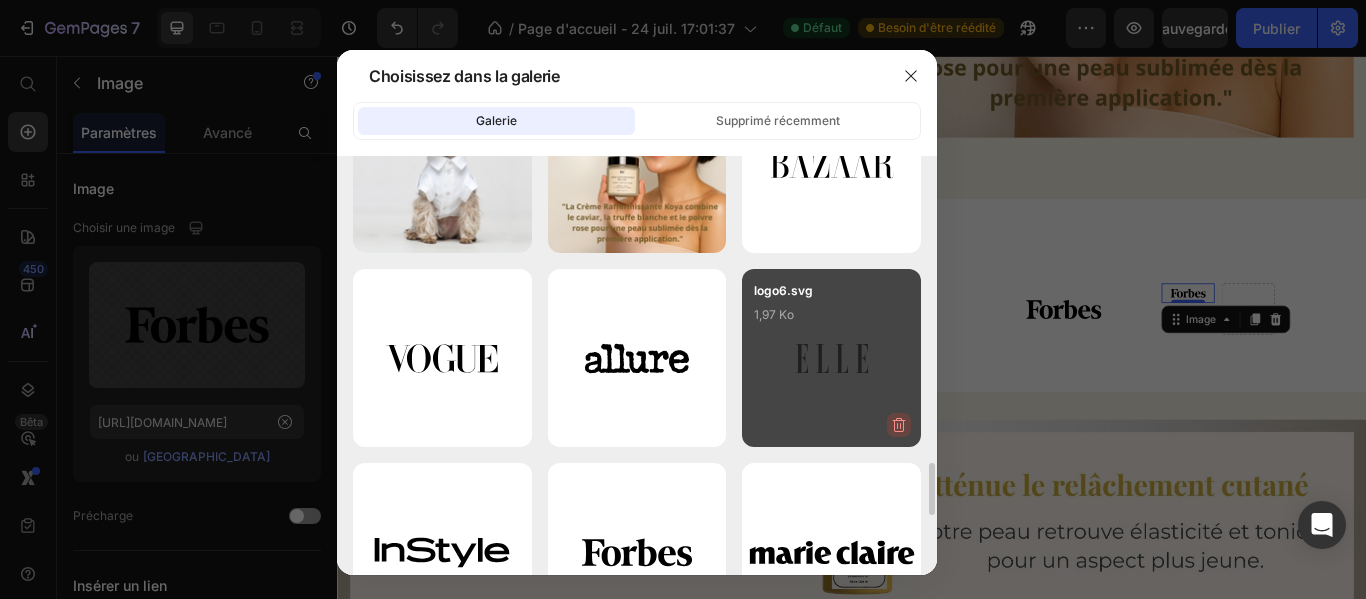type on "https://cdn.shopify.com/s/files/1/0946/0351/0086/files/gempages_572047636916339936-8d21b6da-b679-4d3b-97e0-00bbe2f53032.svg" 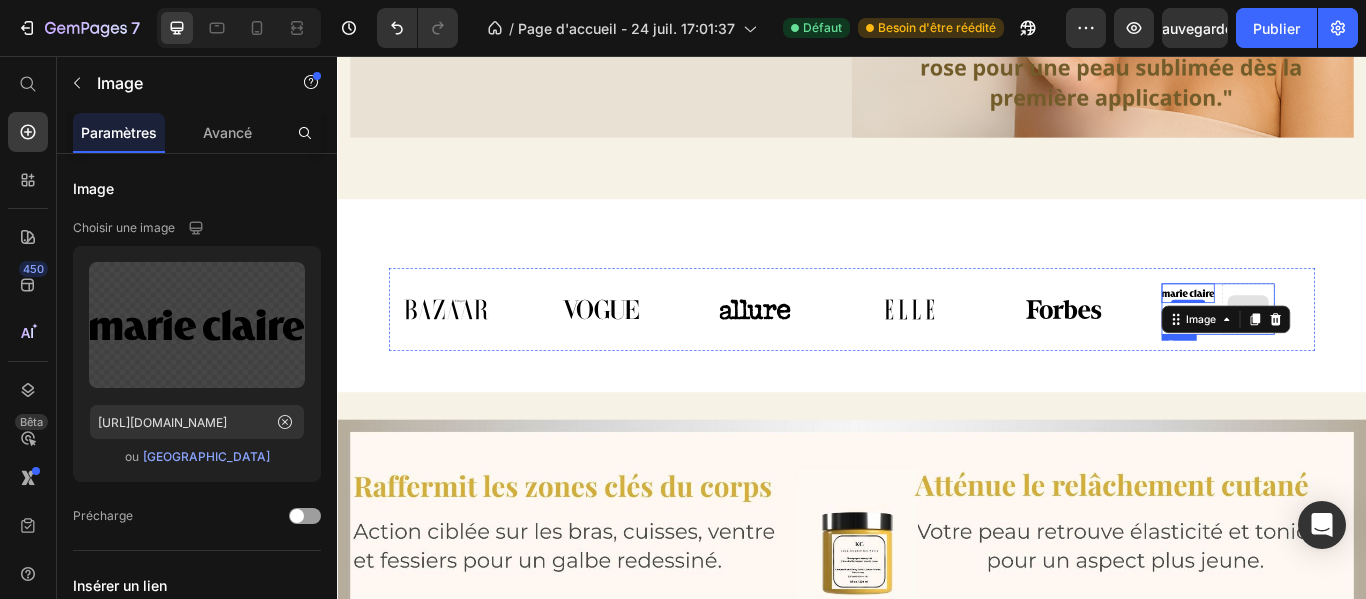 click at bounding box center [1399, 351] 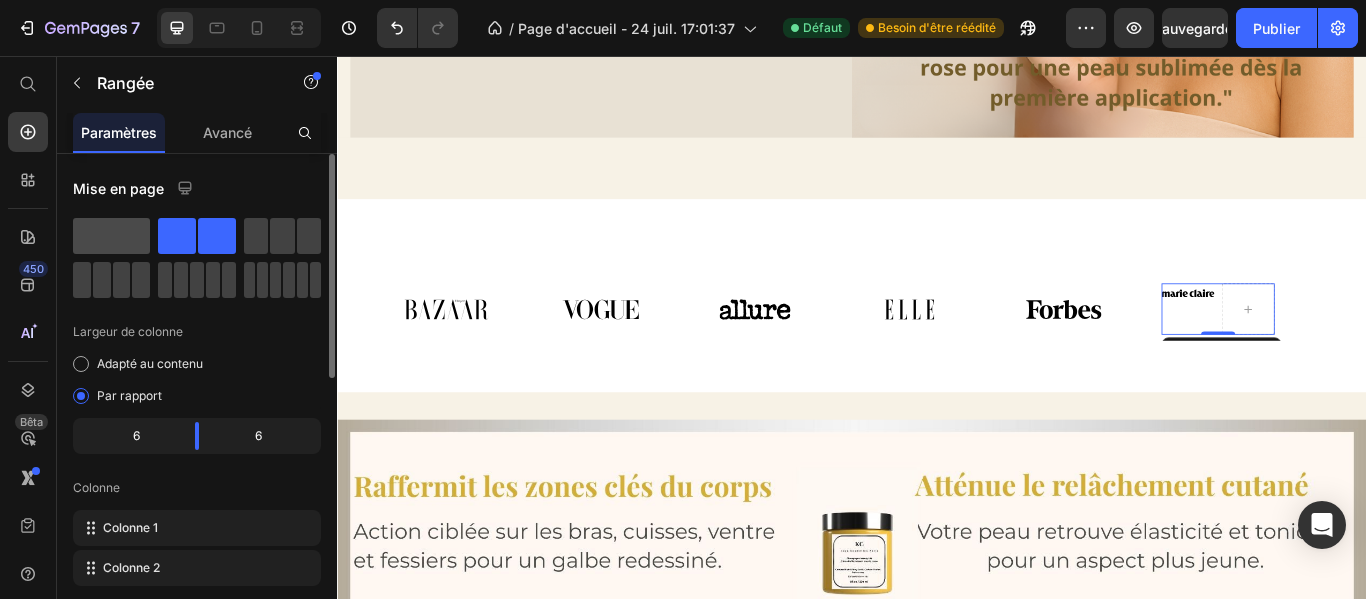 click 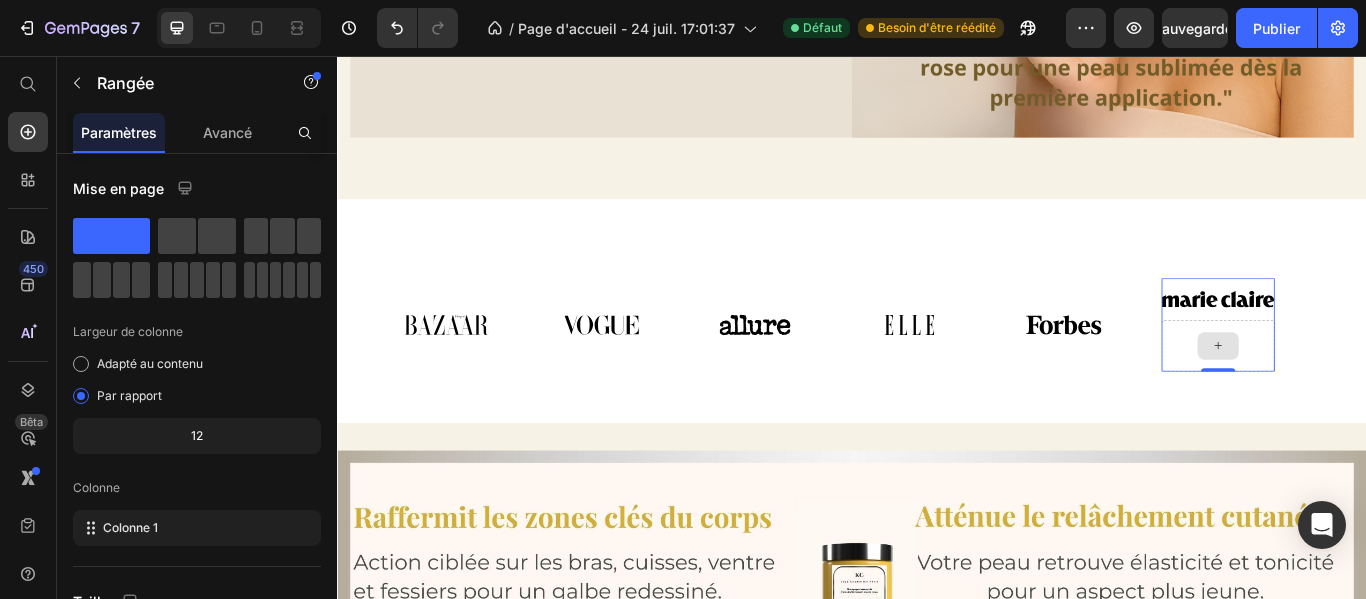 click at bounding box center (1364, 394) 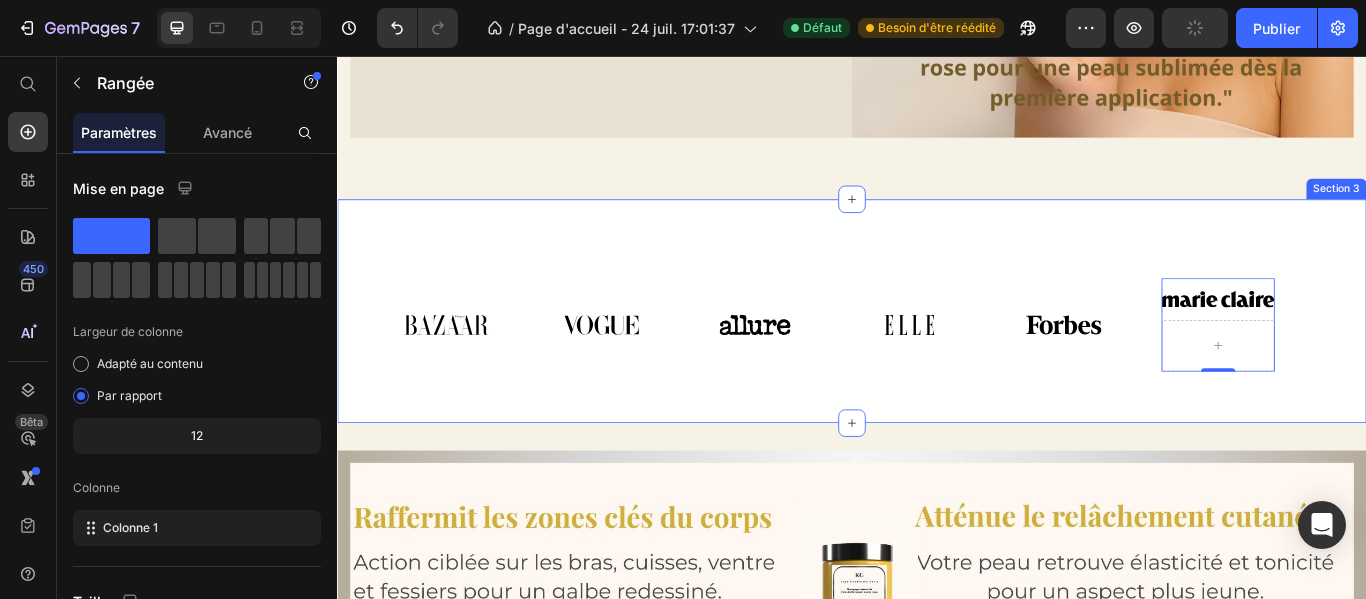 click on "Image Image Image Image Image Image
Row   0 Image Image Image Image Image Image
Row   0 Marquee Row Section 3" at bounding box center (937, 353) 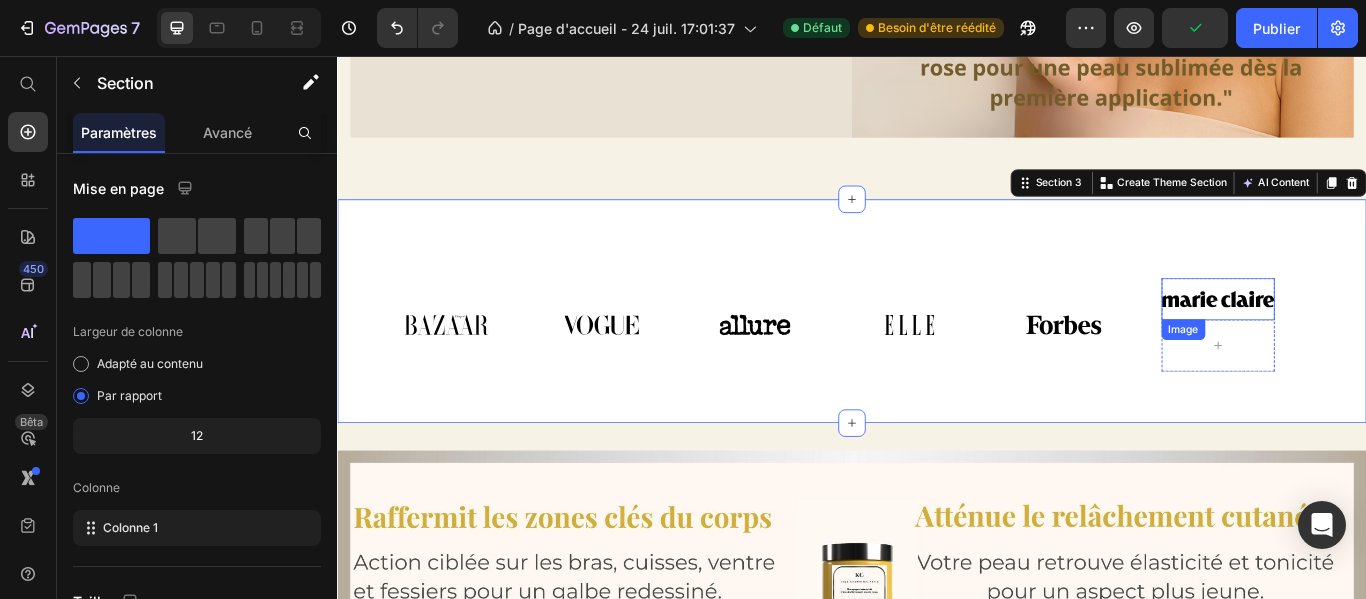 click on "Image" at bounding box center [1323, 375] 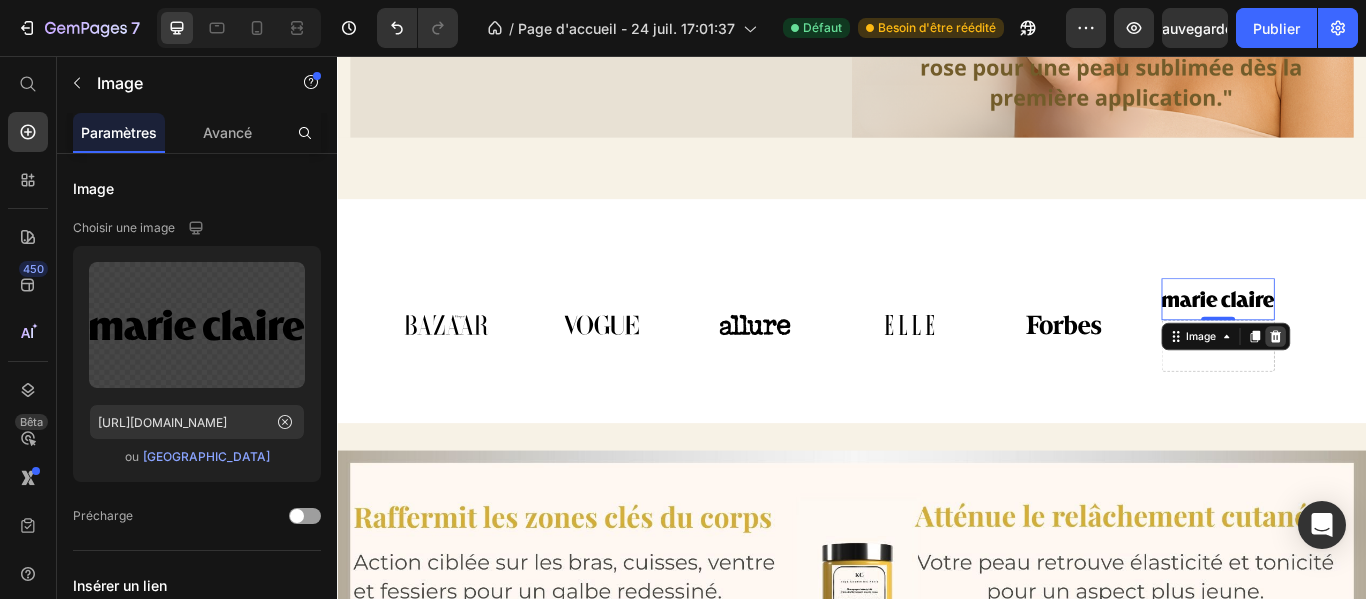 click 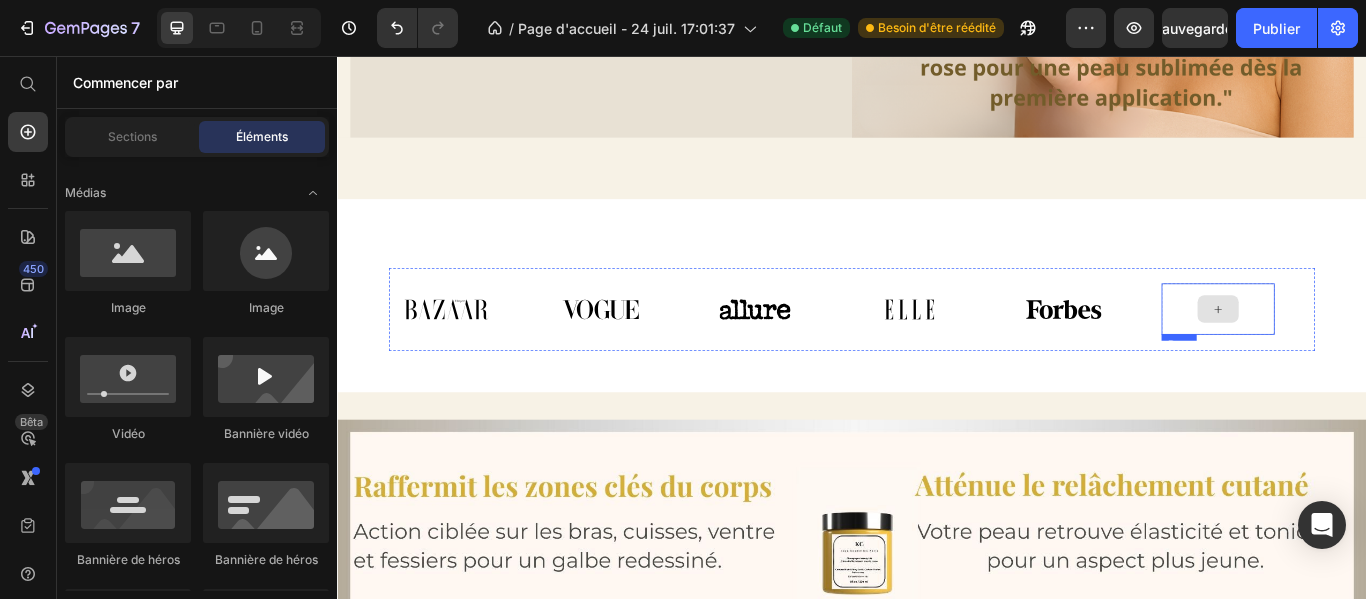click 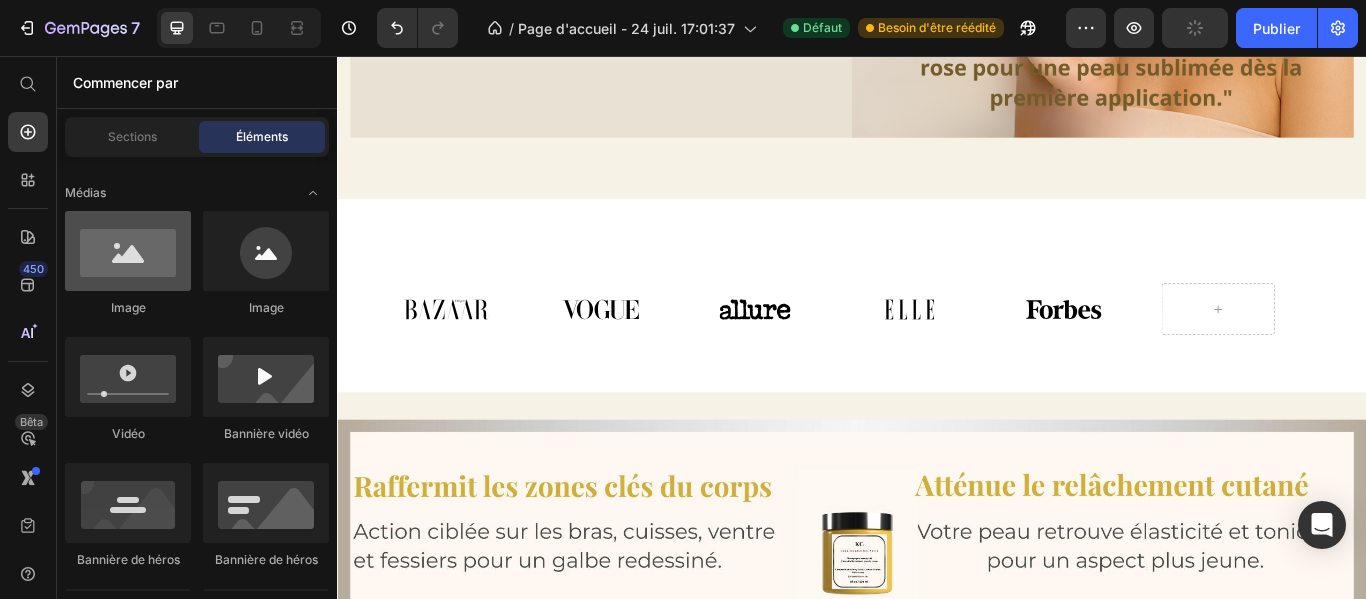 click at bounding box center (128, 251) 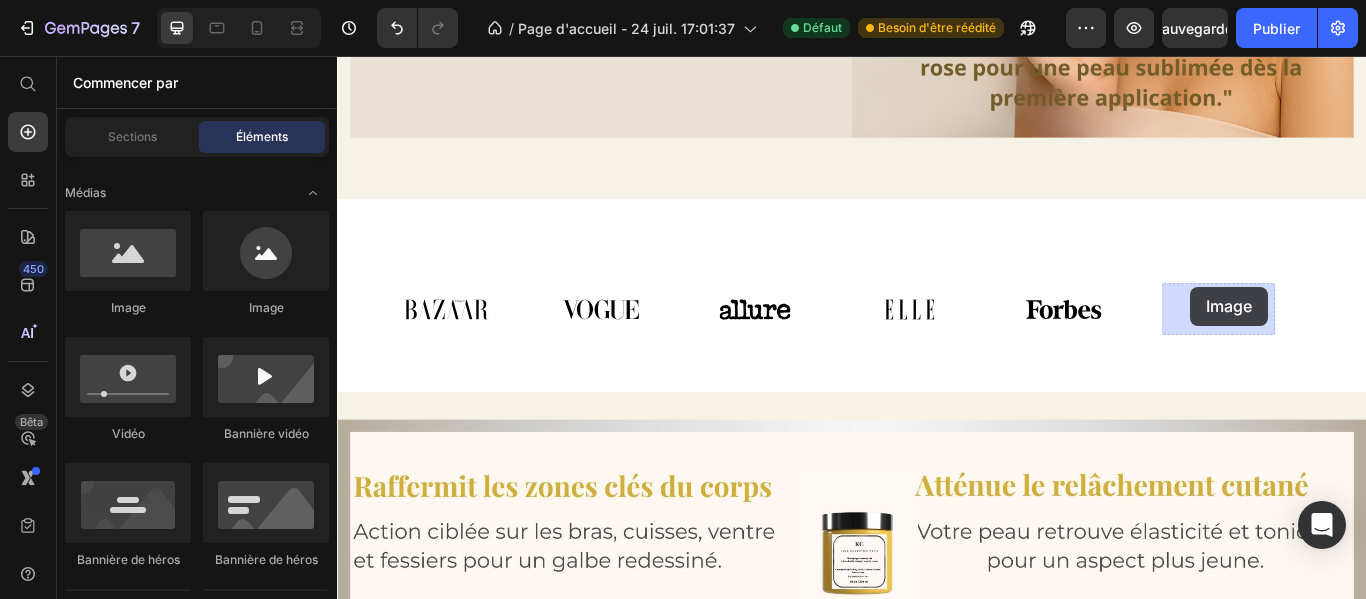 drag, startPoint x: 1311, startPoint y: 321, endPoint x: 1332, endPoint y: 325, distance: 21.377558 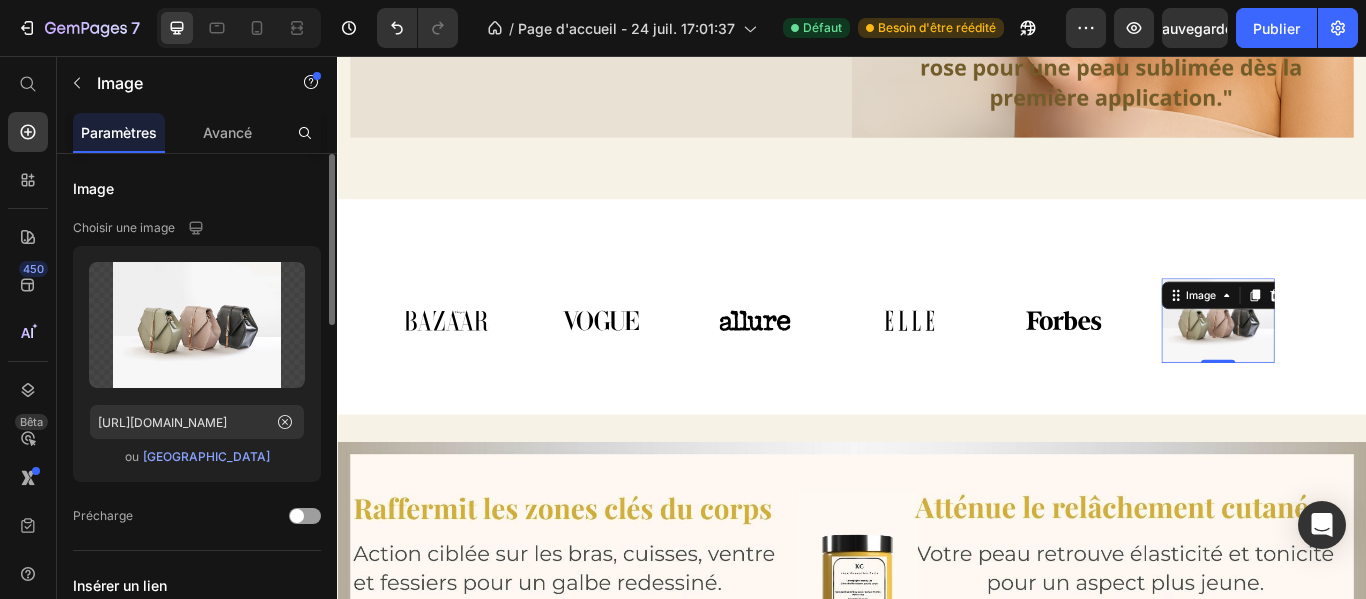 click on "[GEOGRAPHIC_DATA]" at bounding box center [206, 456] 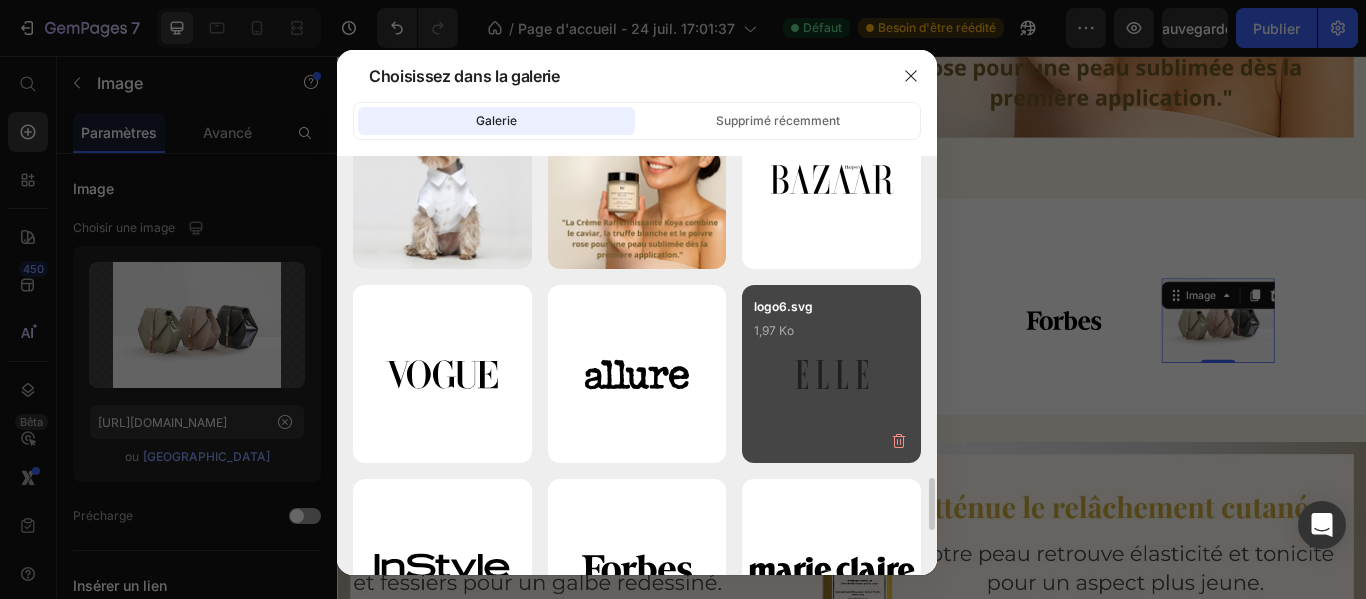scroll, scrollTop: 2585, scrollLeft: 0, axis: vertical 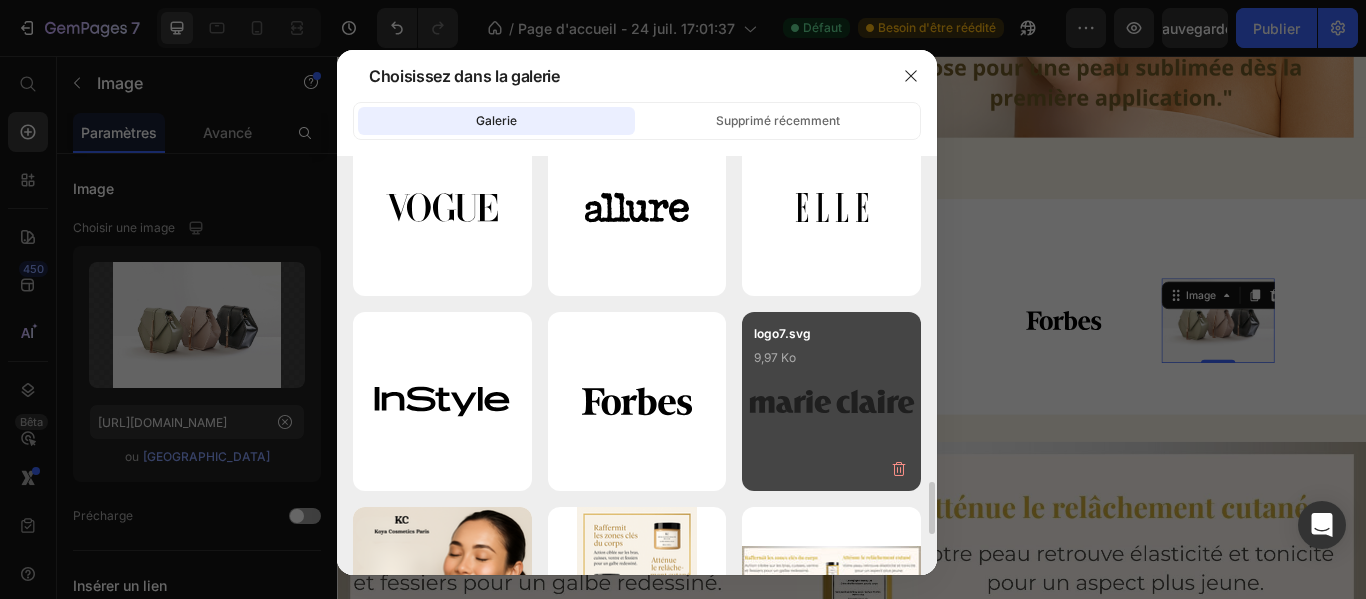 click on "logo7.svg 9,97 Ko" at bounding box center [831, 364] 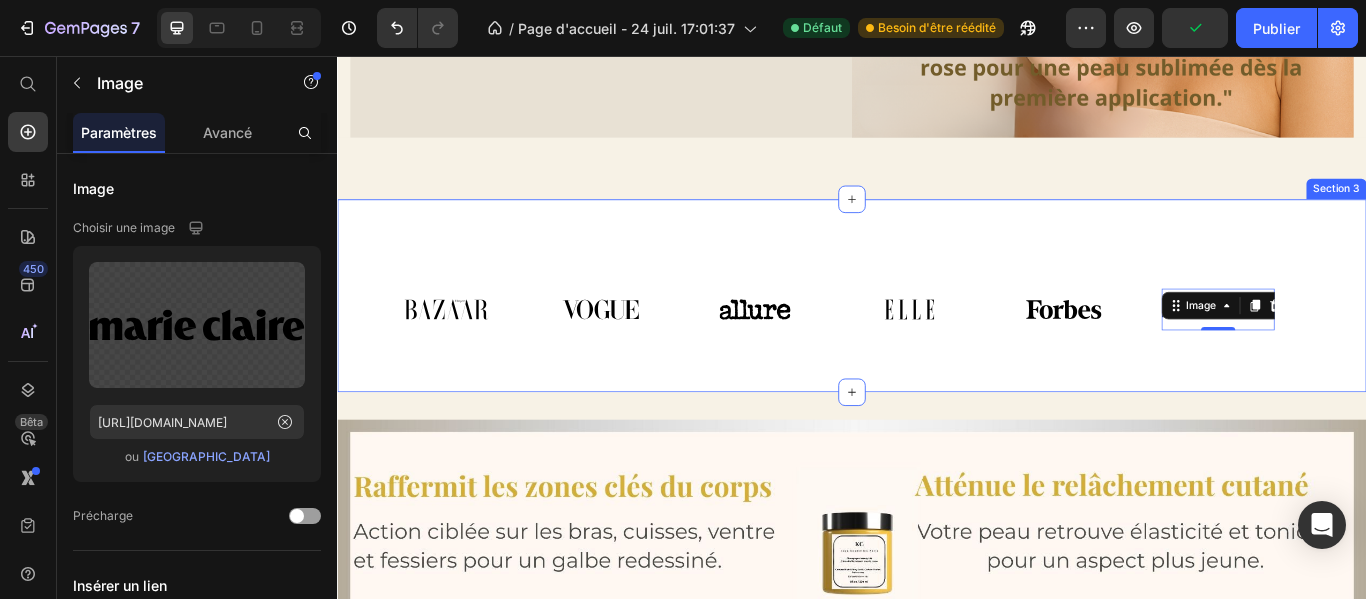 click on "Image Image Image Image Image Image   0 Row Image Image Image Image Image Image   0 Row Marquee Row Section 3" at bounding box center (937, 335) 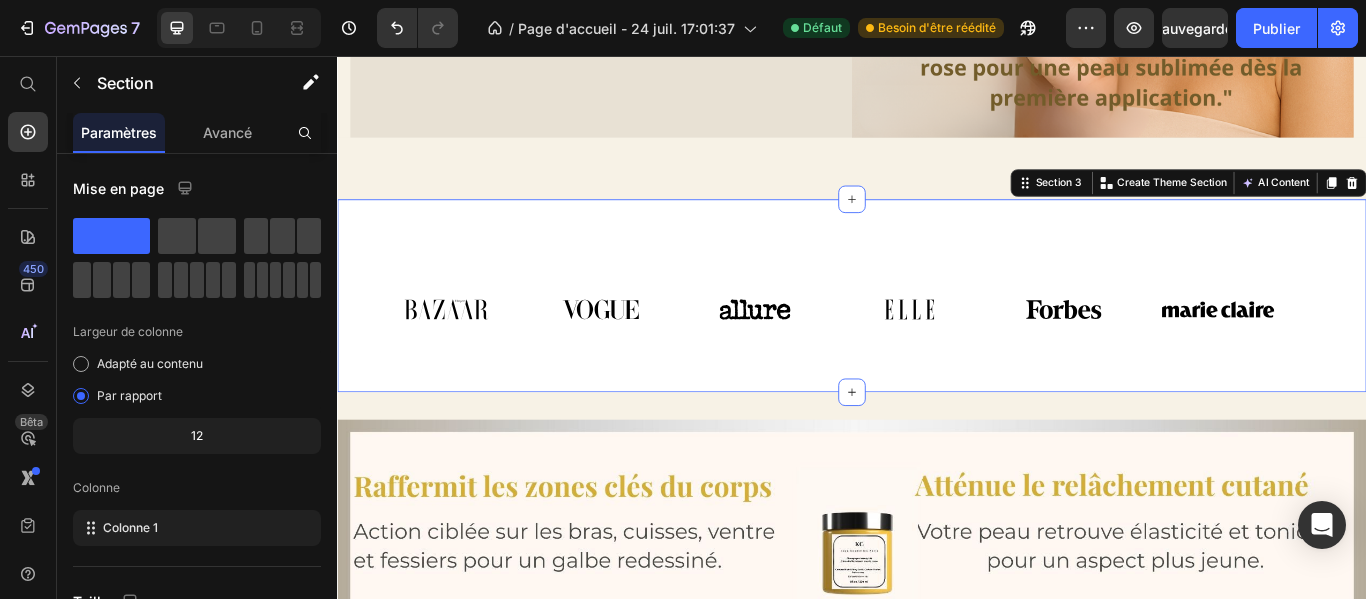 click on "Image Image Image Image Image Image Row Image Image Image Image Image Image Row Marquee Row Section 3   You can create reusable sections Create Theme Section AI Content Write with GemAI What would you like to describe here? Tone and Voice Persuasive Product Trilogie Sensorielle – Rituel Raffermissant Intensif 3 Mois Show more Generate" at bounding box center (937, 335) 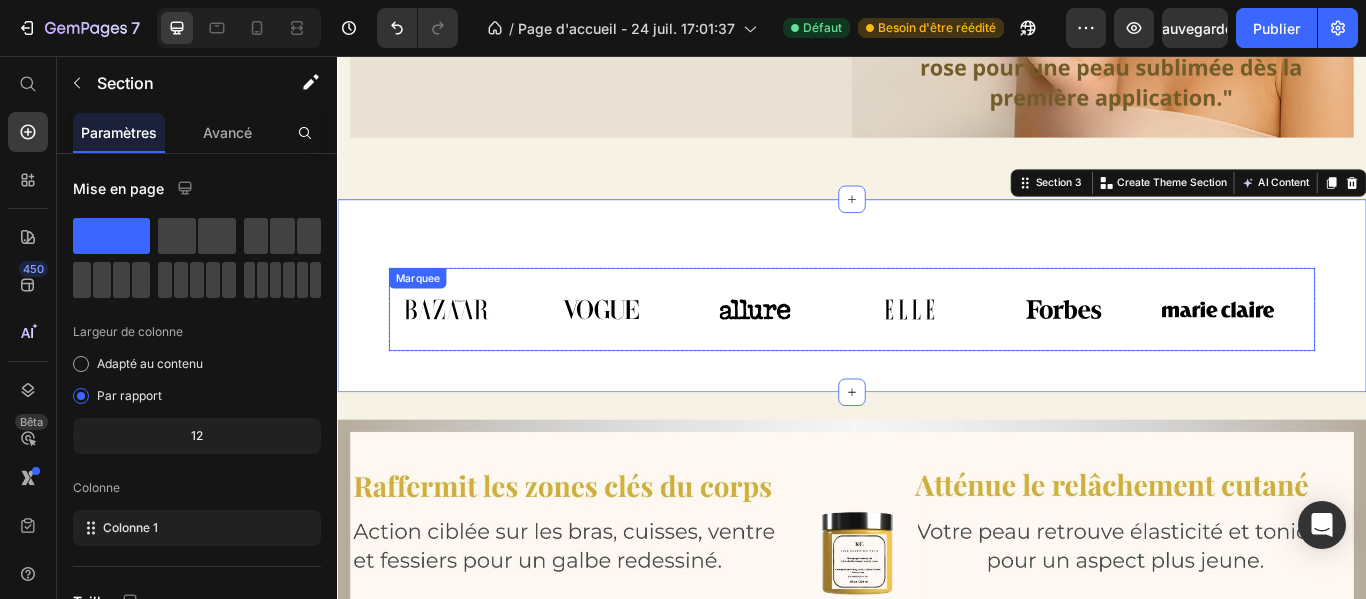 click on "Image Image Image Image Image Image Row Image Image Image Image Image Image Row Marquee" at bounding box center [937, 351] 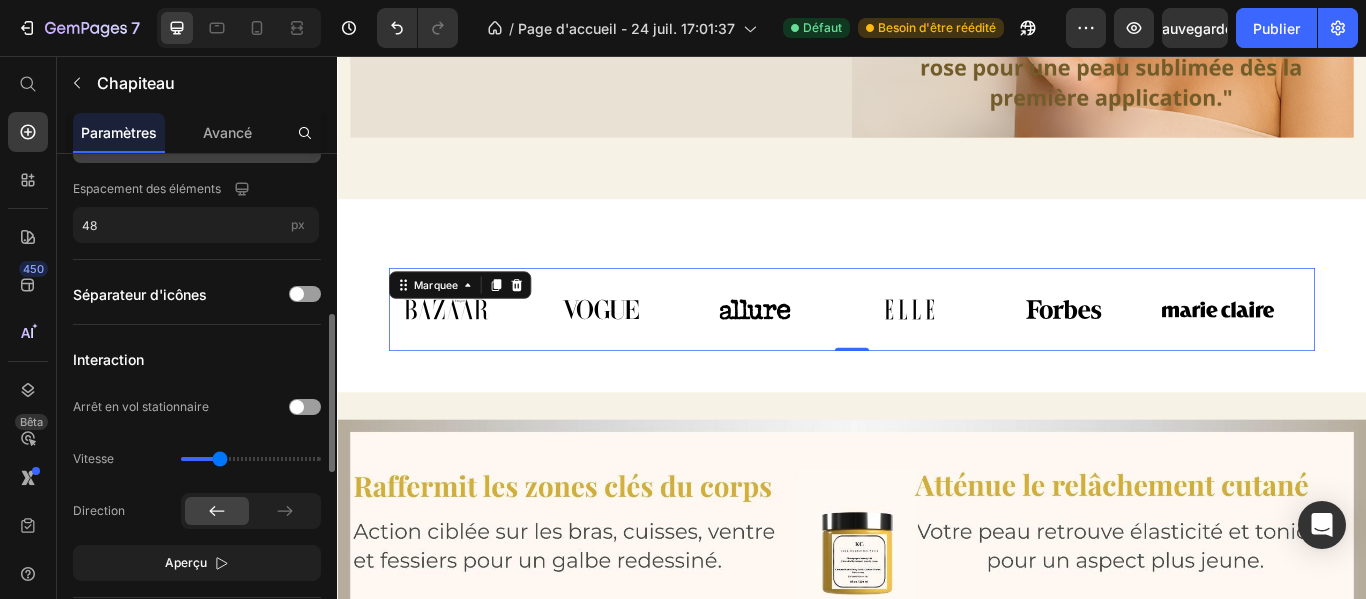 scroll, scrollTop: 510, scrollLeft: 0, axis: vertical 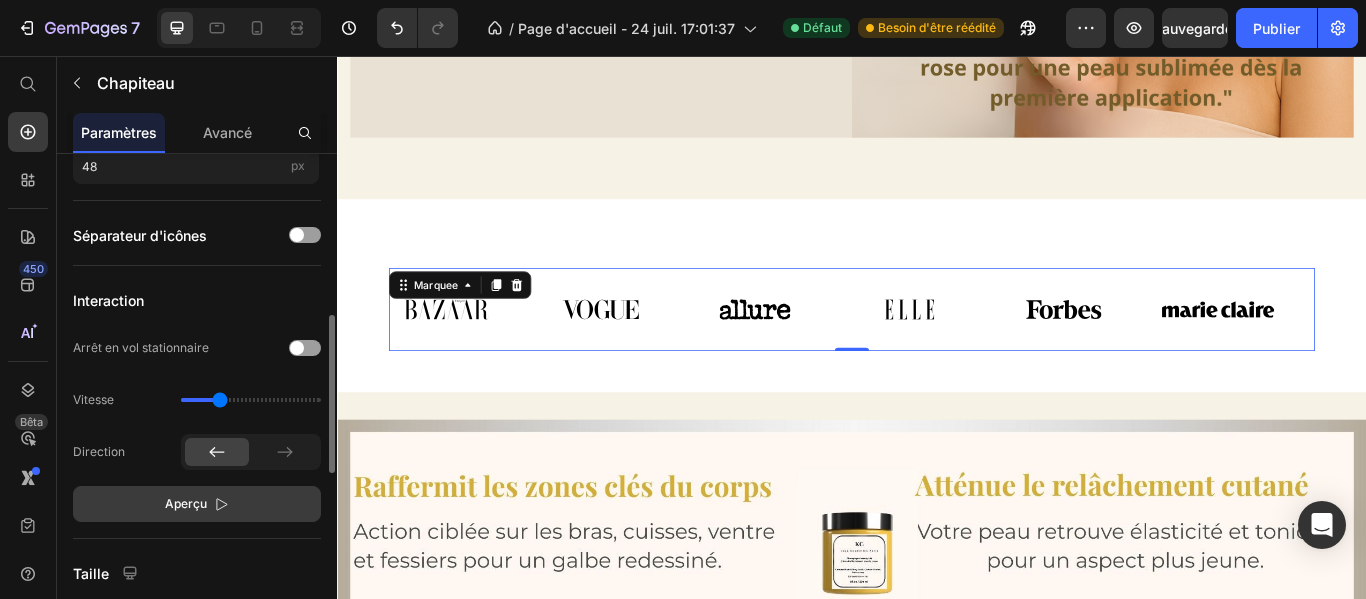 click on "Aperçu" at bounding box center (186, 503) 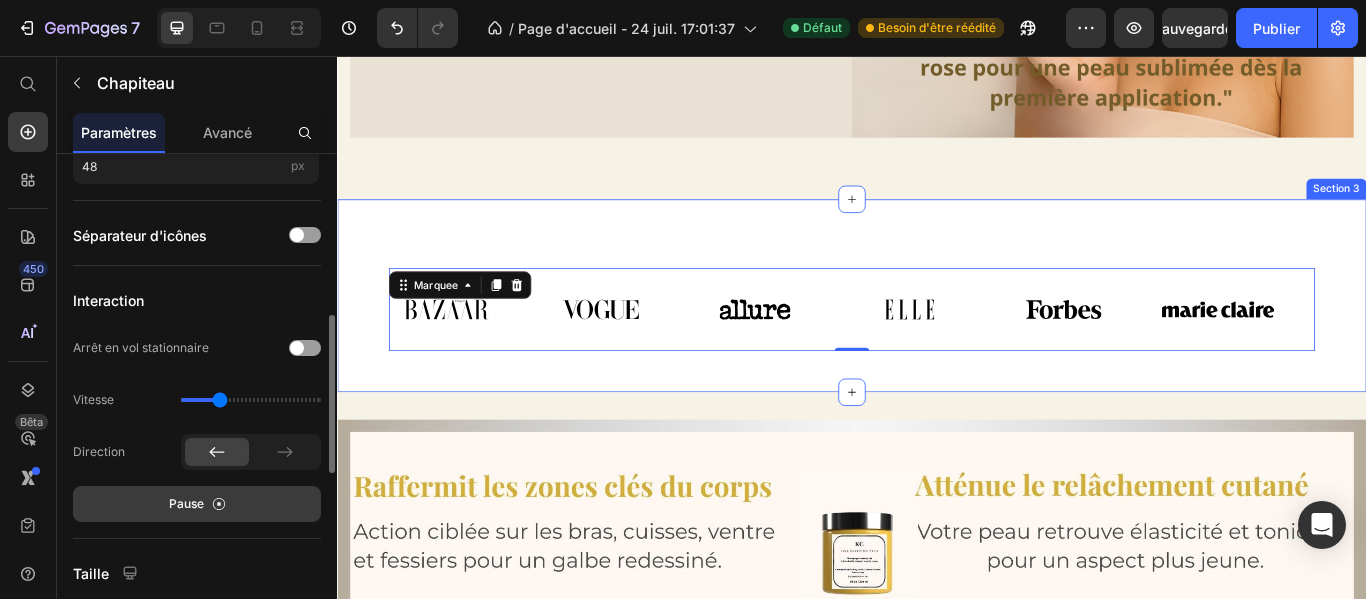 click on "Image Image Image Image Image Image Row Image Image Image Image Image Image Row Marquee   0 Row Section 3" at bounding box center (937, 335) 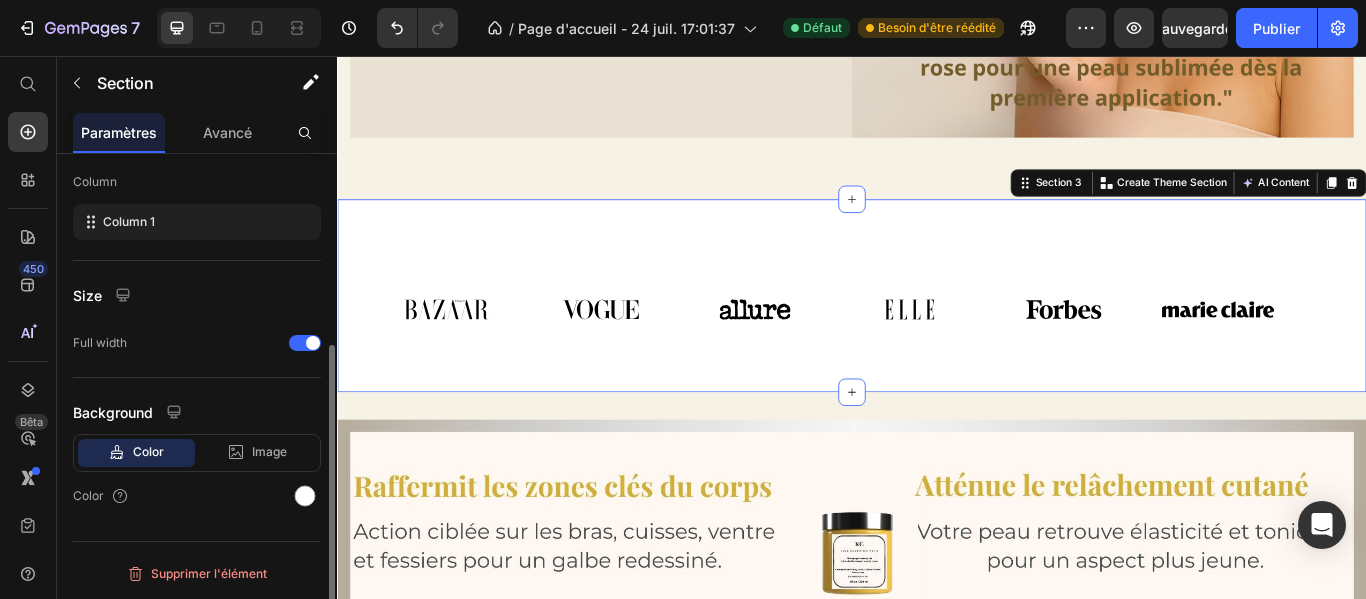 scroll, scrollTop: 0, scrollLeft: 0, axis: both 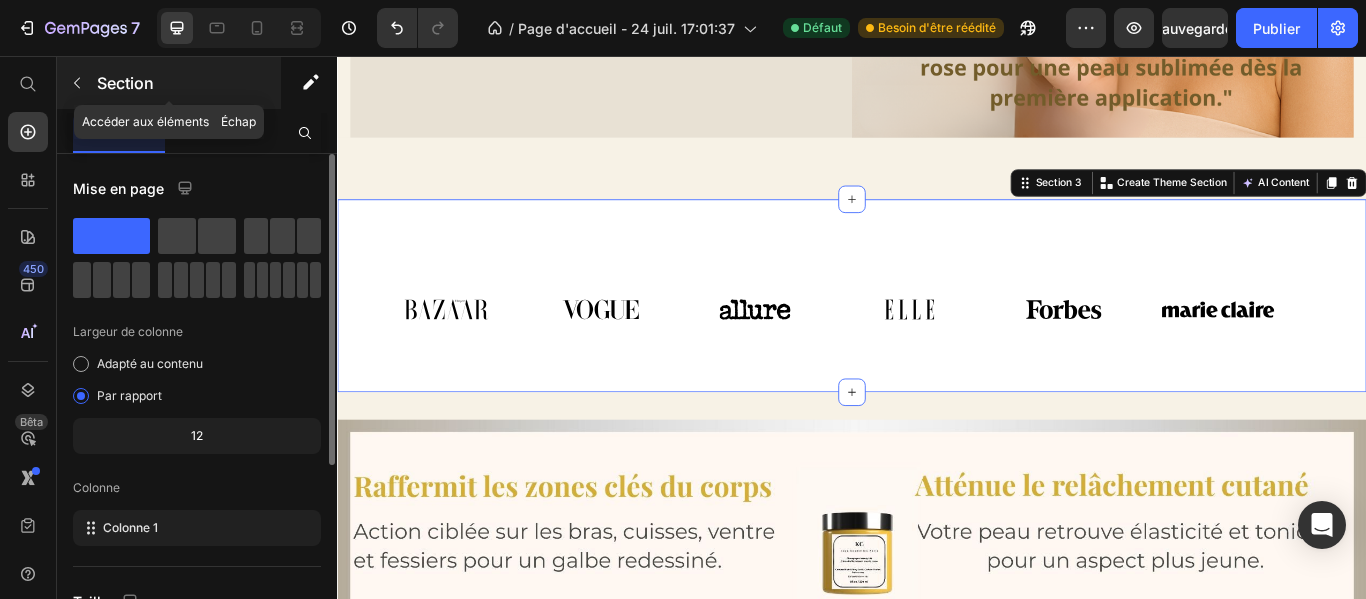 click 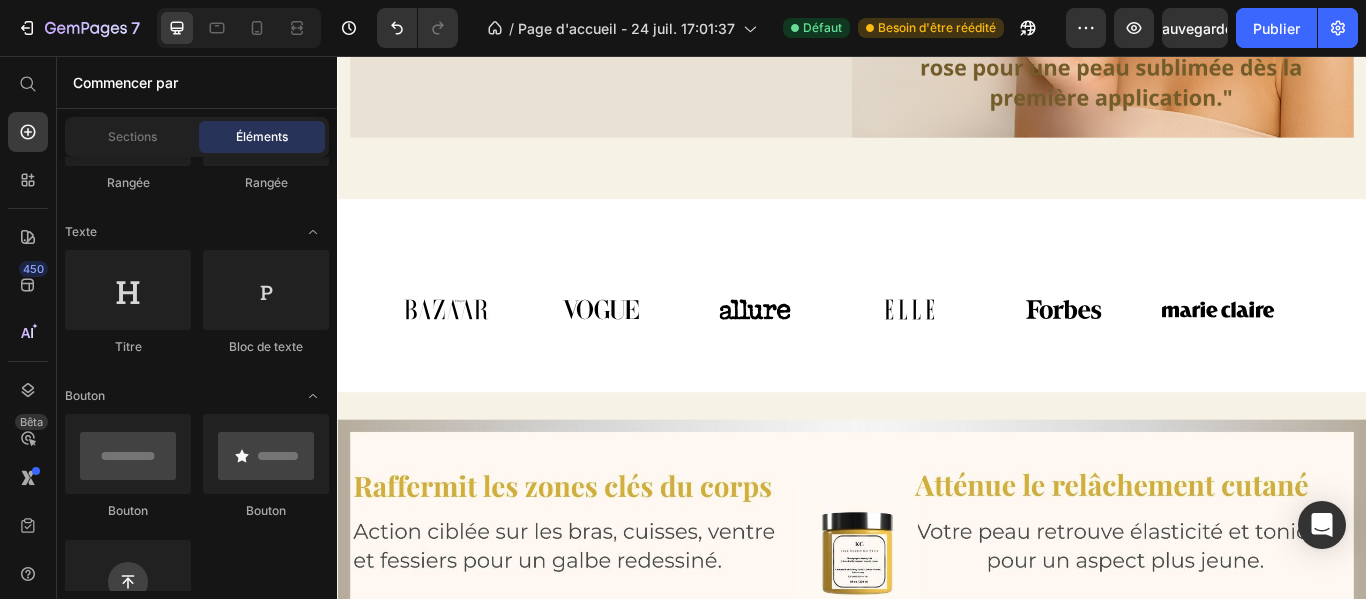 scroll, scrollTop: 168, scrollLeft: 0, axis: vertical 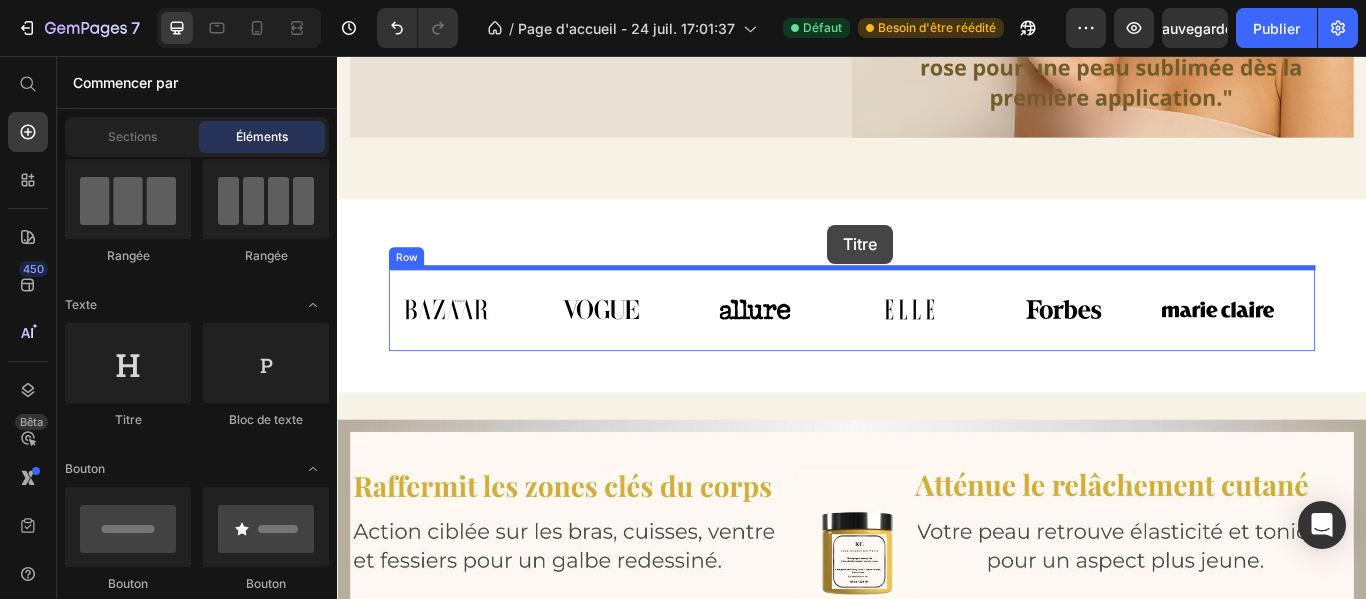 drag, startPoint x: 410, startPoint y: 306, endPoint x: 908, endPoint y: 253, distance: 500.81235 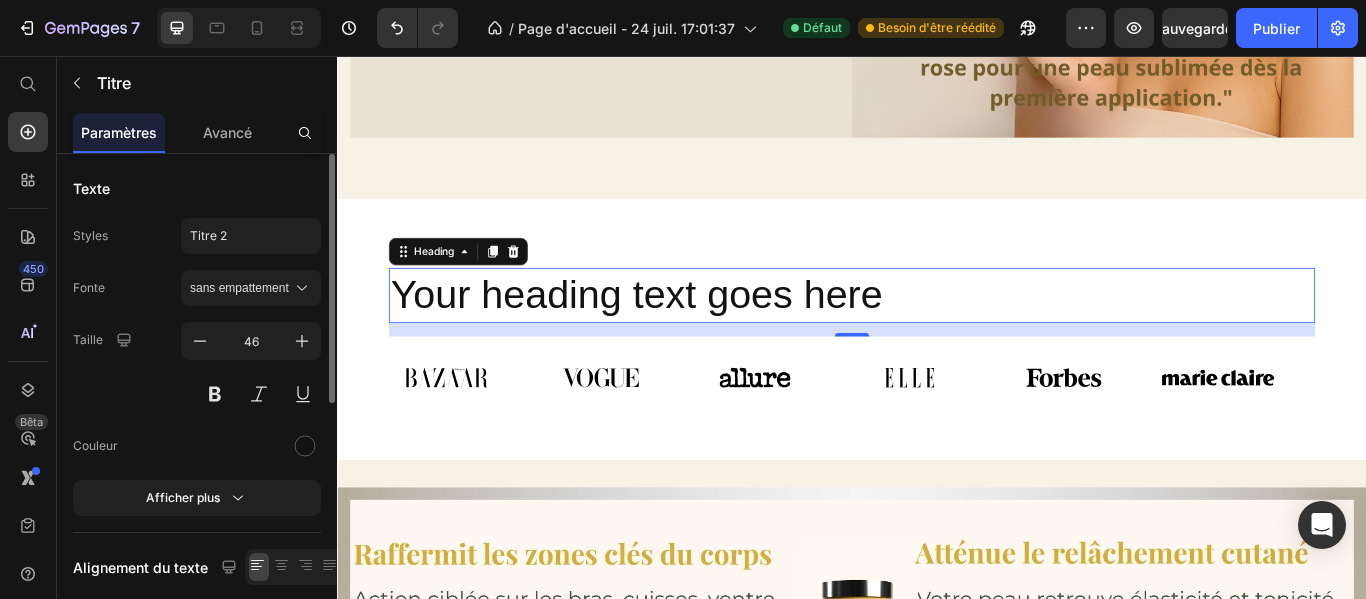 click on "Your heading text goes here" at bounding box center [937, 335] 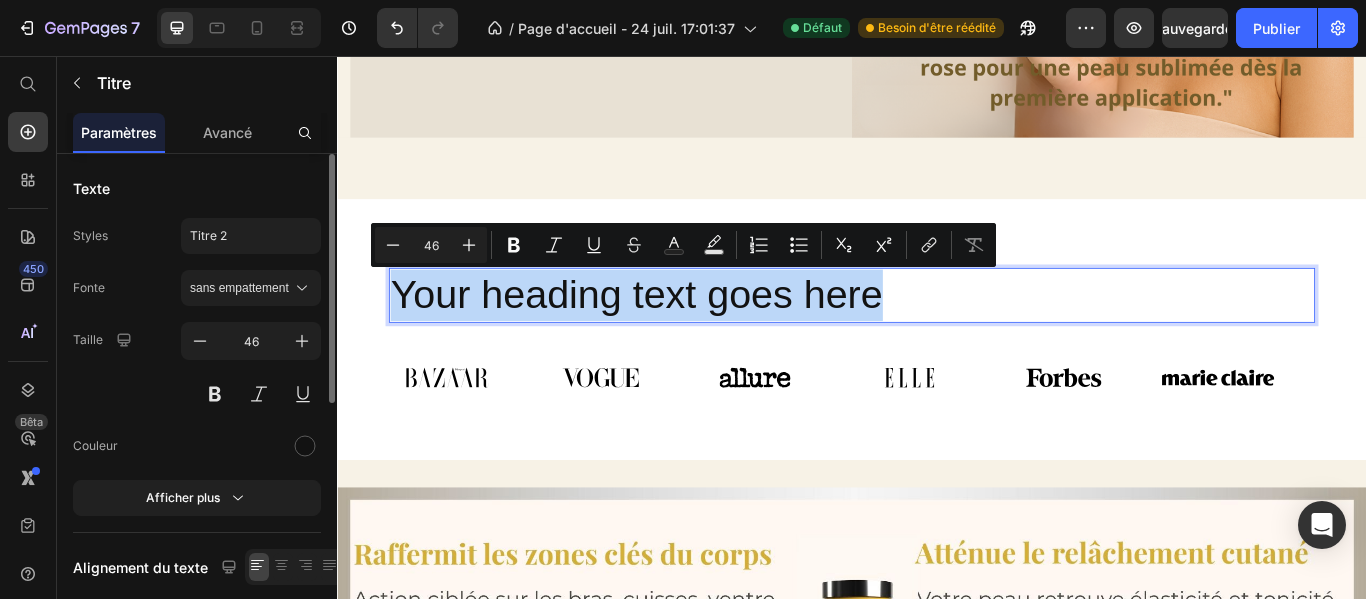 drag, startPoint x: 992, startPoint y: 339, endPoint x: 402, endPoint y: 343, distance: 590.01355 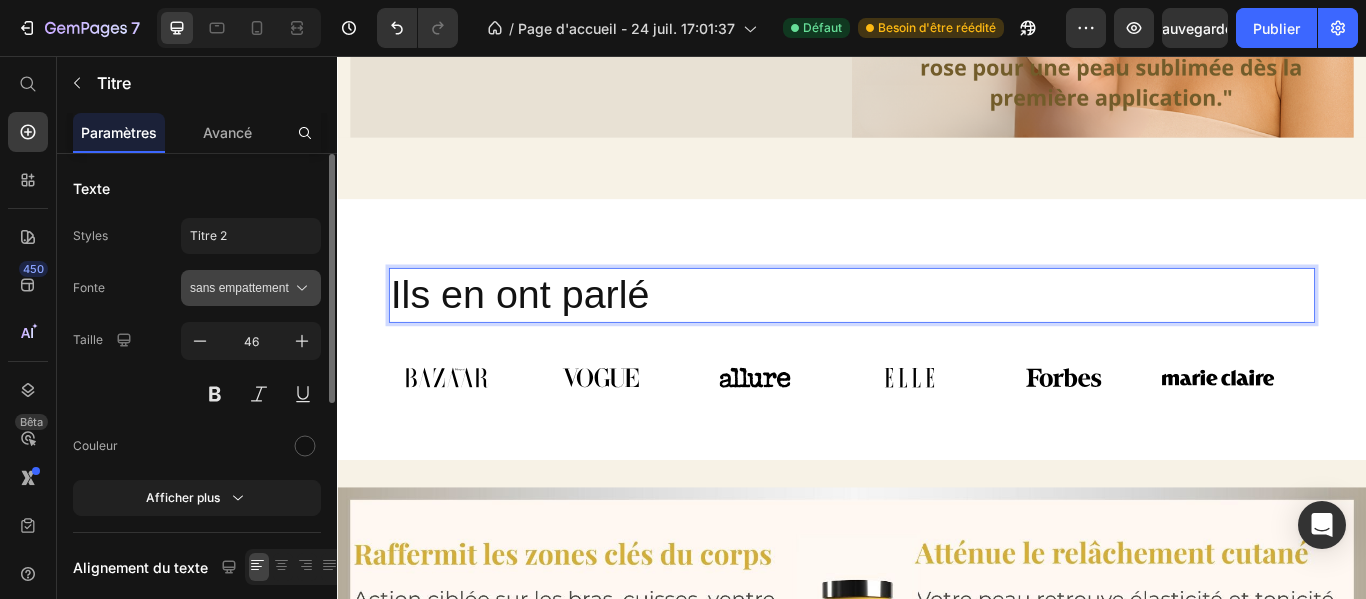click on "sans empattement" at bounding box center [239, 288] 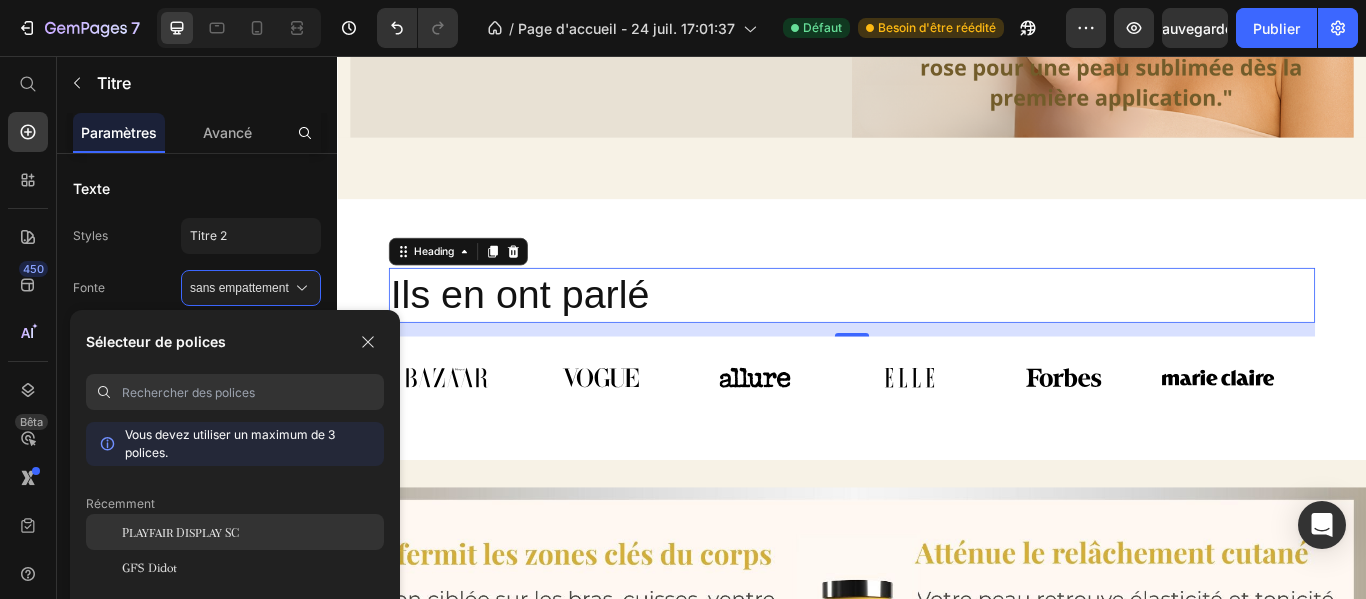 click on "Playfair Display SC" at bounding box center (180, 532) 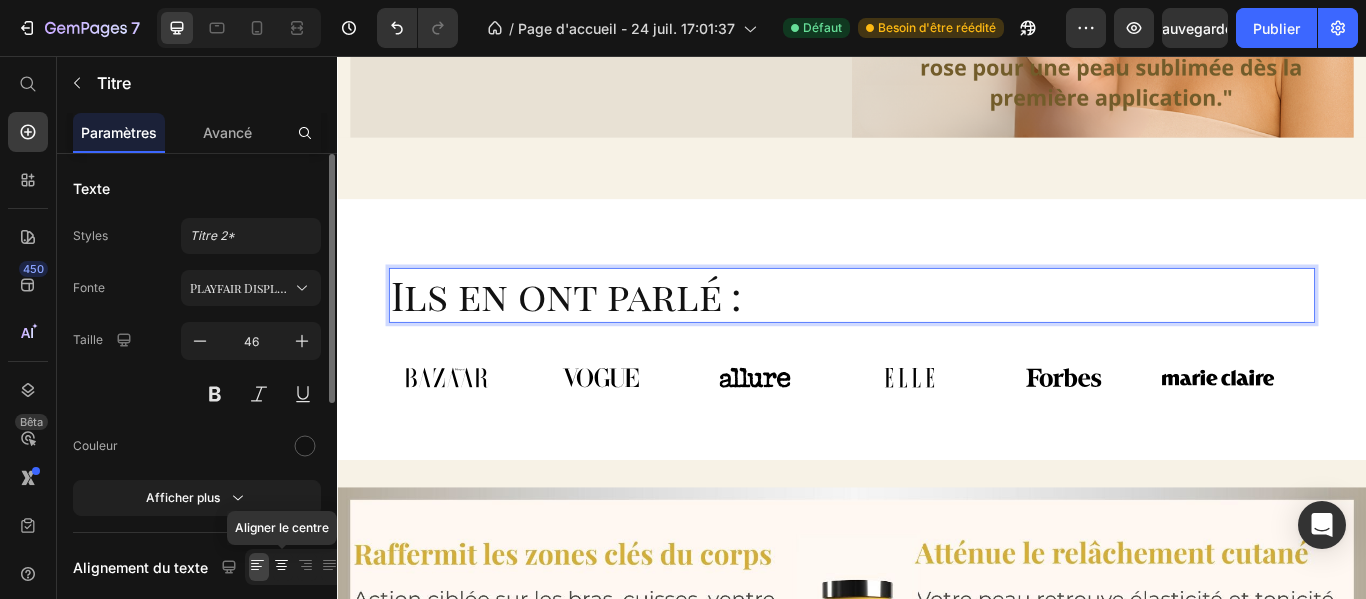 click 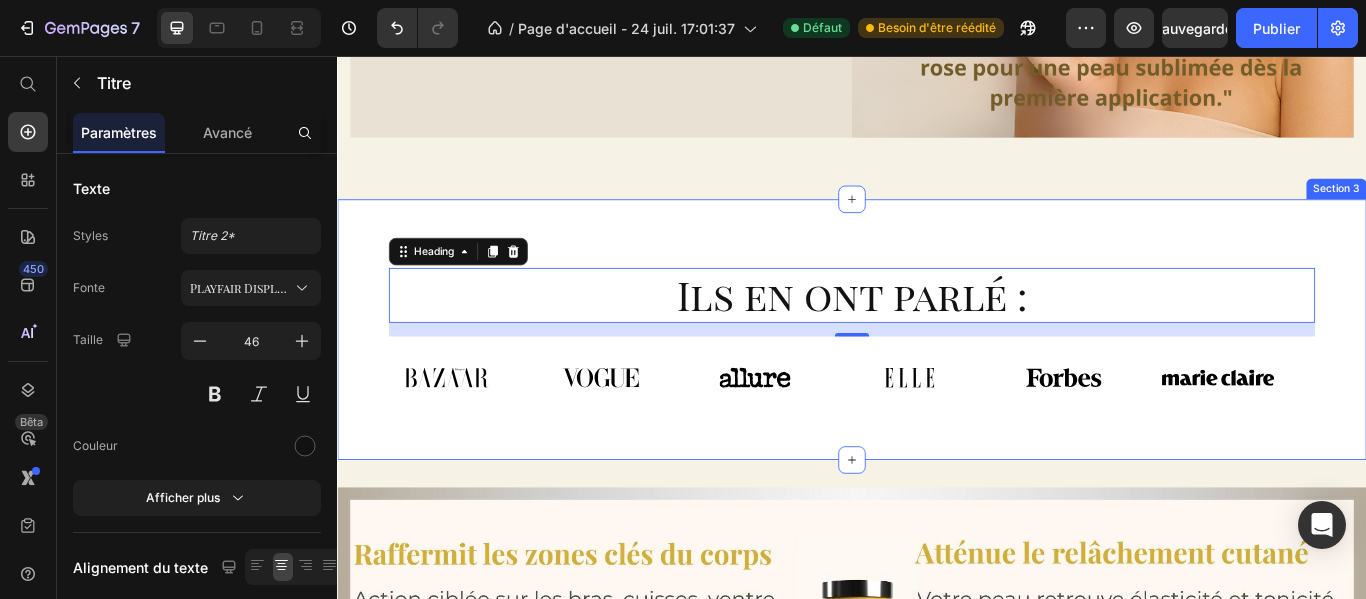 click on "Ils en ont parlé : Heading   16 Image Image Image Image Image Image Row Image Image Image Image Image Image Row Marquee Row Section 3" at bounding box center [937, 375] 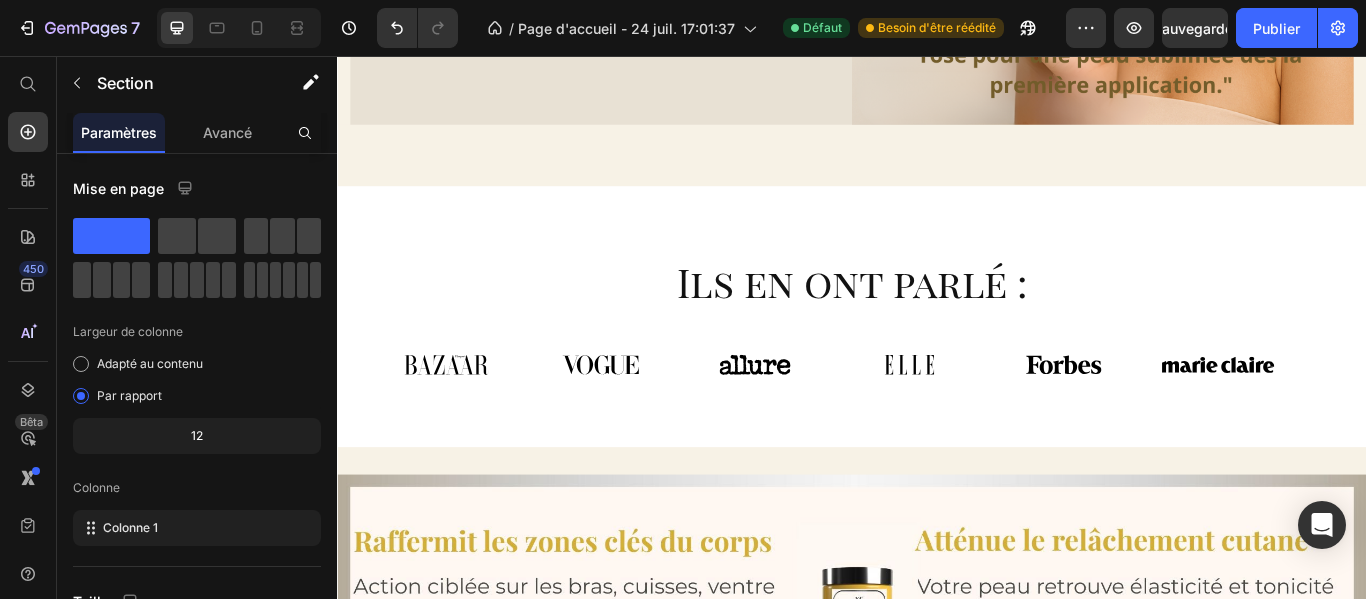 scroll, scrollTop: 759, scrollLeft: 0, axis: vertical 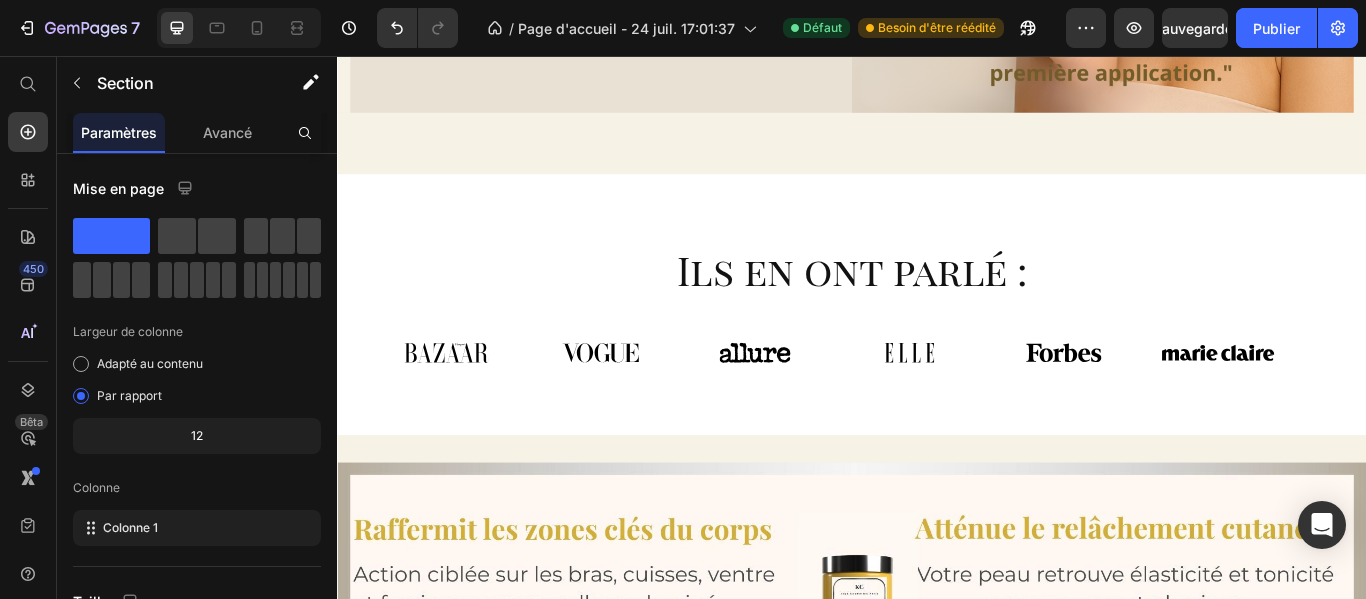 click on "Ils en ont parlé : Heading Image Image Image Image Image Image Row Image Image Image Image Image Image Row Marquee Row Section 3" at bounding box center (937, 346) 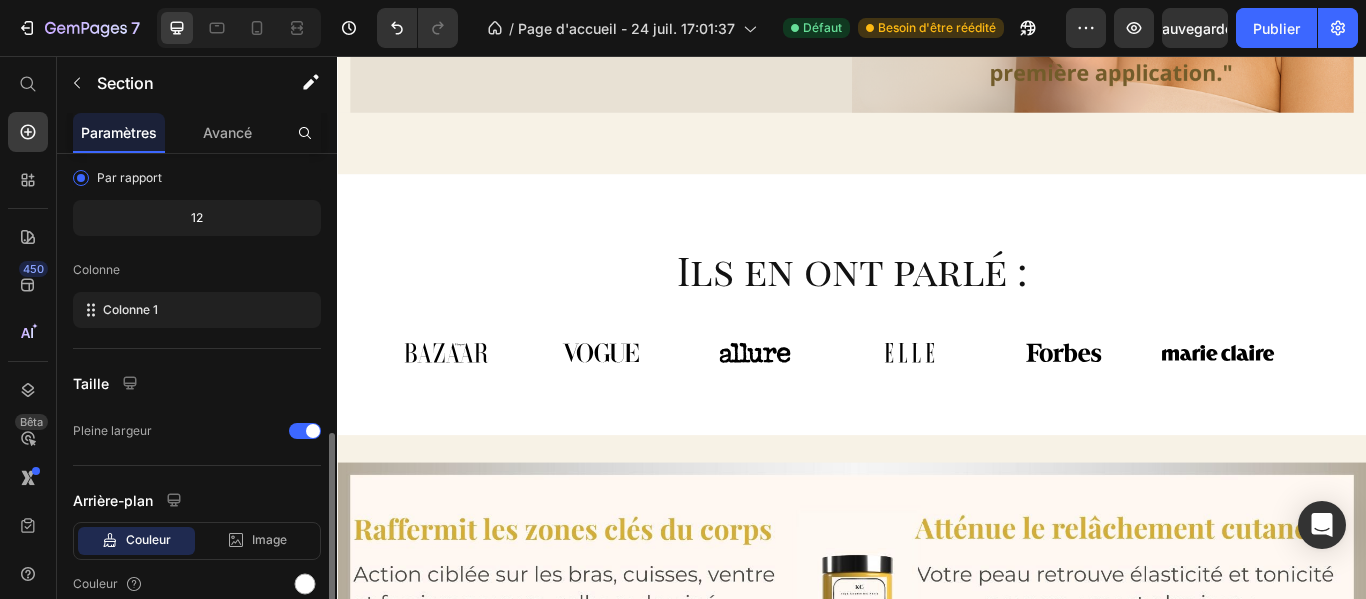 scroll, scrollTop: 306, scrollLeft: 0, axis: vertical 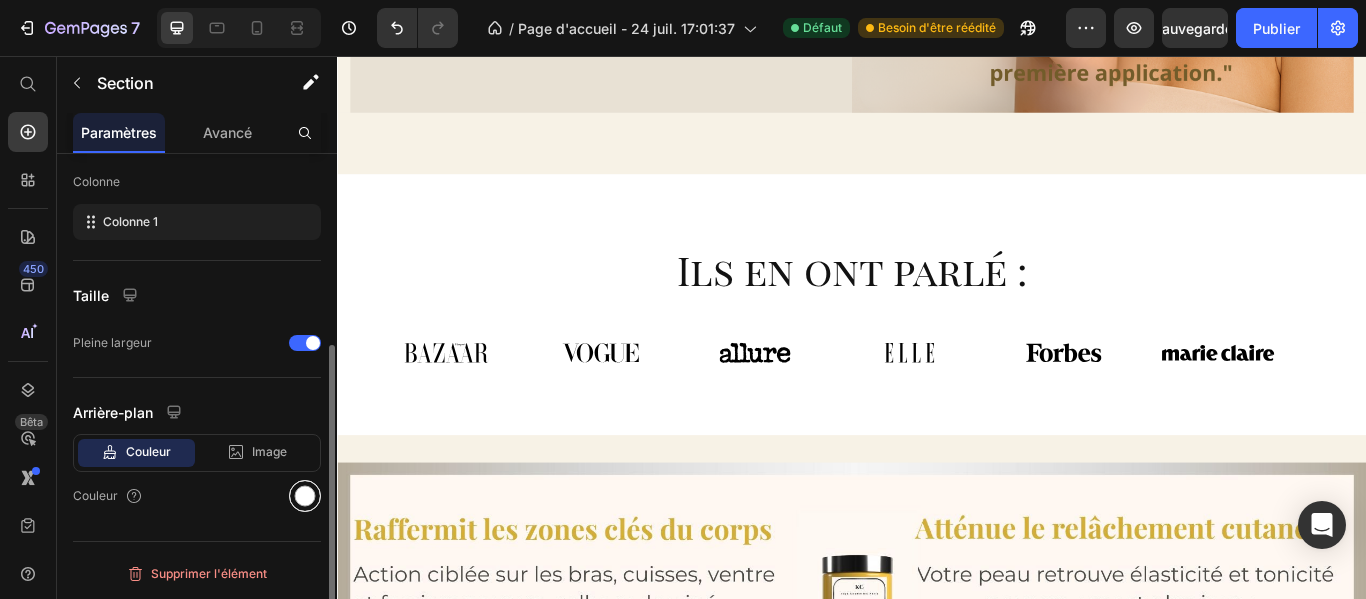 click at bounding box center [305, 496] 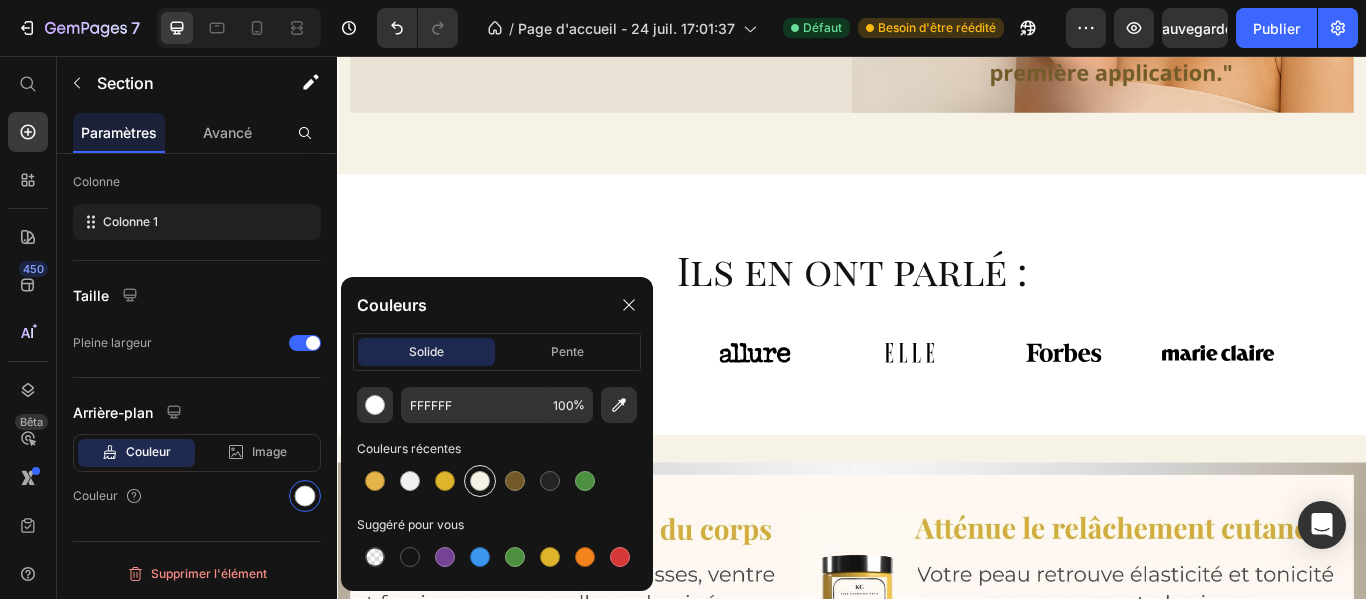click at bounding box center [480, 481] 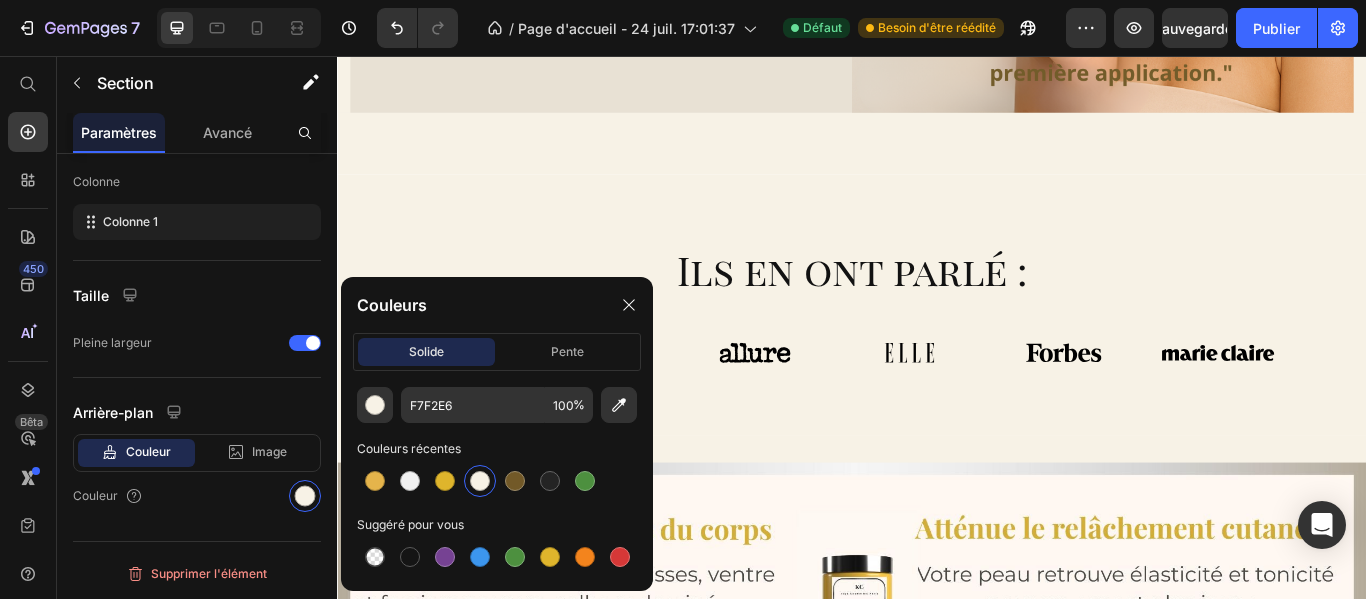 click on "Ils en ont parlé : Heading Image Image Image Image Image Image Row Image Image Image Image Image Image Row Marquee Row Section 3" at bounding box center [937, 346] 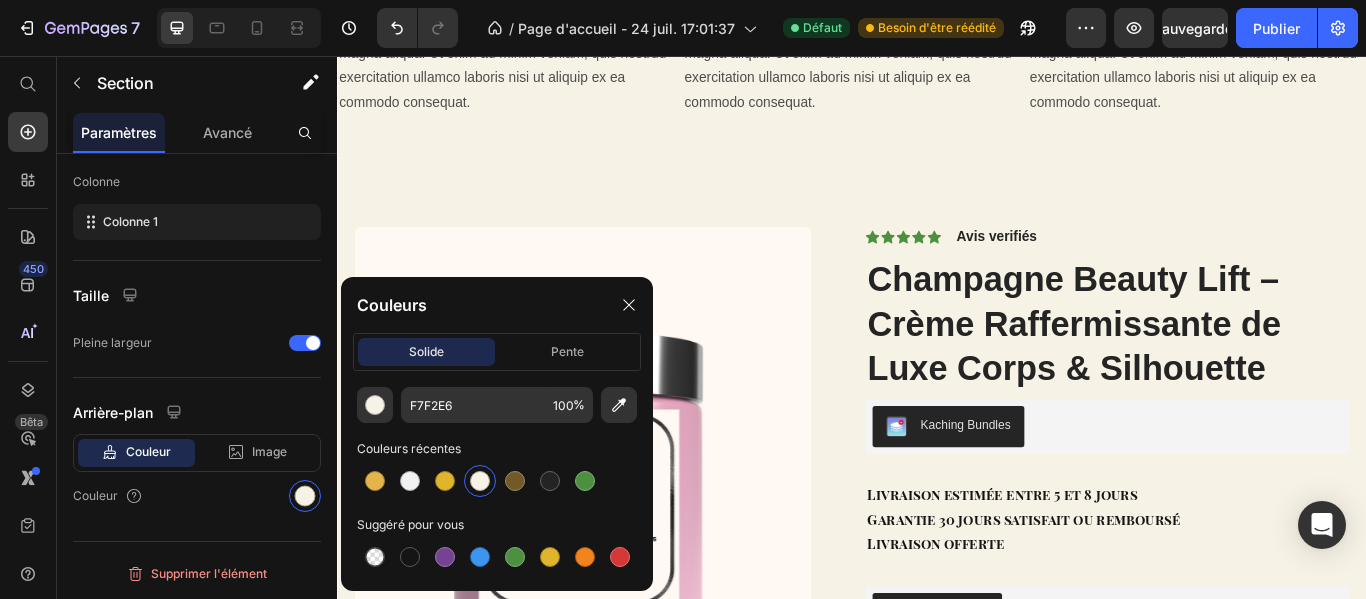 scroll, scrollTop: 3503, scrollLeft: 0, axis: vertical 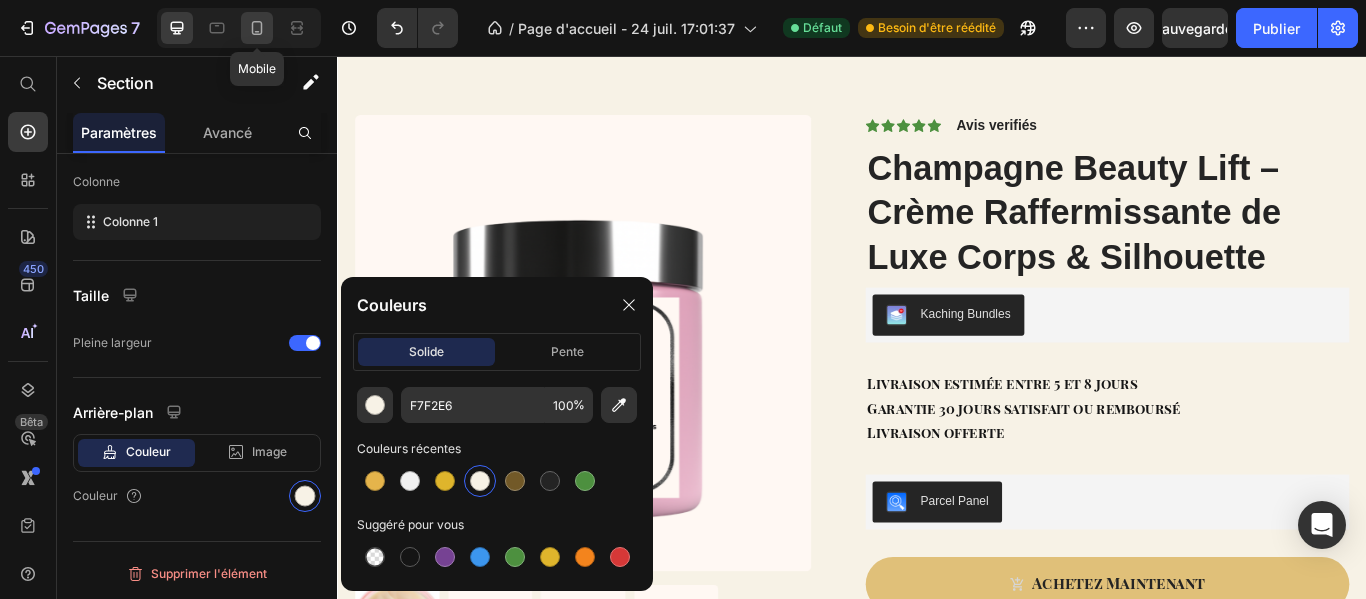click 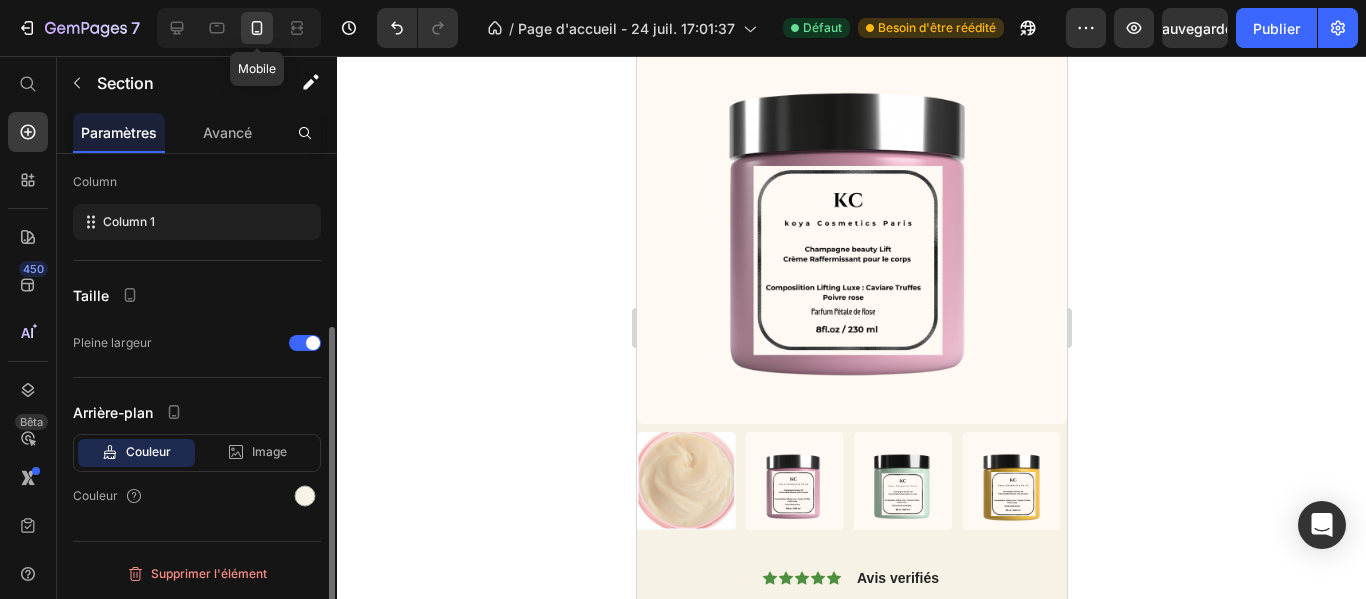 scroll, scrollTop: 262, scrollLeft: 0, axis: vertical 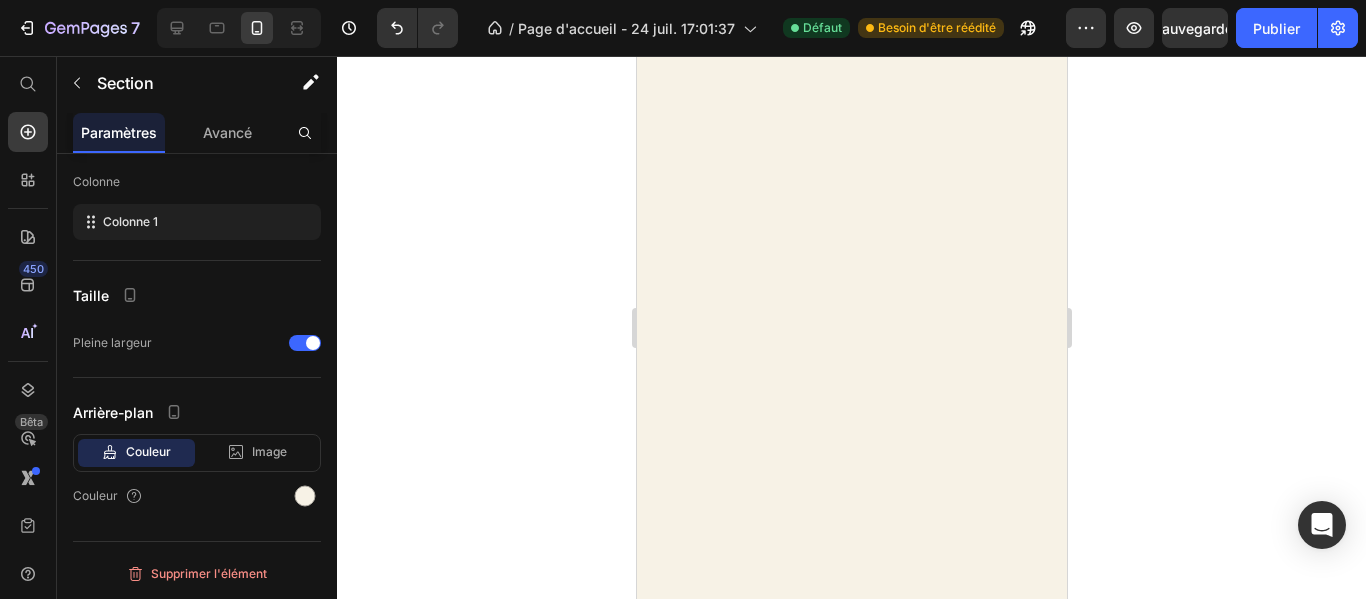 click on "Ils en ont parlé :" at bounding box center (851, -202) 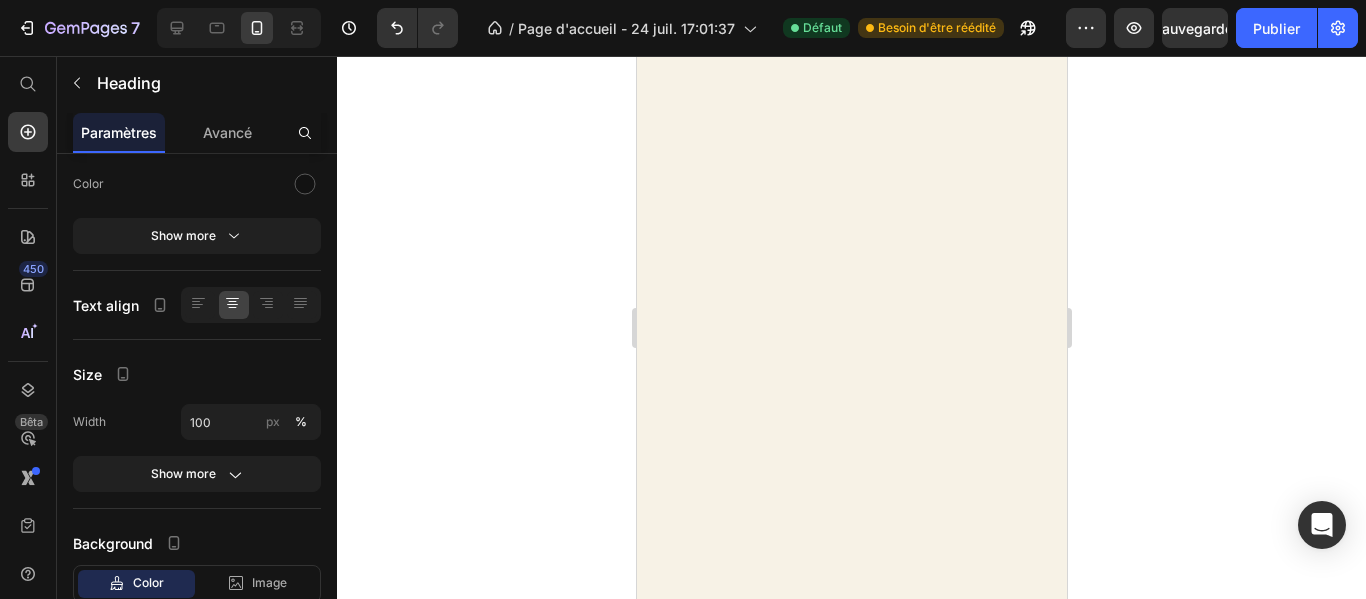 scroll, scrollTop: 0, scrollLeft: 0, axis: both 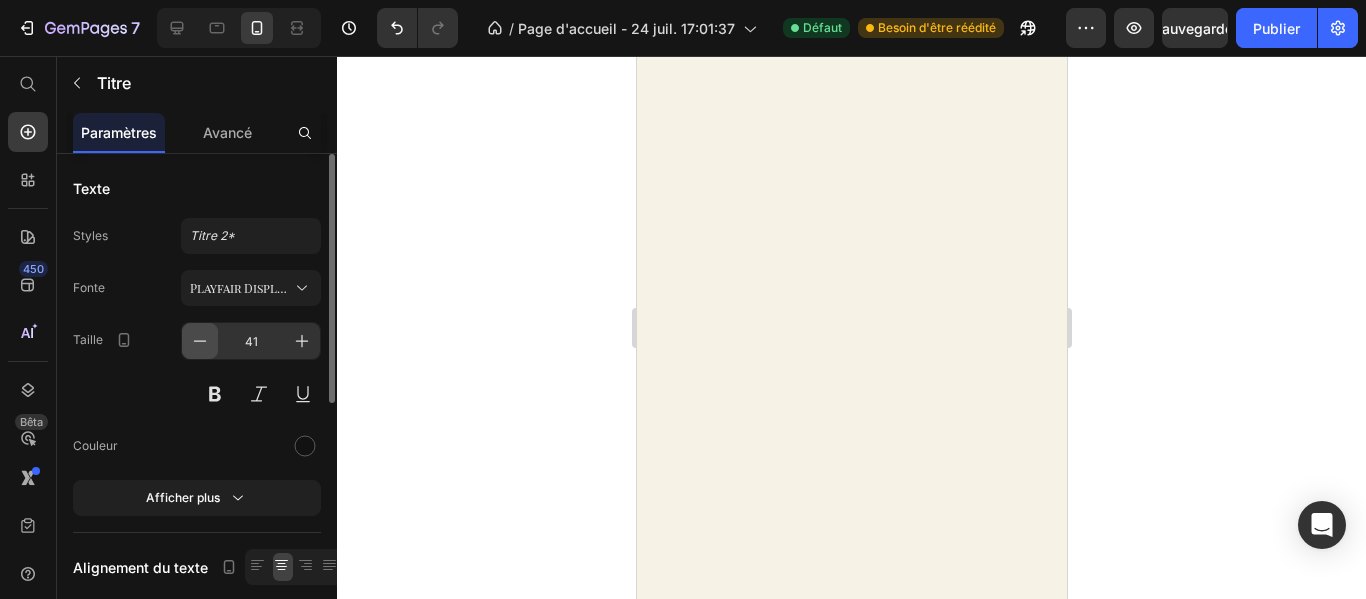 click 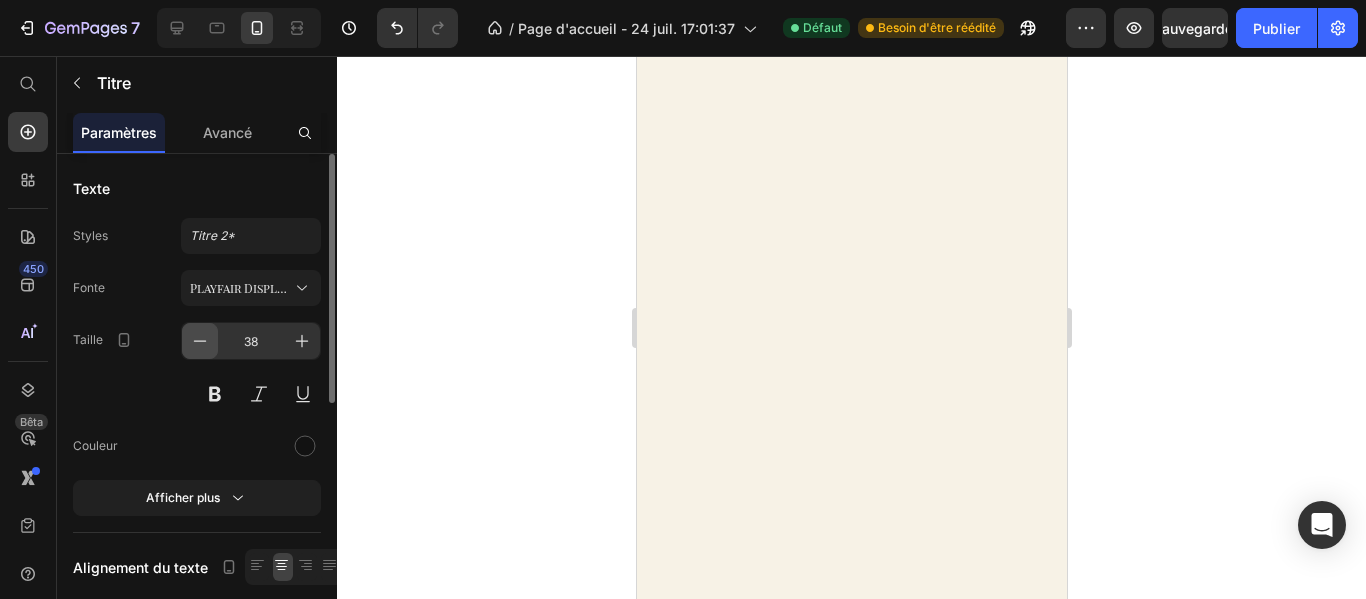 click 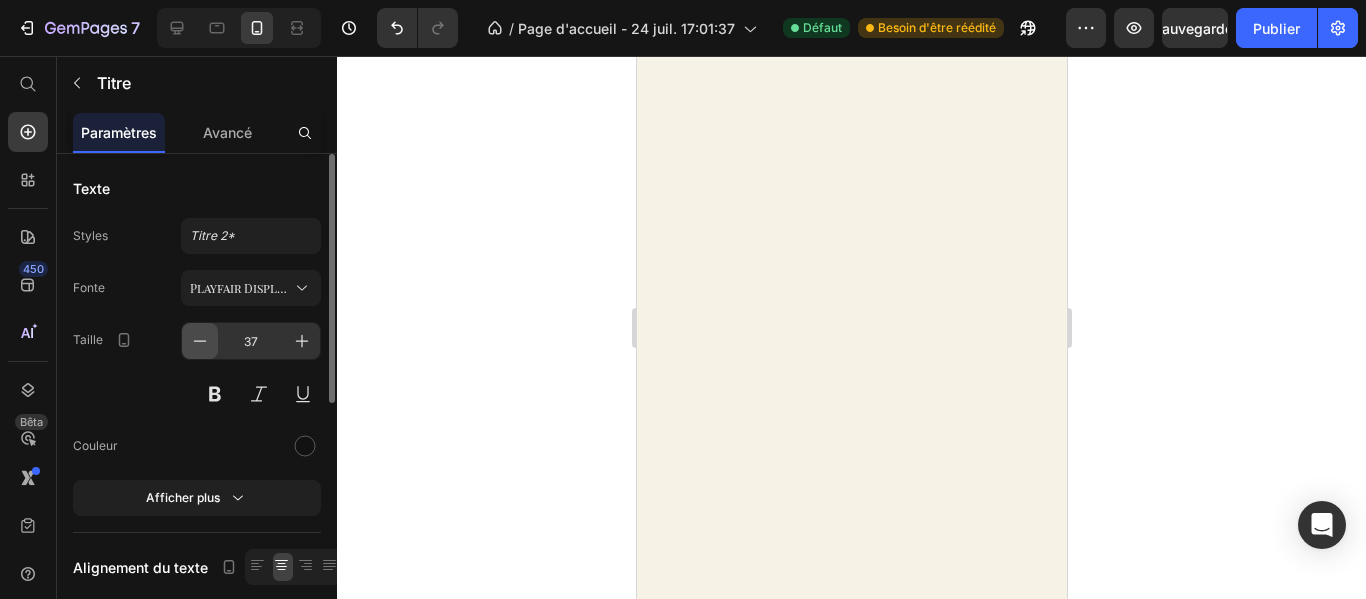 click 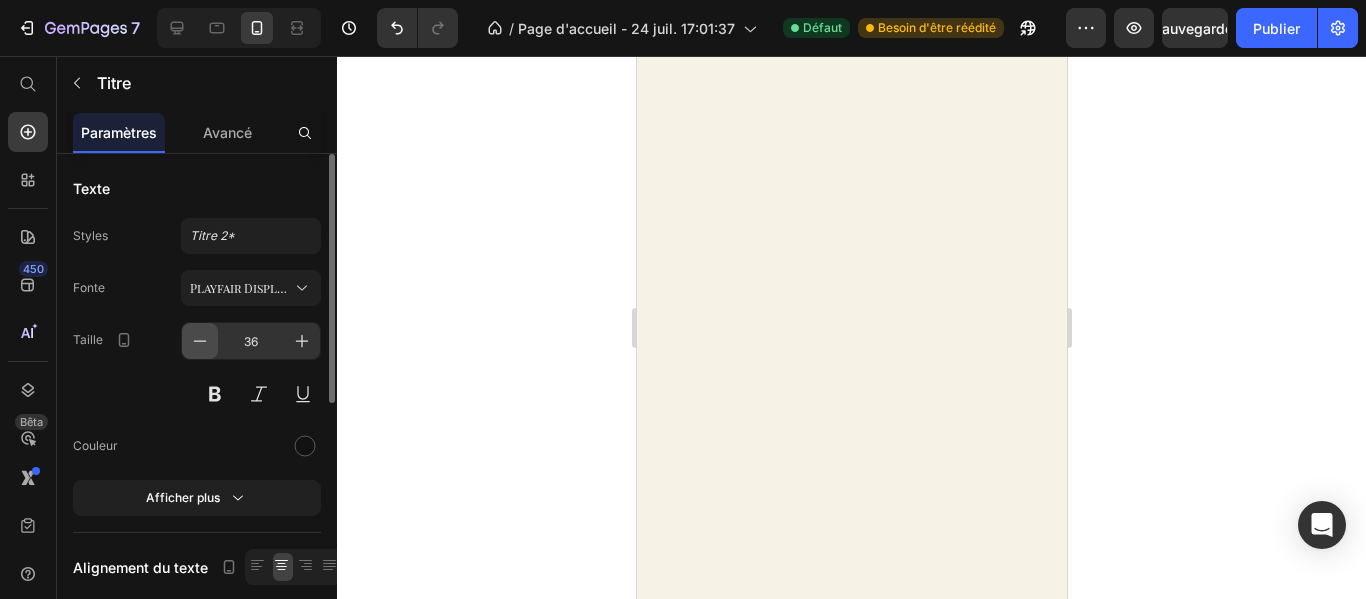 click 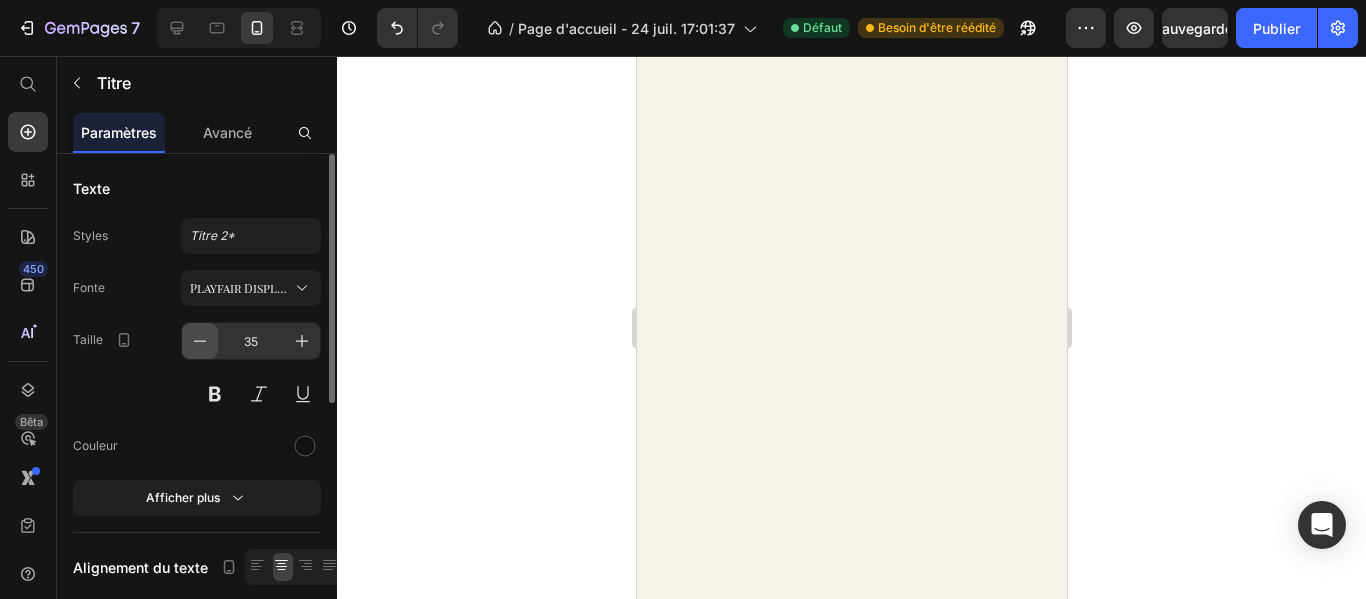 click 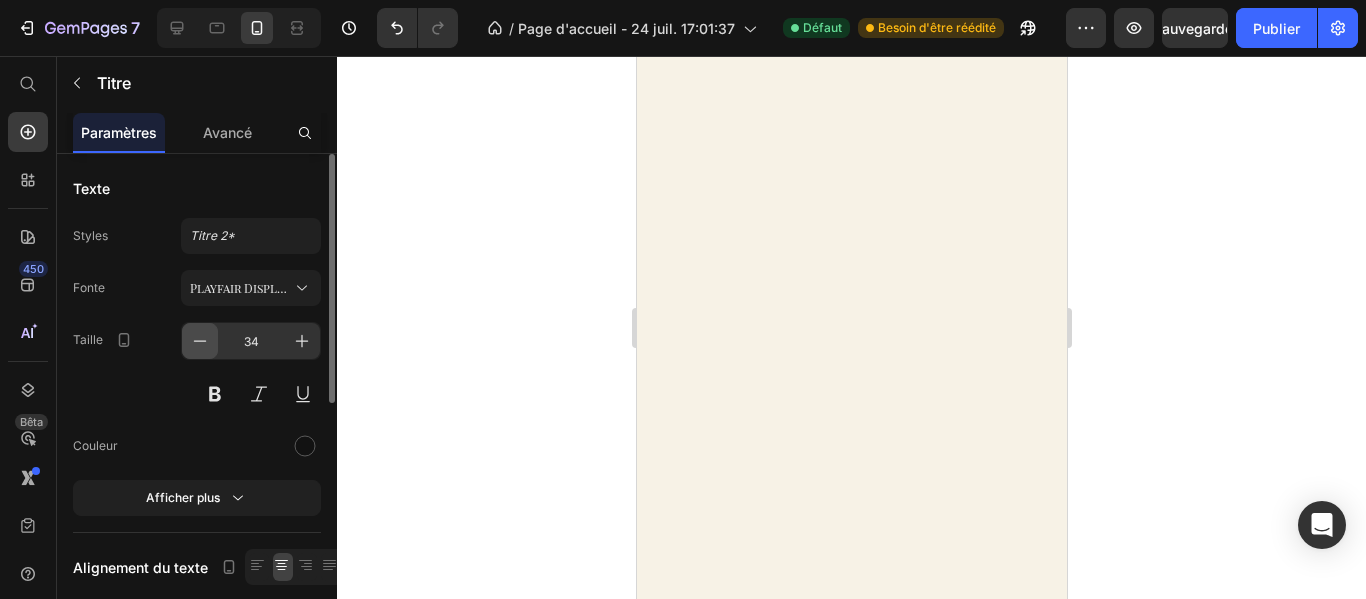 click 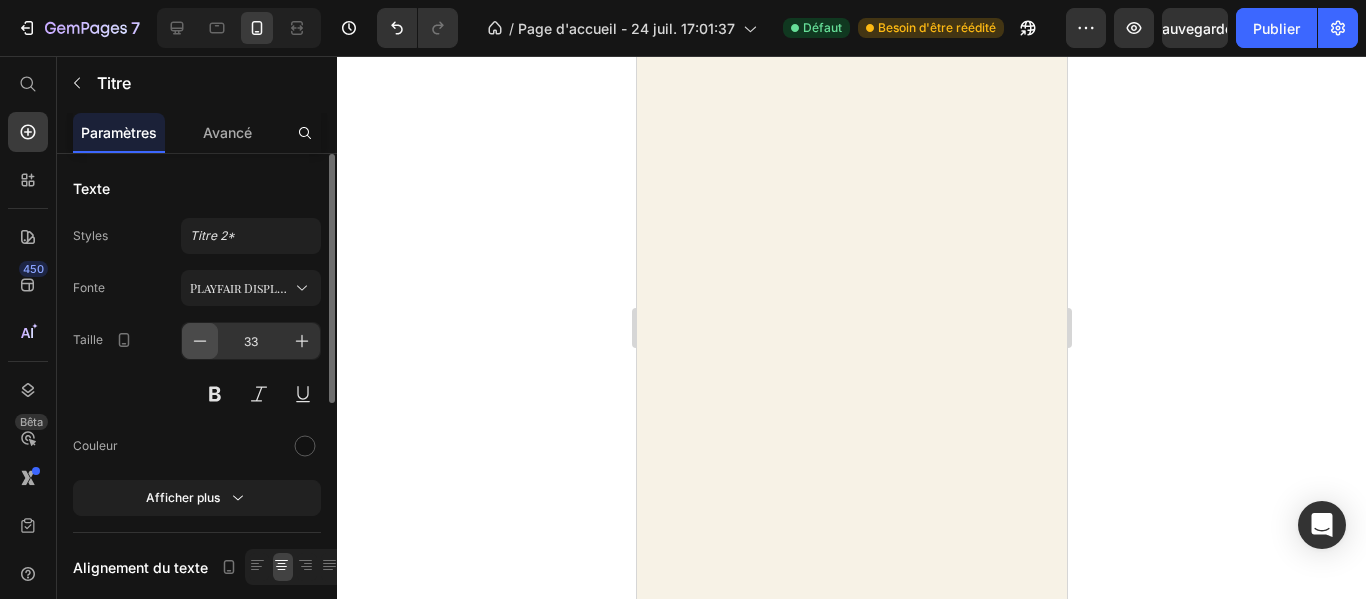 click 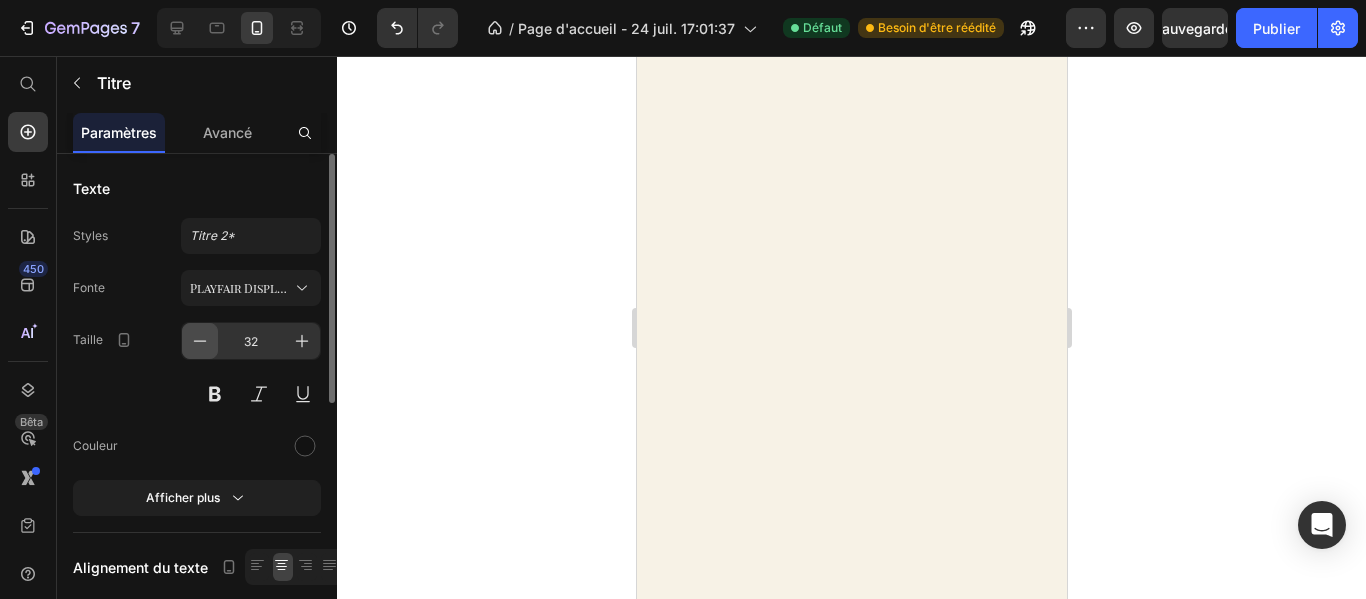 click 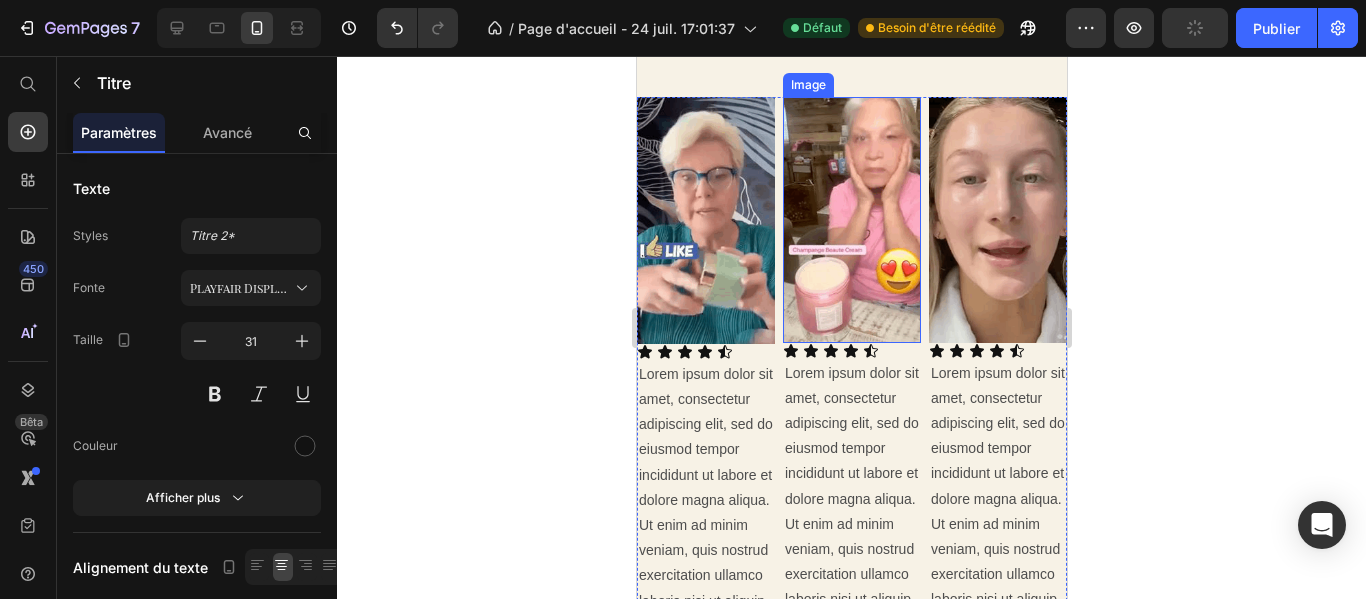 scroll, scrollTop: 2930, scrollLeft: 0, axis: vertical 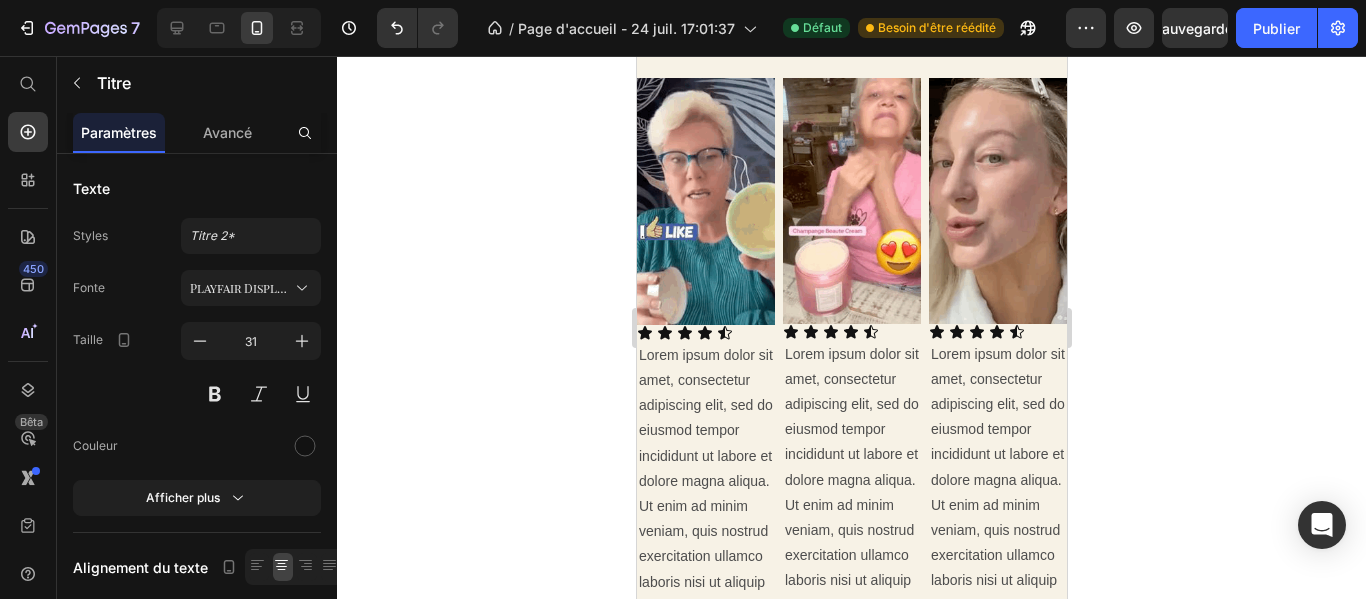 type 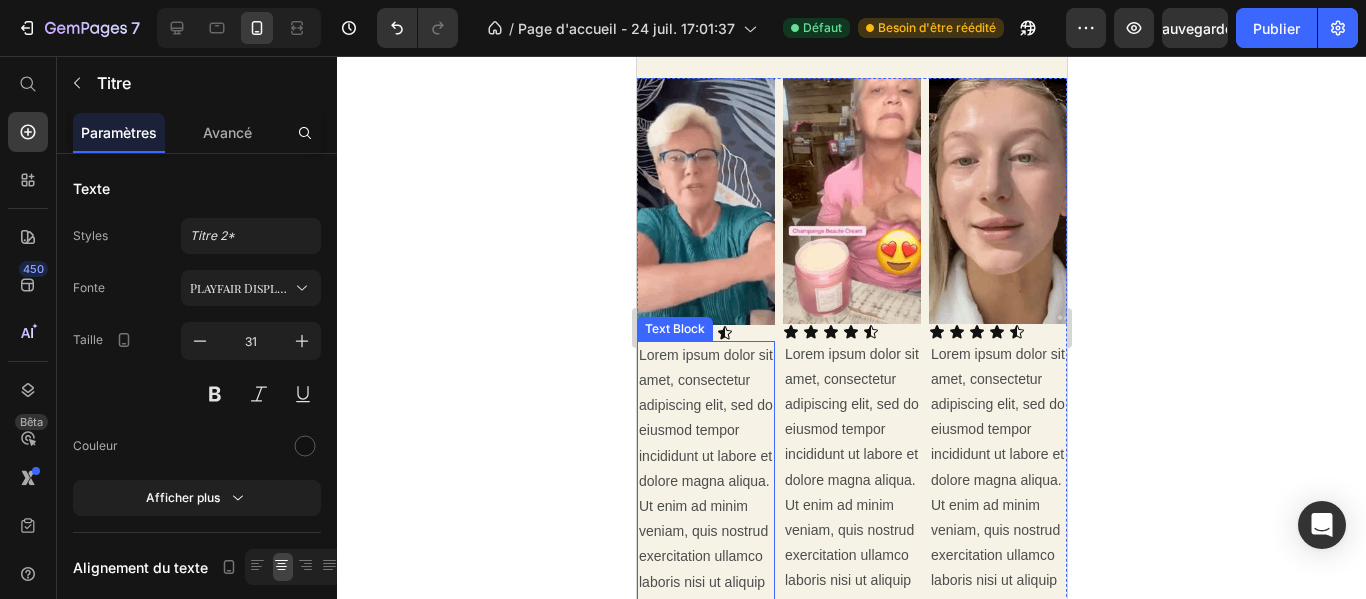 click on "Lorem ipsum dolor sit amet, consectetur adipiscing elit, sed do eiusmod tempor incididunt ut labore et dolore magna aliqua. Ut enim ad minim veniam, quis nostrud exercitation ullamco laboris nisi ut aliquip ex ea commodo consequat." at bounding box center [705, 494] 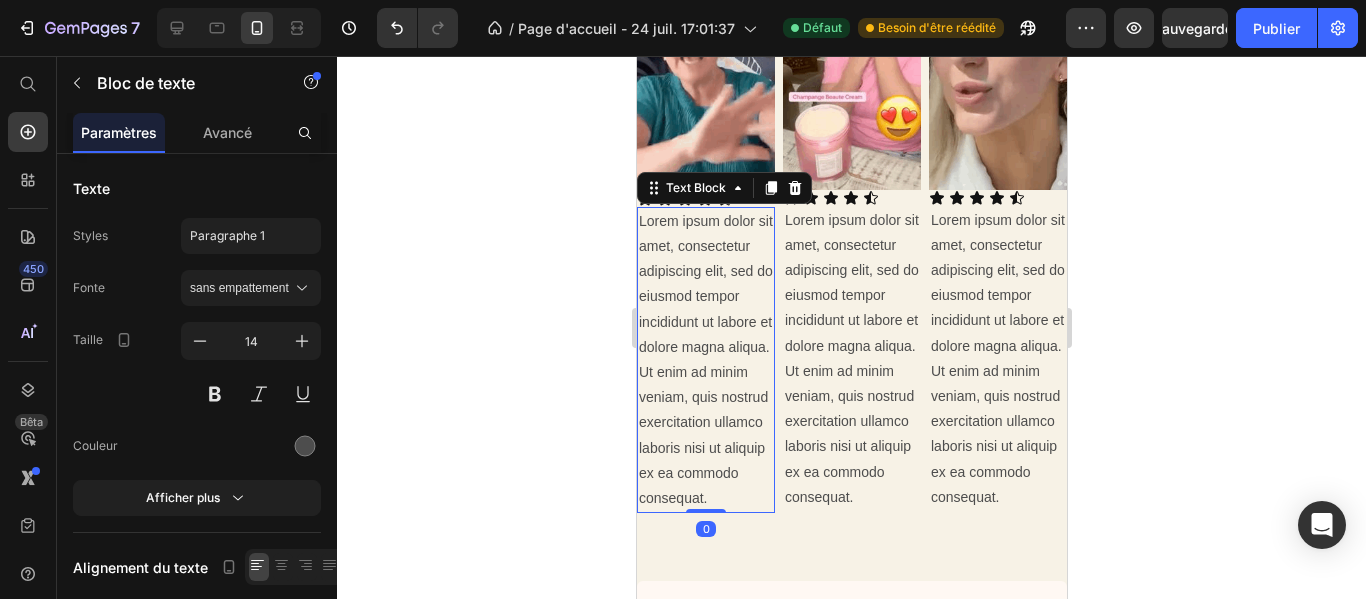 scroll, scrollTop: 3067, scrollLeft: 0, axis: vertical 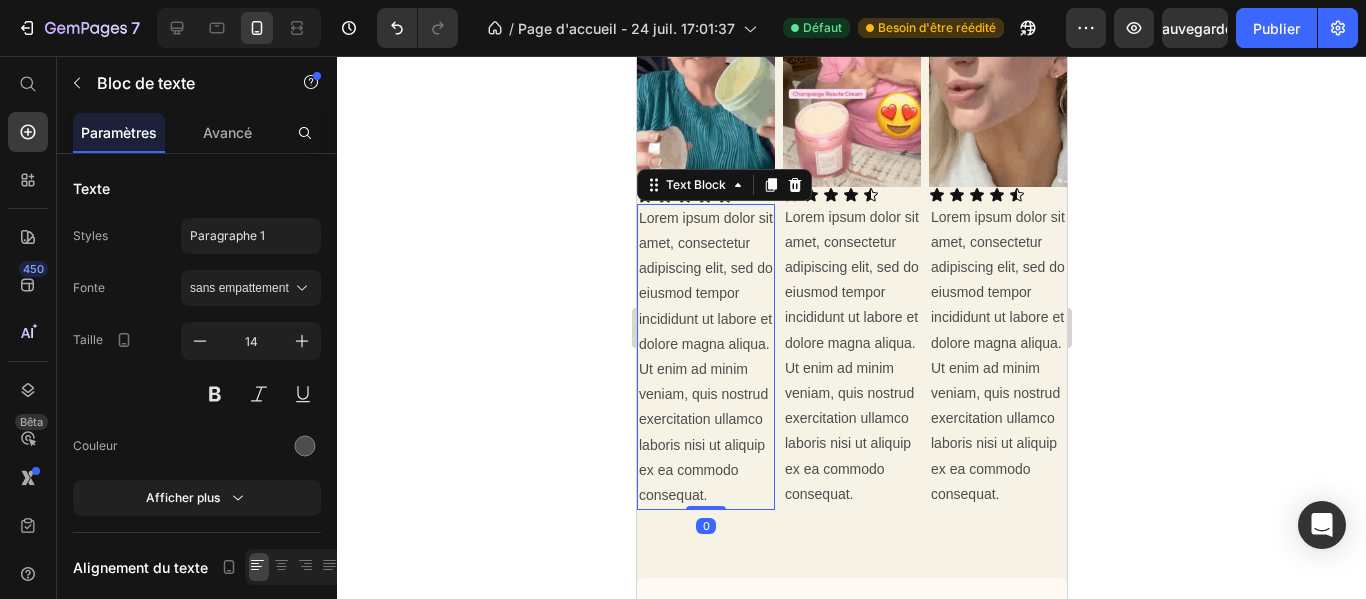 click on "Lorem ipsum dolor sit amet, consectetur adipiscing elit, sed do eiusmod tempor incididunt ut labore et dolore magna aliqua. Ut enim ad minim veniam, quis nostrud exercitation ullamco laboris nisi ut aliquip ex ea commodo consequat." at bounding box center [705, 357] 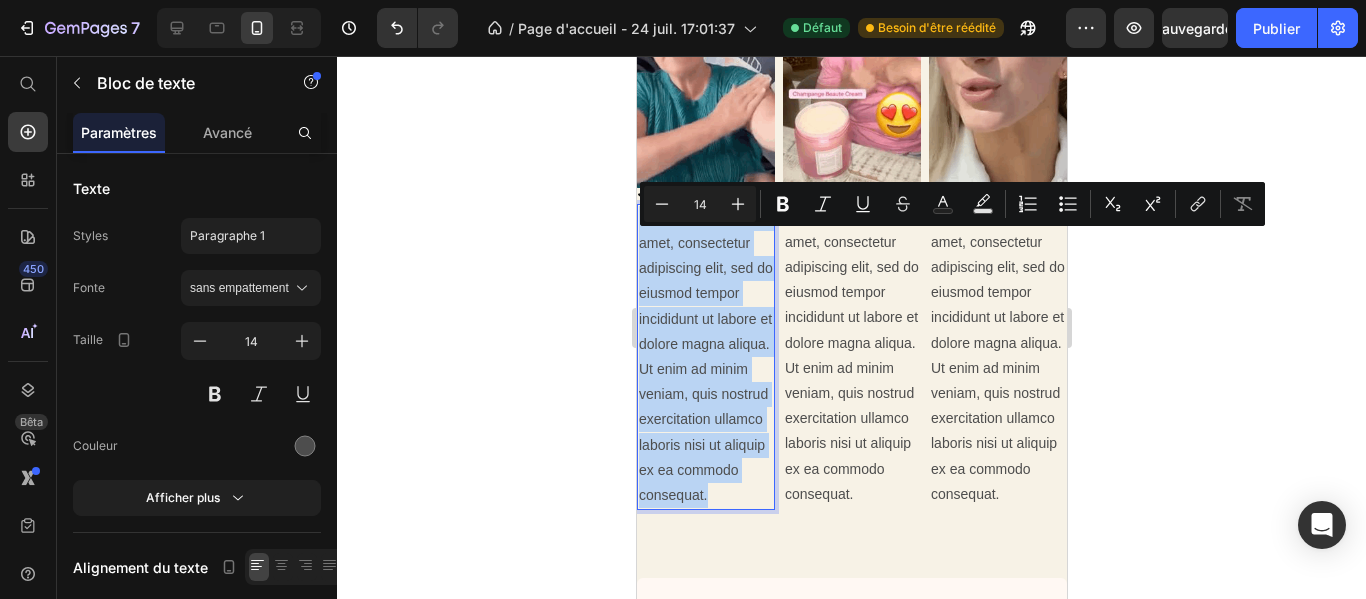 drag, startPoint x: 710, startPoint y: 547, endPoint x: 642, endPoint y: 241, distance: 313.4645 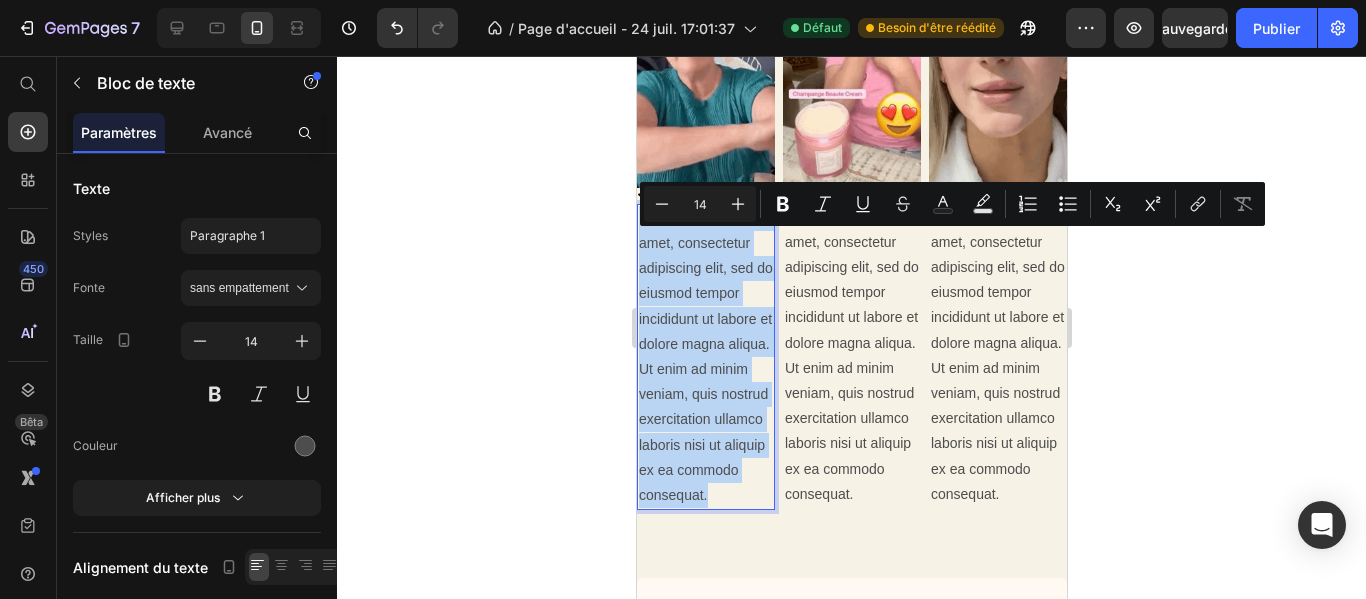 click on "Lorem ipsum dolor sit amet, consectetur adipiscing elit, sed do eiusmod tempor incididunt ut labore et dolore magna aliqua. Ut enim ad minim veniam, quis nostrud exercitation ullamco laboris nisi ut aliquip ex ea commodo consequat." at bounding box center [705, 357] 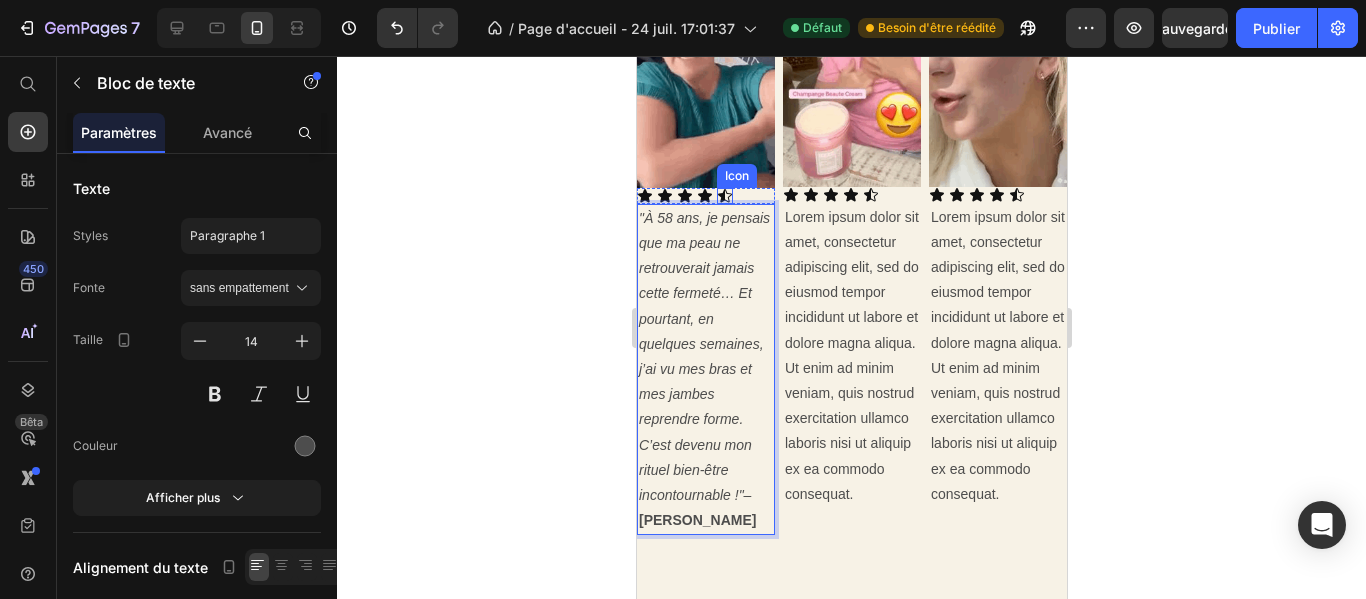 scroll, scrollTop: 2981, scrollLeft: 0, axis: vertical 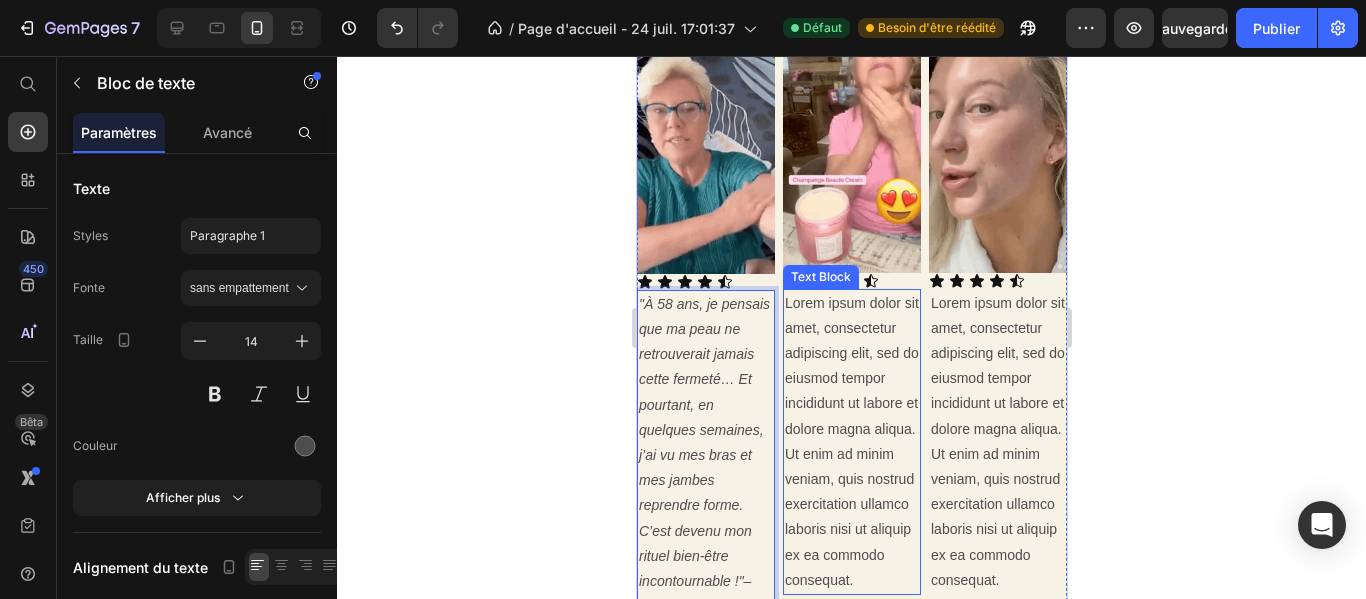 click on "Lorem ipsum dolor sit amet, consectetur adipiscing elit, sed do eiusmod tempor incididunt ut labore et dolore magna aliqua. Ut enim ad minim veniam, quis nostrud exercitation ullamco laboris nisi ut aliquip ex ea commodo consequat." at bounding box center [851, 442] 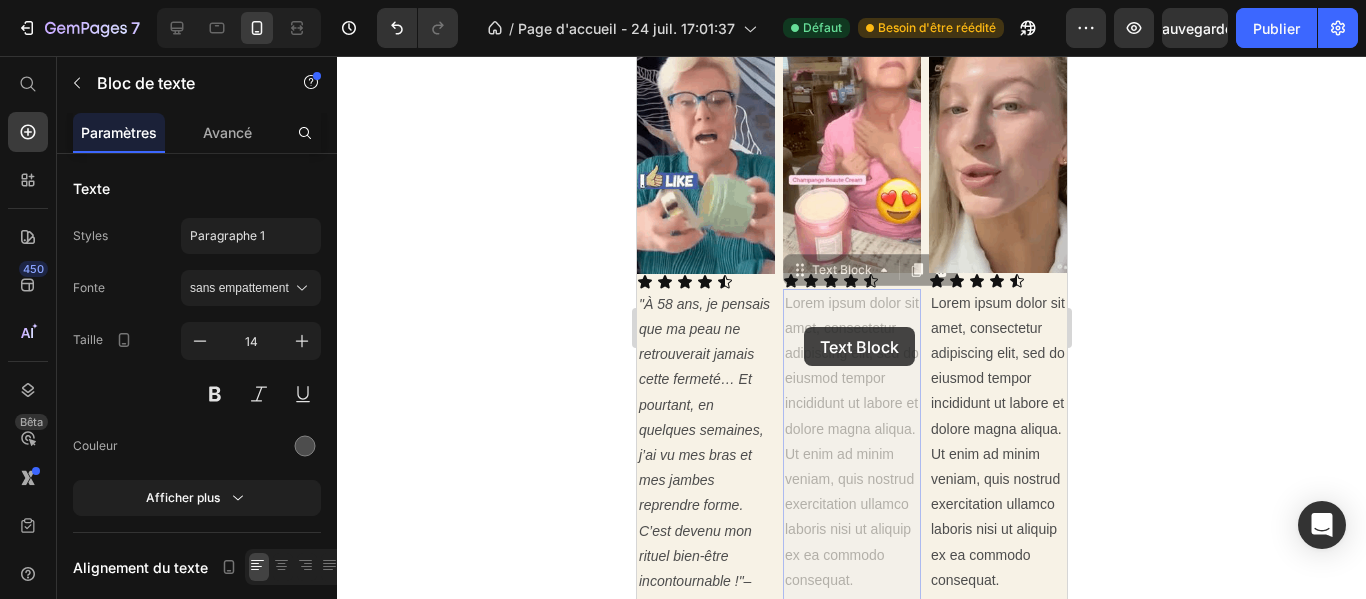 scroll, scrollTop: 3029, scrollLeft: 0, axis: vertical 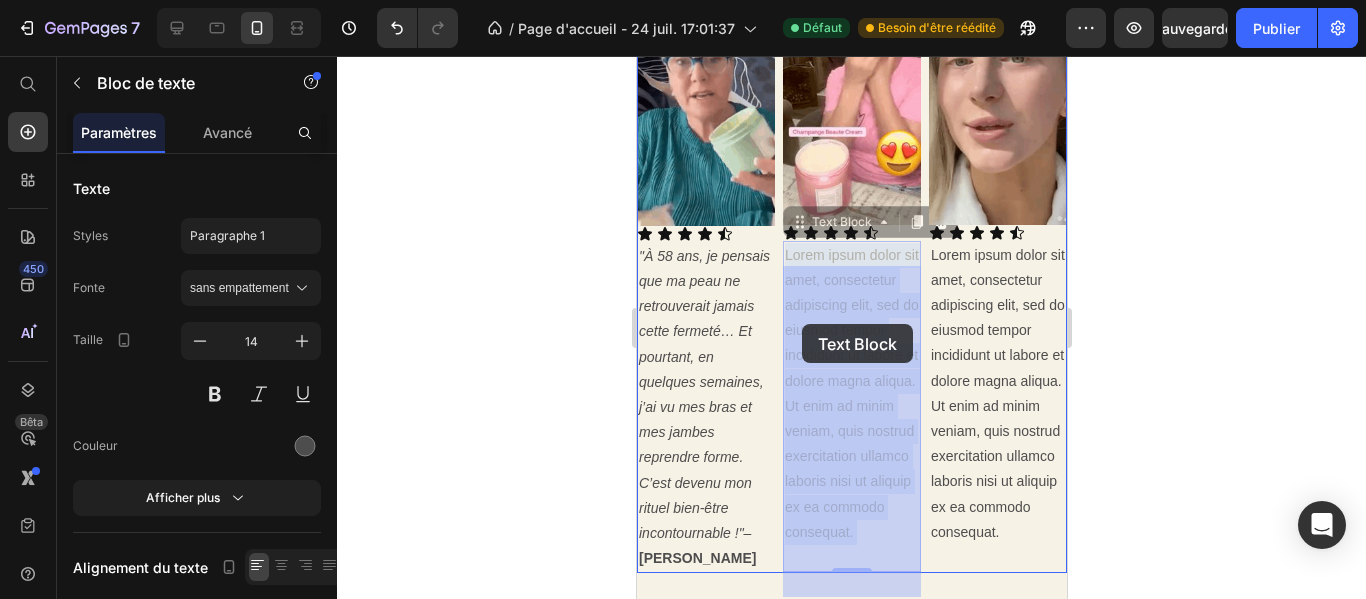 drag, startPoint x: 890, startPoint y: 581, endPoint x: 849, endPoint y: 369, distance: 215.92822 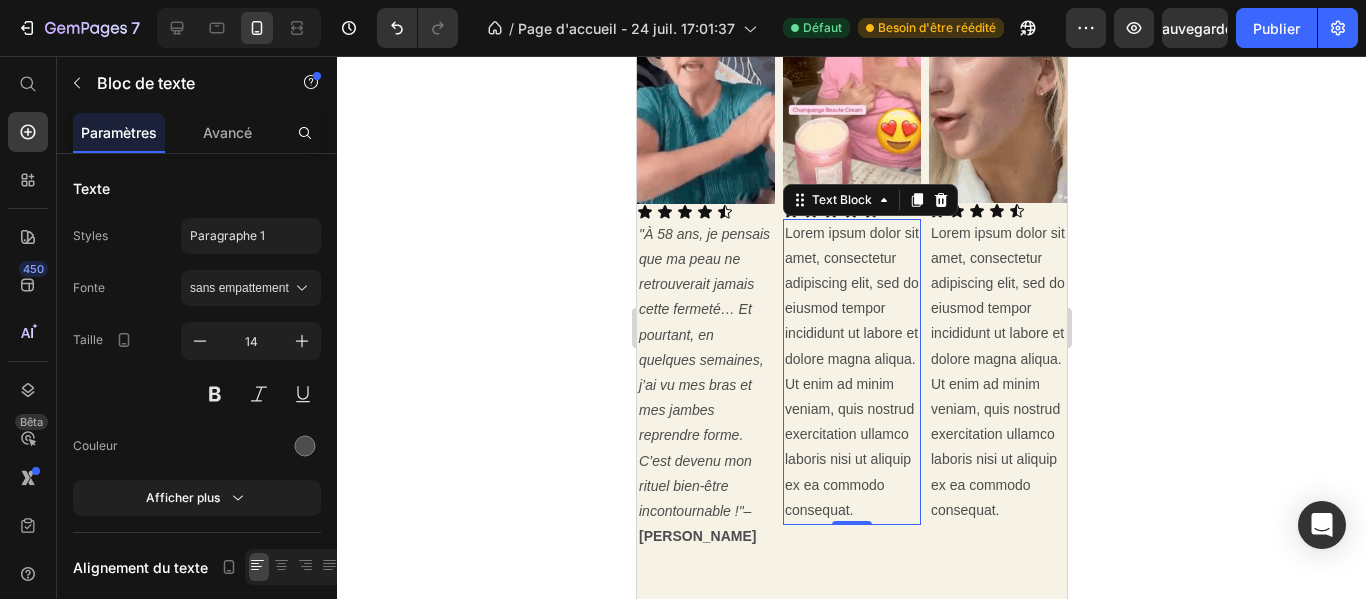 scroll, scrollTop: 3162, scrollLeft: 0, axis: vertical 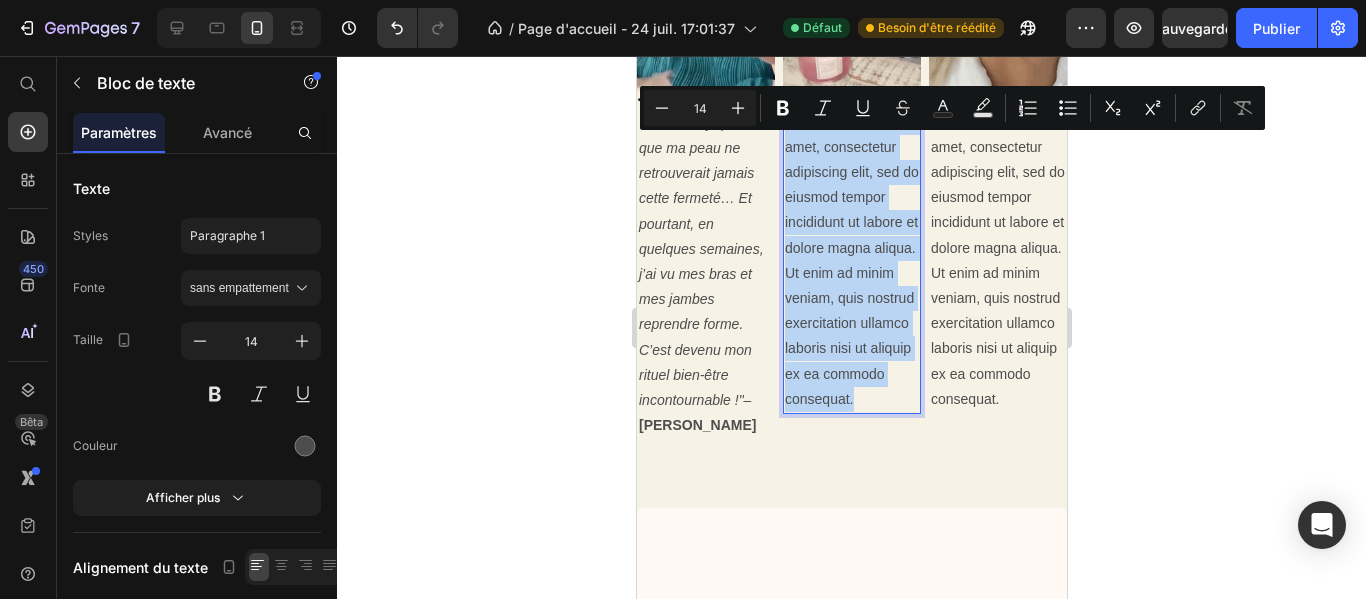 drag, startPoint x: 862, startPoint y: 445, endPoint x: 784, endPoint y: 148, distance: 307.07166 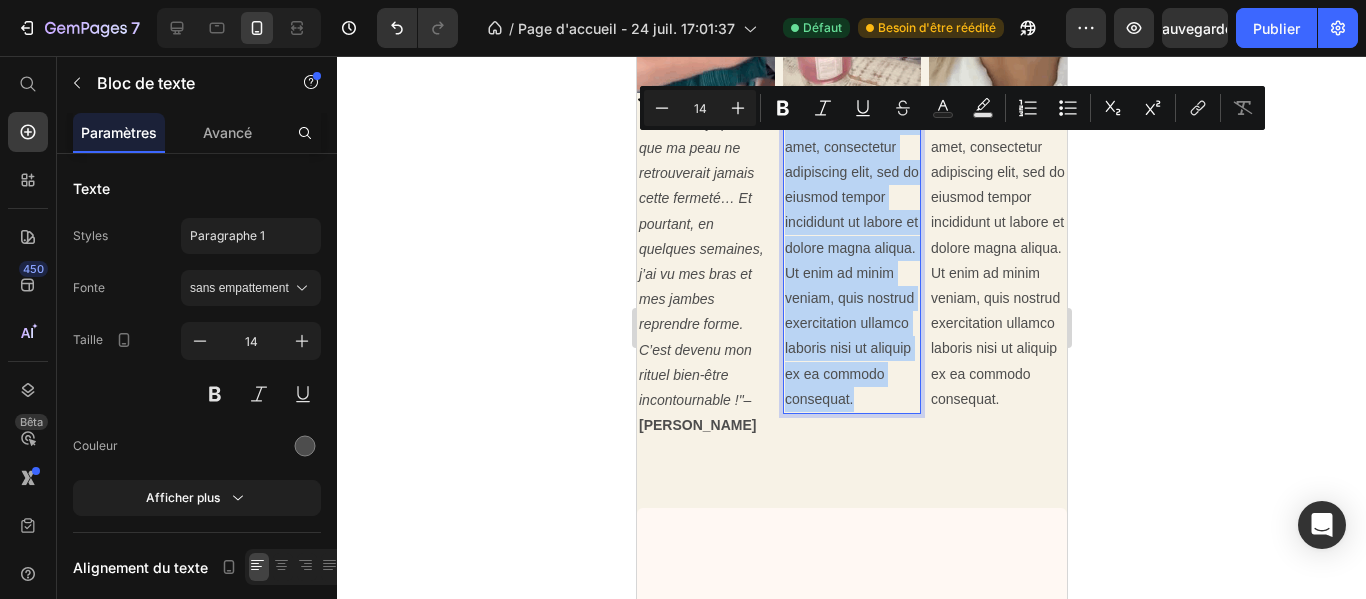 click on "Lorem ipsum dolor sit amet, consectetur adipiscing elit, sed do eiusmod tempor incididunt ut labore et dolore magna aliqua. Ut enim ad minim veniam, quis nostrud exercitation ullamco laboris nisi ut aliquip ex ea commodo consequat." at bounding box center (851, 261) 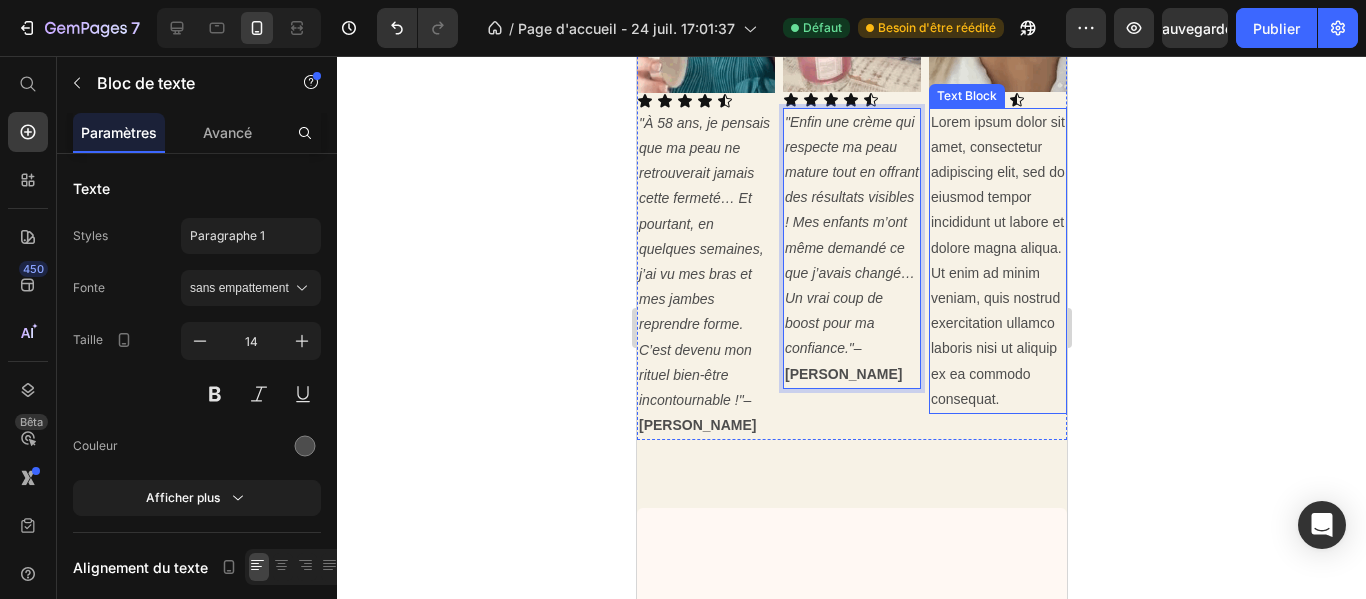 click on "Lorem ipsum dolor sit amet, consectetur adipiscing elit, sed do eiusmod tempor incididunt ut labore et dolore magna aliqua. Ut enim ad minim veniam, quis nostrud exercitation ullamco laboris nisi ut aliquip ex ea commodo consequat." at bounding box center (997, 261) 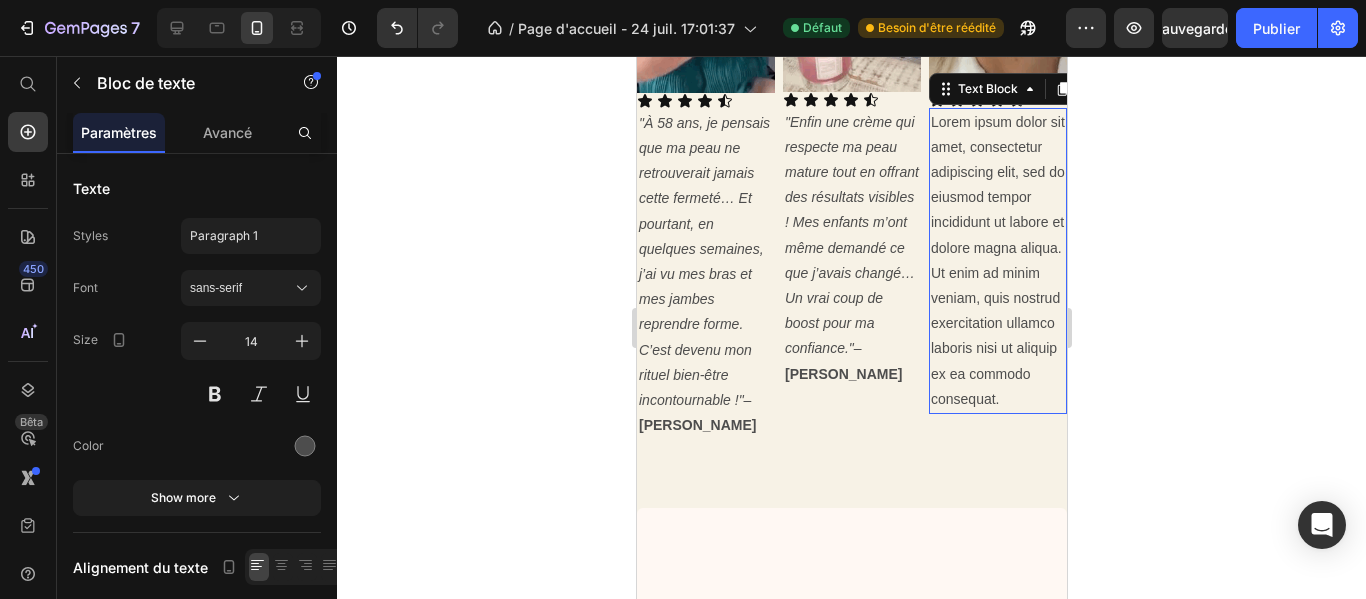 click on "Lorem ipsum dolor sit amet, consectetur adipiscing elit, sed do eiusmod tempor incididunt ut labore et dolore magna aliqua. Ut enim ad minim veniam, quis nostrud exercitation ullamco laboris nisi ut aliquip ex ea commodo consequat." at bounding box center [997, 261] 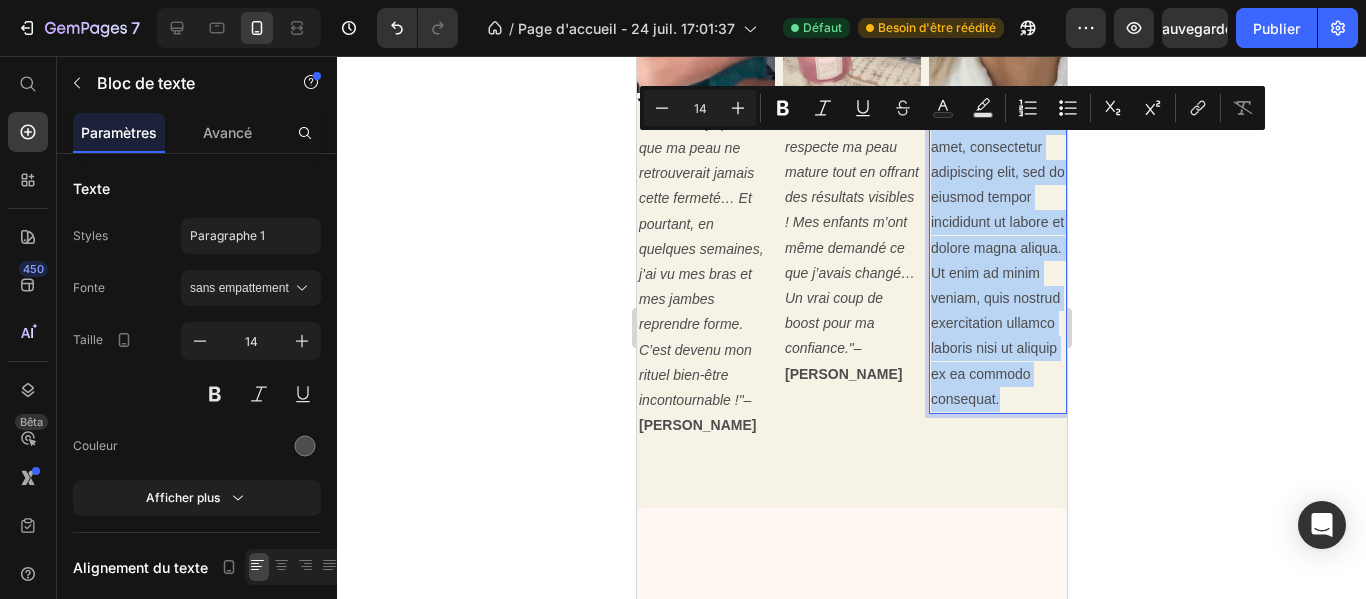 drag, startPoint x: 1009, startPoint y: 449, endPoint x: 932, endPoint y: 144, distance: 314.56955 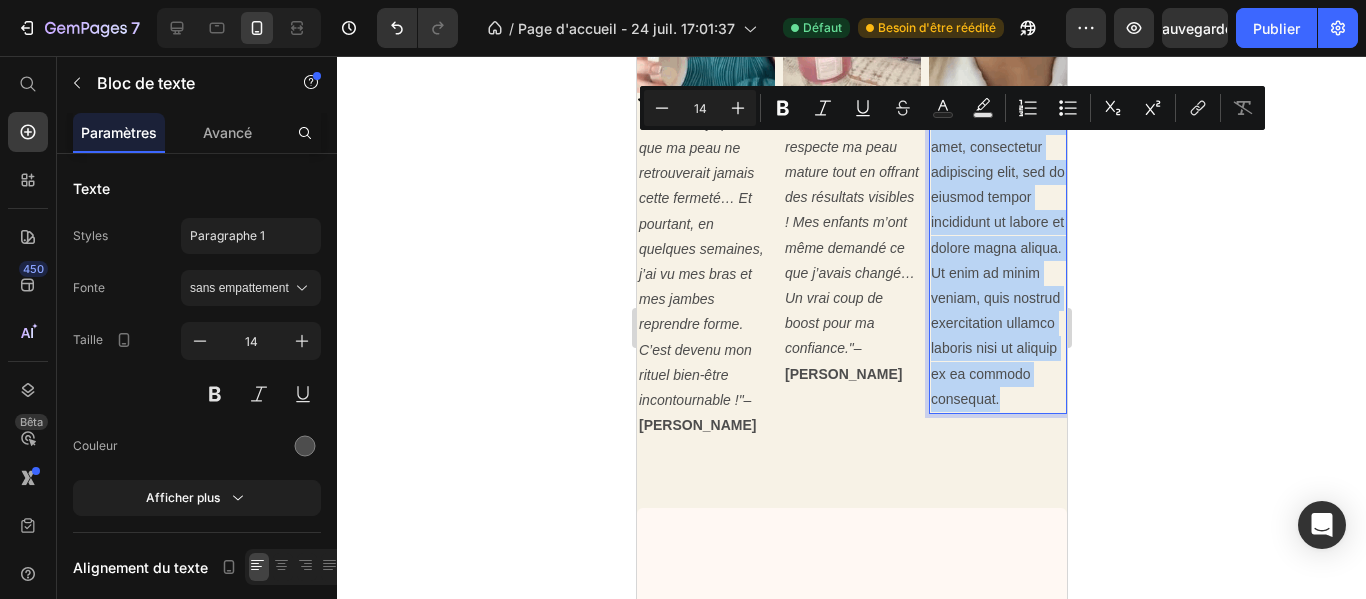 click on "Lorem ipsum dolor sit amet, consectetur adipiscing elit, sed do eiusmod tempor incididunt ut labore et dolore magna aliqua. Ut enim ad minim veniam, quis nostrud exercitation ullamco laboris nisi ut aliquip ex ea commodo consequat." at bounding box center [997, 261] 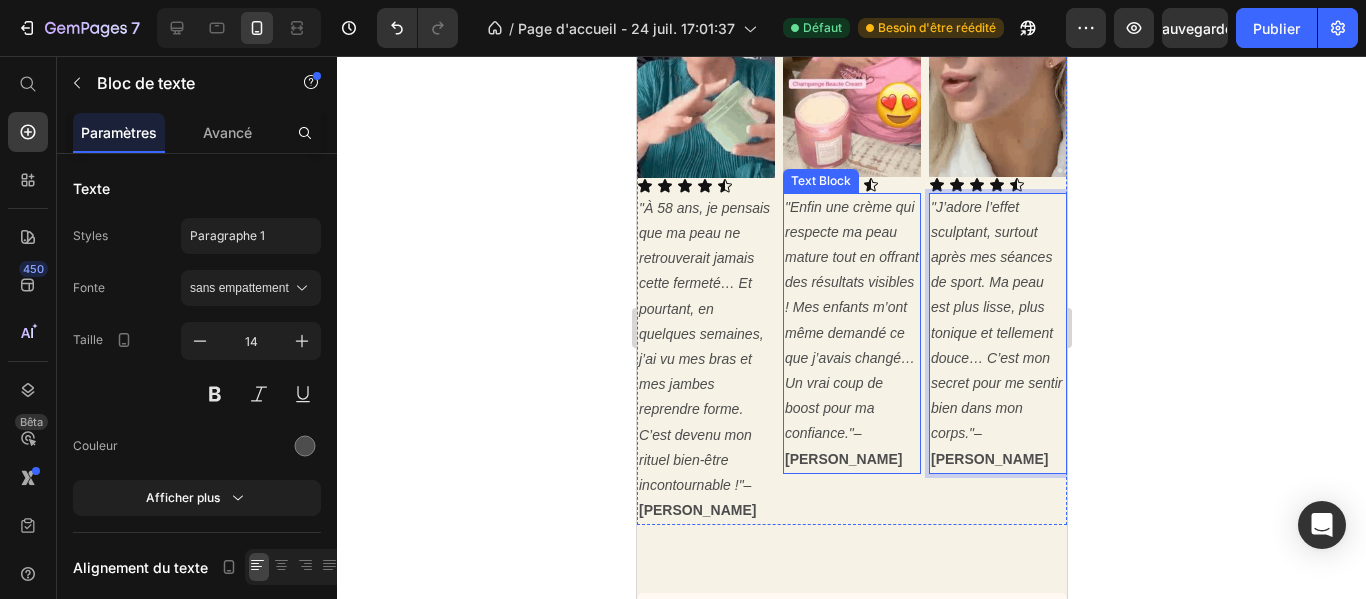 scroll, scrollTop: 3067, scrollLeft: 0, axis: vertical 